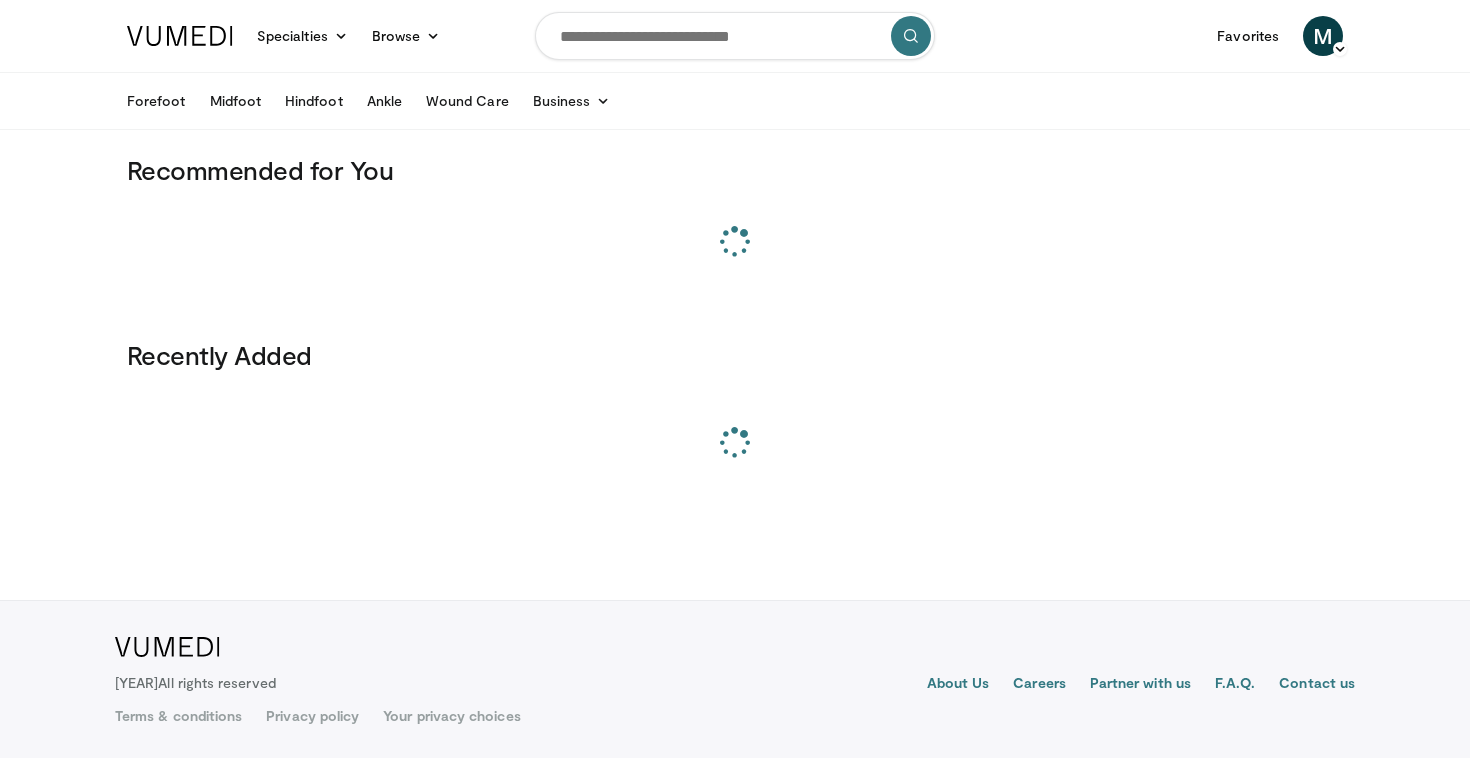 scroll, scrollTop: 0, scrollLeft: 0, axis: both 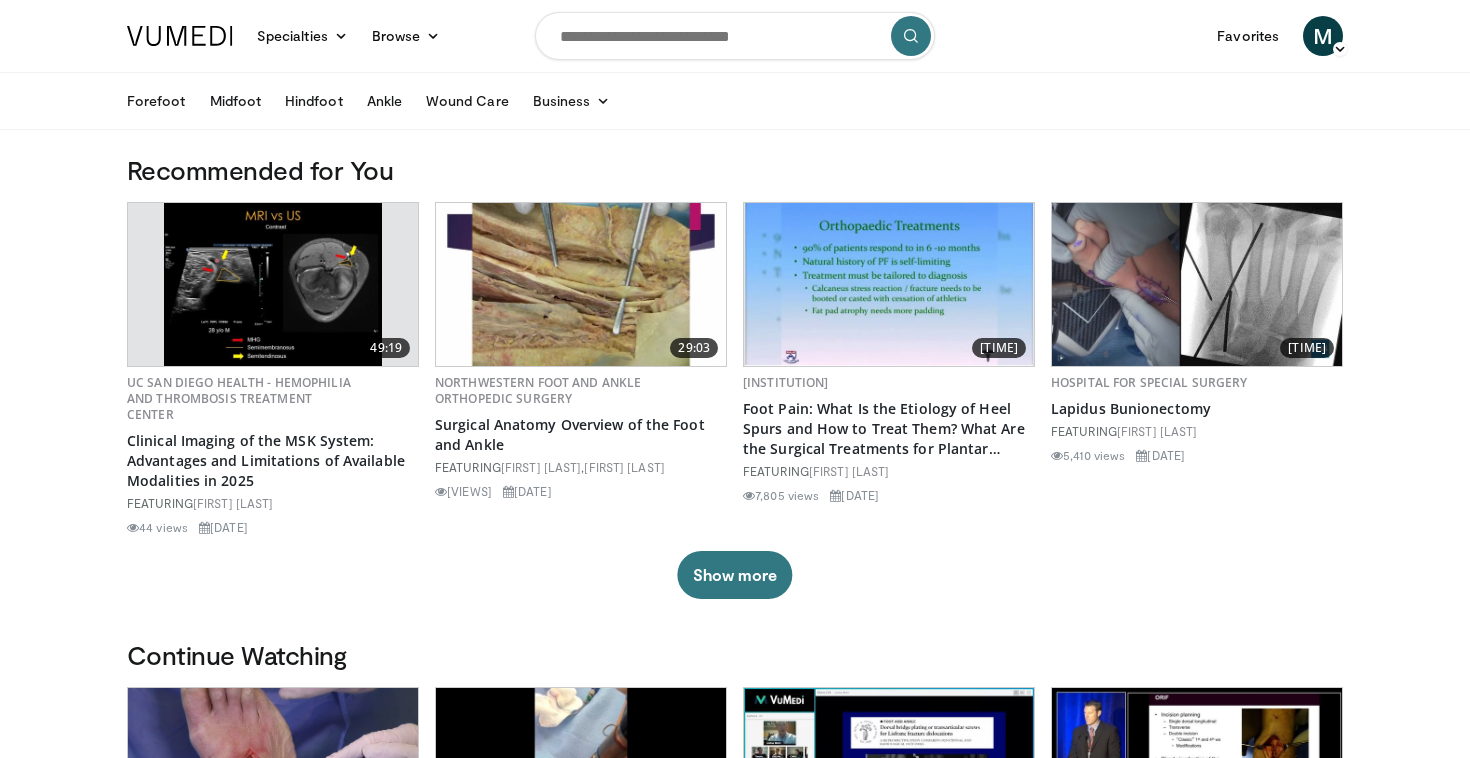 click at bounding box center (735, 36) 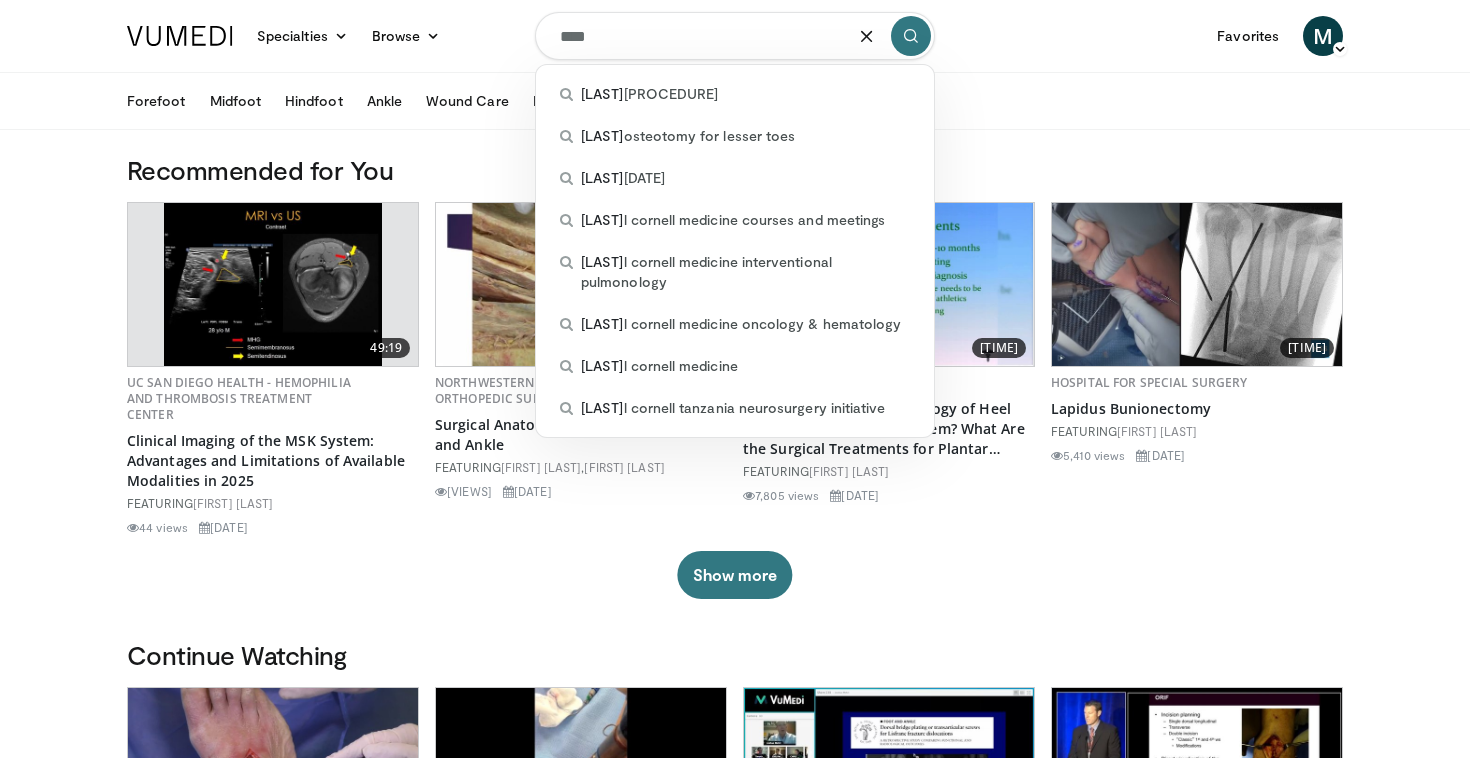 type on "****" 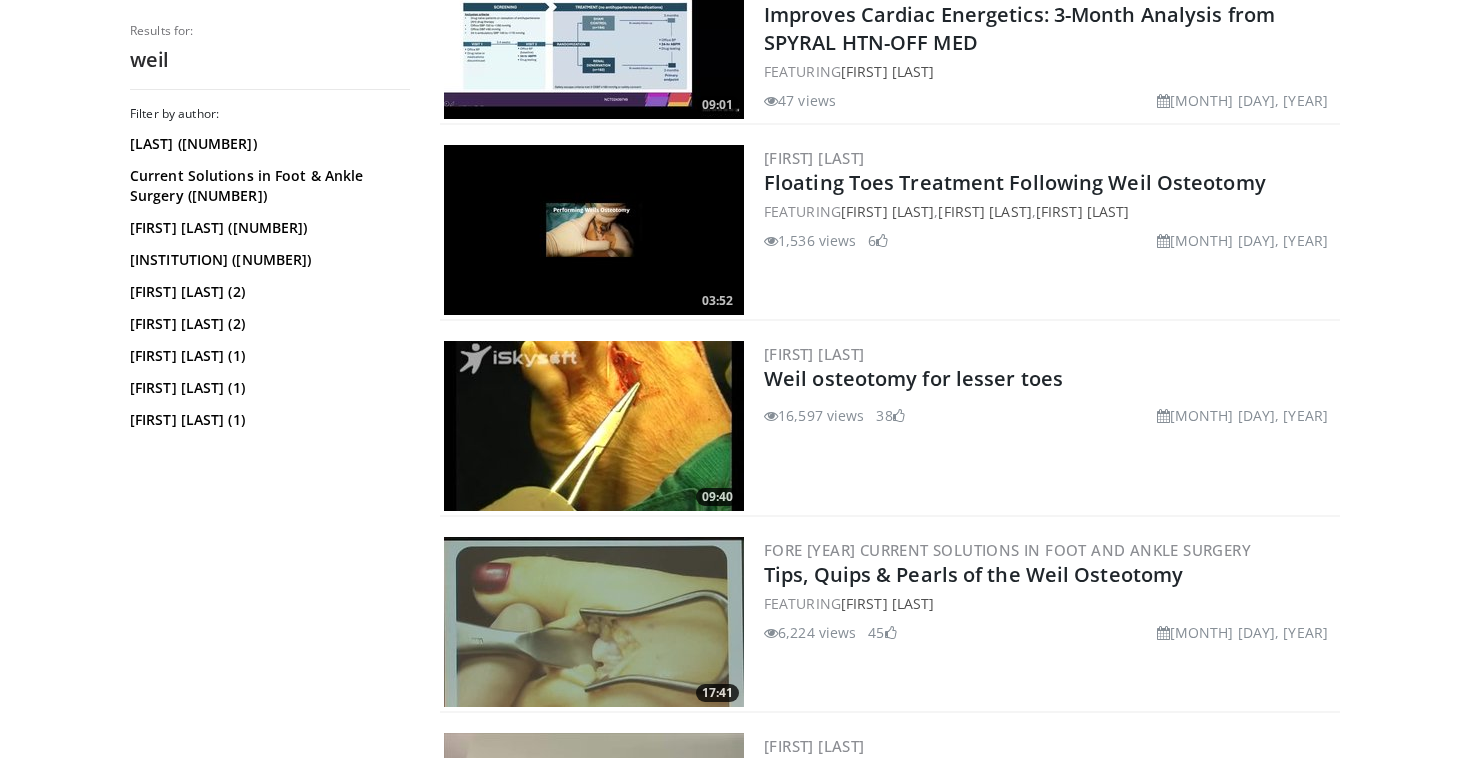 scroll, scrollTop: 493, scrollLeft: 0, axis: vertical 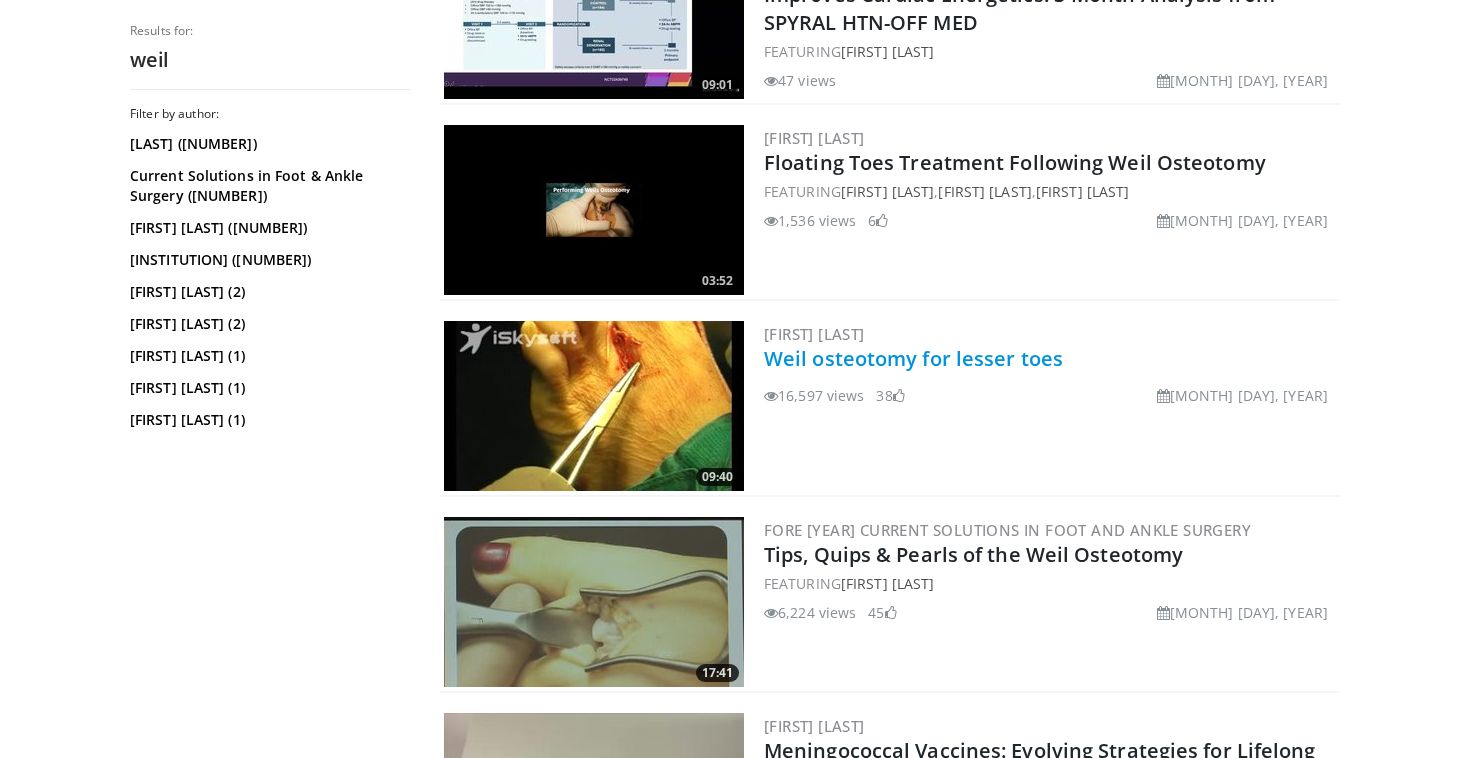 click on "Weil osteotomy for lesser toes" at bounding box center (913, 358) 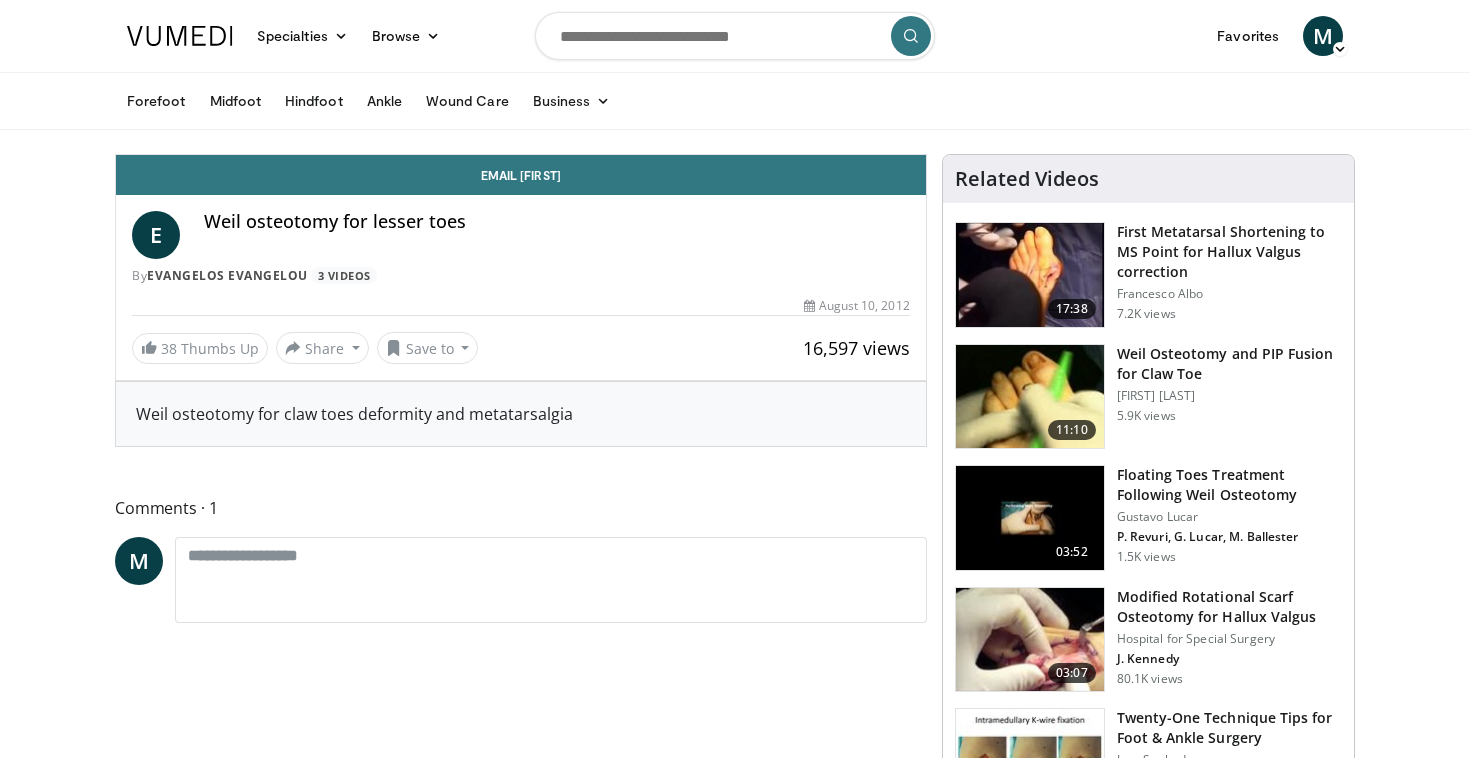 scroll, scrollTop: 0, scrollLeft: 0, axis: both 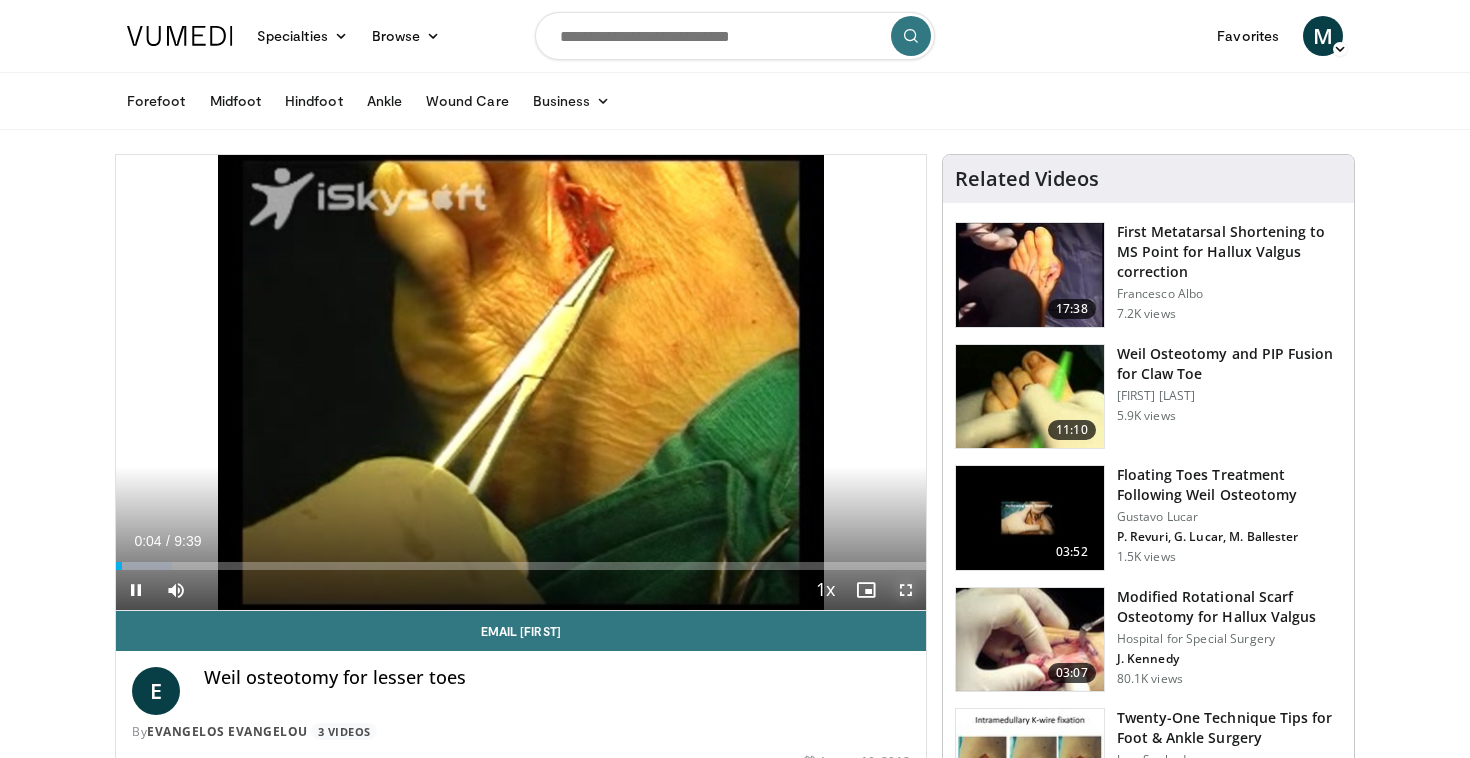 click at bounding box center [906, 590] 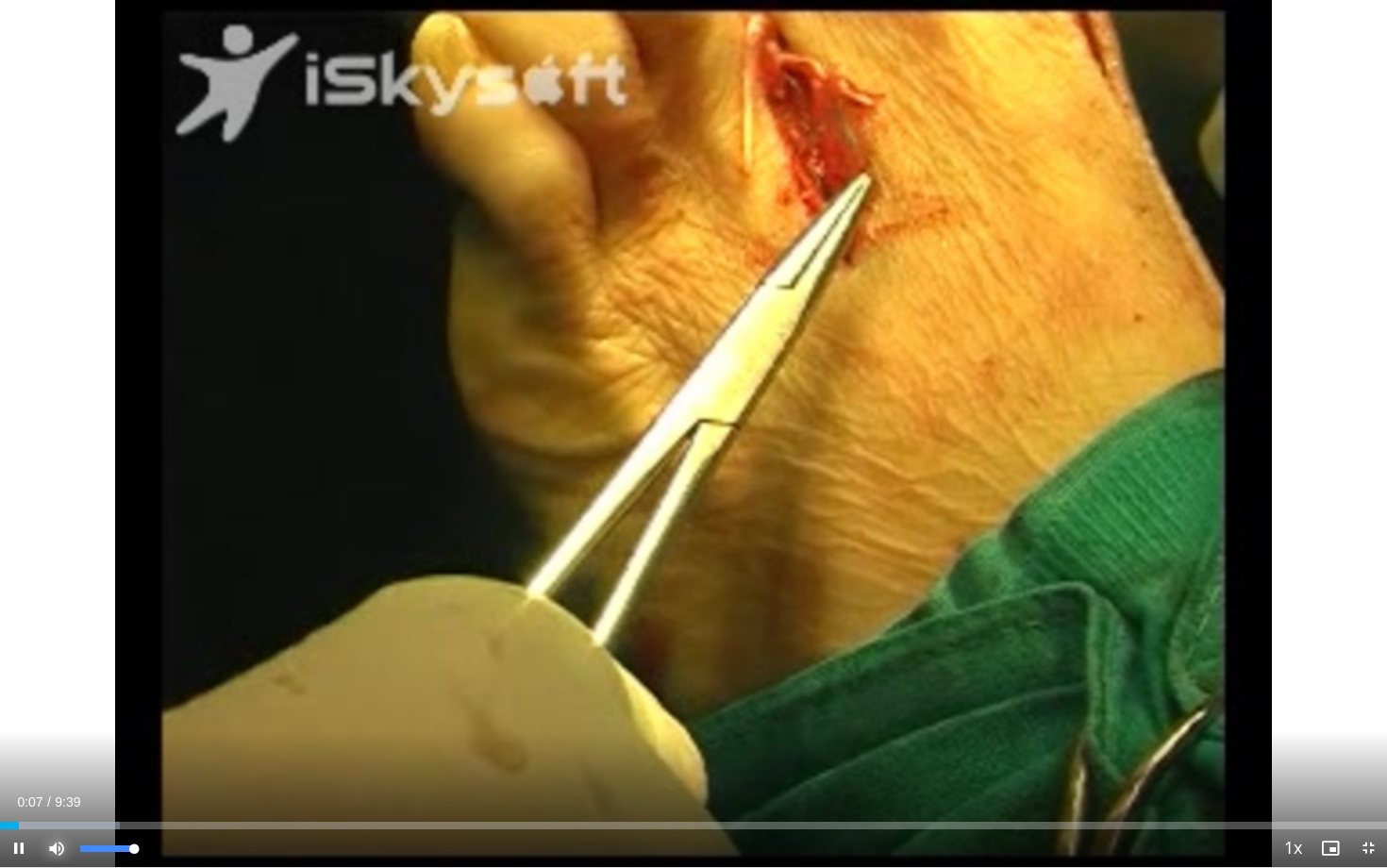 click at bounding box center (57, 848) 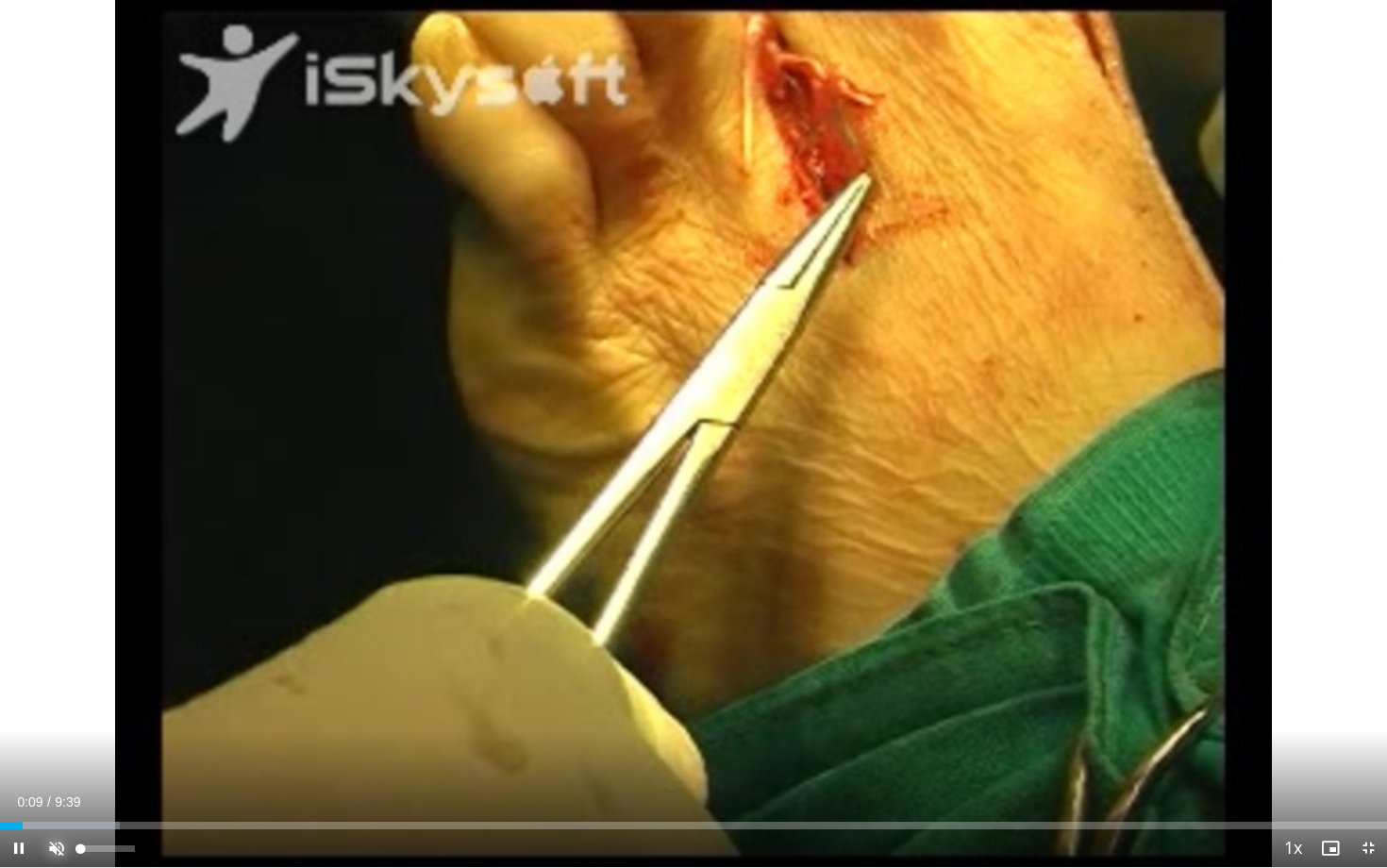 click at bounding box center (57, 848) 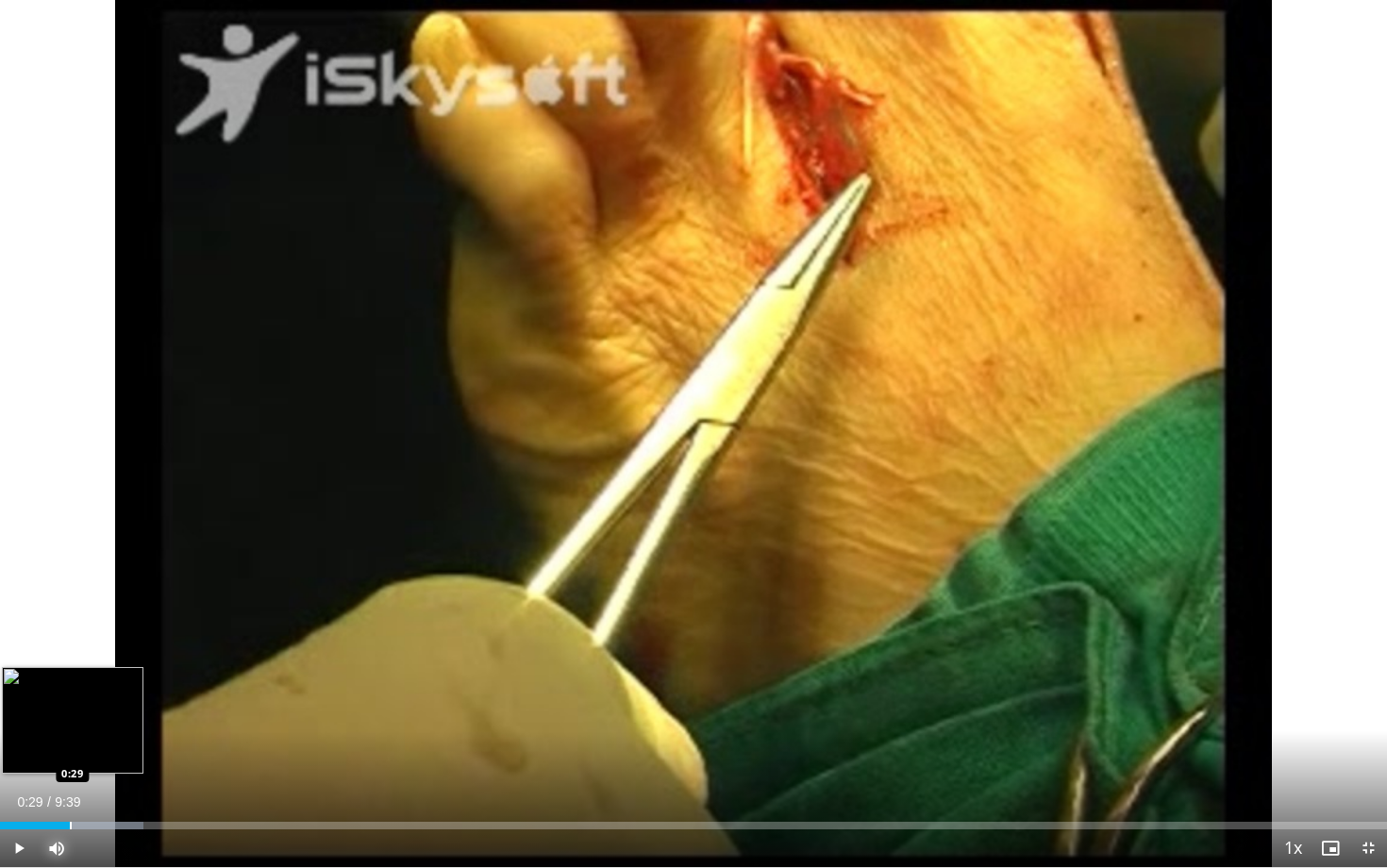 click at bounding box center [71, 826] 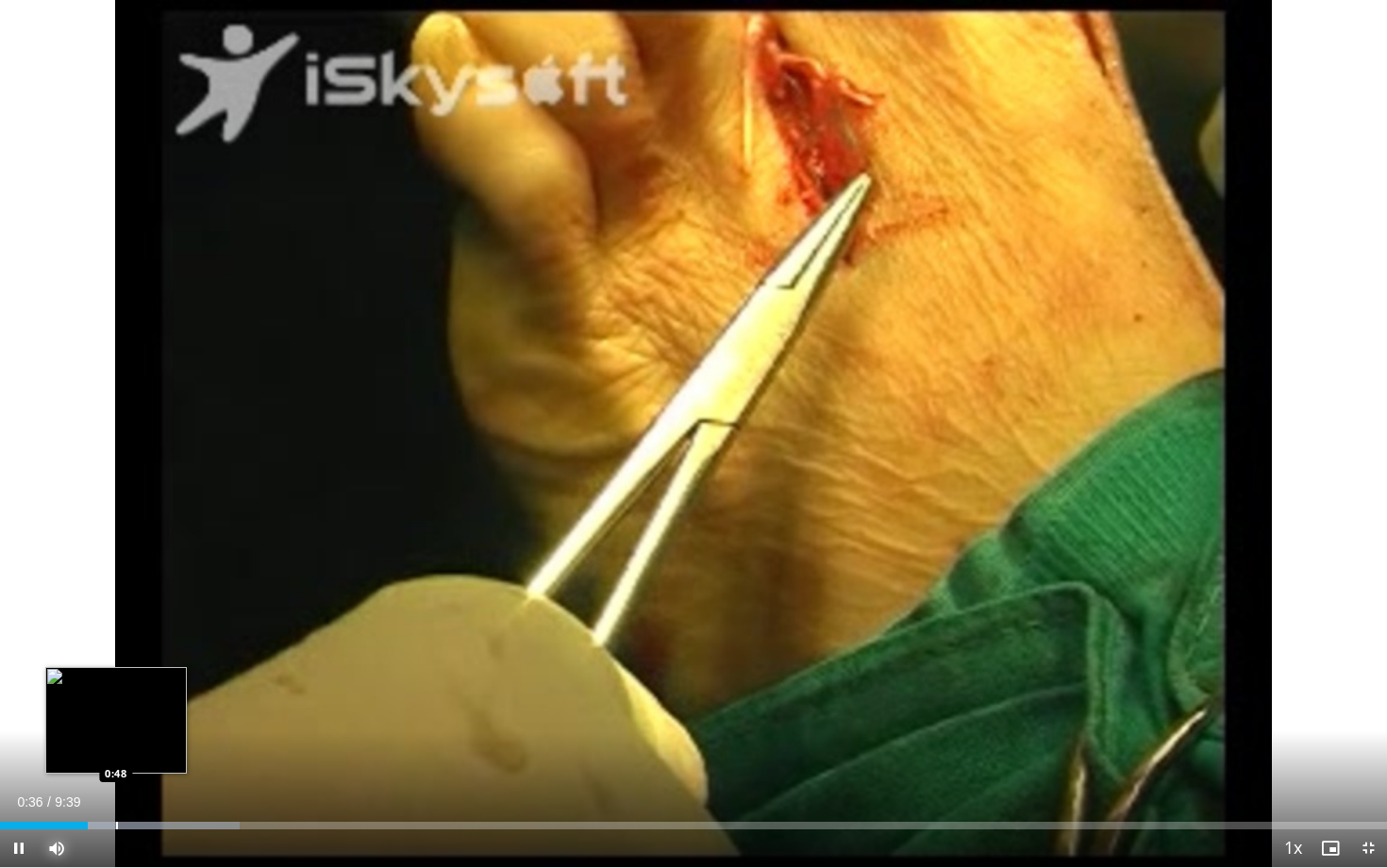 click on "Loaded :  17.27% 0:36 0:48" at bounding box center (694, 826) 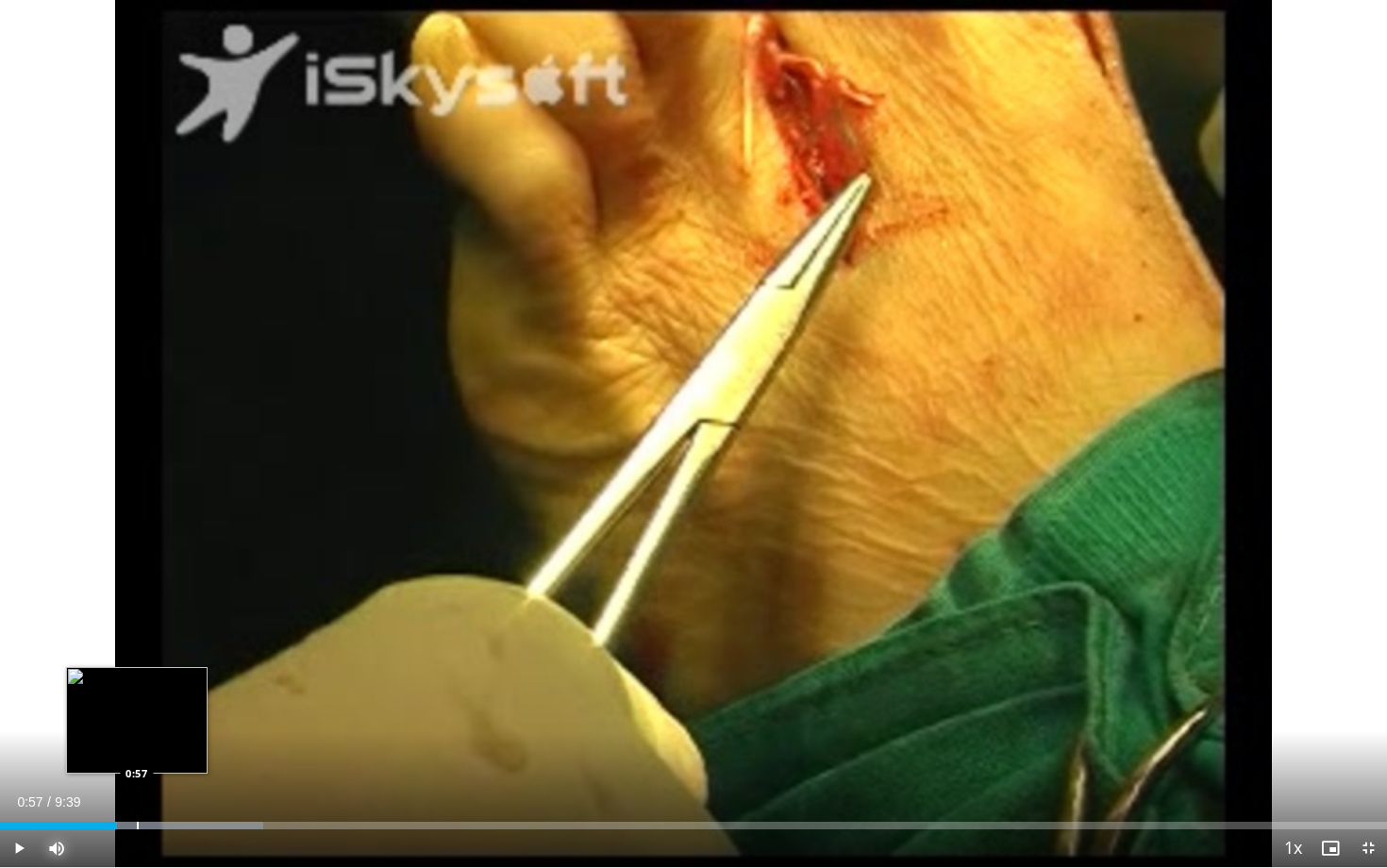 click at bounding box center (138, 826) 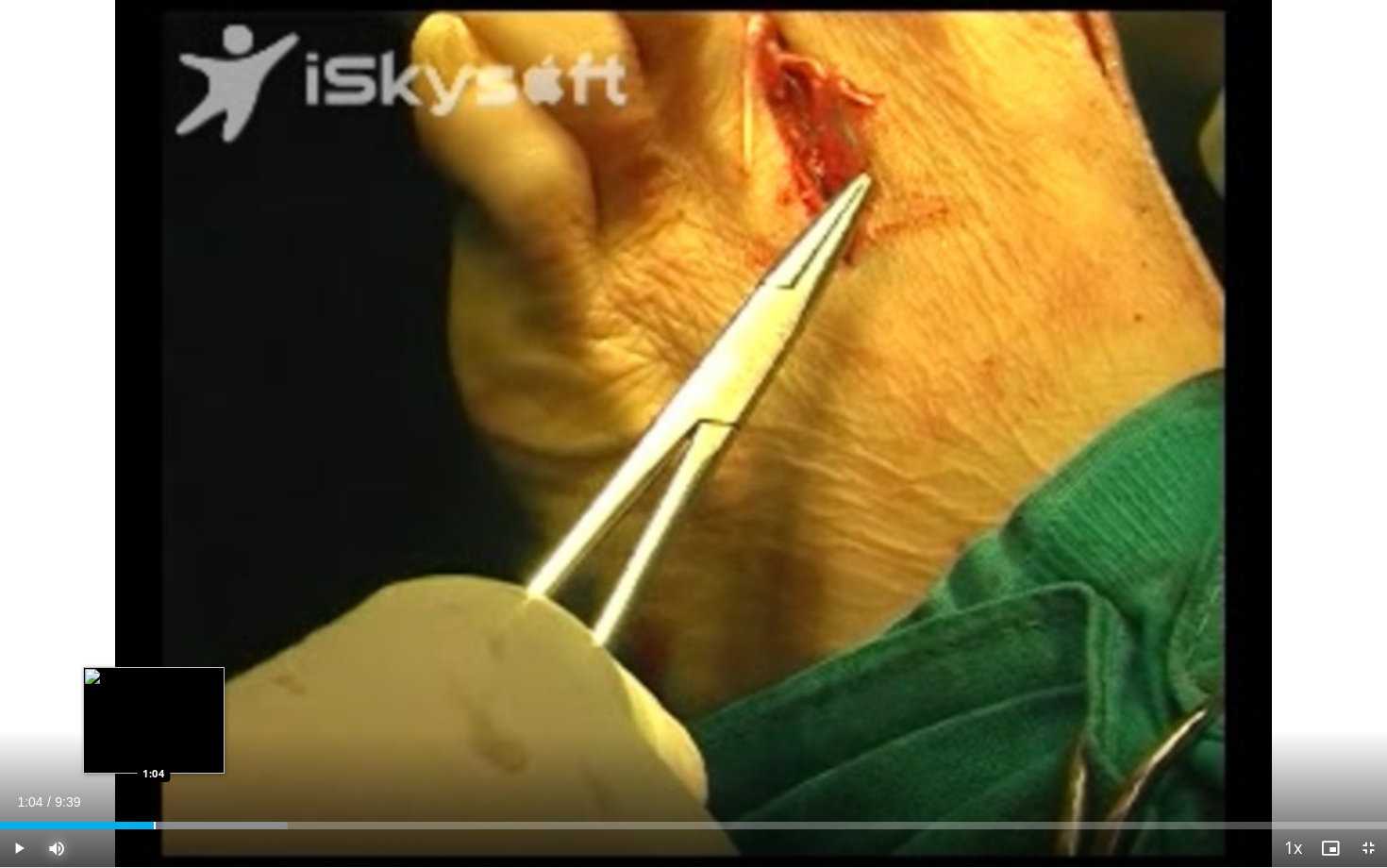 click at bounding box center [155, 826] 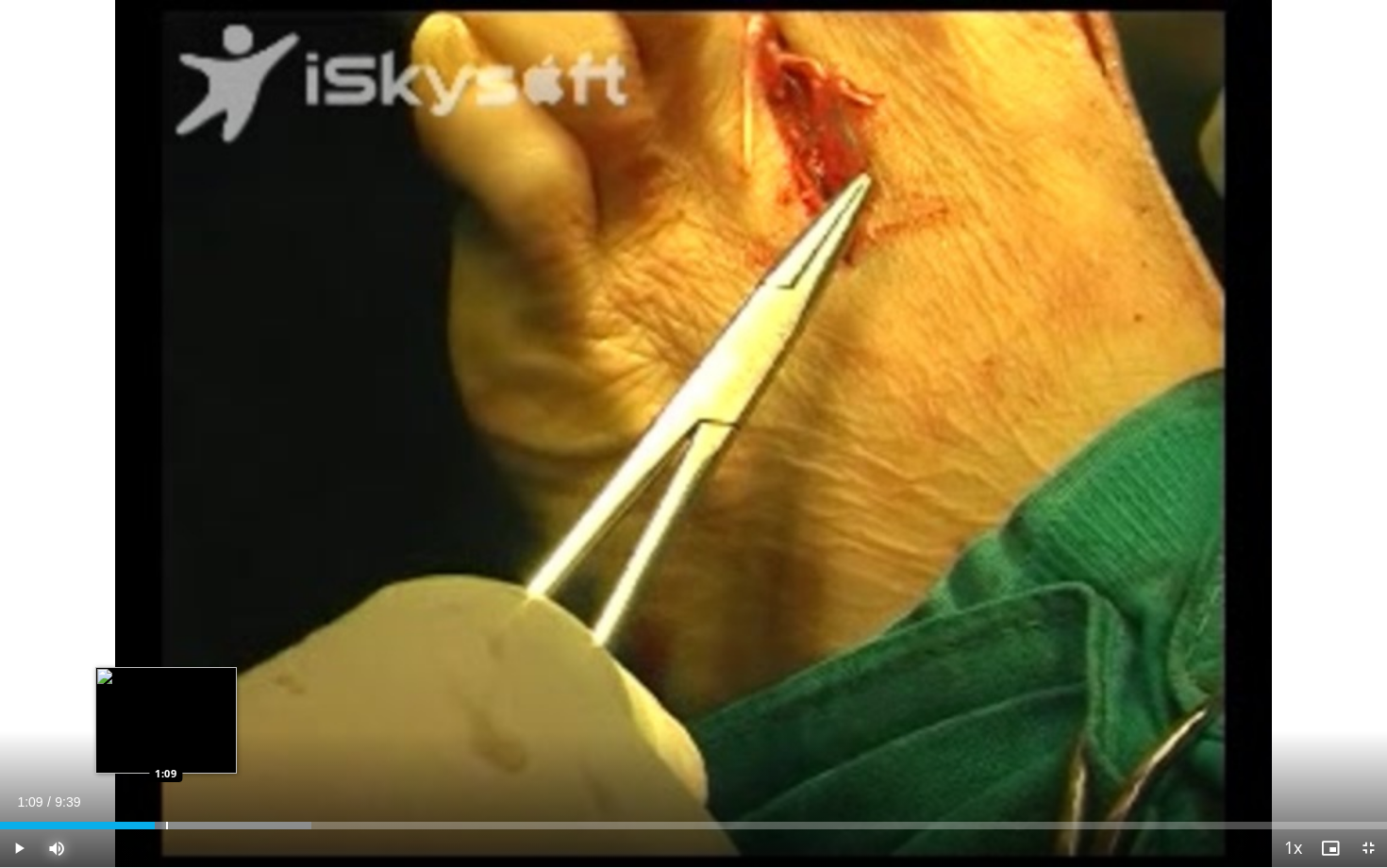 click at bounding box center [167, 826] 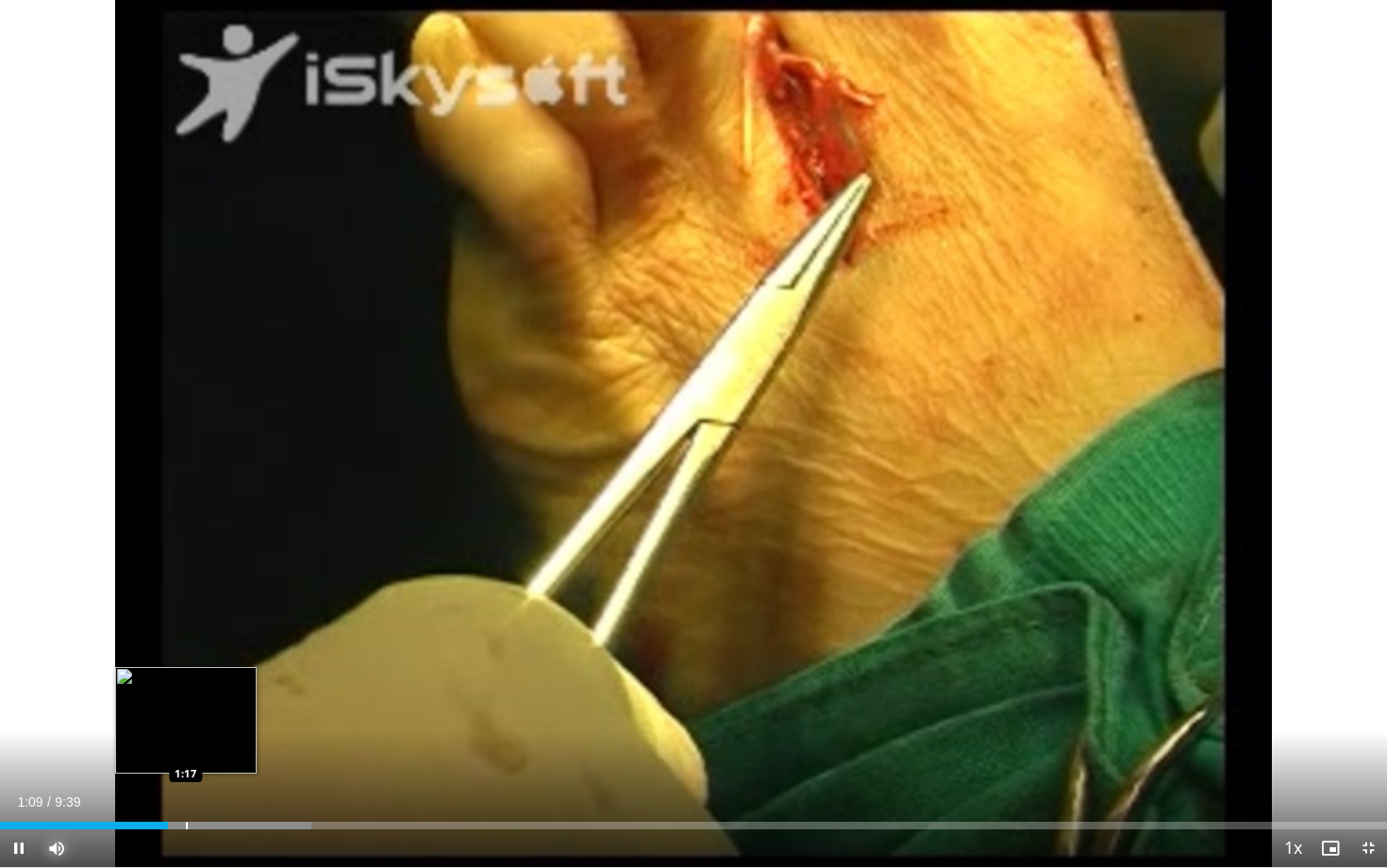 click at bounding box center [187, 826] 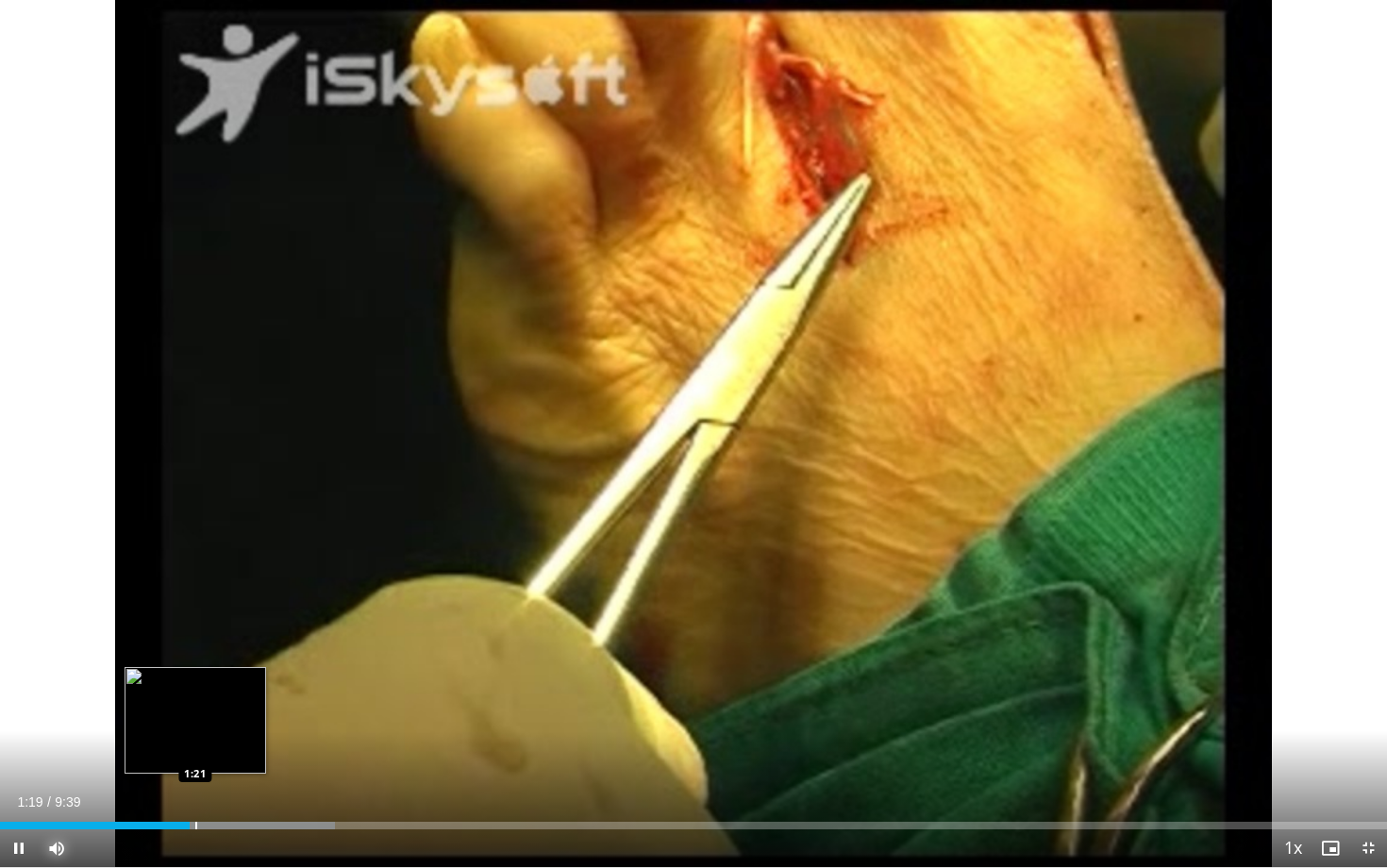 click at bounding box center (196, 826) 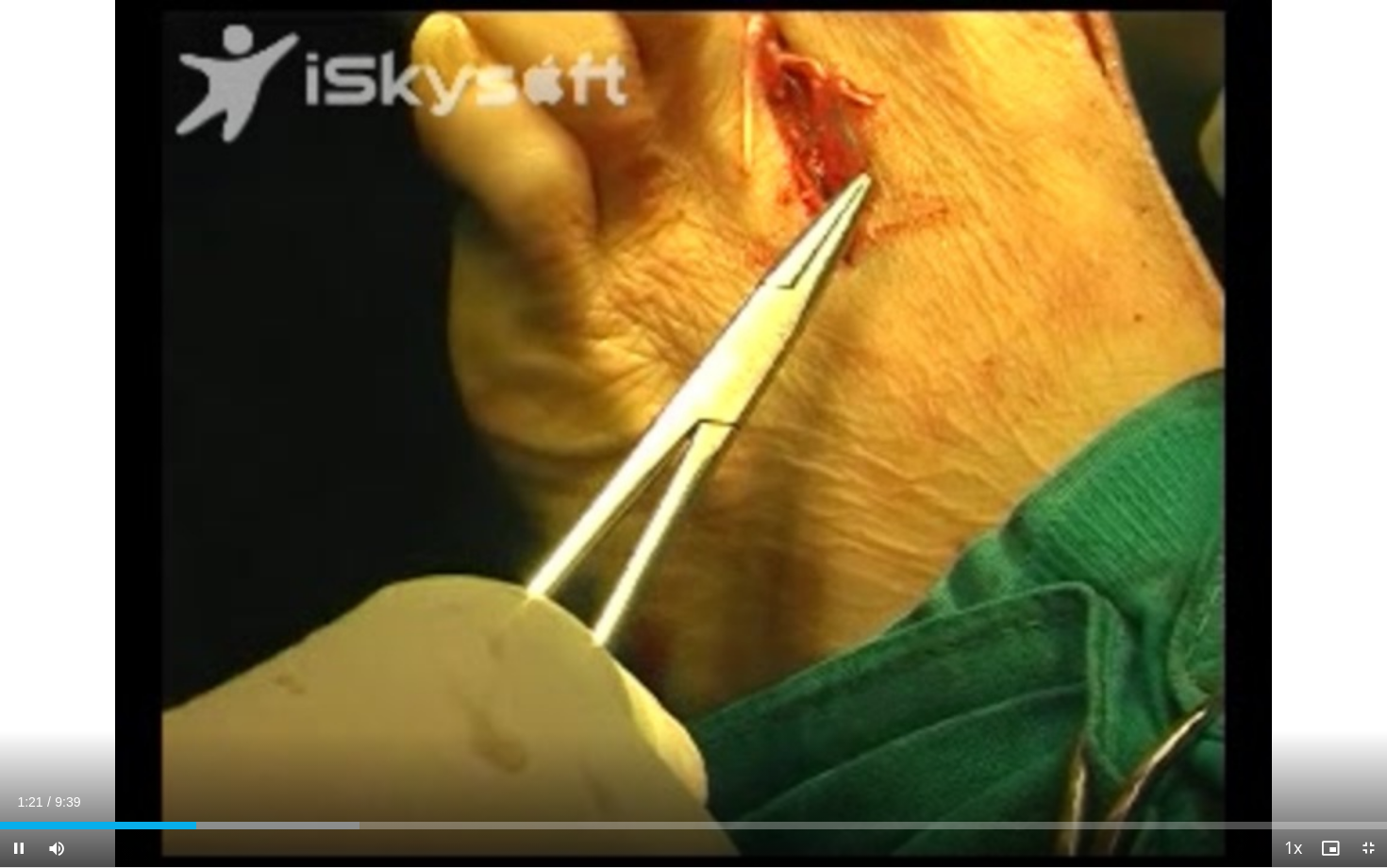 click on "Current Time  1:21 / Duration  9:39 Pause Skip Backward Skip Forward Mute 100% Loaded :  25.90% 1:22 1:26 Stream Type  LIVE Seek to live, currently behind live LIVE   1x Playback Rate 0.5x 0.75x 1x , selected 1.25x 1.5x 1.75x 2x Chapters Chapters Descriptions descriptions off , selected Captions captions settings , opens captions settings dialog captions off , selected Audio Track default , selected Exit Fullscreen Enable picture-in-picture mode" at bounding box center (694, 848) 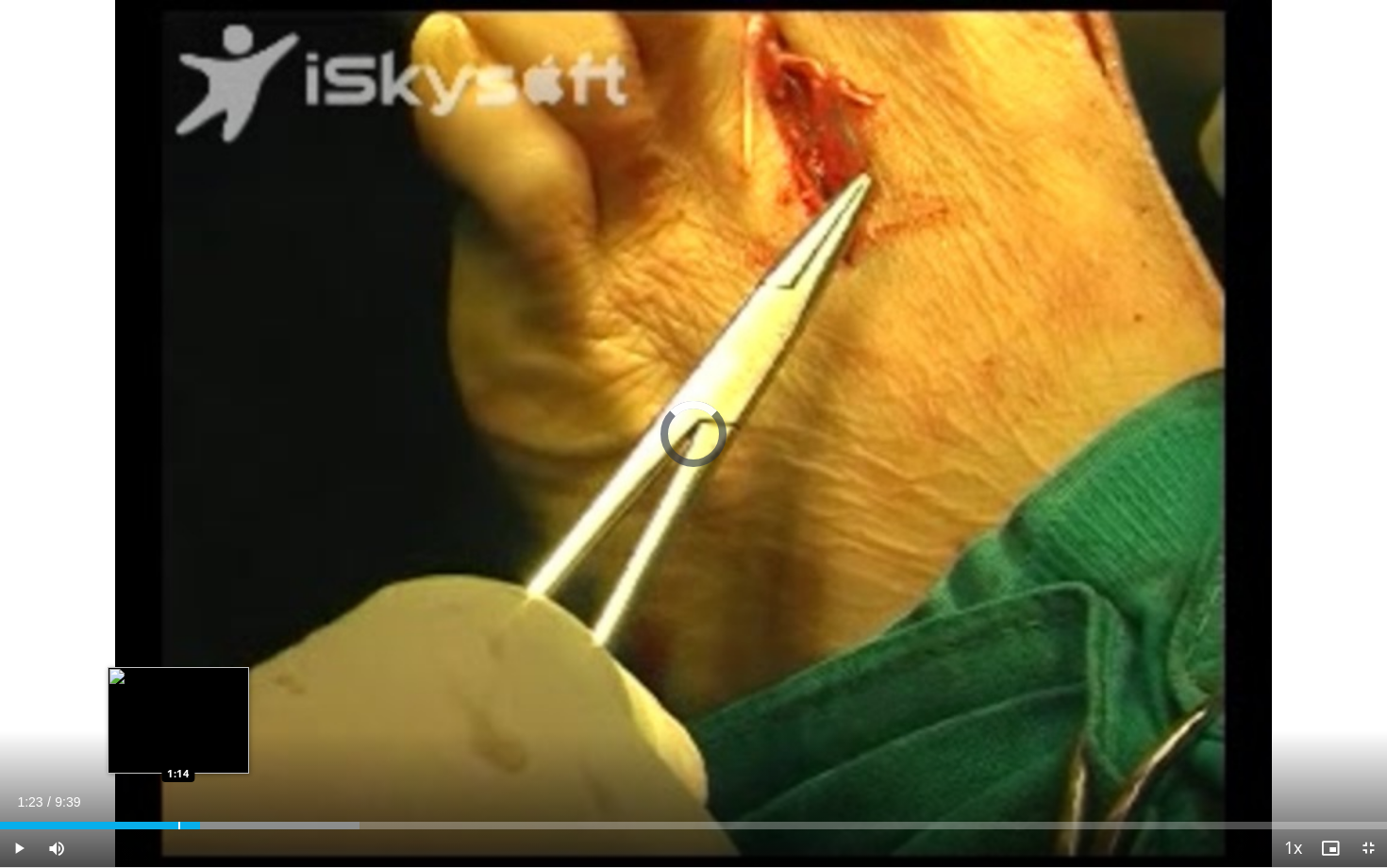click at bounding box center [179, 826] 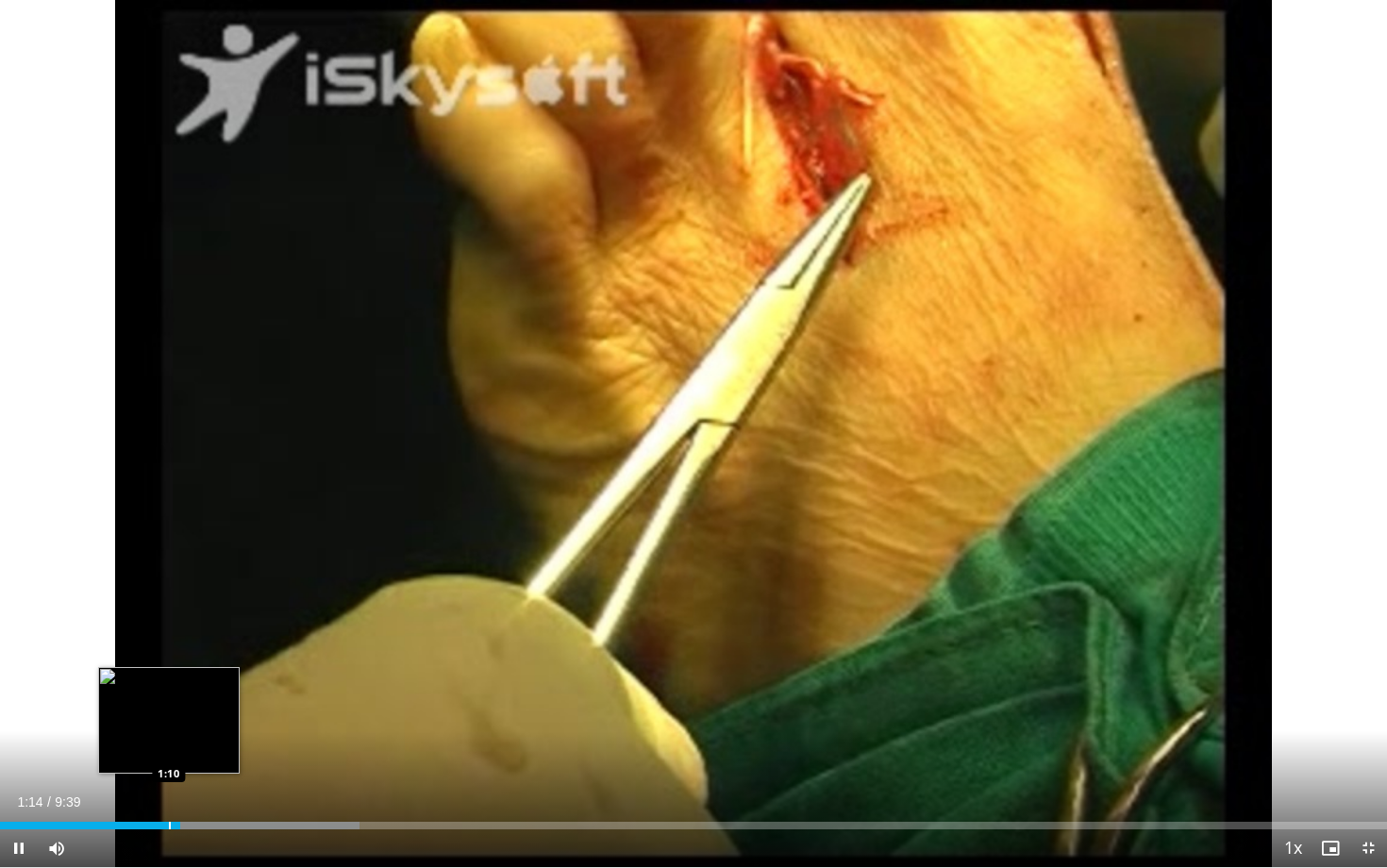 click at bounding box center (170, 826) 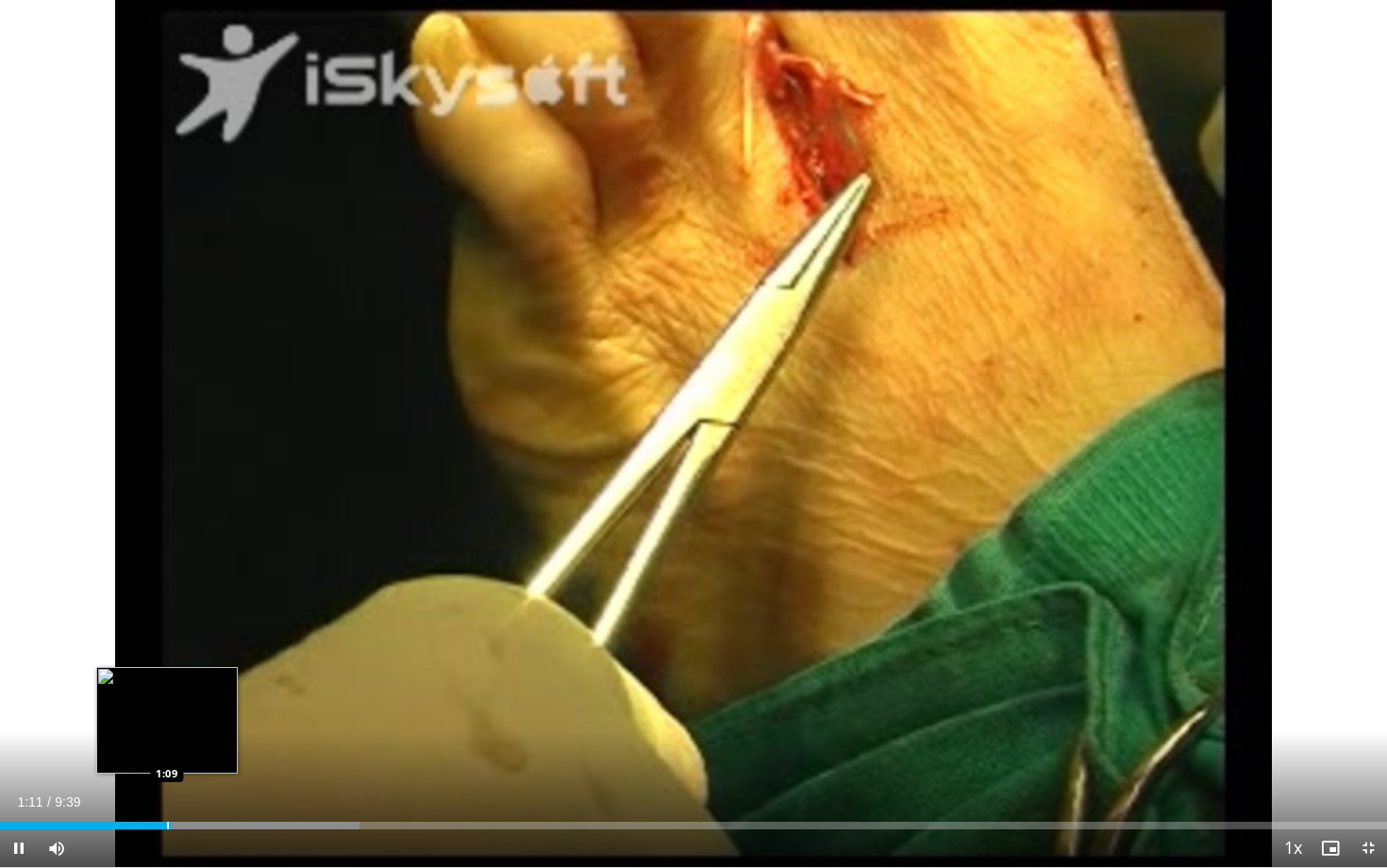 click at bounding box center (168, 826) 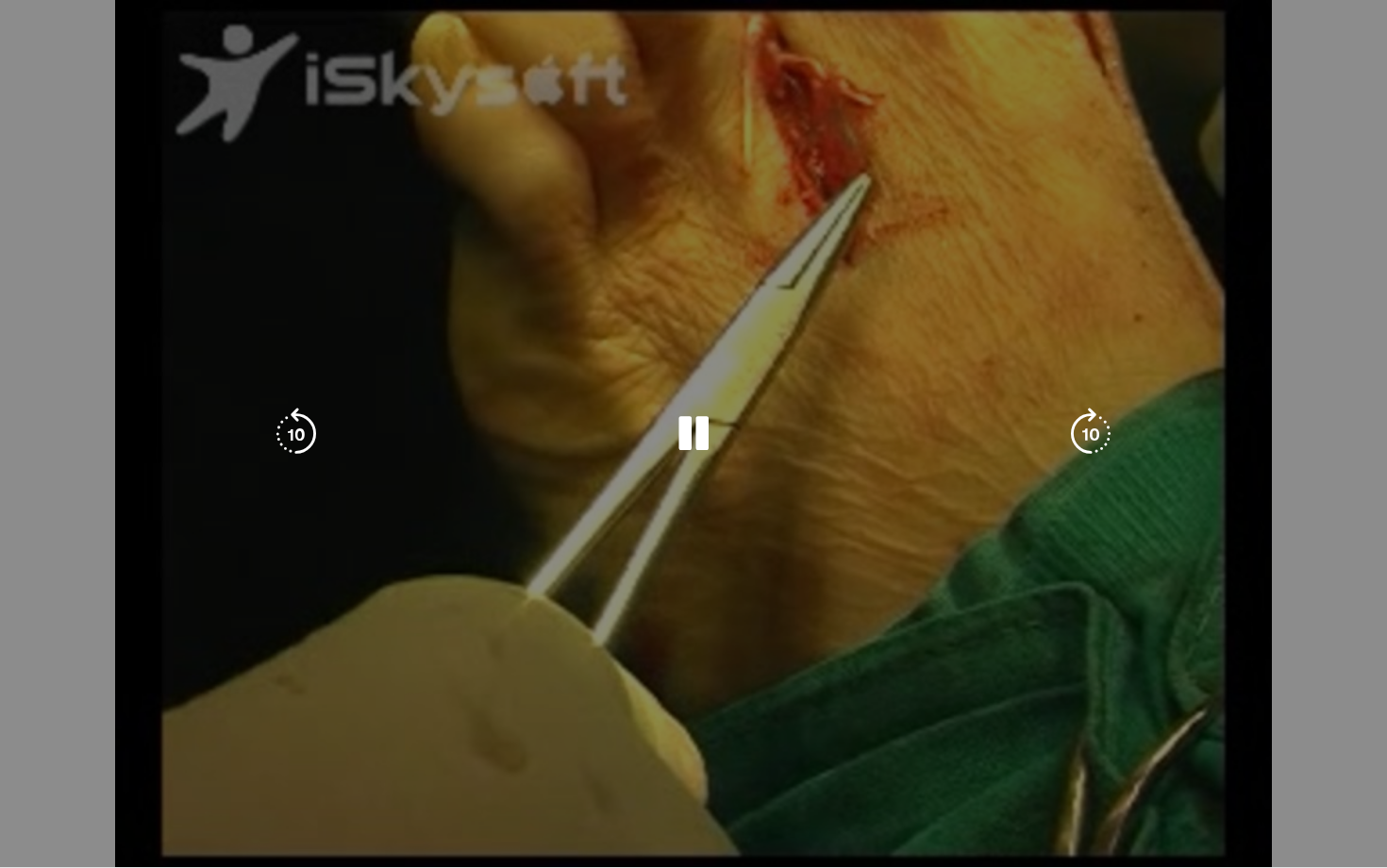 click on "10 seconds
Tap to unmute" at bounding box center (694, 433) 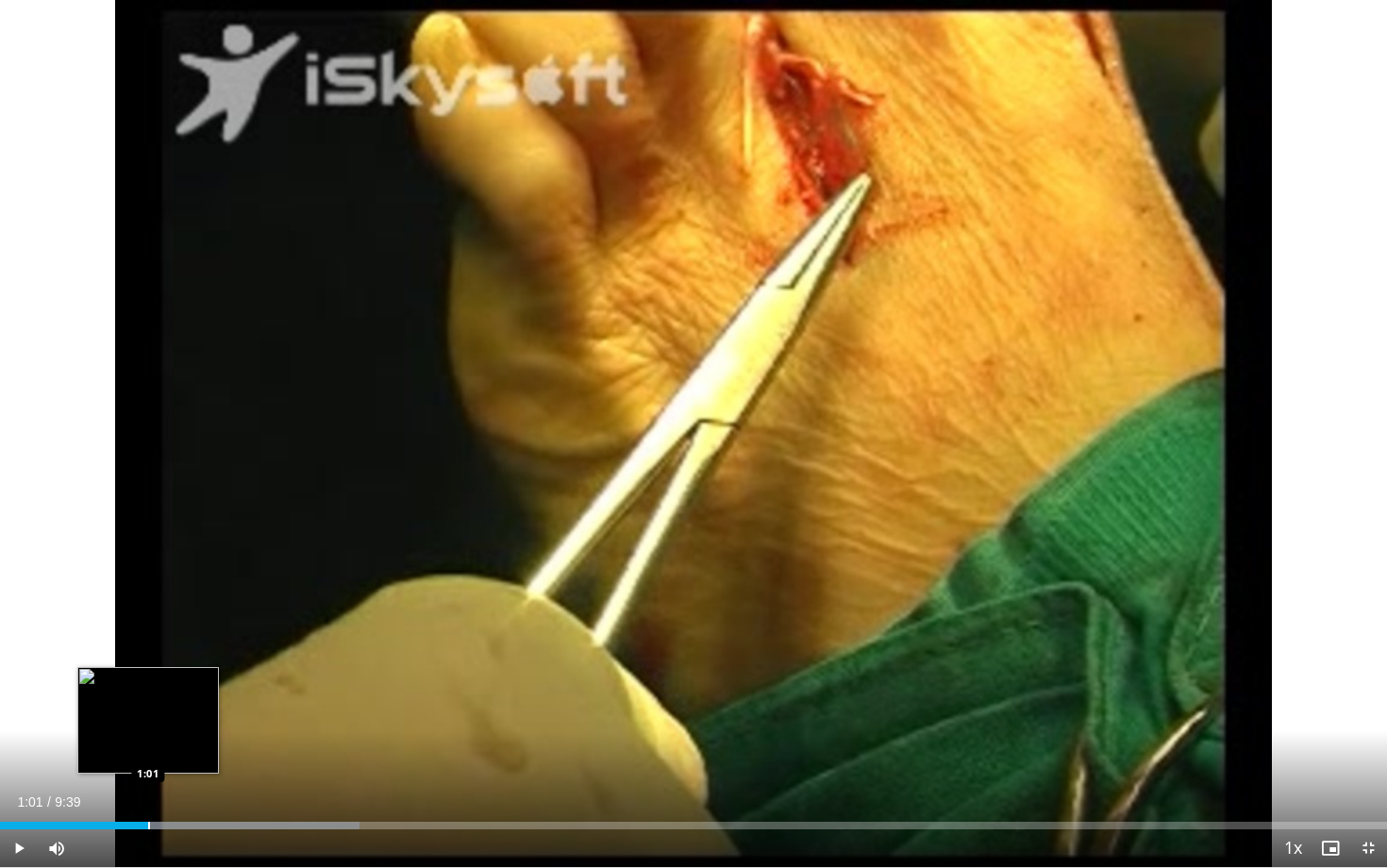 click at bounding box center [149, 826] 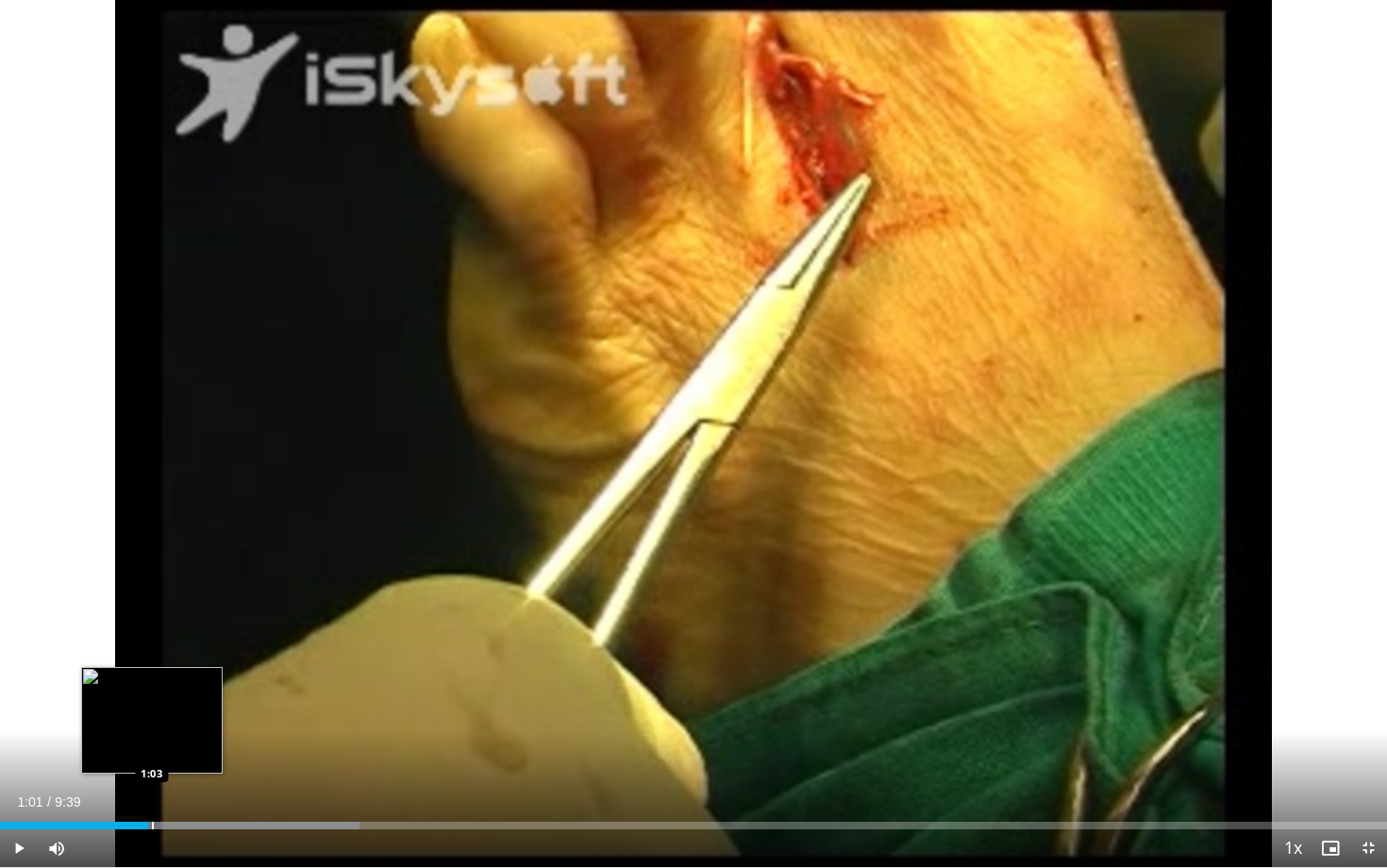 click at bounding box center [153, 826] 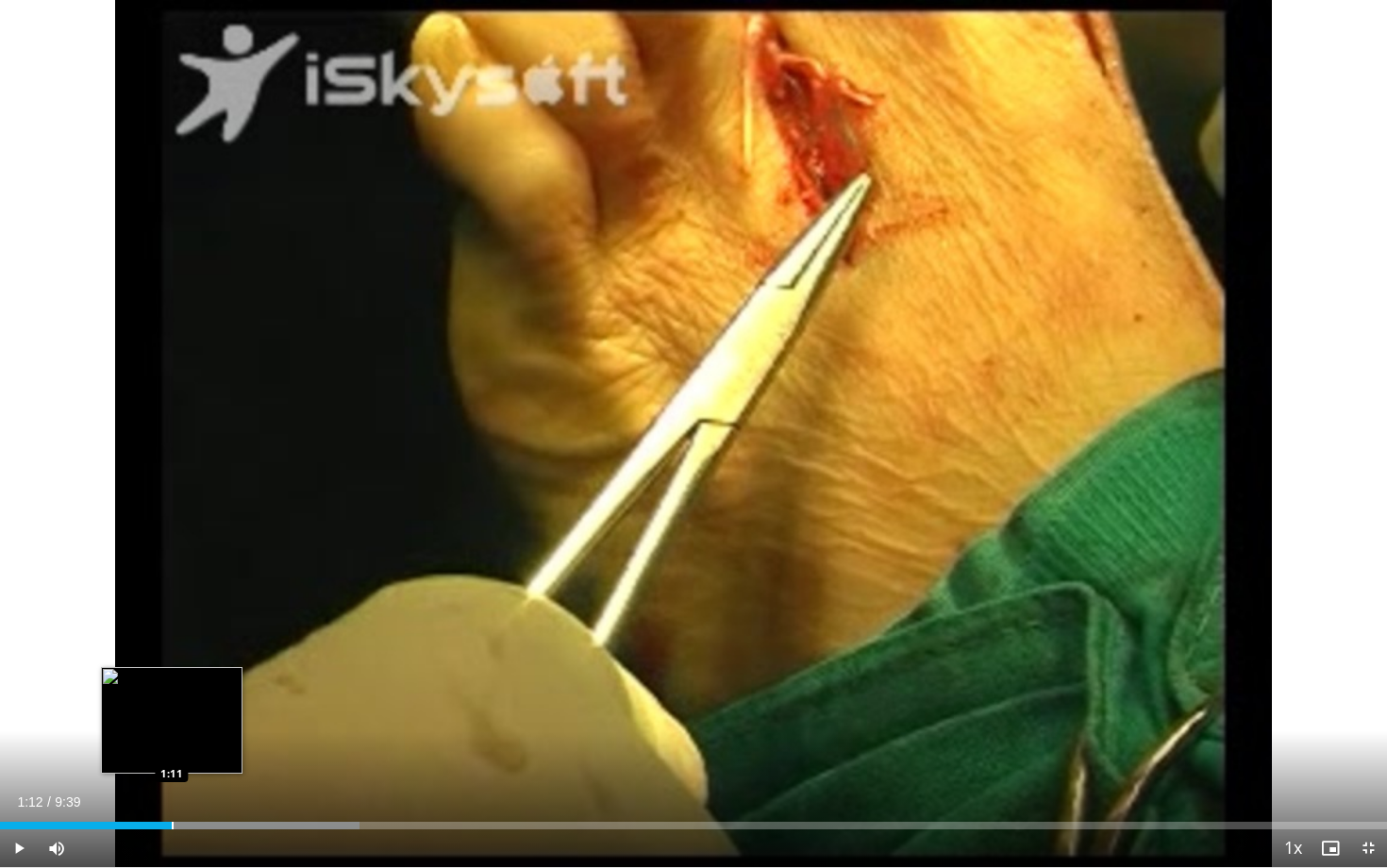 click at bounding box center (173, 826) 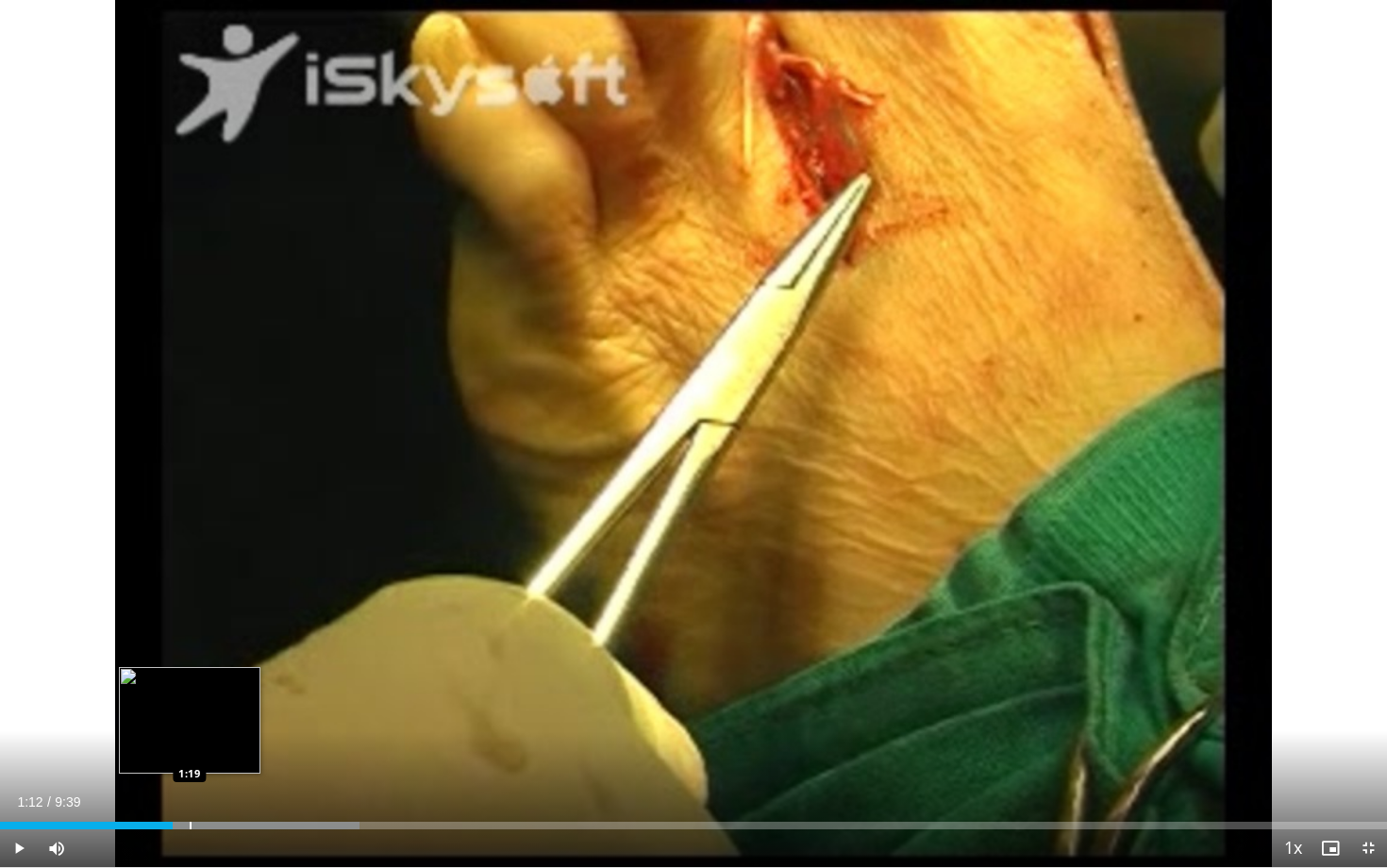click at bounding box center [191, 826] 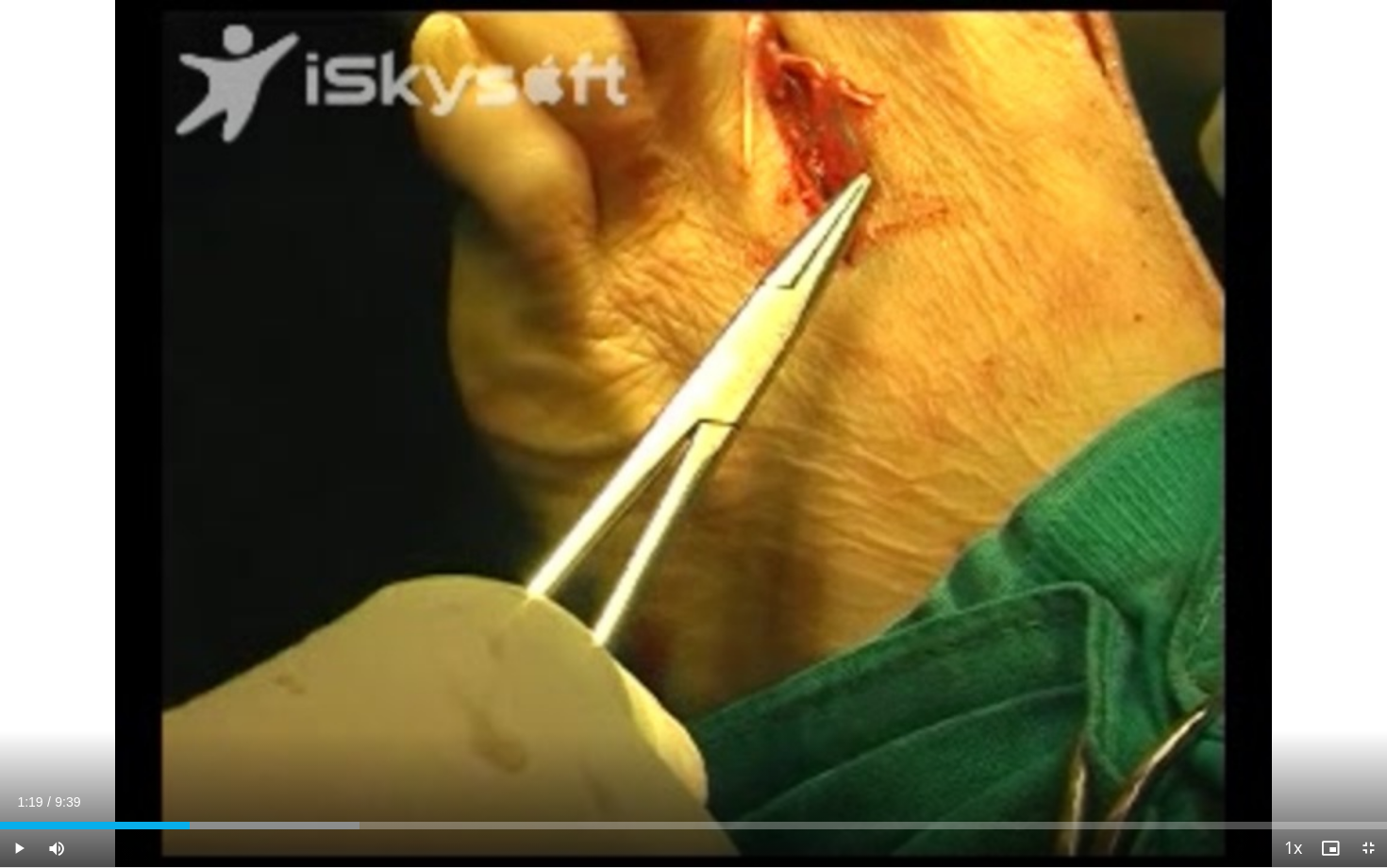 click on "Current Time  1:19 / Duration  9:39 Play Skip Backward Skip Forward Mute 100% Loaded :  25.90% 1:19 1:21 Stream Type  LIVE Seek to live, currently behind live LIVE   1x Playback Rate 0.5x 0.75x 1x , selected 1.25x 1.5x 1.75x 2x Chapters Chapters Descriptions descriptions off , selected Captions captions settings , opens captions settings dialog captions off , selected Audio Track default , selected Exit Fullscreen Enable picture-in-picture mode" at bounding box center [694, 848] 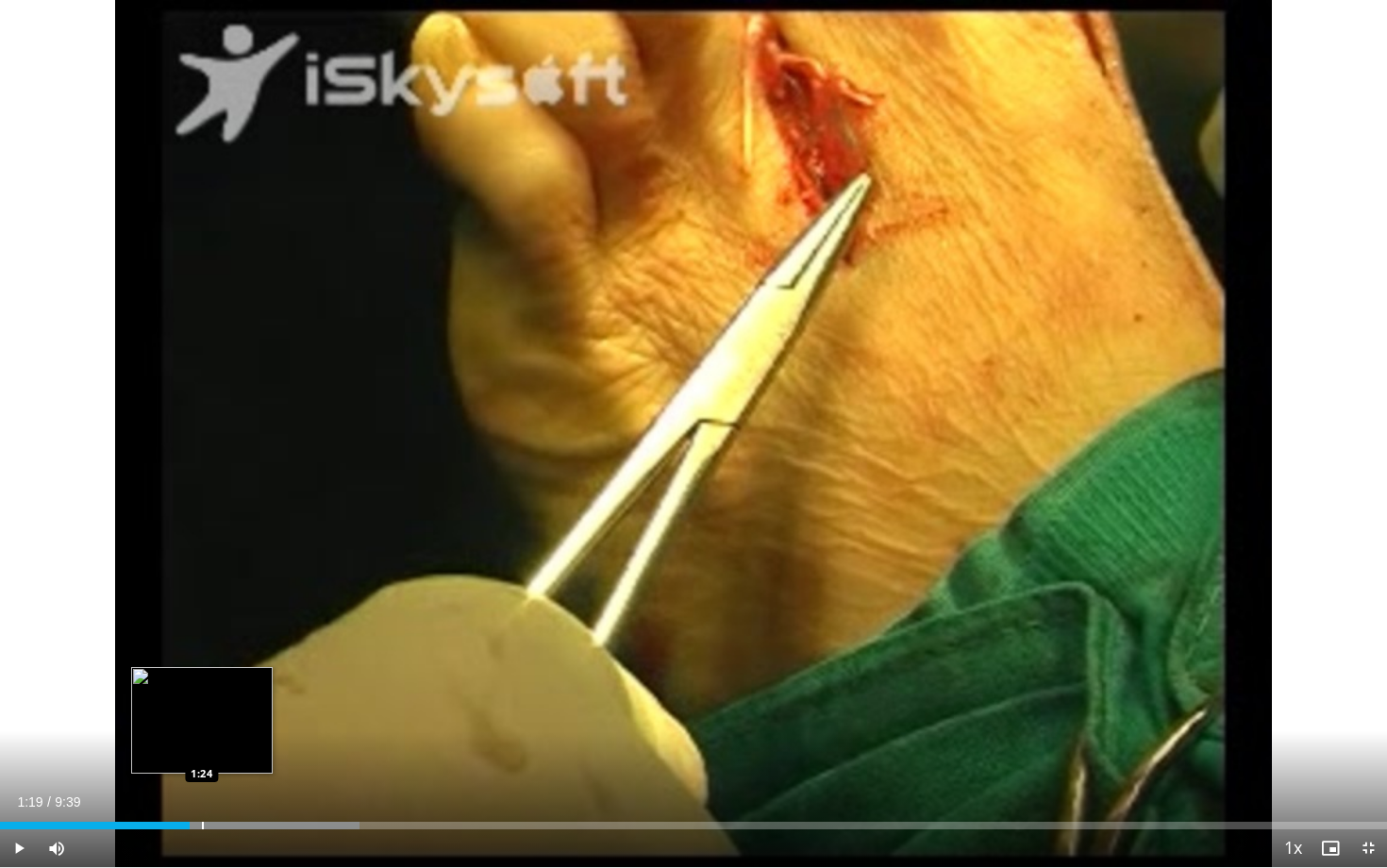 click at bounding box center [203, 826] 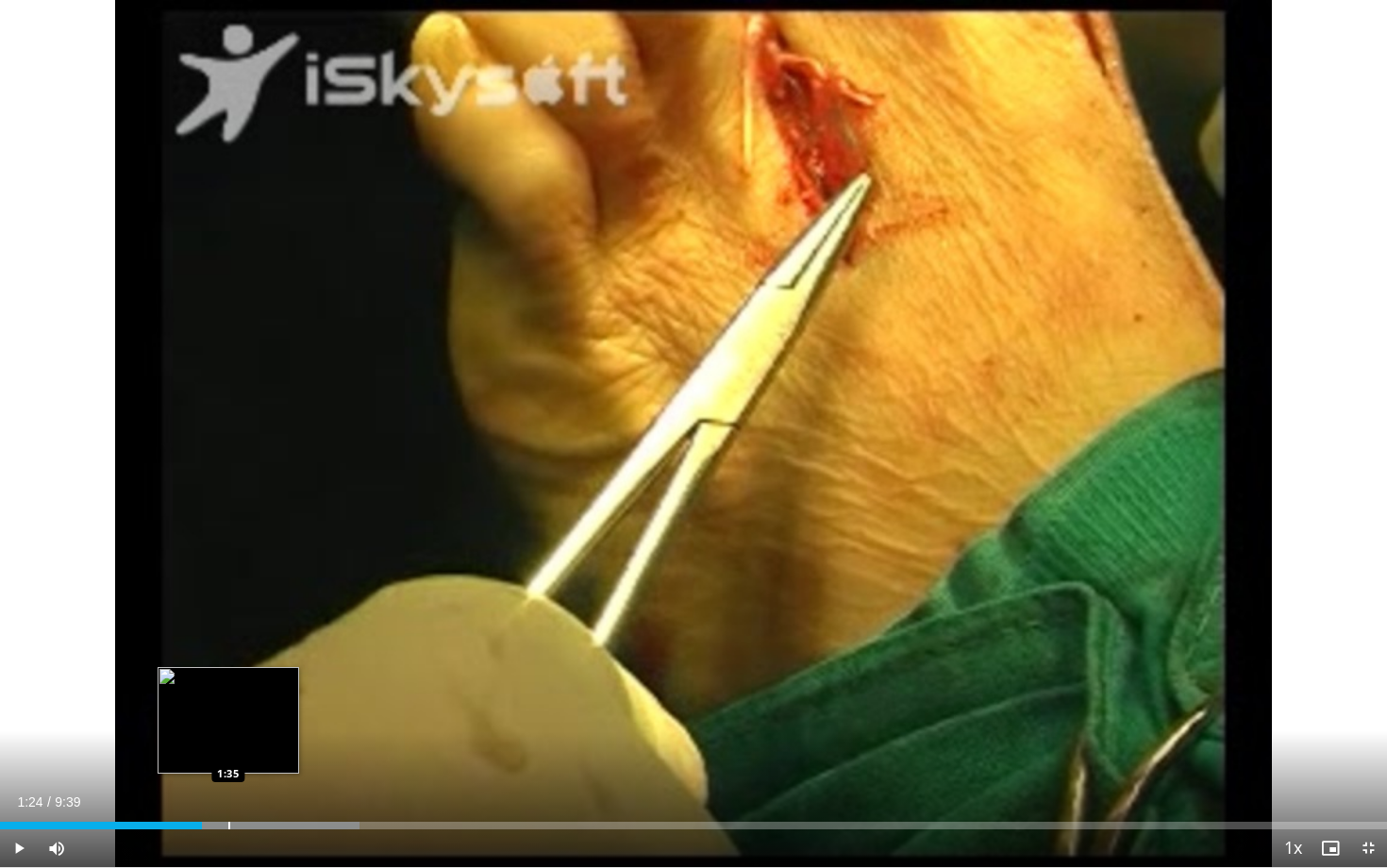 click at bounding box center (229, 826) 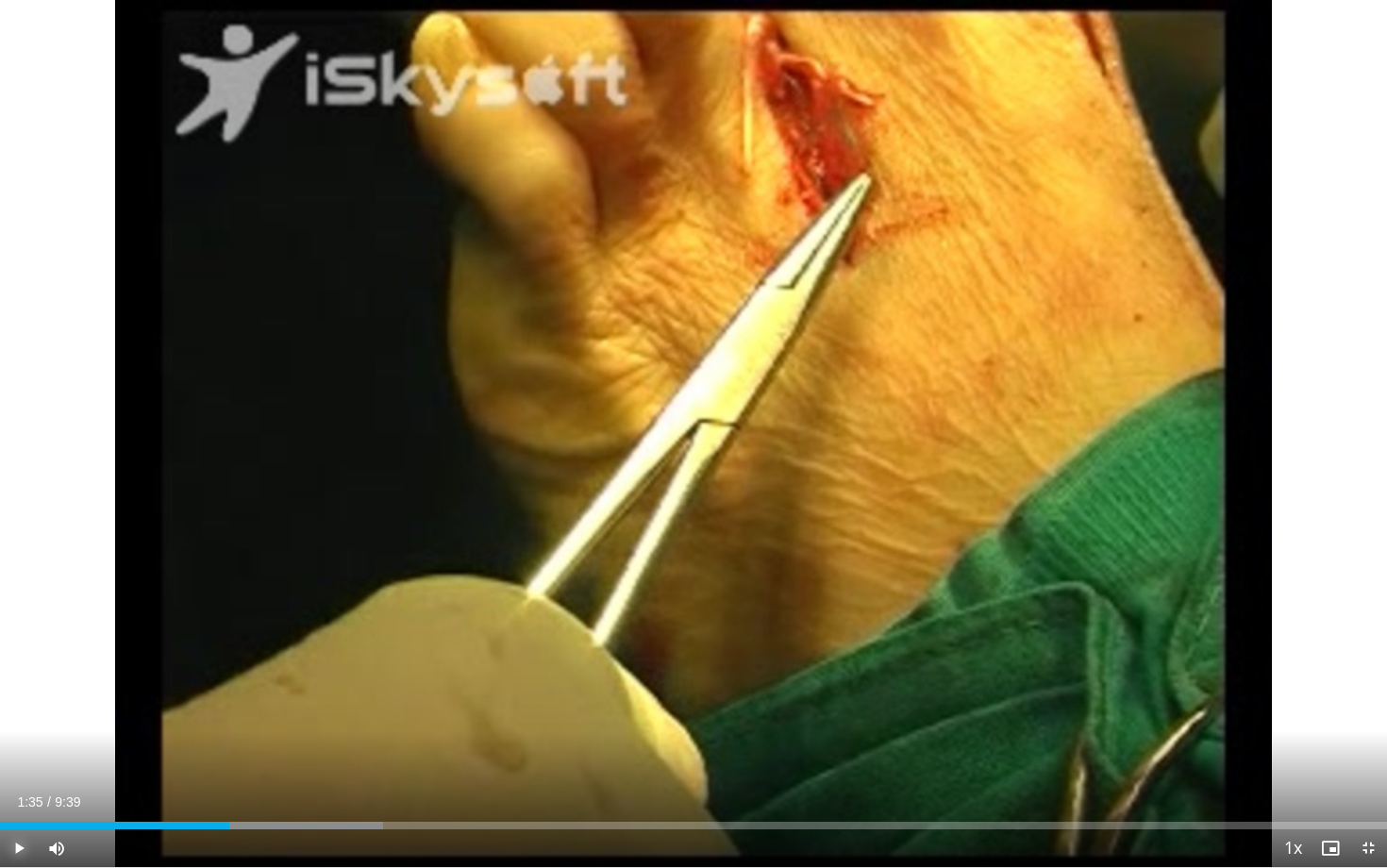 click at bounding box center [19, 848] 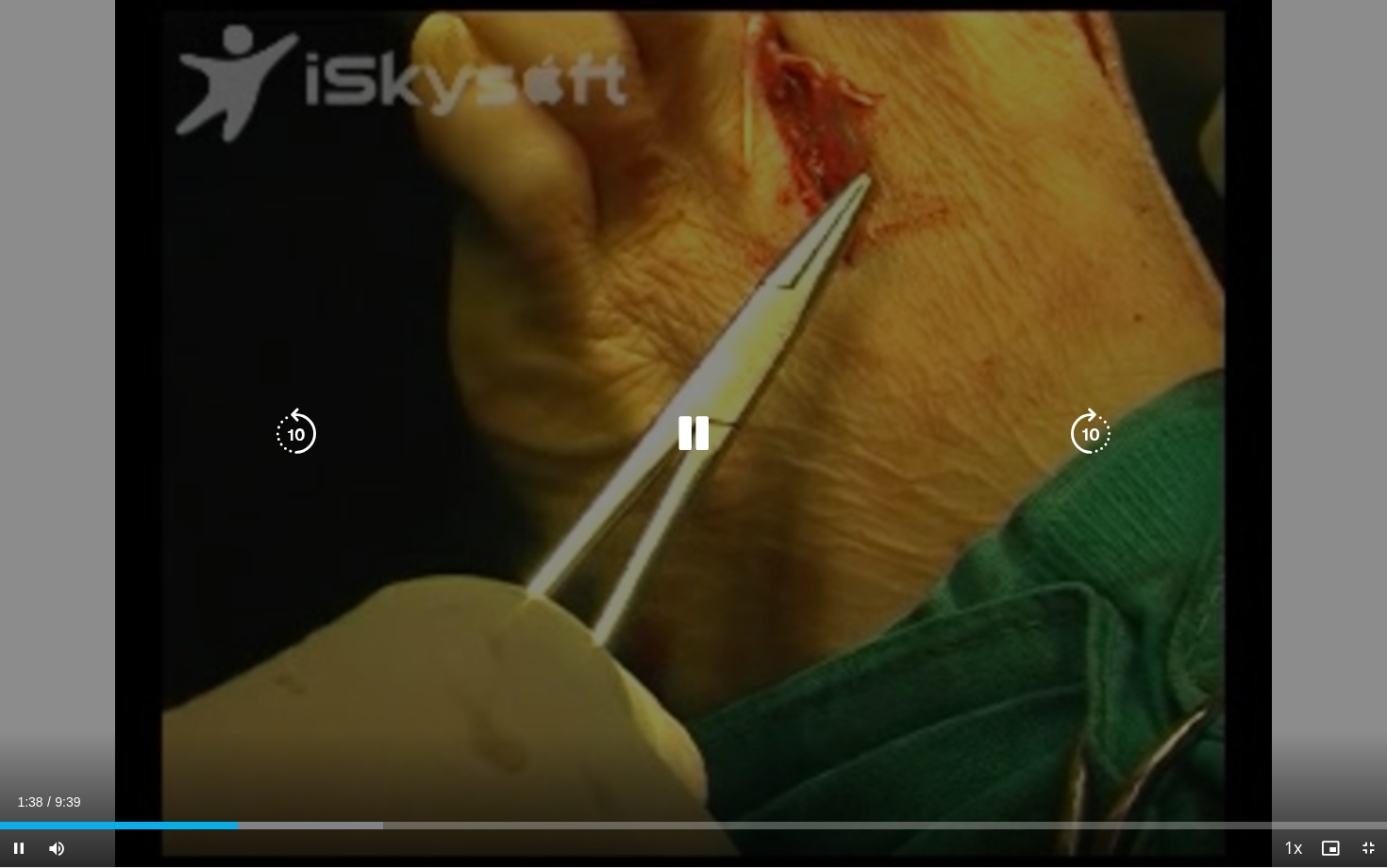 click on "10 seconds
Tap to unmute" at bounding box center (694, 433) 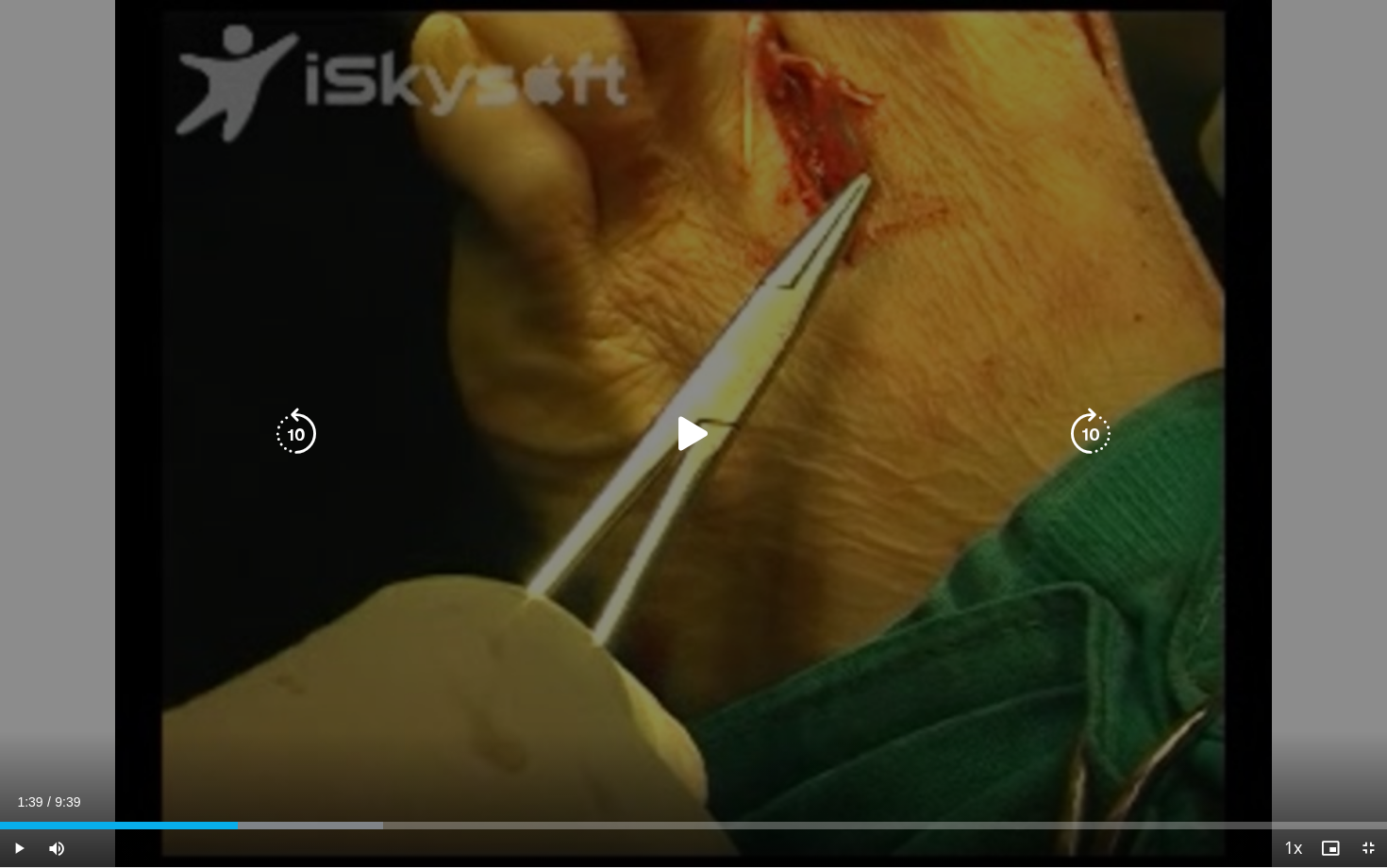 click on "10 seconds
Tap to unmute" at bounding box center (694, 433) 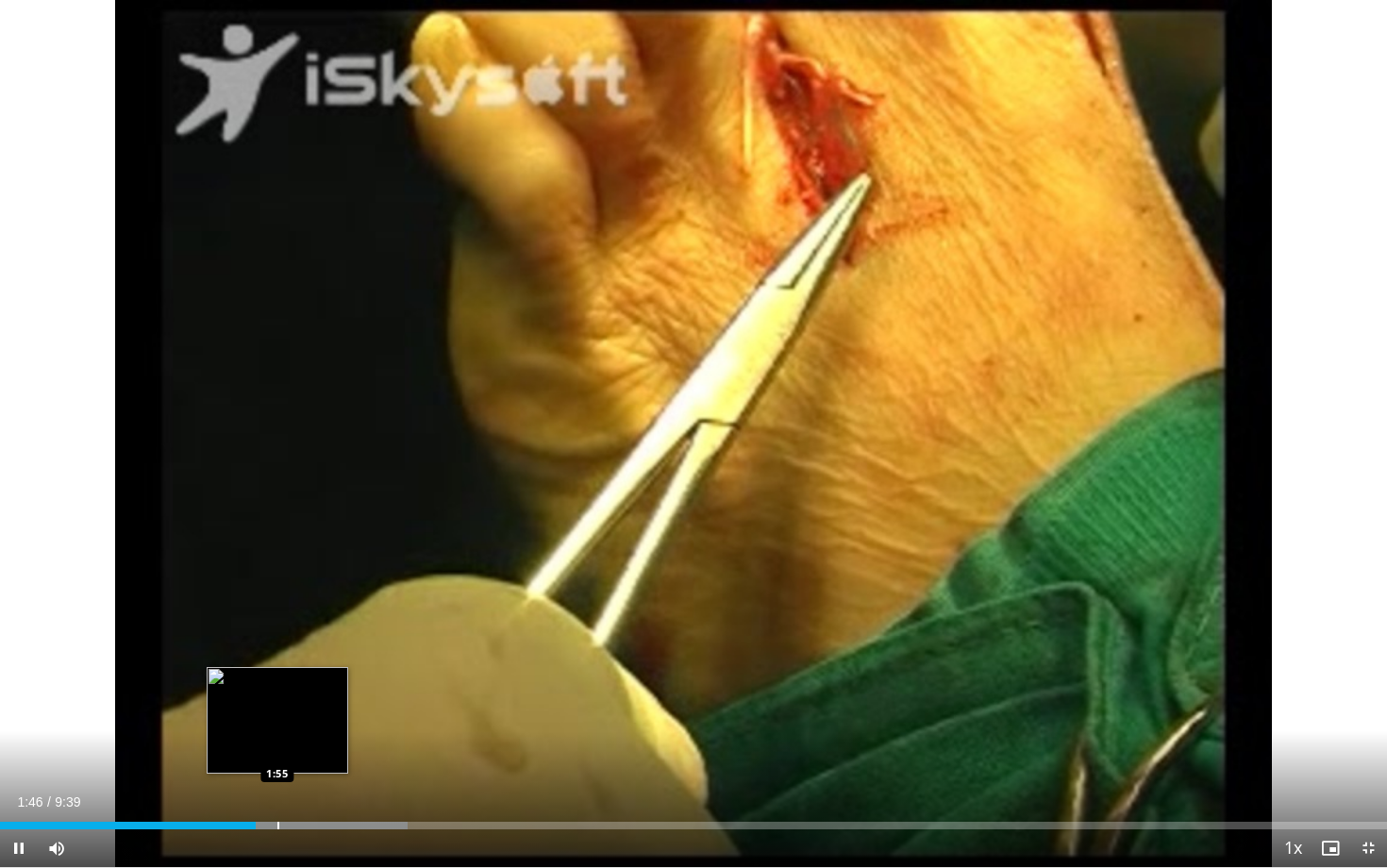 click at bounding box center (278, 826) 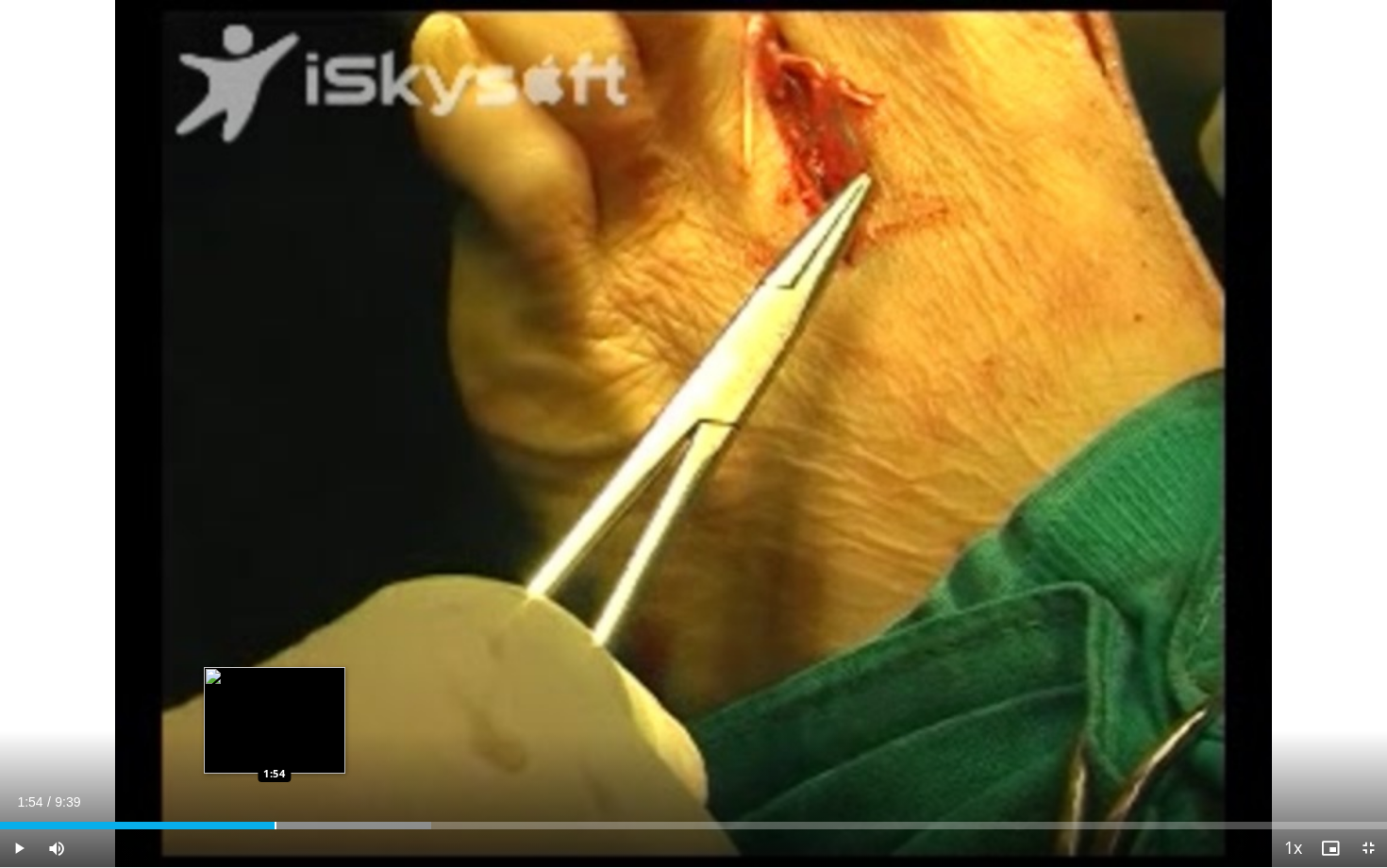 click at bounding box center (276, 826) 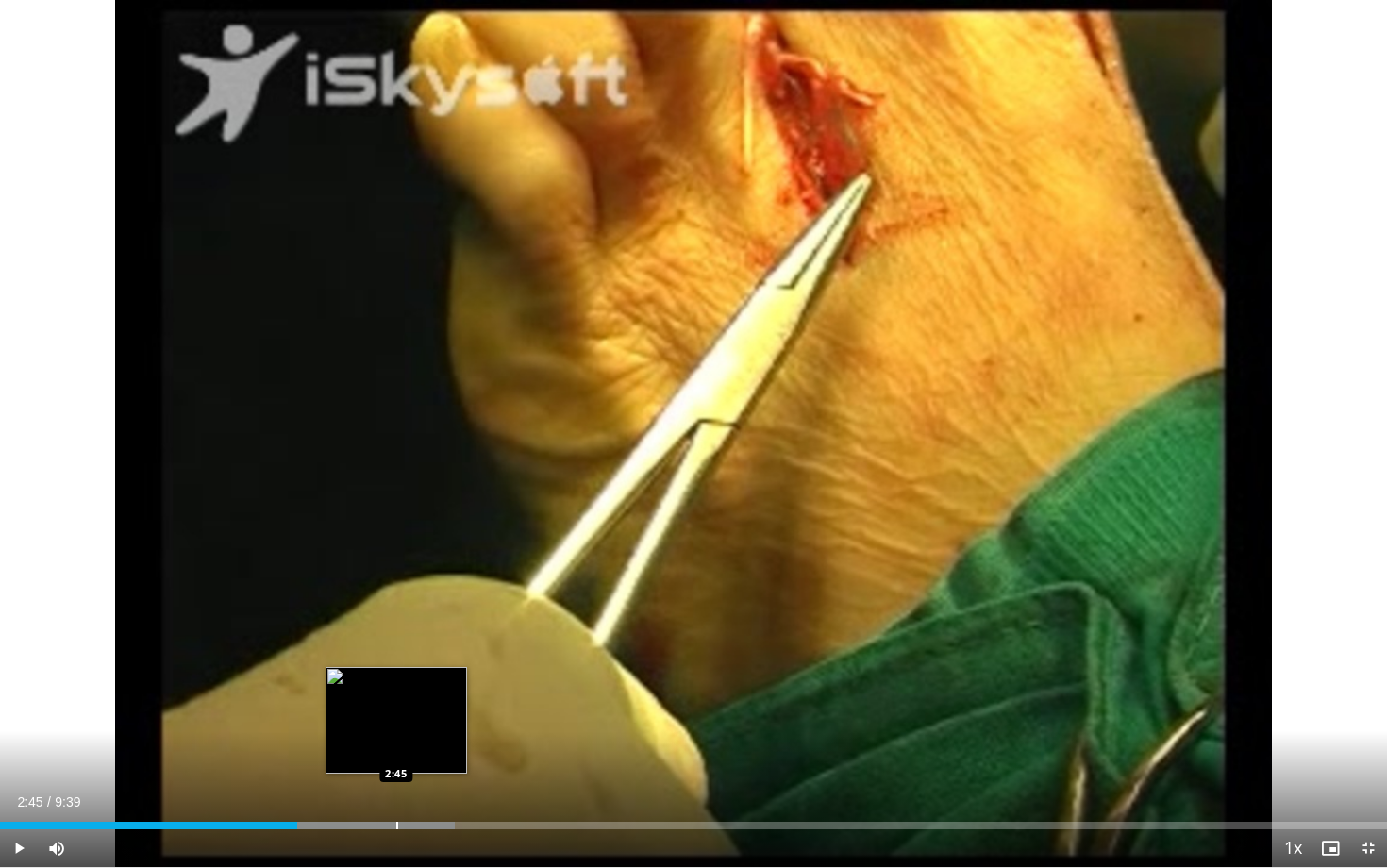 click at bounding box center [397, 826] 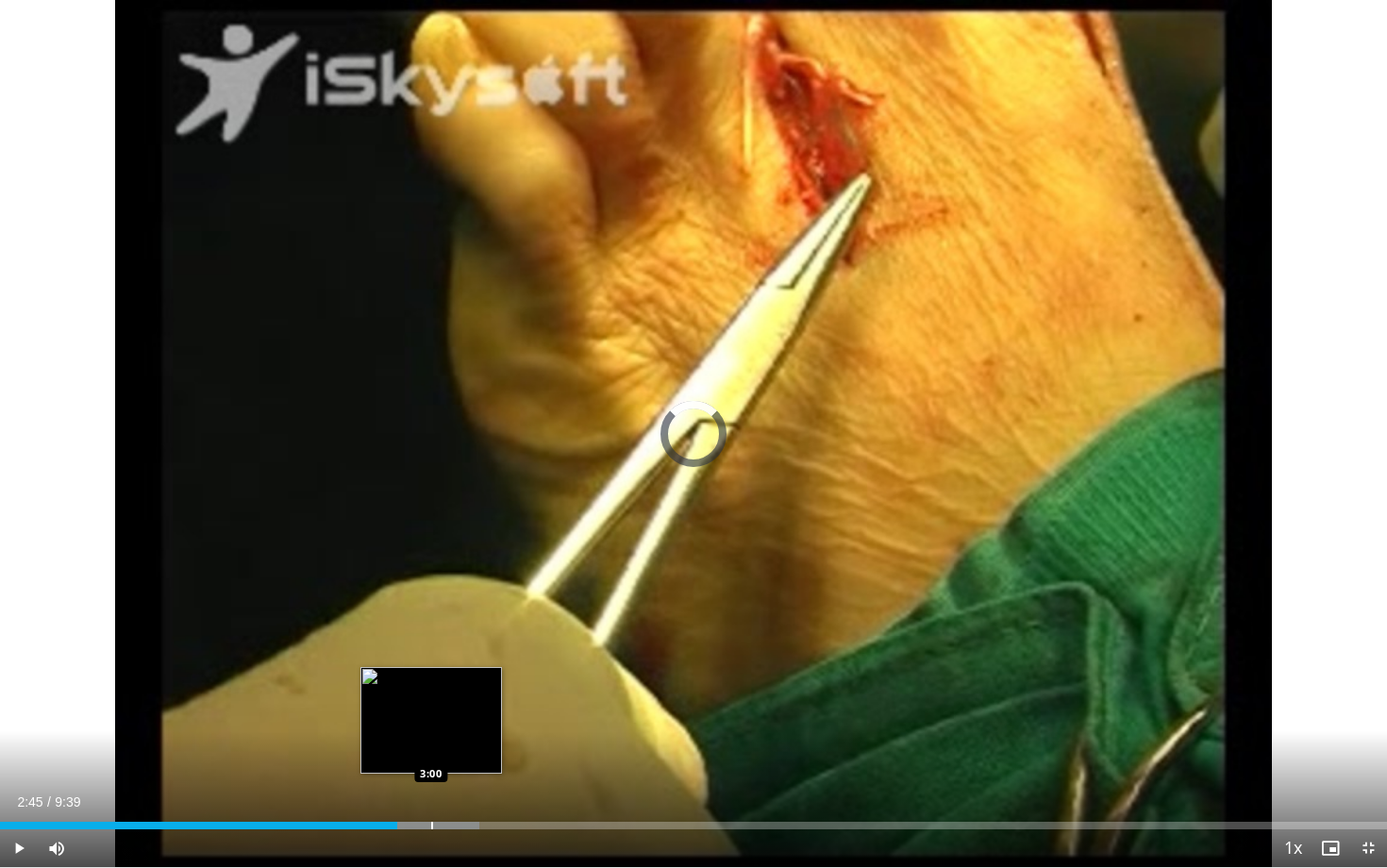 click at bounding box center [432, 826] 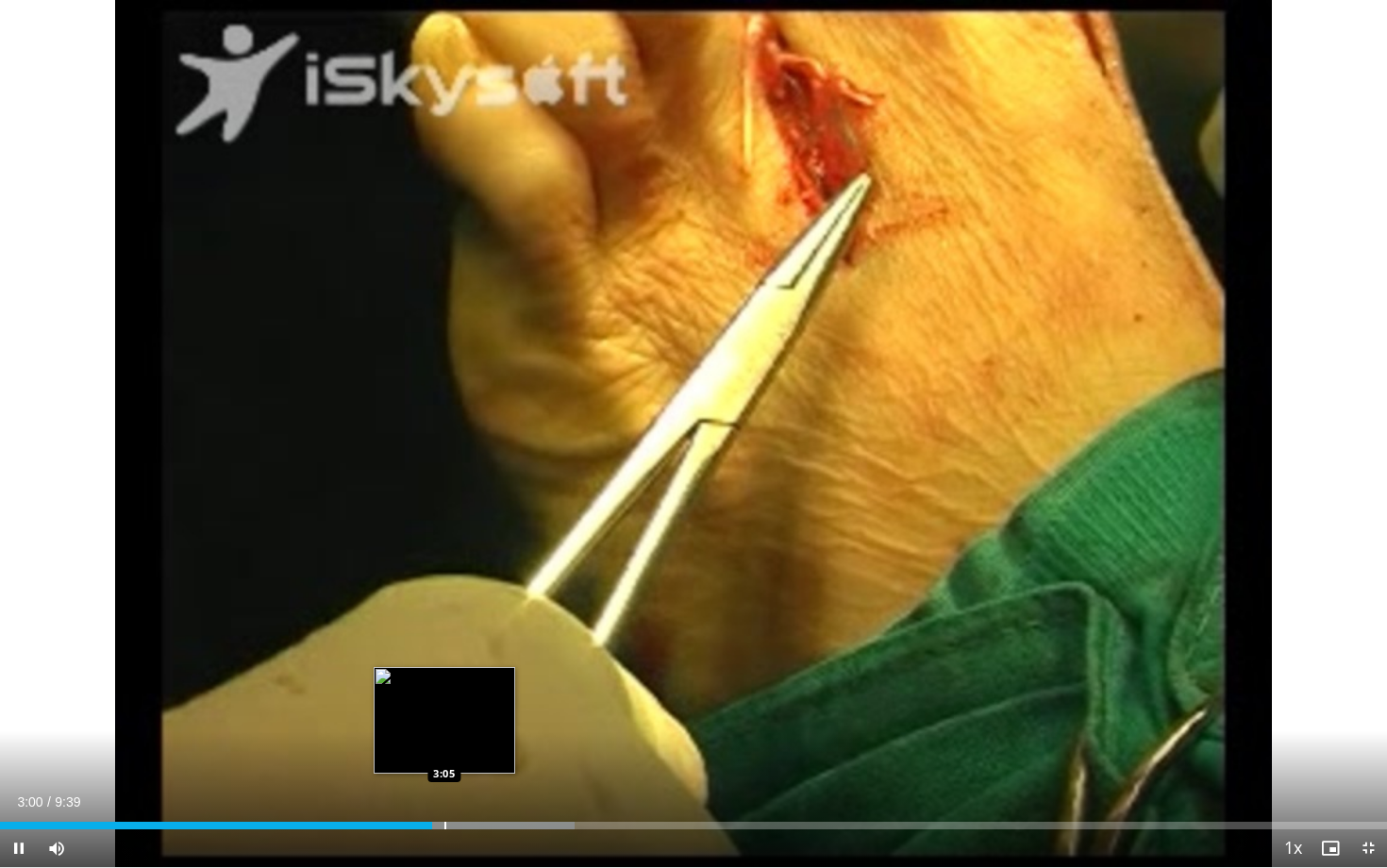 click at bounding box center [445, 826] 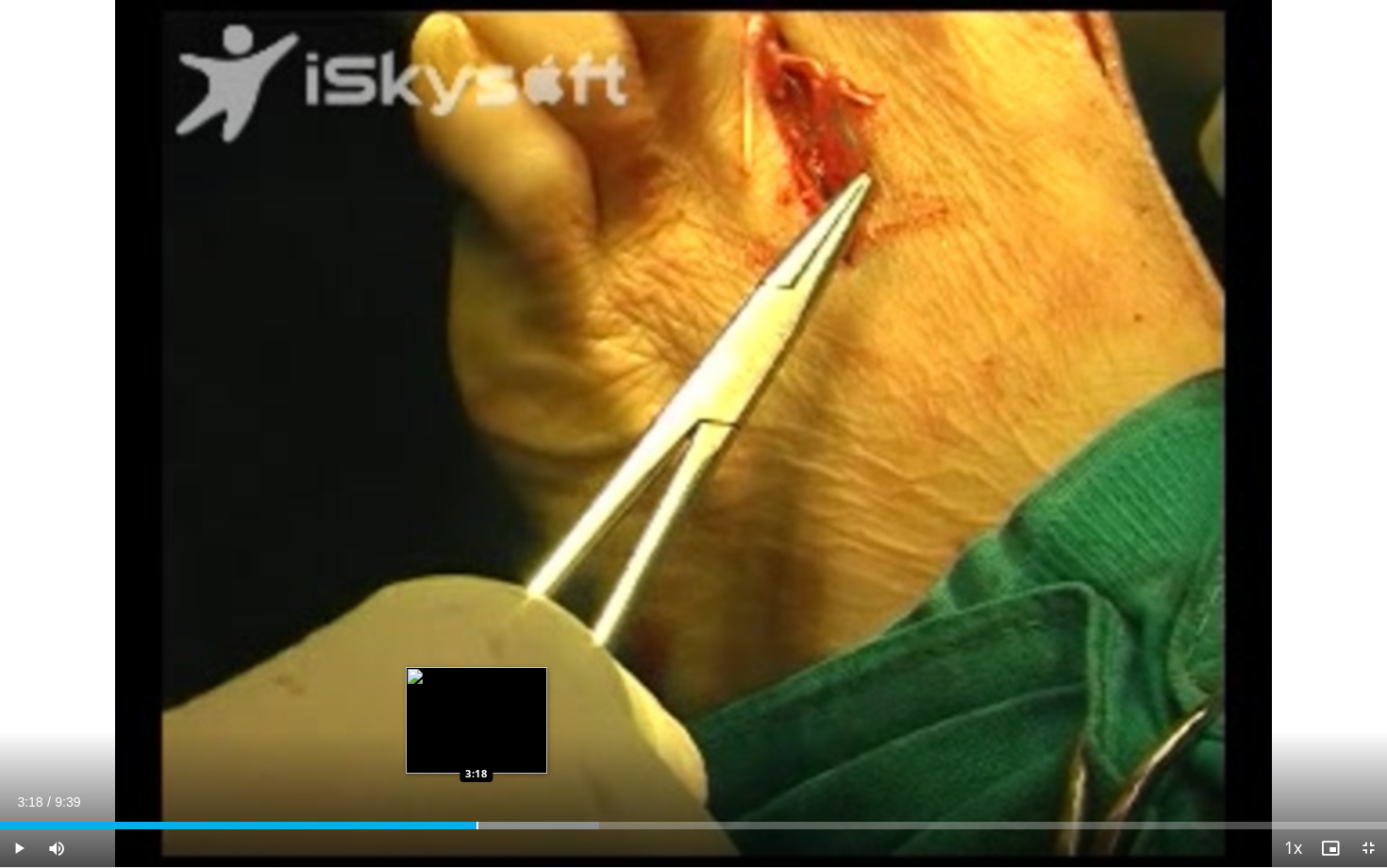 click at bounding box center (477, 826) 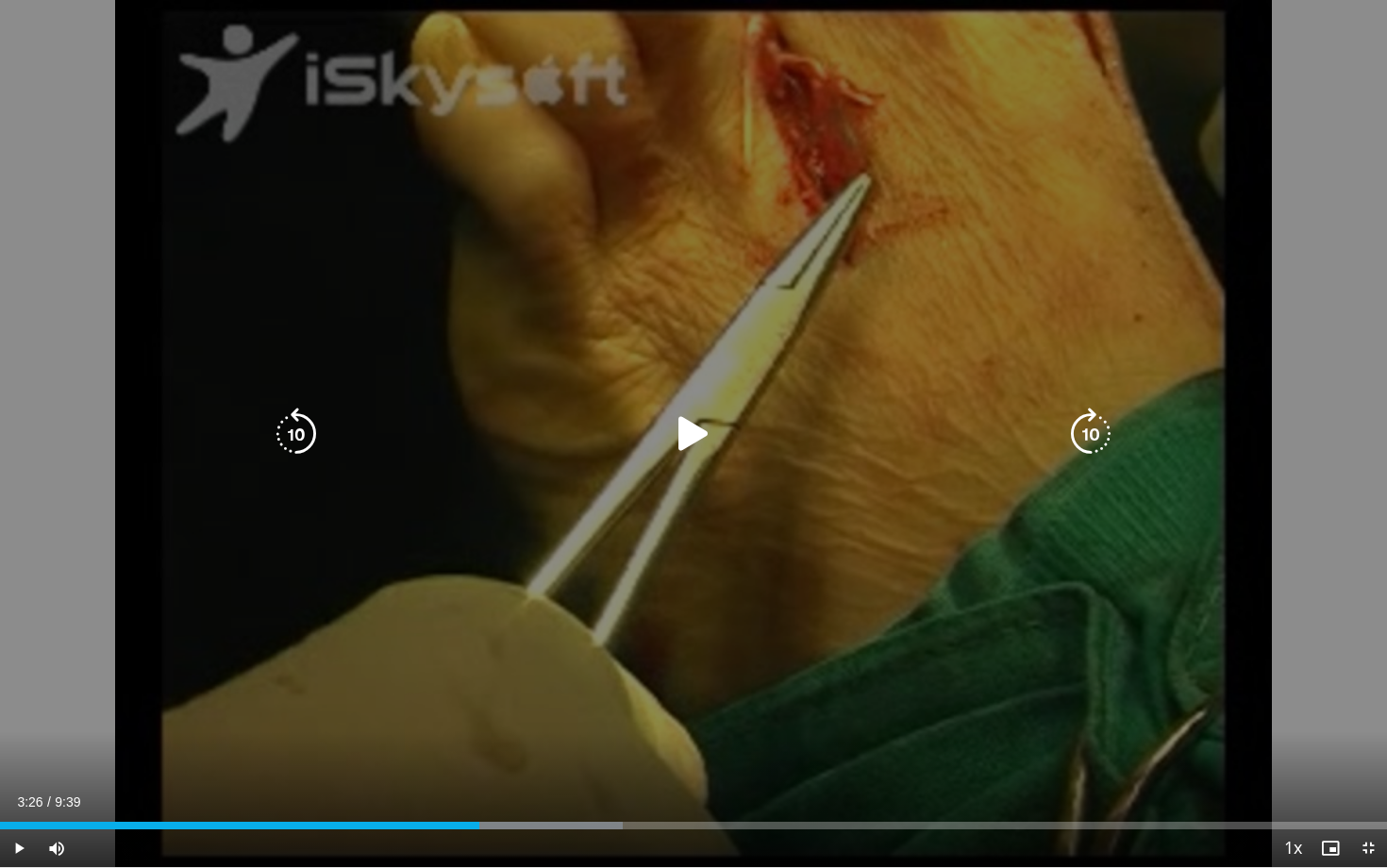 click at bounding box center (513, 826) 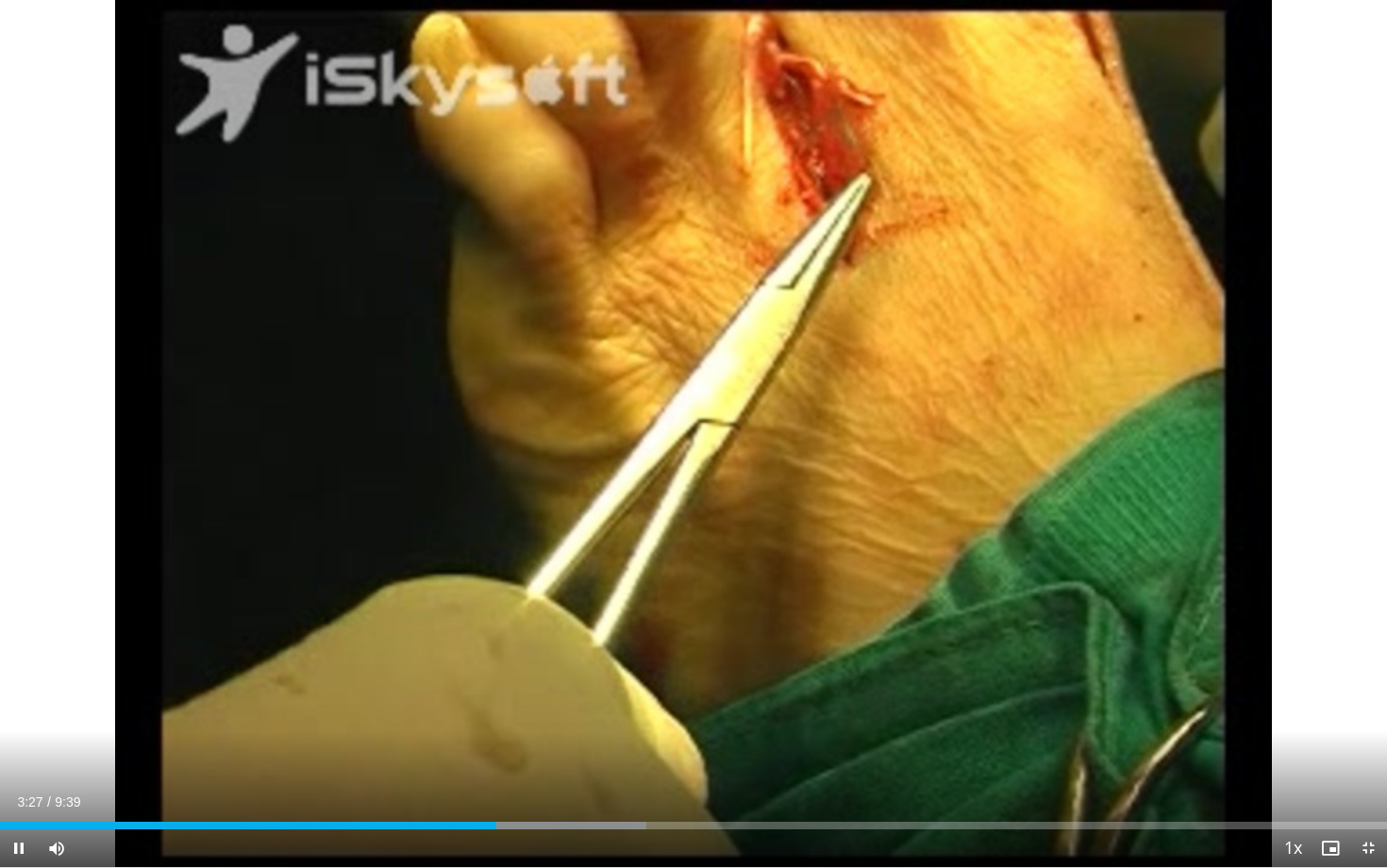 click on "Current Time  3:27 / Duration  9:39 Pause Skip Backward Skip Forward Mute 100% Loaded :  46.62% 3:27 3:31 Stream Type  LIVE Seek to live, currently behind live LIVE   1x Playback Rate 0.5x 0.75x 1x , selected 1.25x 1.5x 1.75x 2x Chapters Chapters Descriptions descriptions off , selected Captions captions settings , opens captions settings dialog captions off , selected Audio Track default , selected Exit Fullscreen Enable picture-in-picture mode" at bounding box center [694, 848] 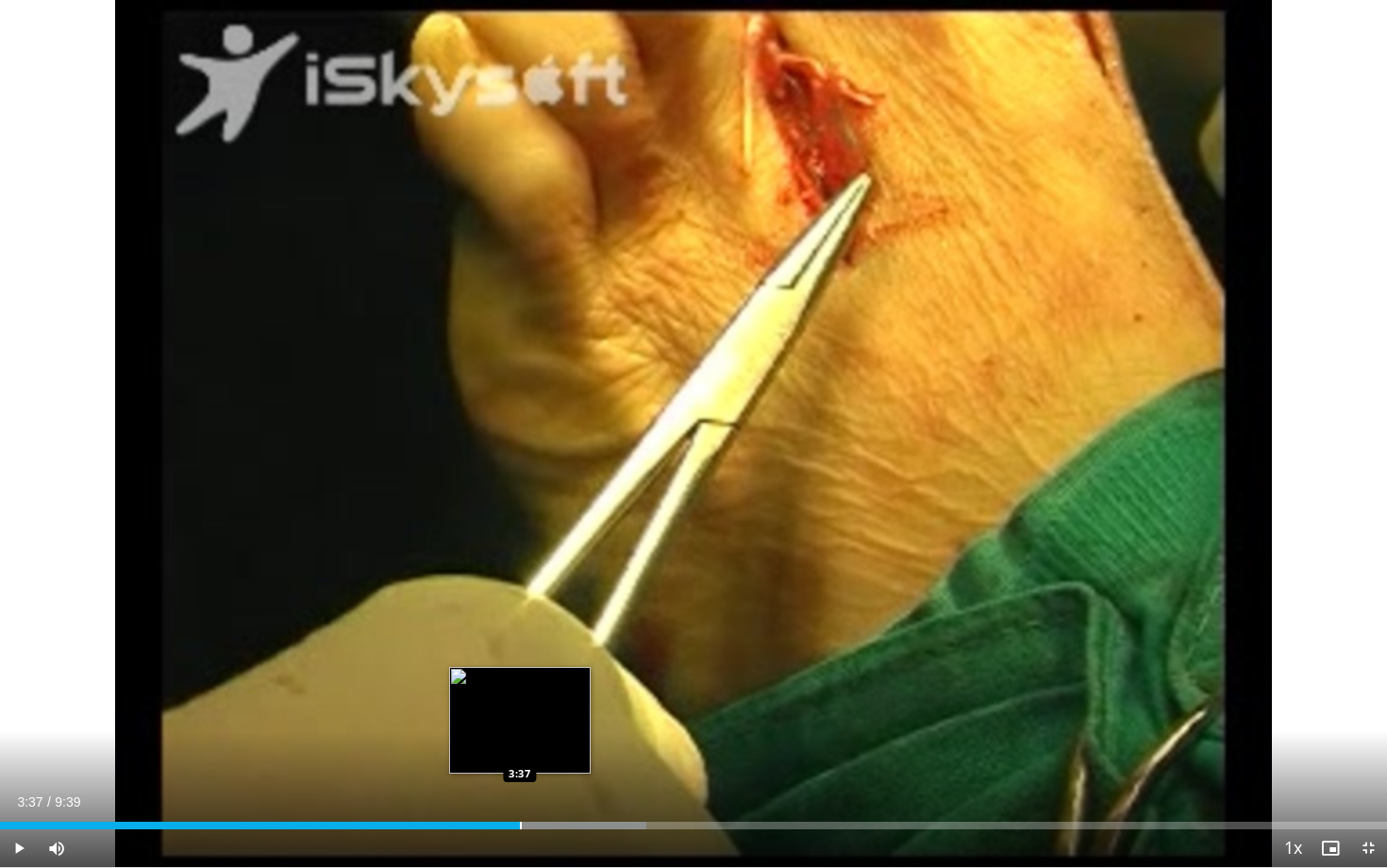 click at bounding box center (521, 826) 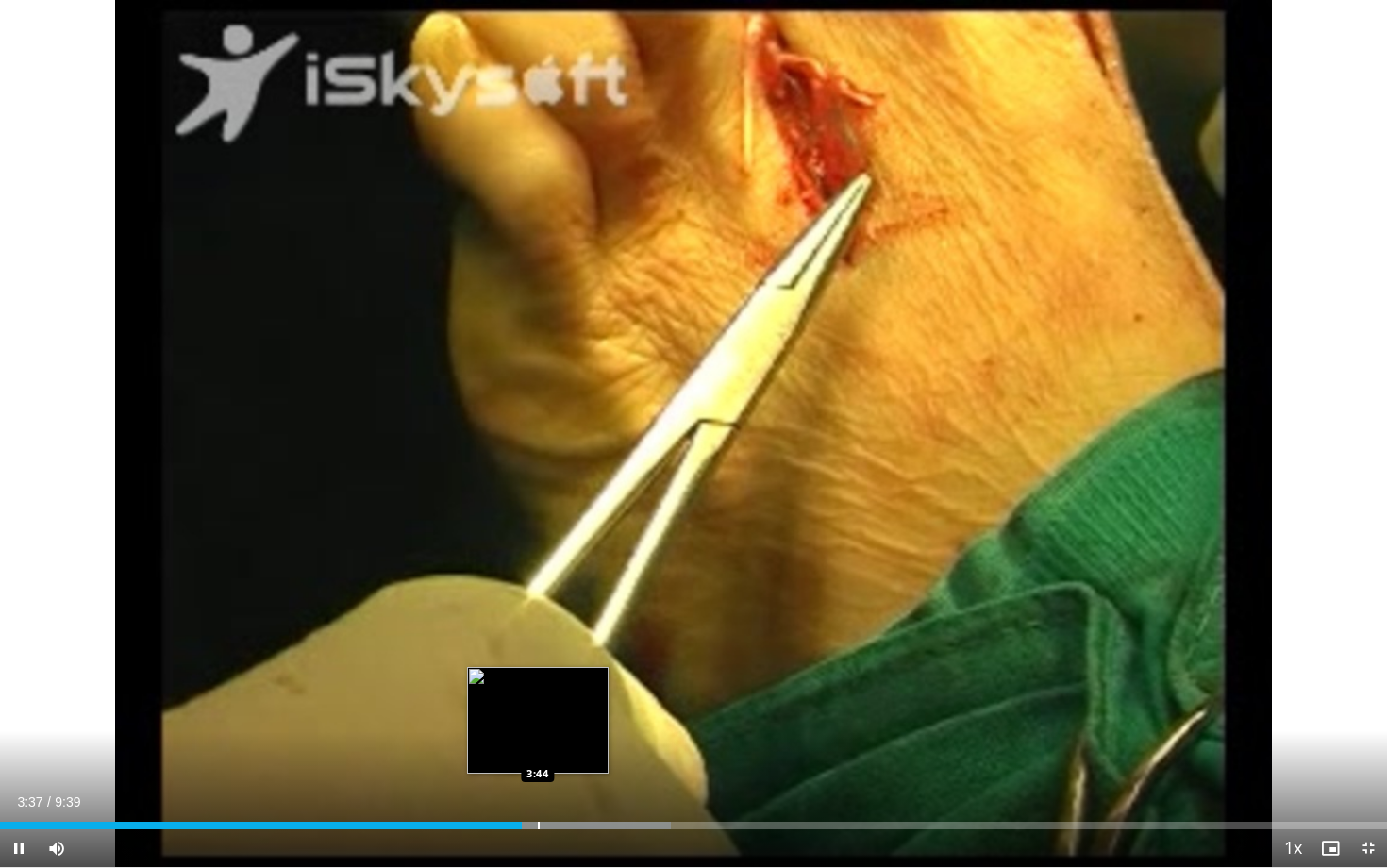 click at bounding box center (539, 826) 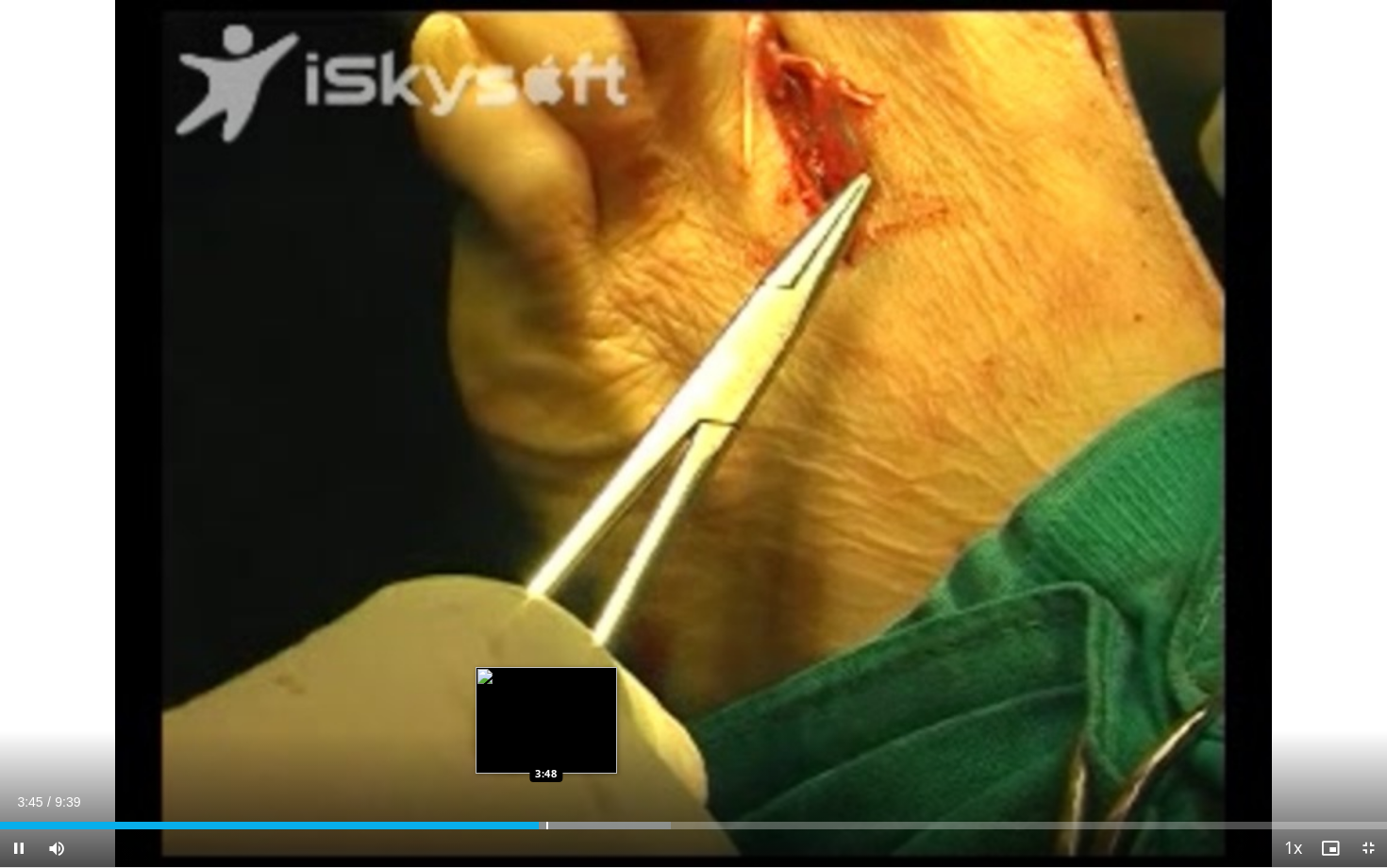 click at bounding box center (547, 826) 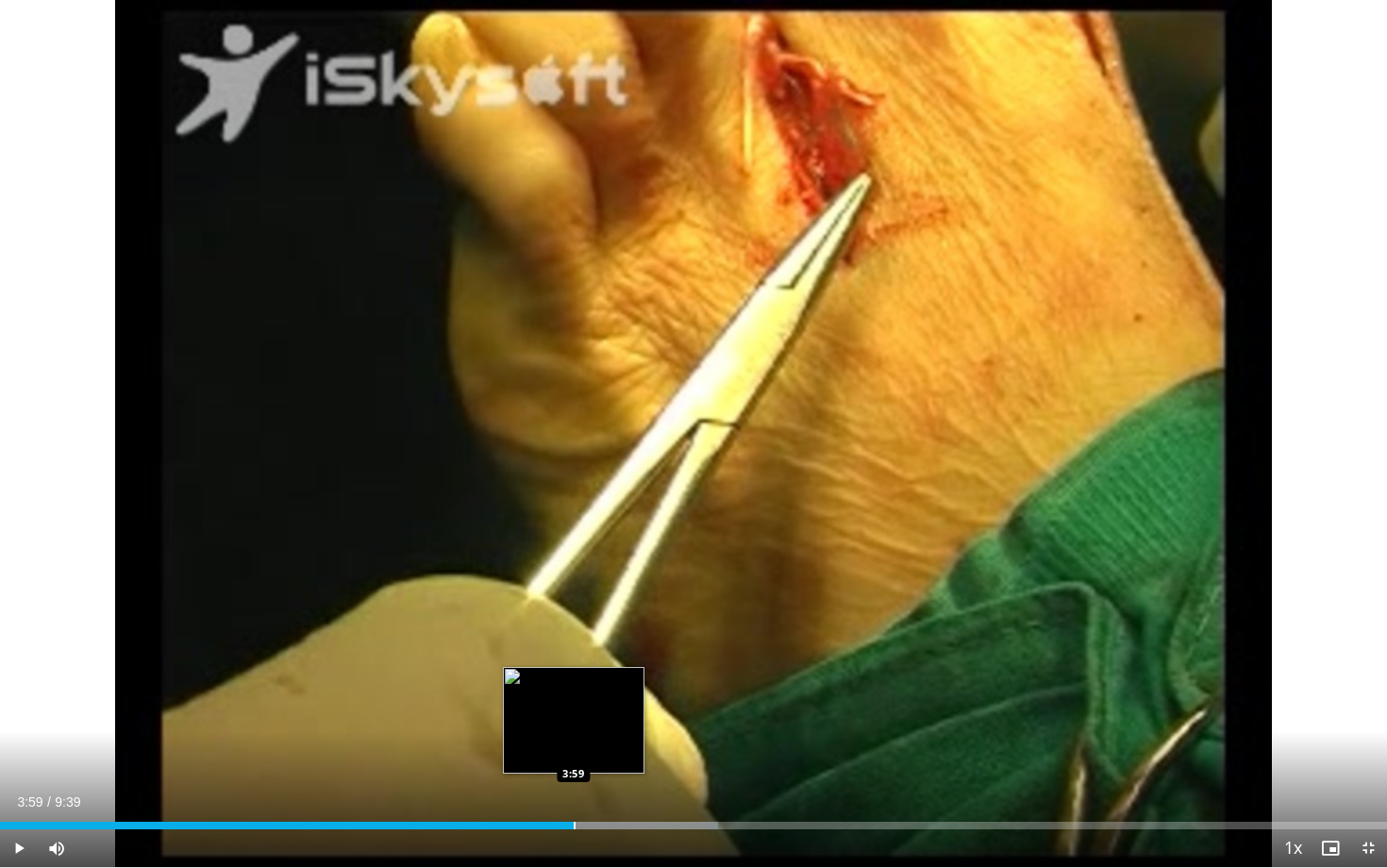 click at bounding box center (575, 826) 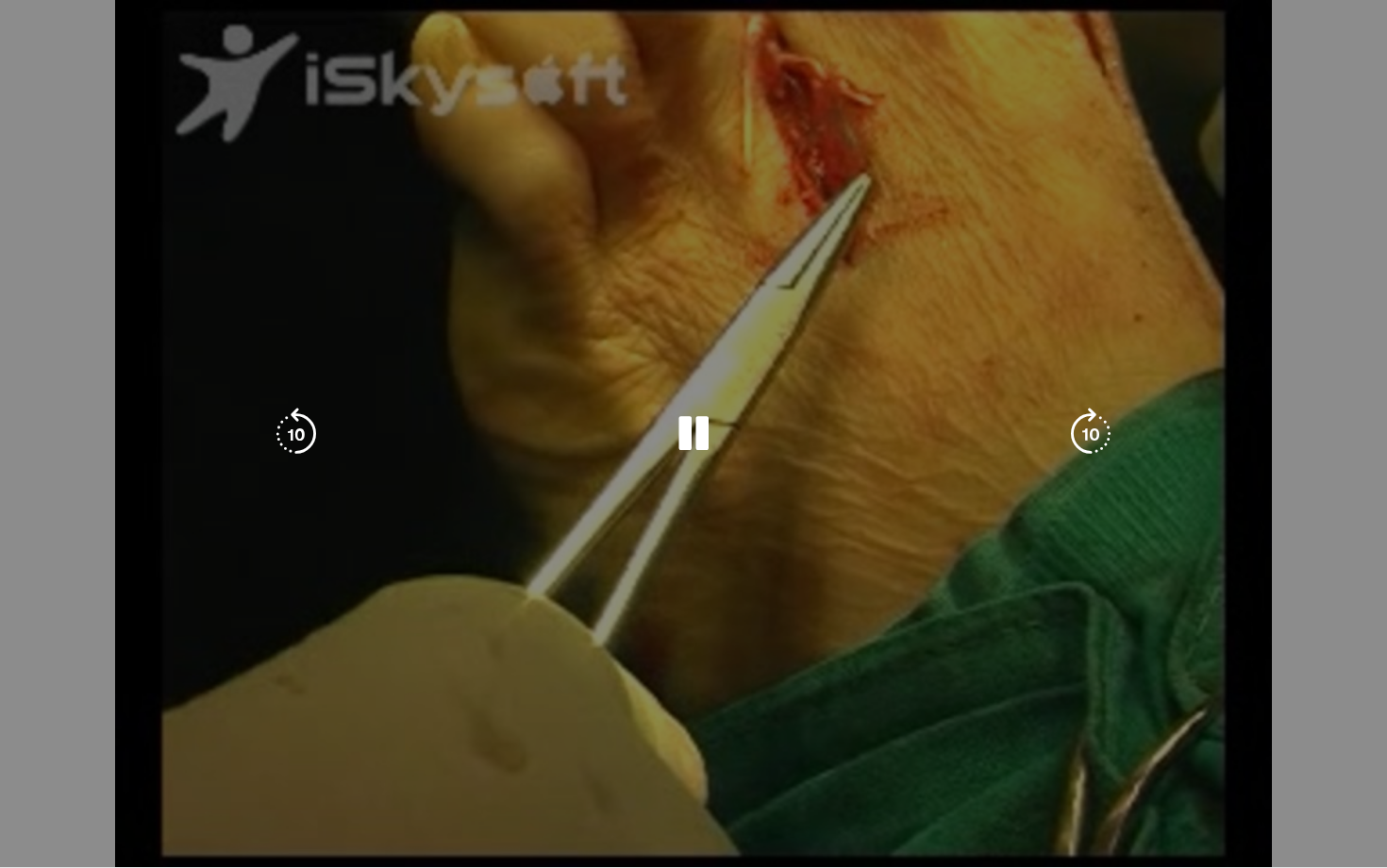 click on "**********" at bounding box center (694, 434) 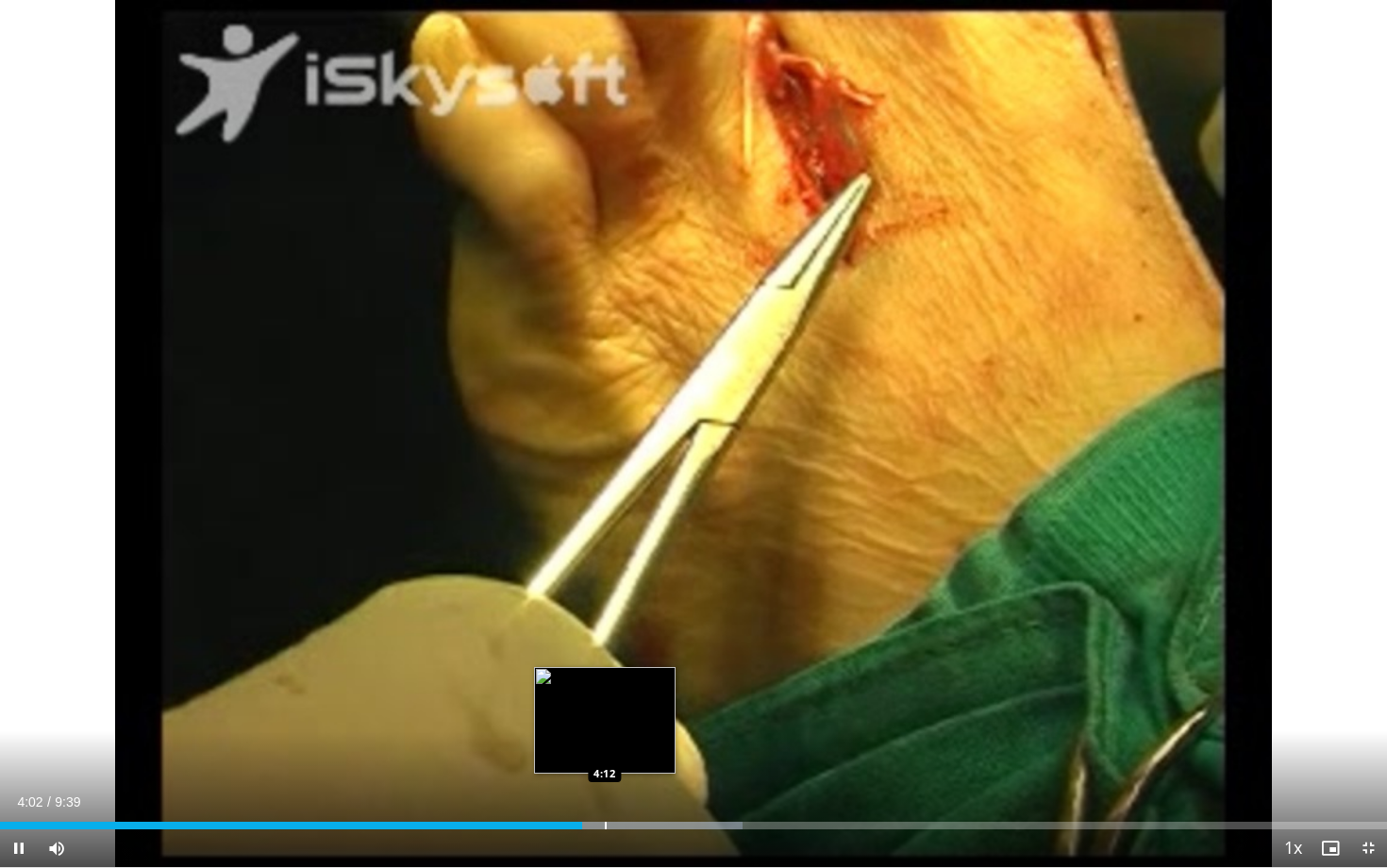 click at bounding box center [606, 826] 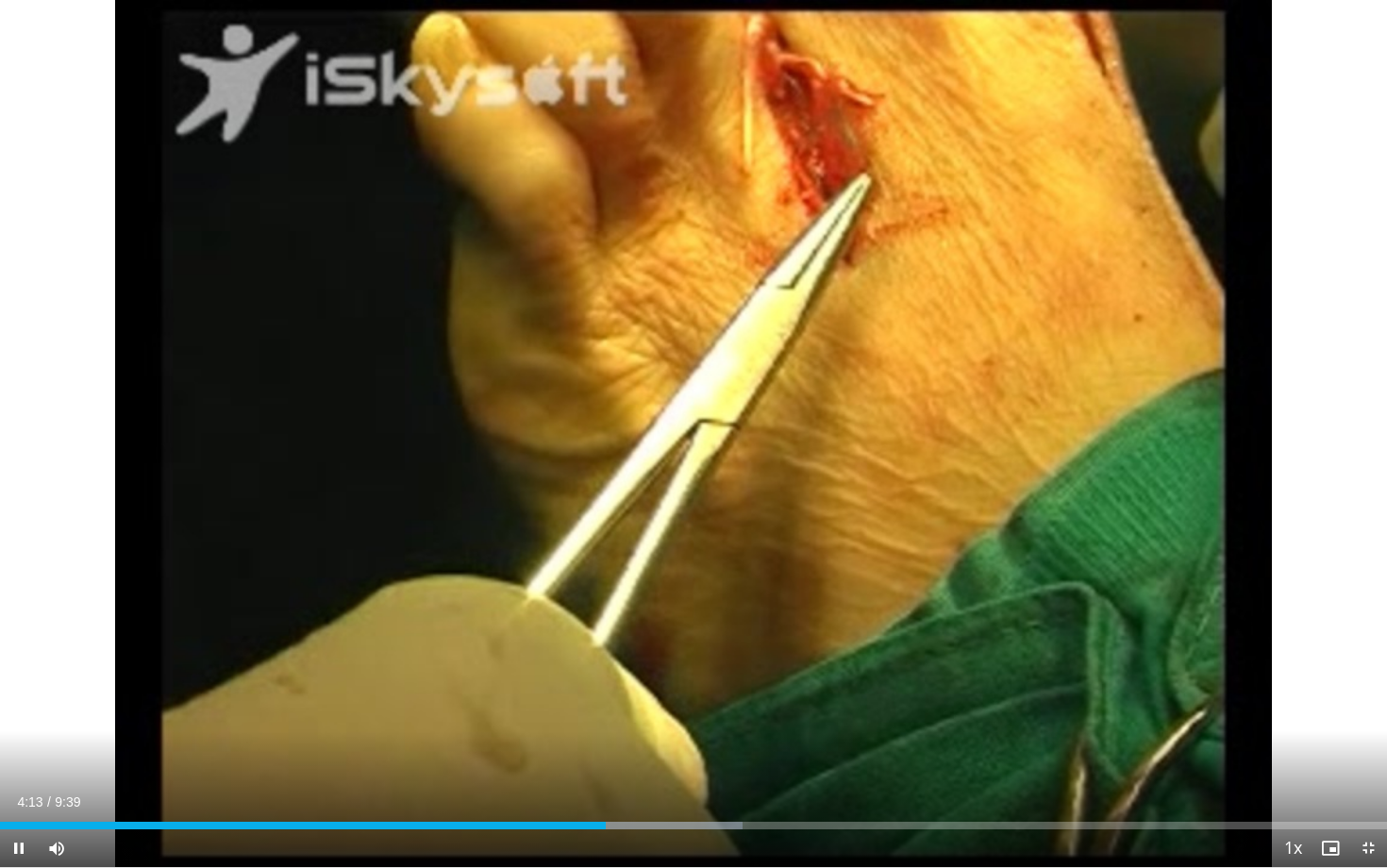 click on "Current Time  4:13 / Duration  9:39 Pause Skip Backward Skip Forward Mute 100% Loaded :  53.53% 4:13 4:19 Stream Type  LIVE Seek to live, currently behind live LIVE   1x Playback Rate 0.5x 0.75x 1x , selected 1.25x 1.5x 1.75x 2x Chapters Chapters Descriptions descriptions off , selected Captions captions settings , opens captions settings dialog captions off , selected Audio Track default , selected Exit Fullscreen Enable picture-in-picture mode" at bounding box center [694, 848] 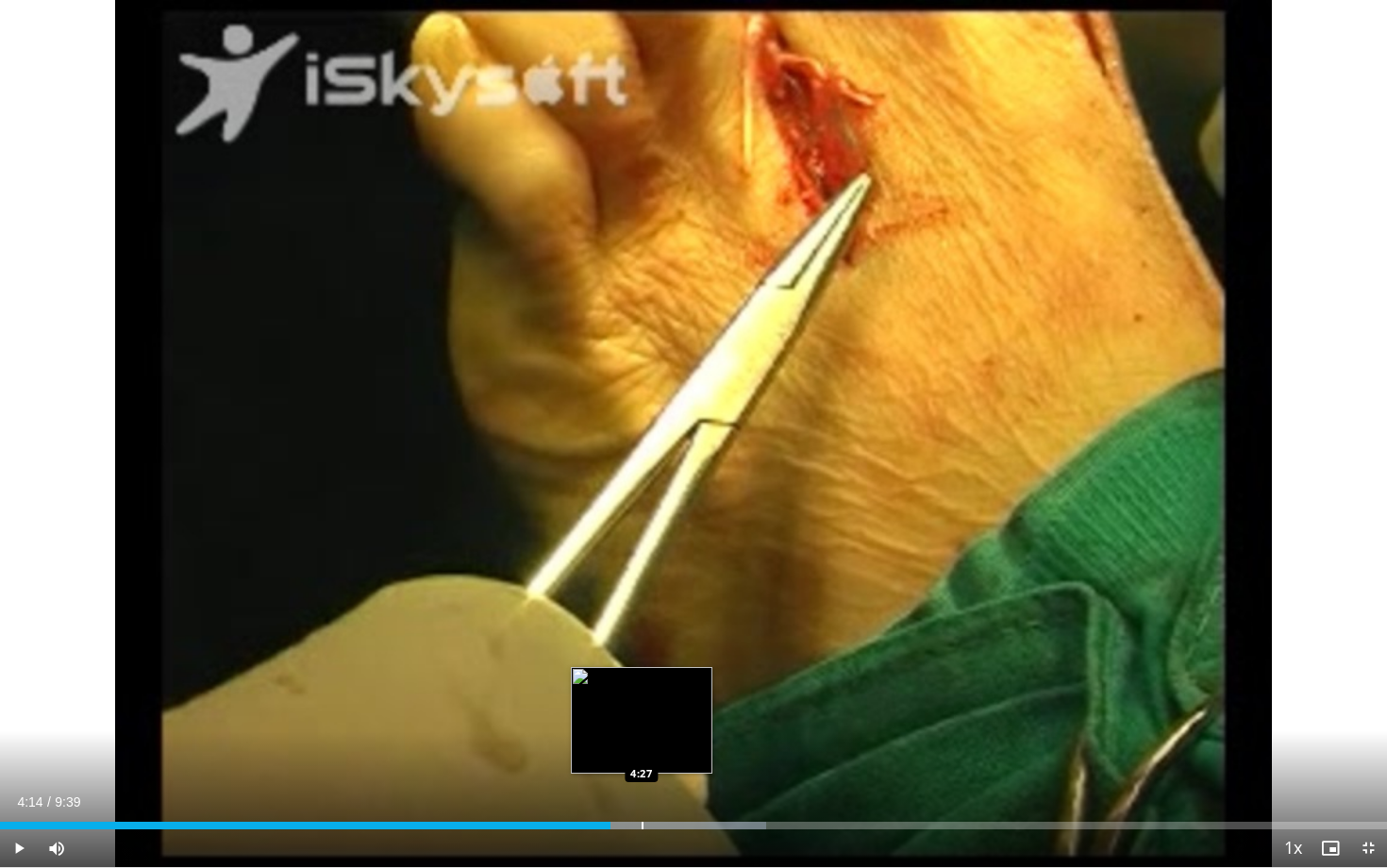 click at bounding box center [643, 826] 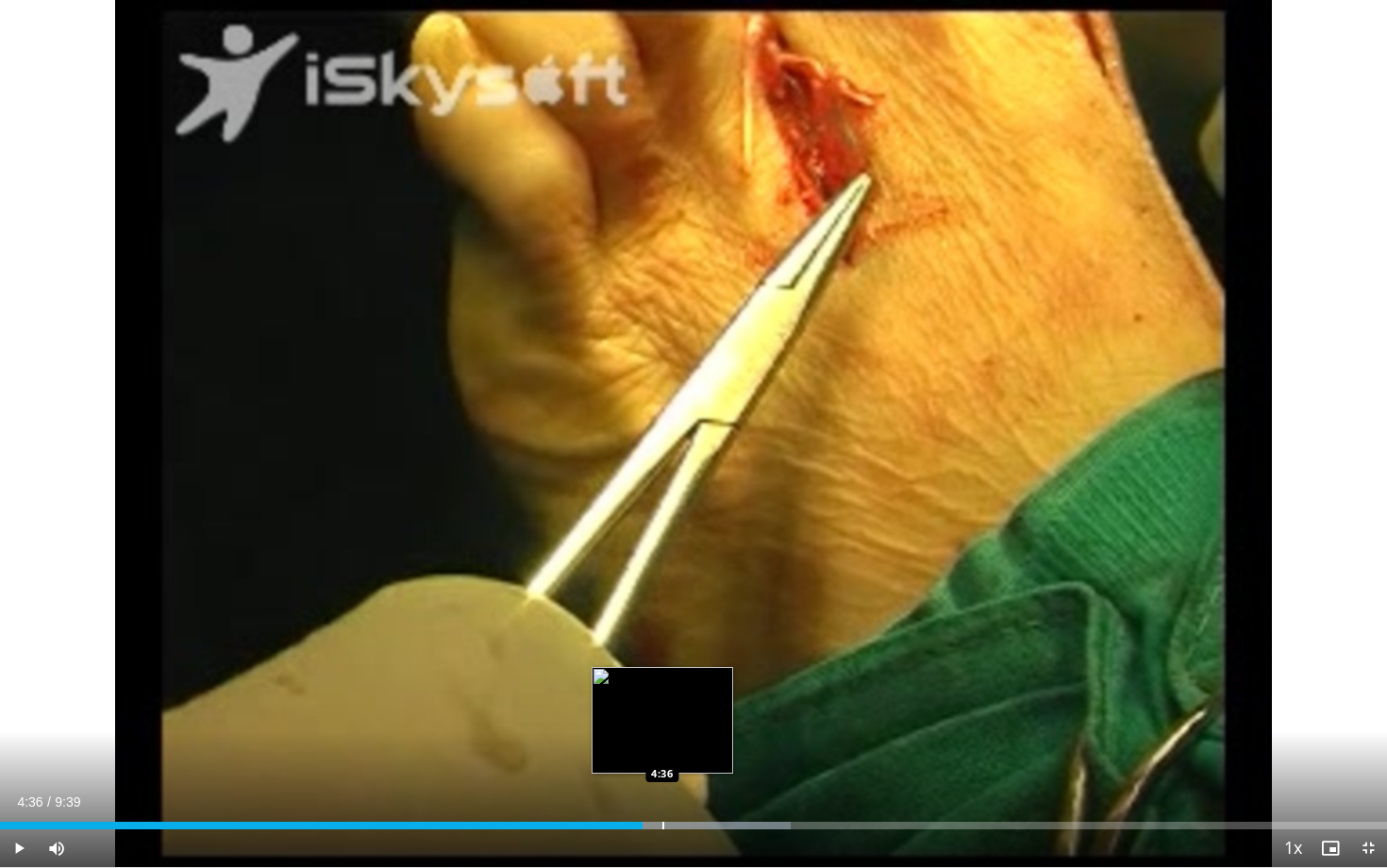 click at bounding box center [663, 826] 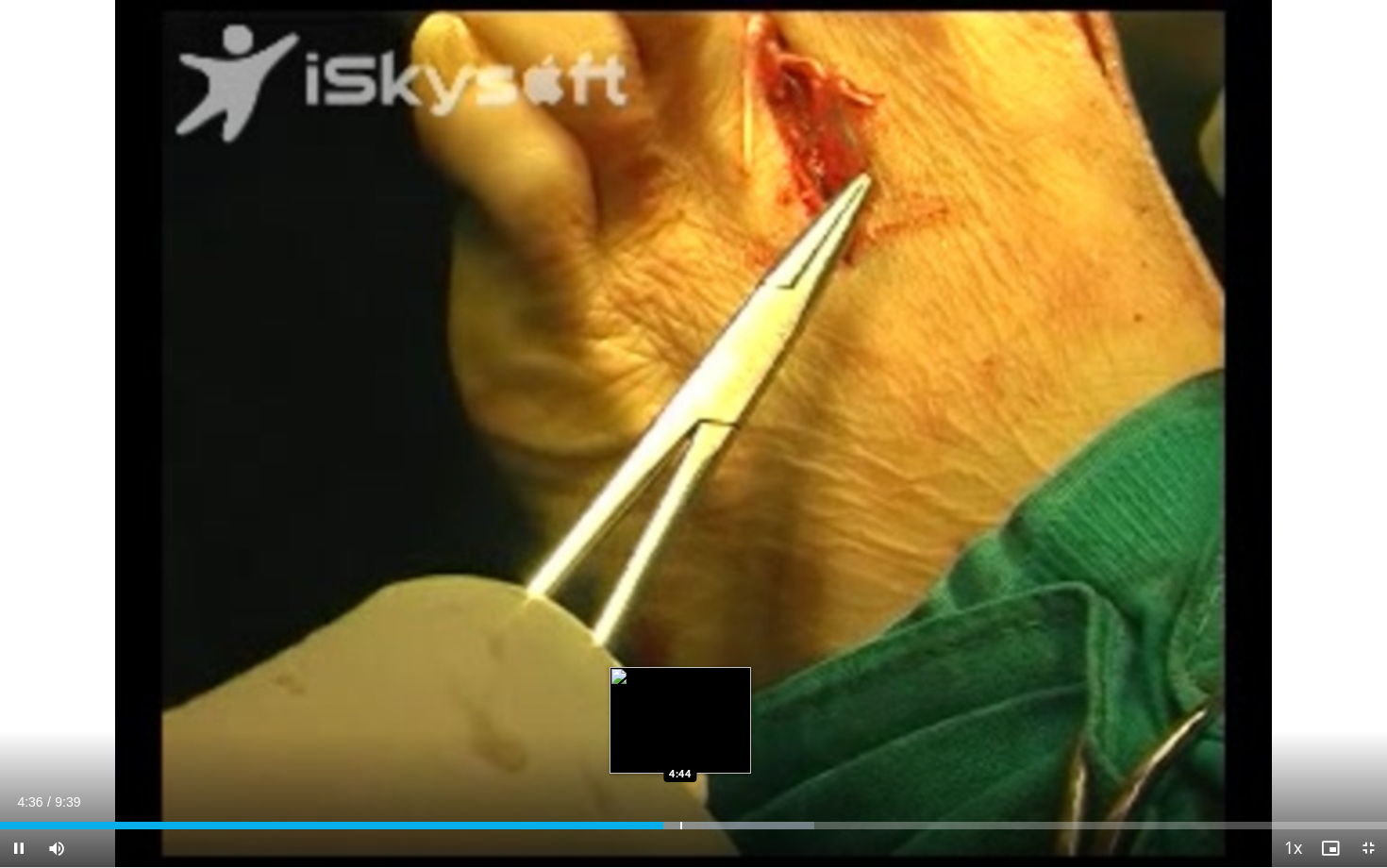 click at bounding box center [681, 826] 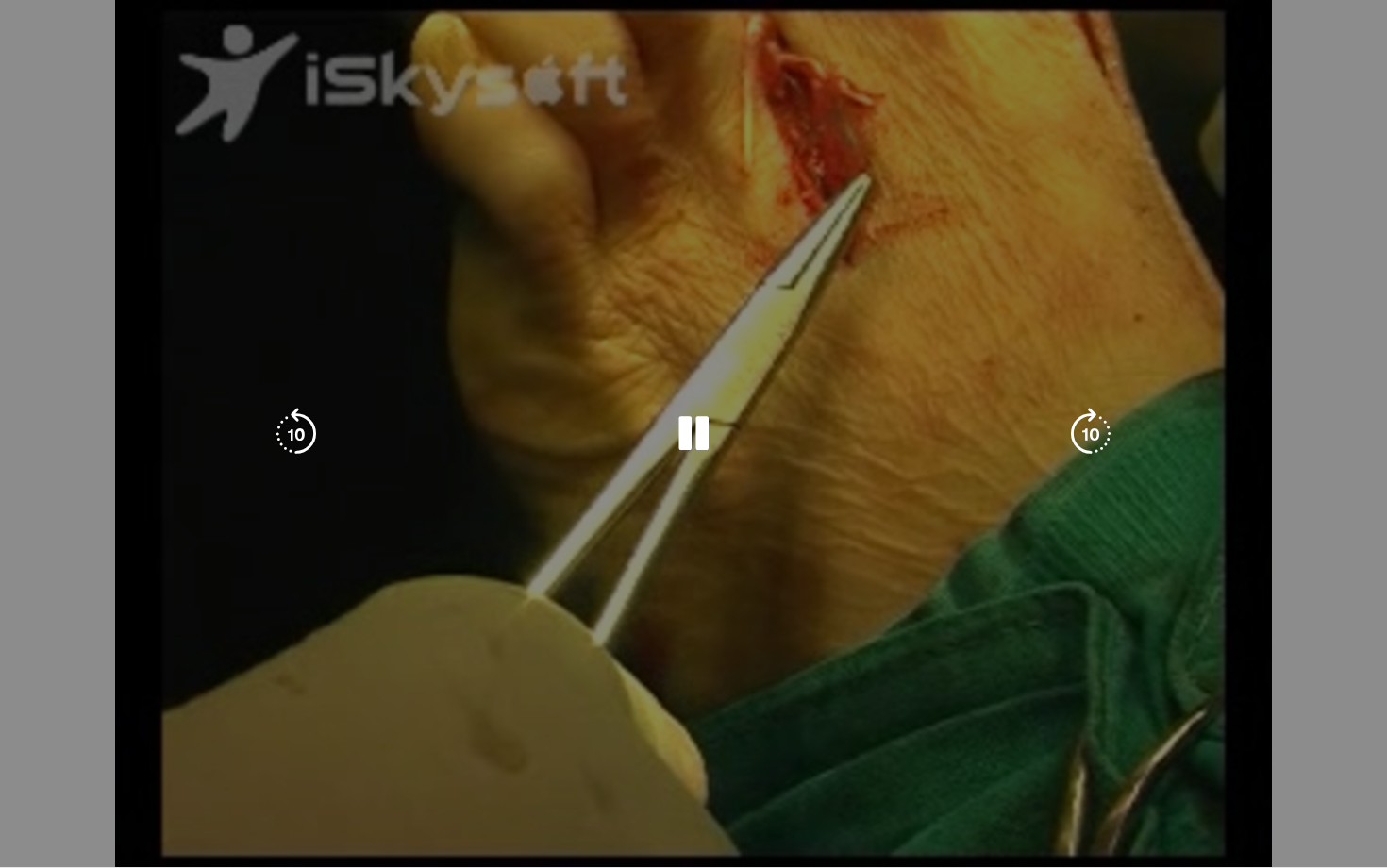 click on "**********" at bounding box center [694, 434] 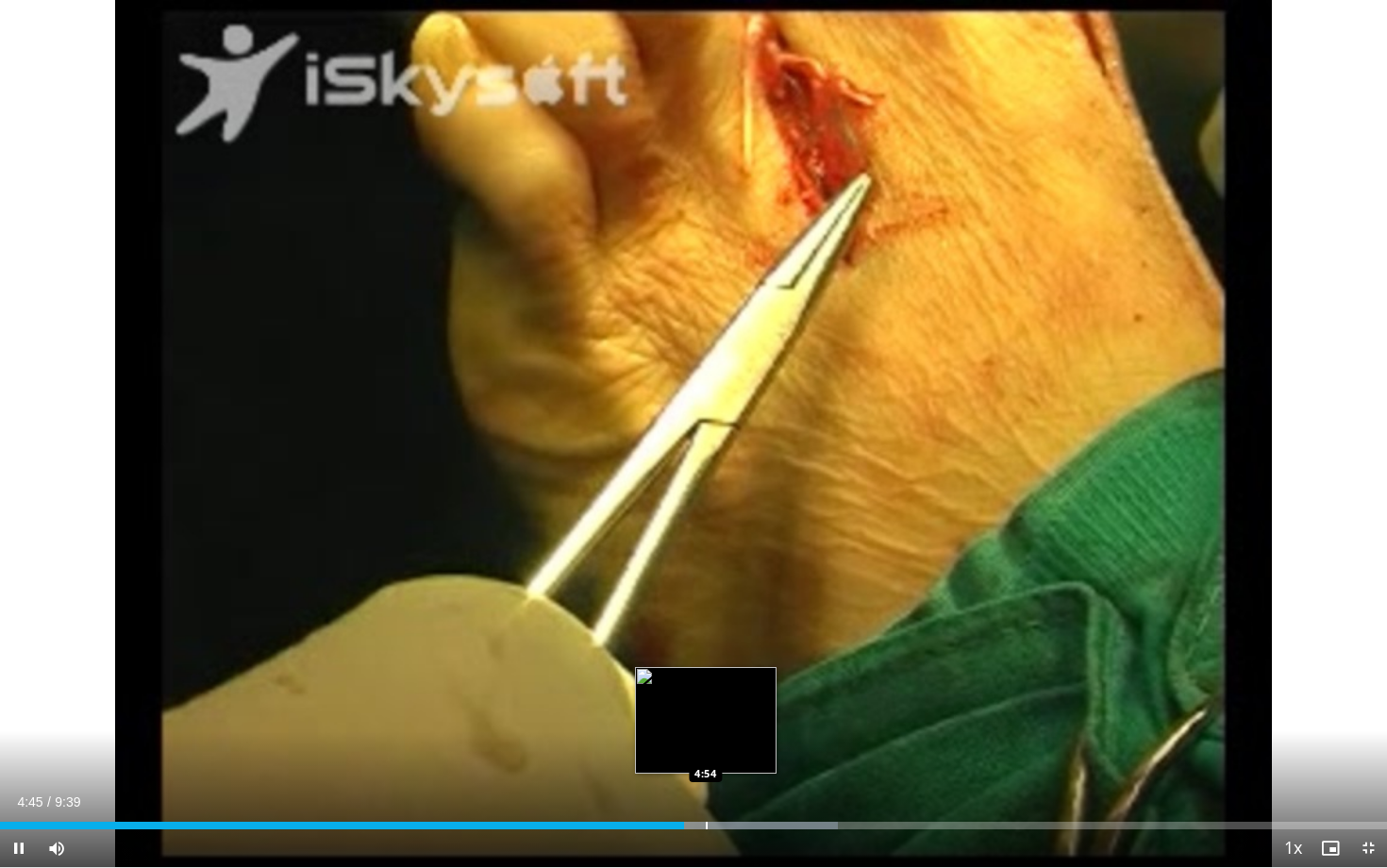 click on "Loaded :  60.44% 4:45 4:54" at bounding box center [694, 820] 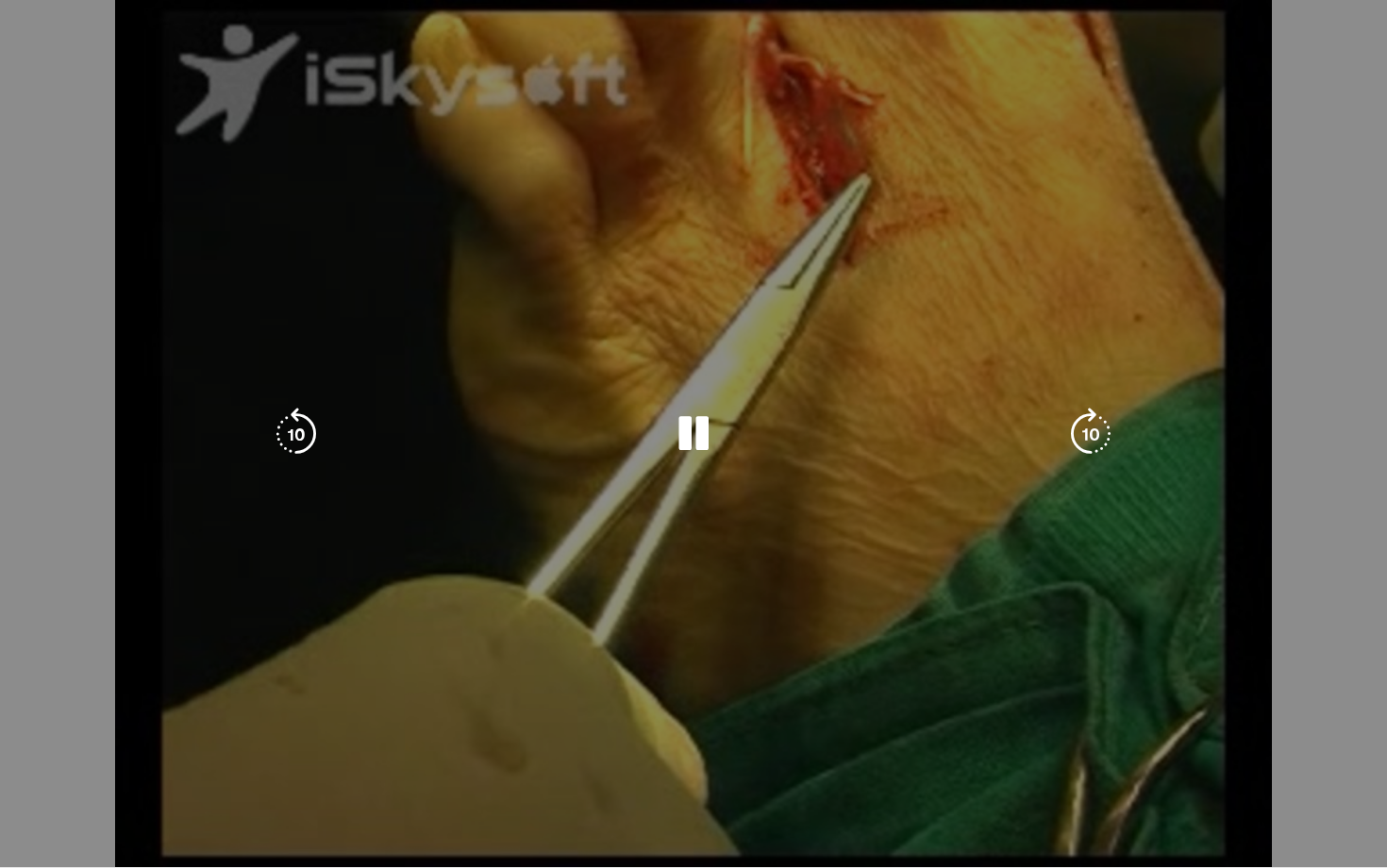 click on "Loaded :  62.17% 4:54 4:54" at bounding box center (694, 858) 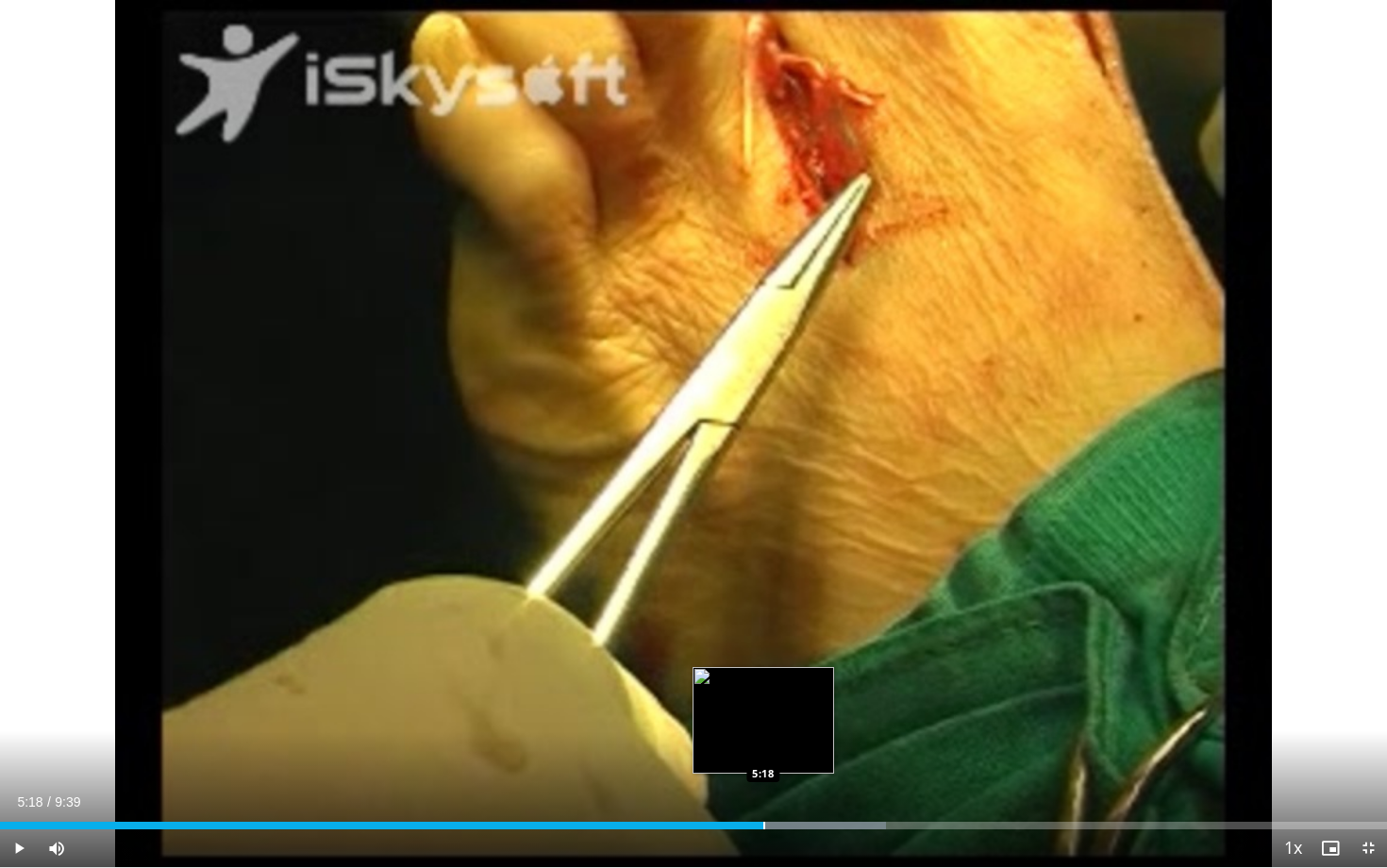click on "Loaded :  63.89% 5:18 5:18" at bounding box center [694, 820] 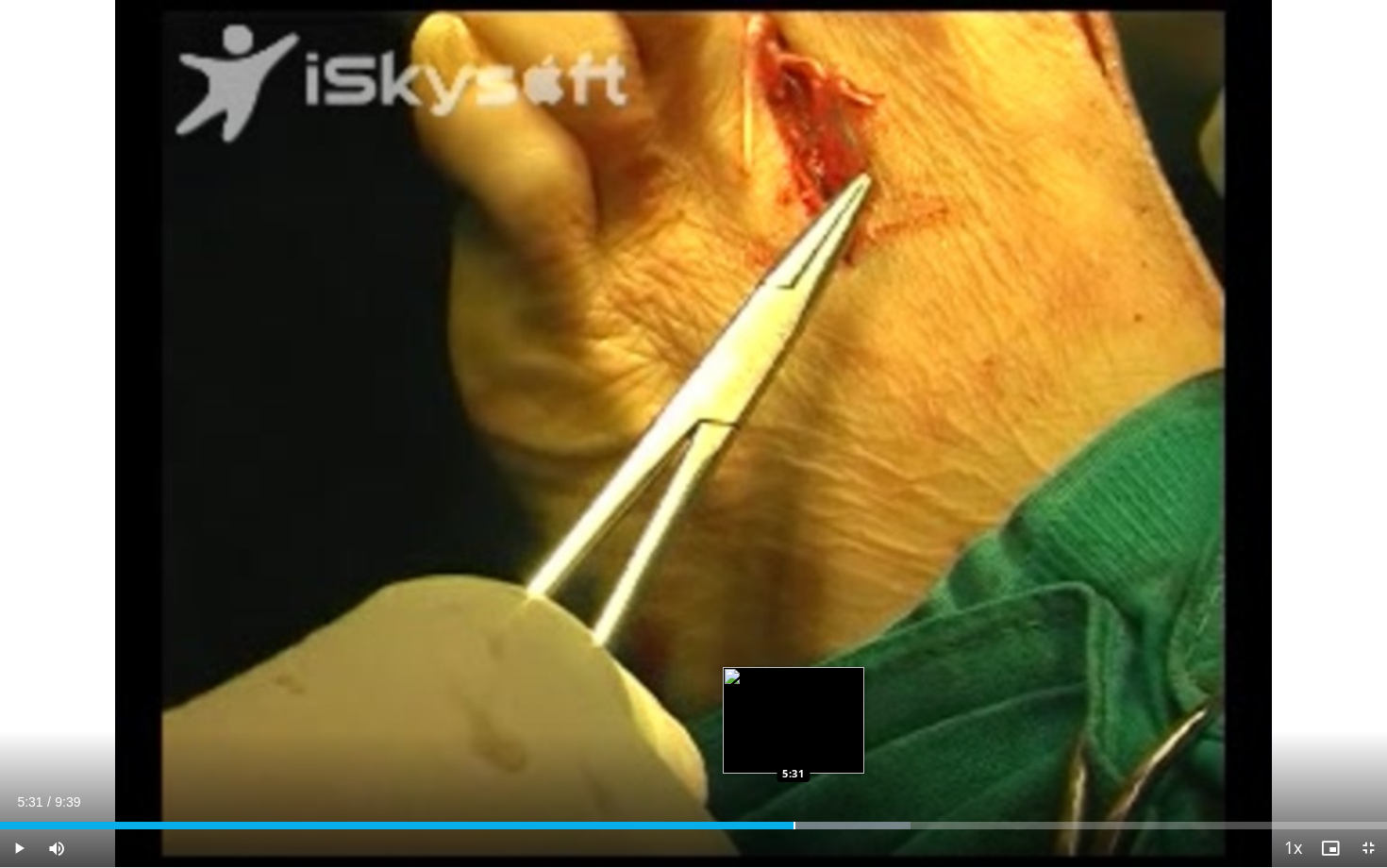 click on "Loaded :  65.62% 5:31 5:31" at bounding box center [694, 820] 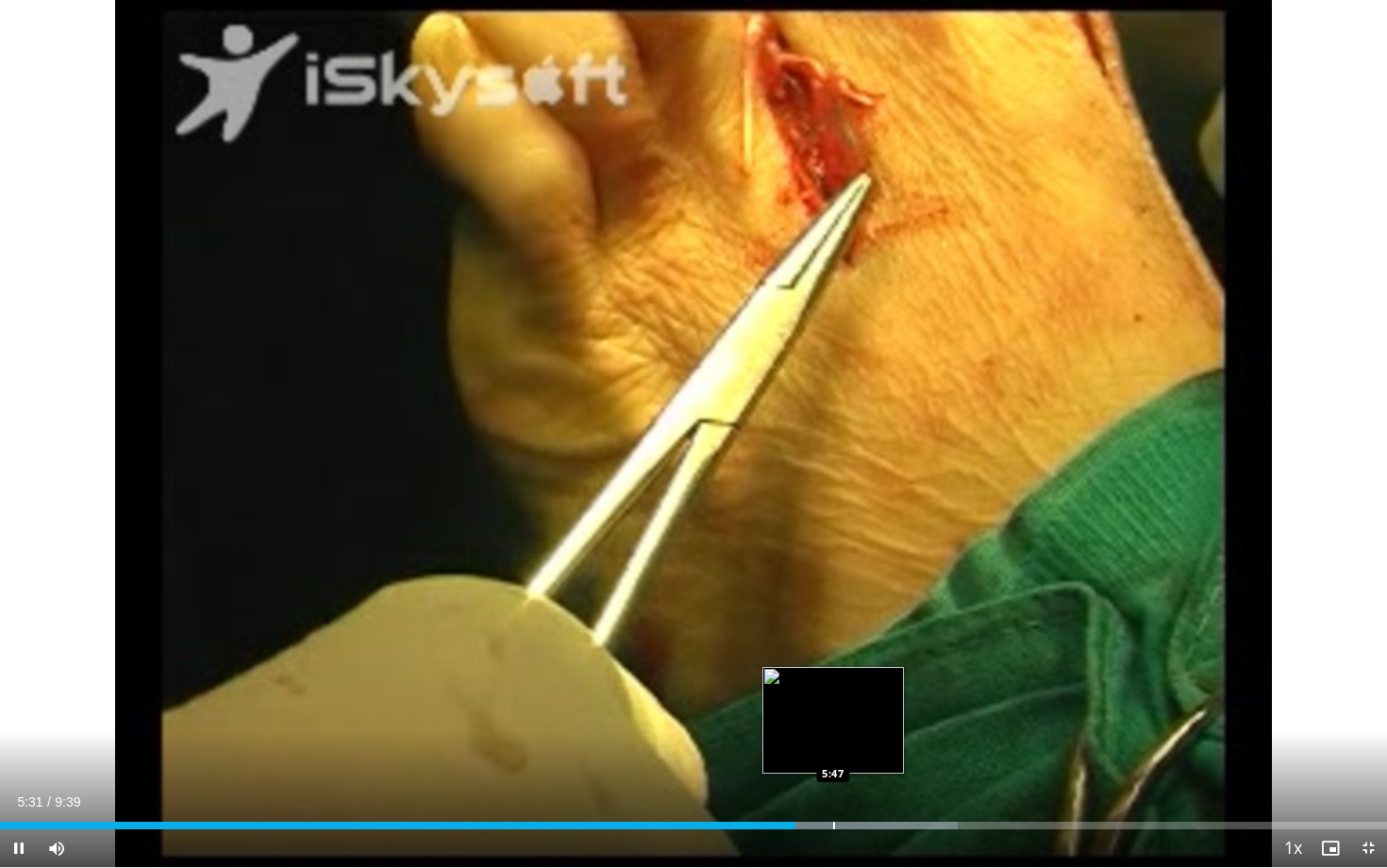 click at bounding box center (834, 826) 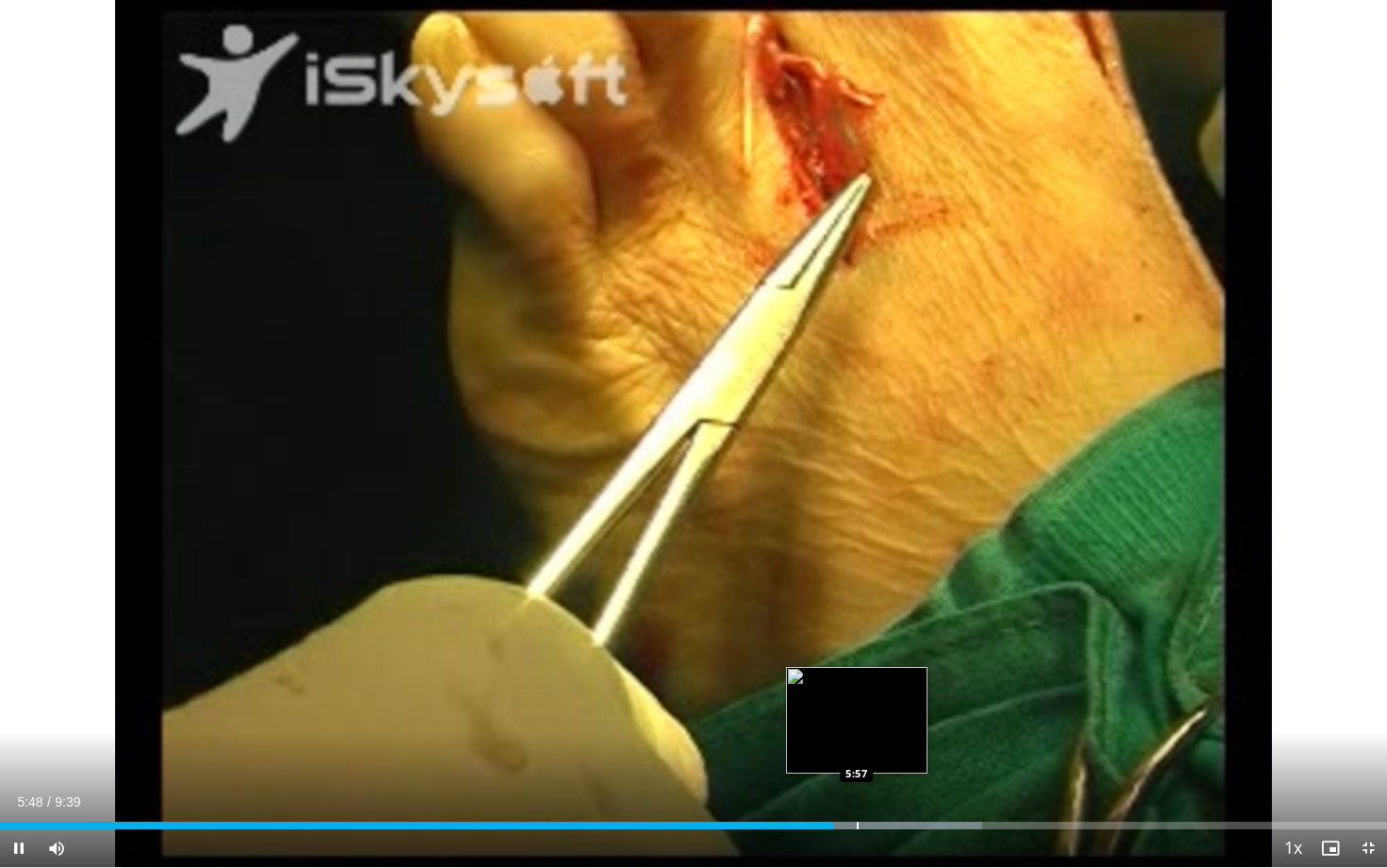 click at bounding box center (858, 826) 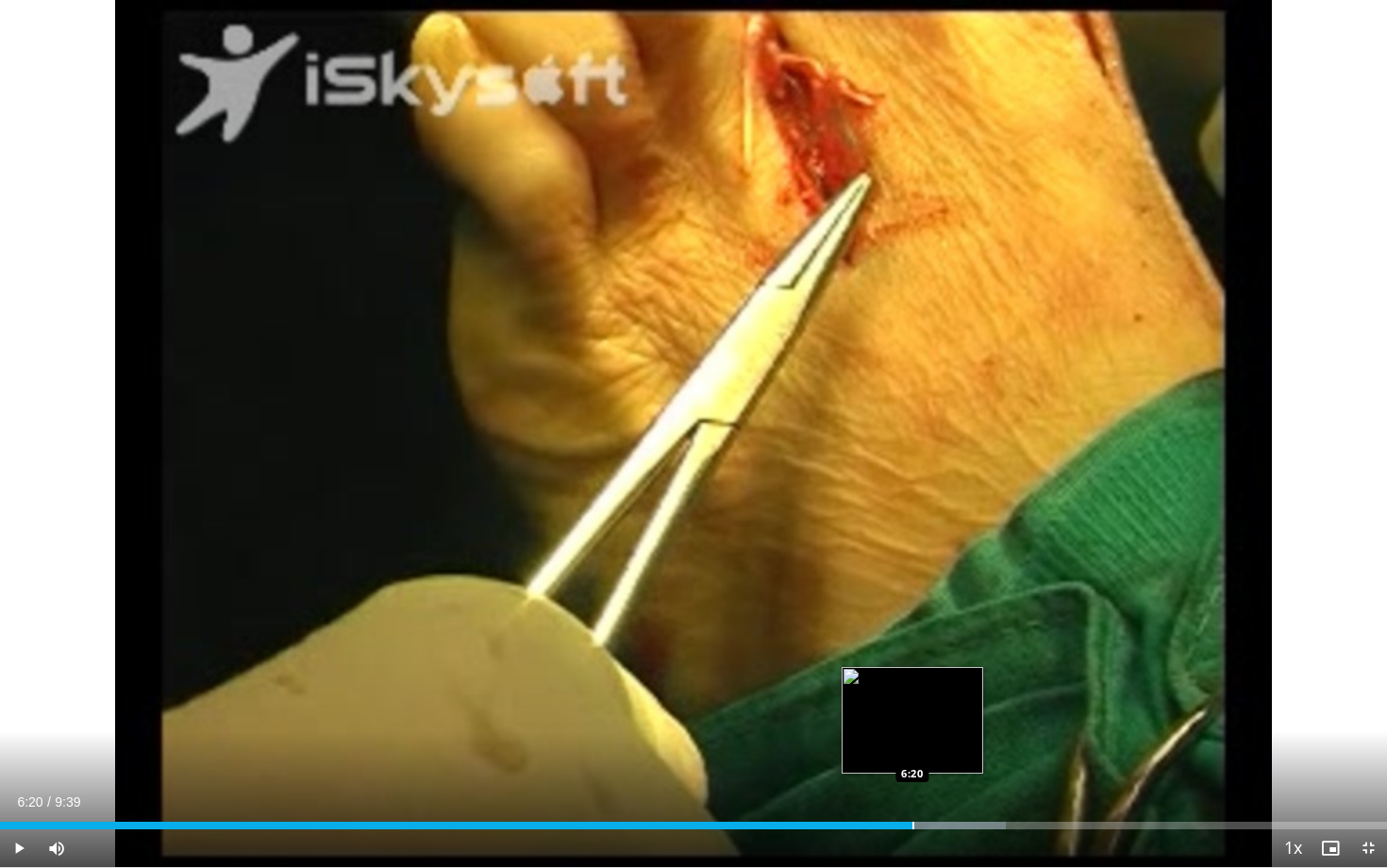 click at bounding box center [913, 826] 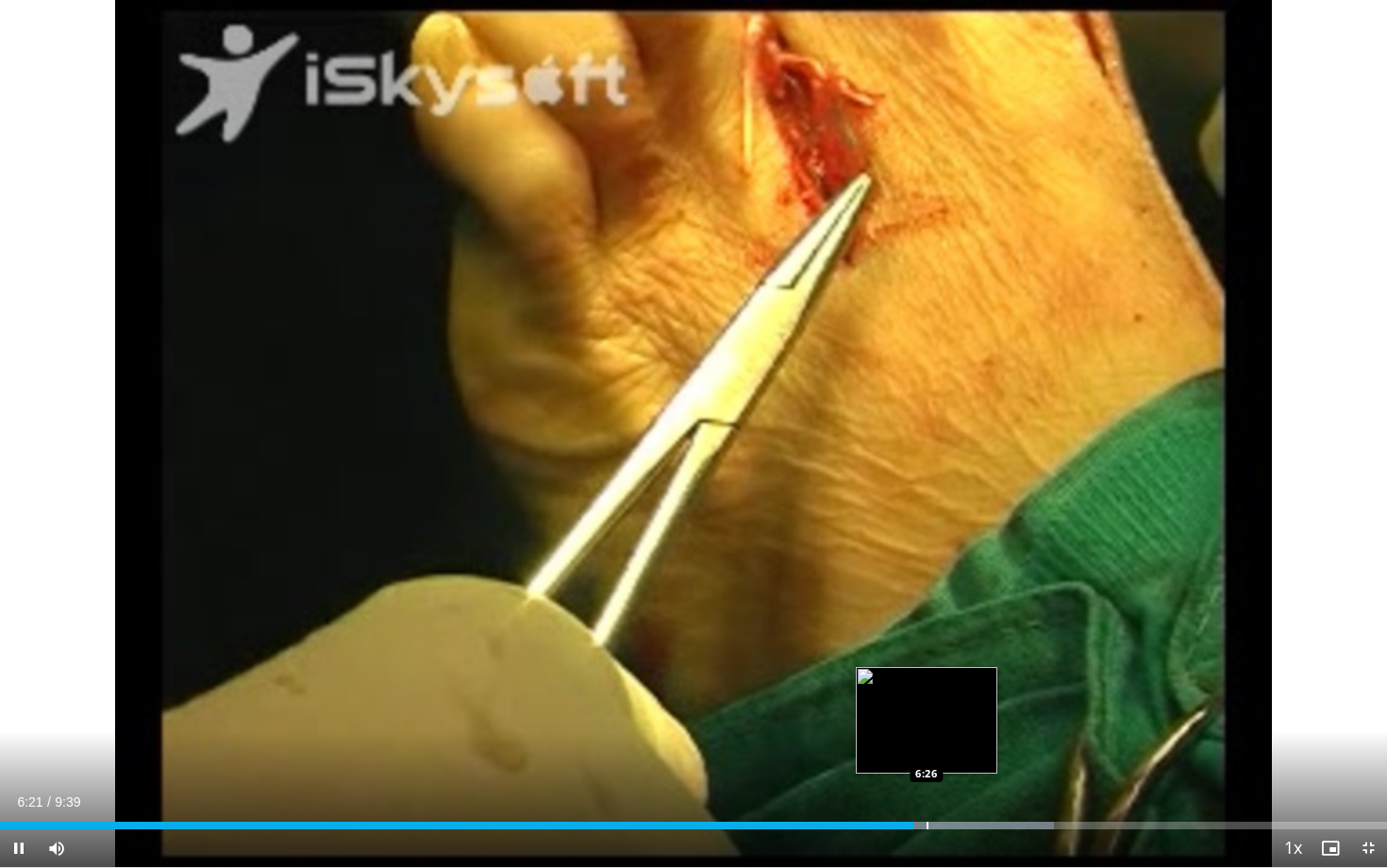 click at bounding box center (927, 826) 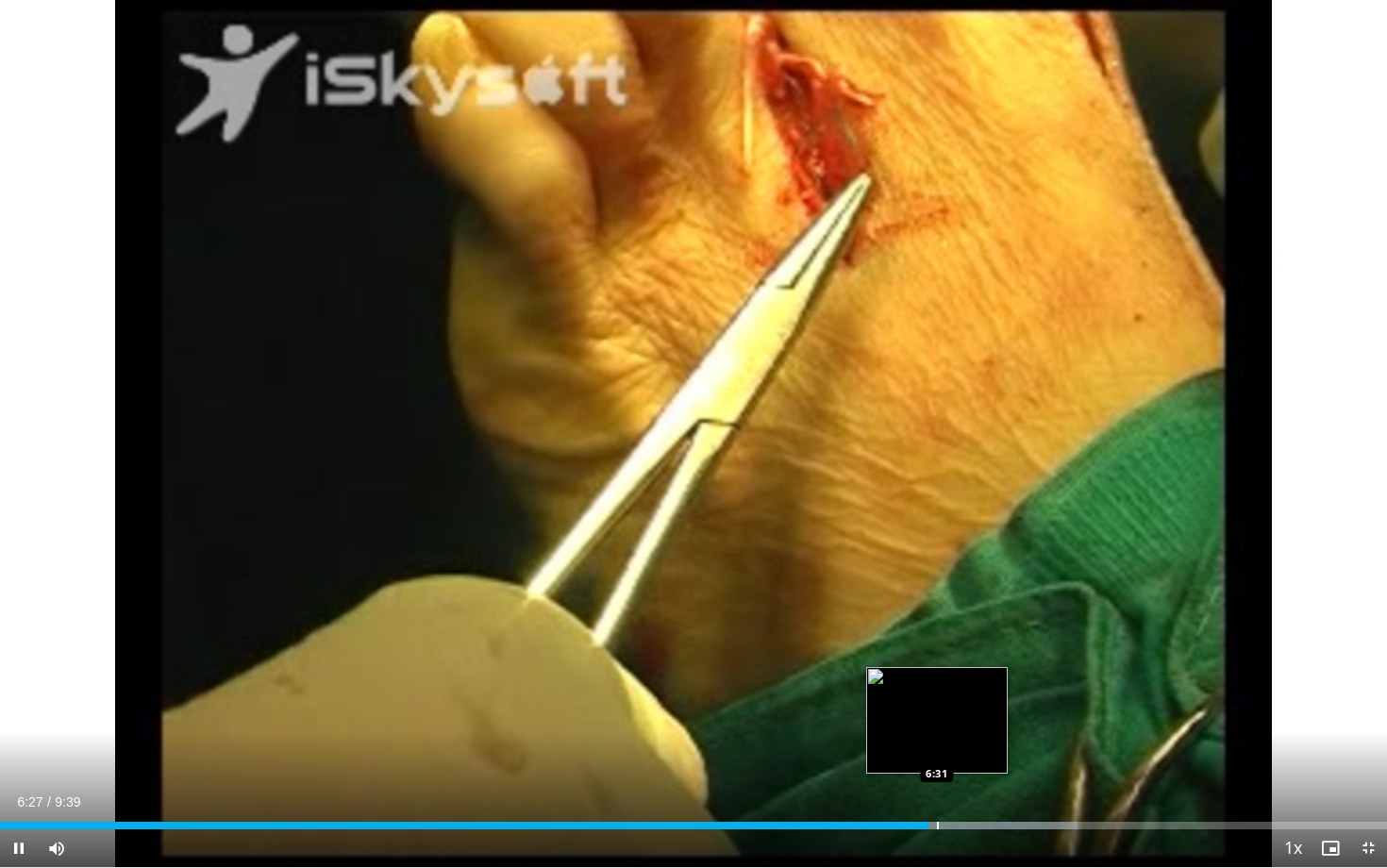 click at bounding box center [938, 826] 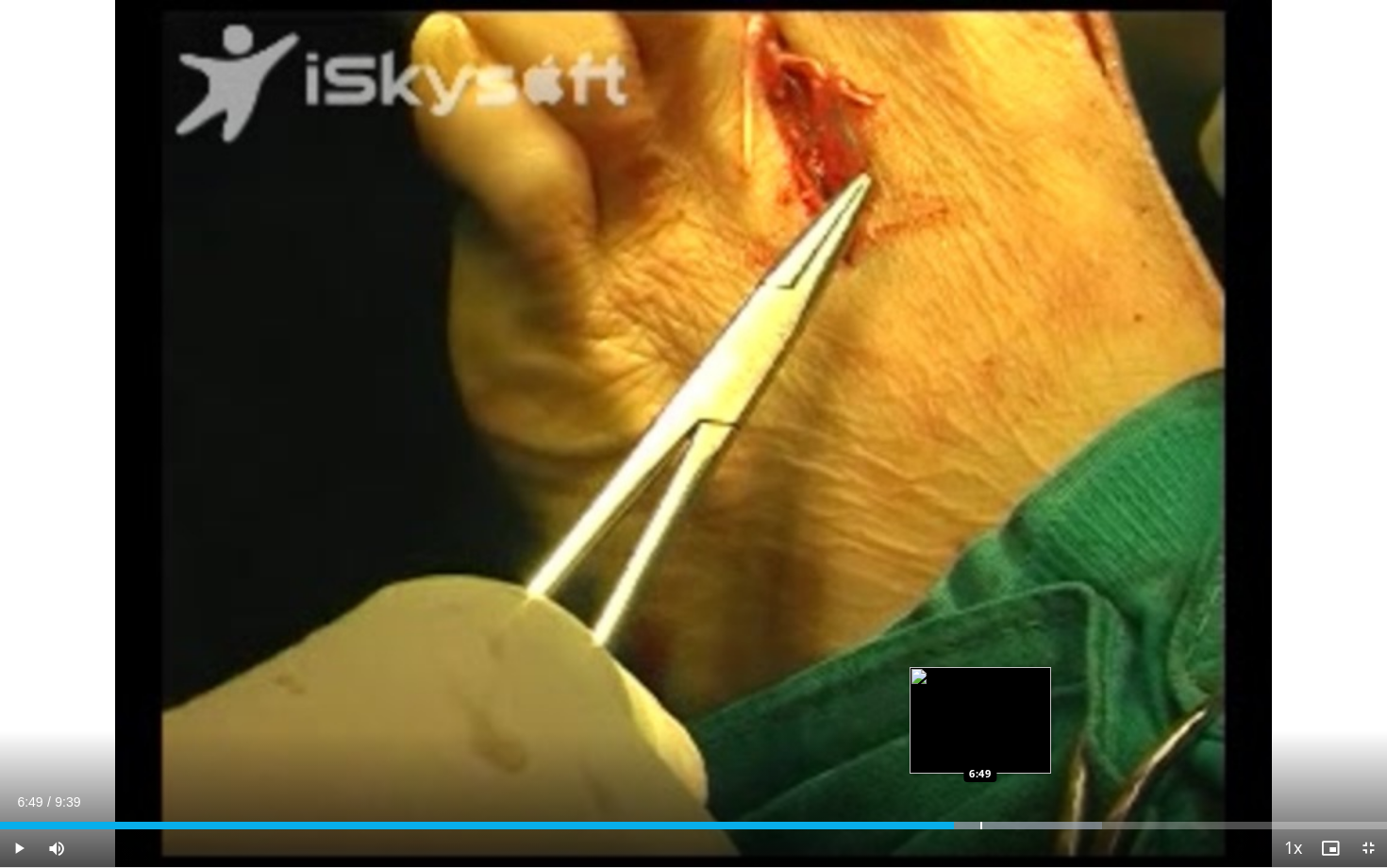 click at bounding box center [981, 826] 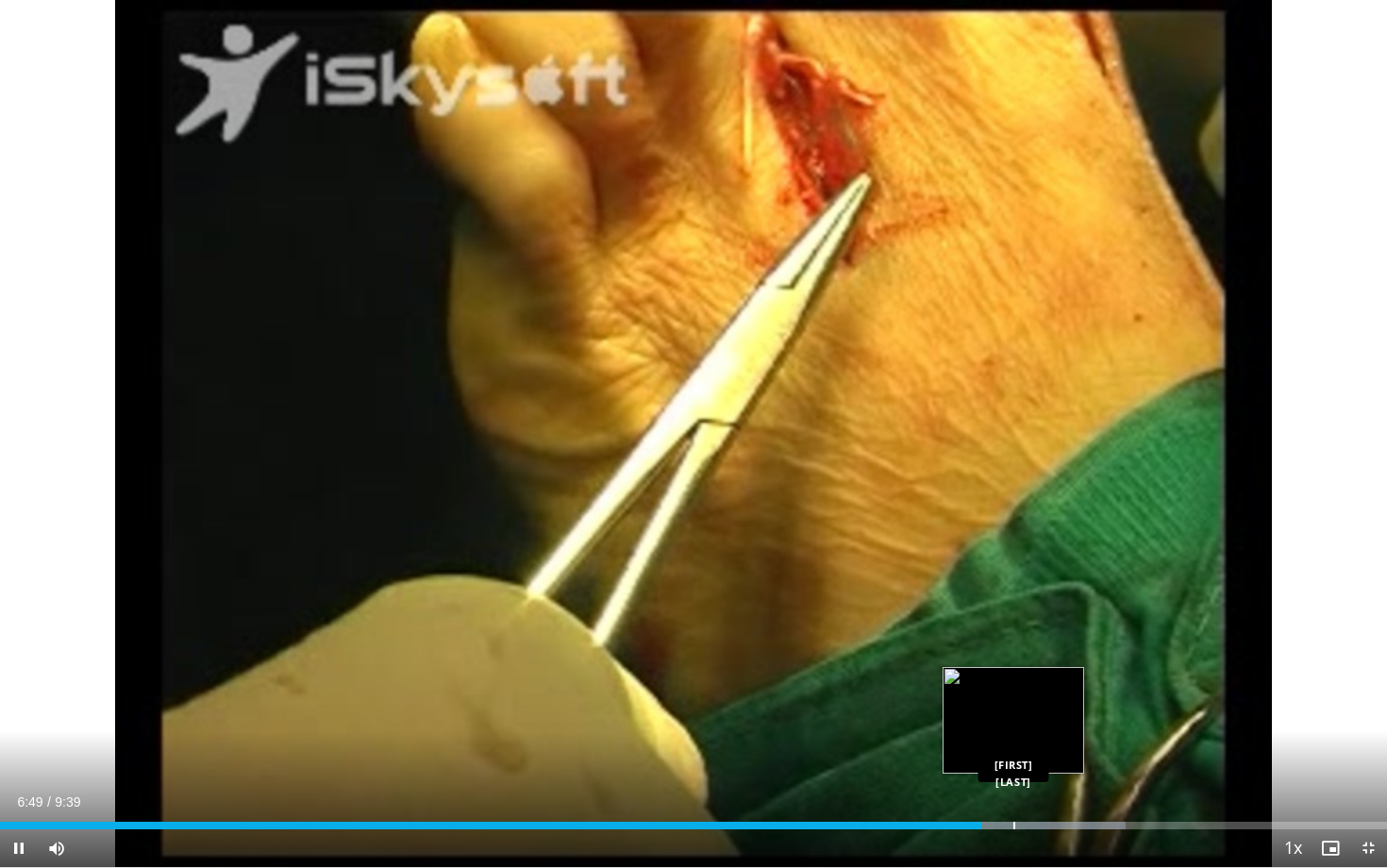 click at bounding box center [1014, 826] 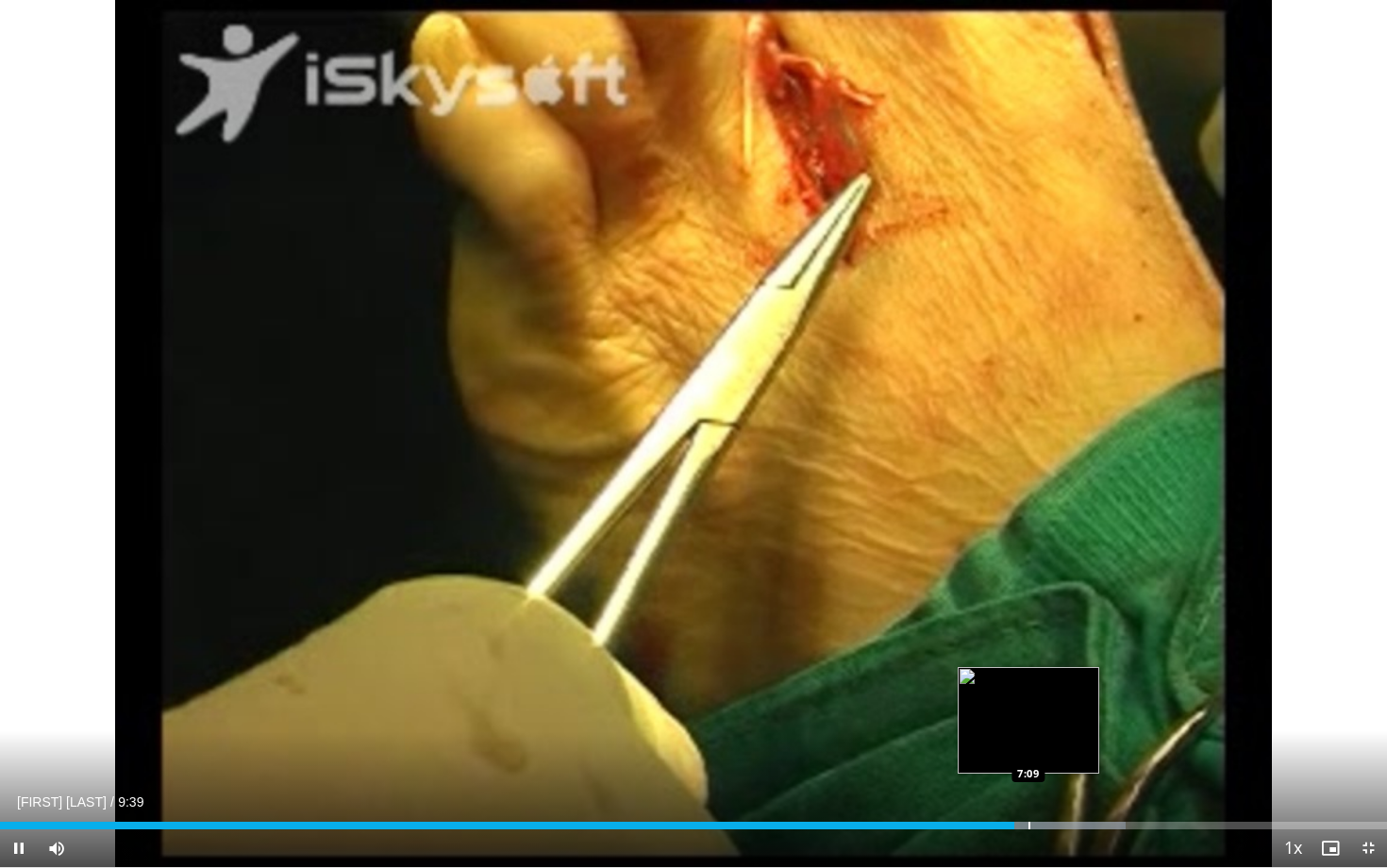 click at bounding box center [1029, 826] 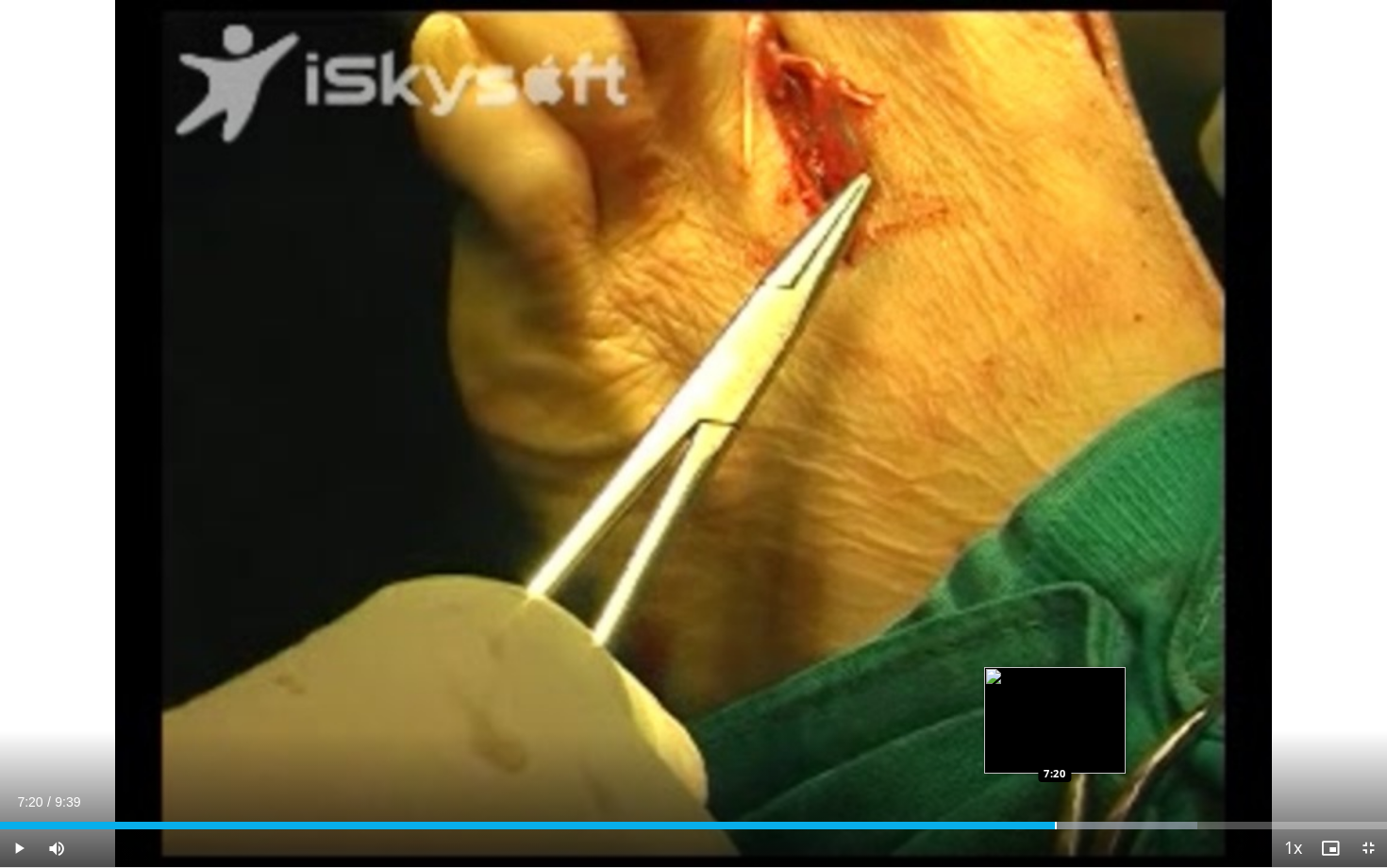click at bounding box center (1056, 826) 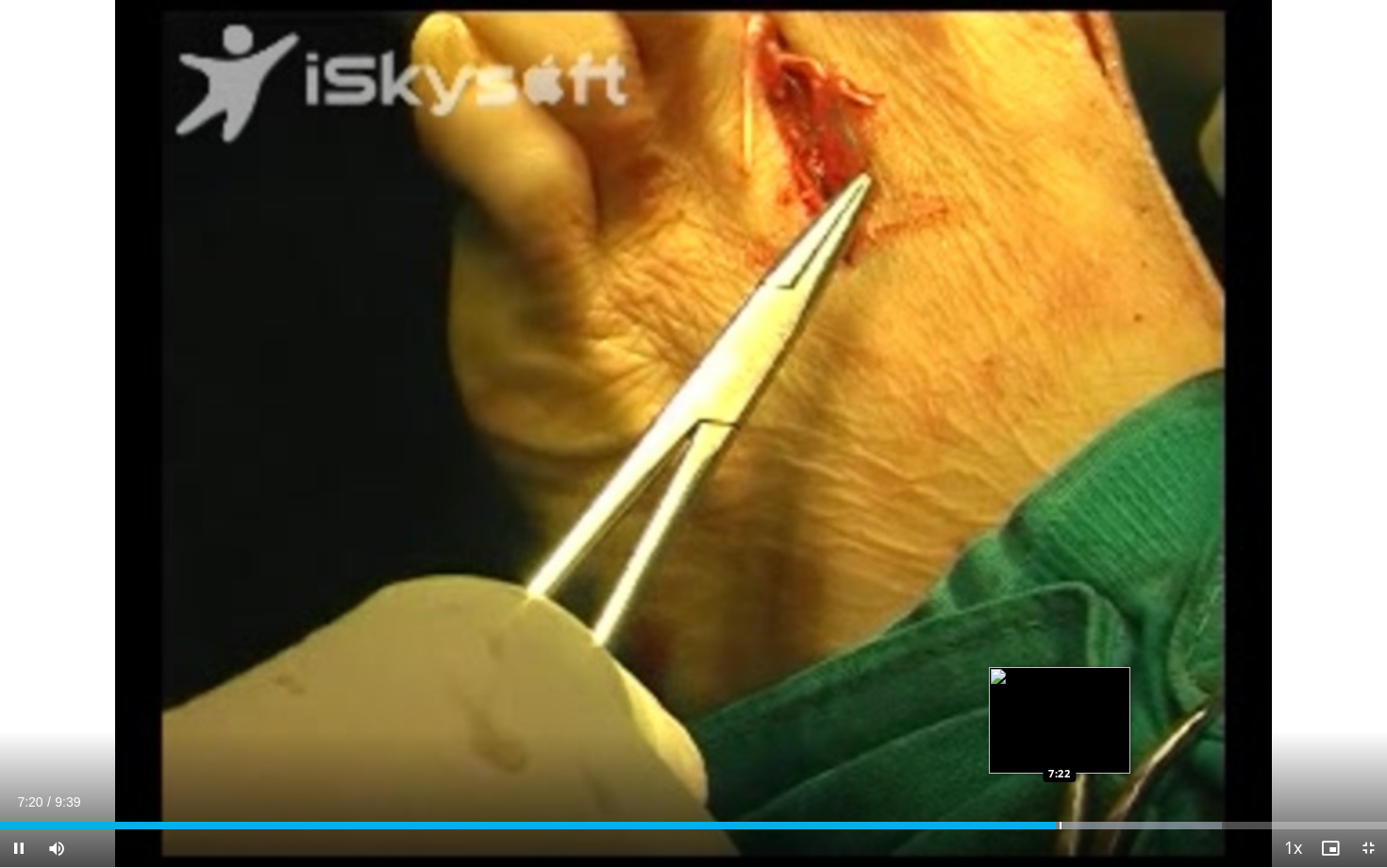 click at bounding box center (1061, 826) 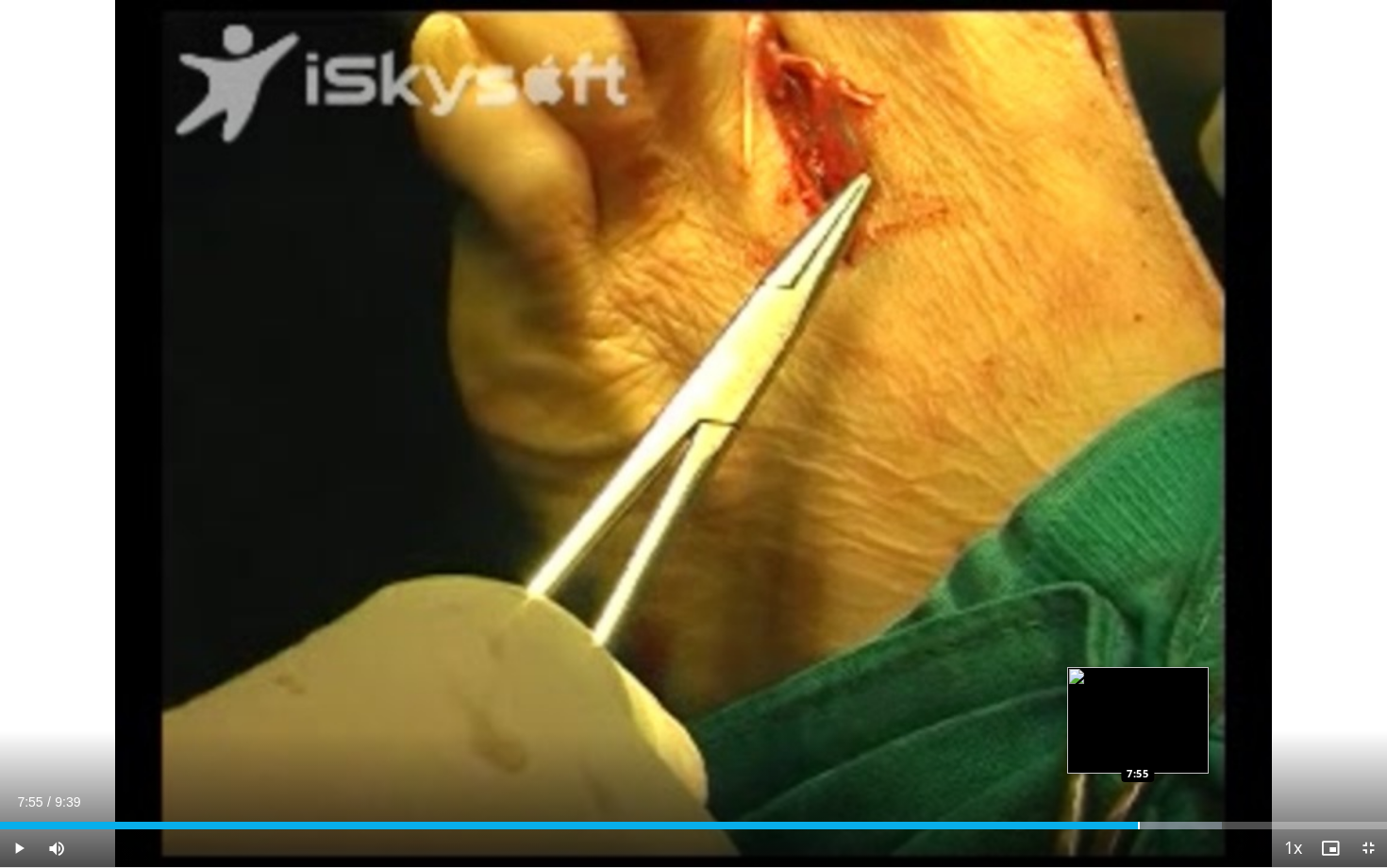 click at bounding box center (1139, 826) 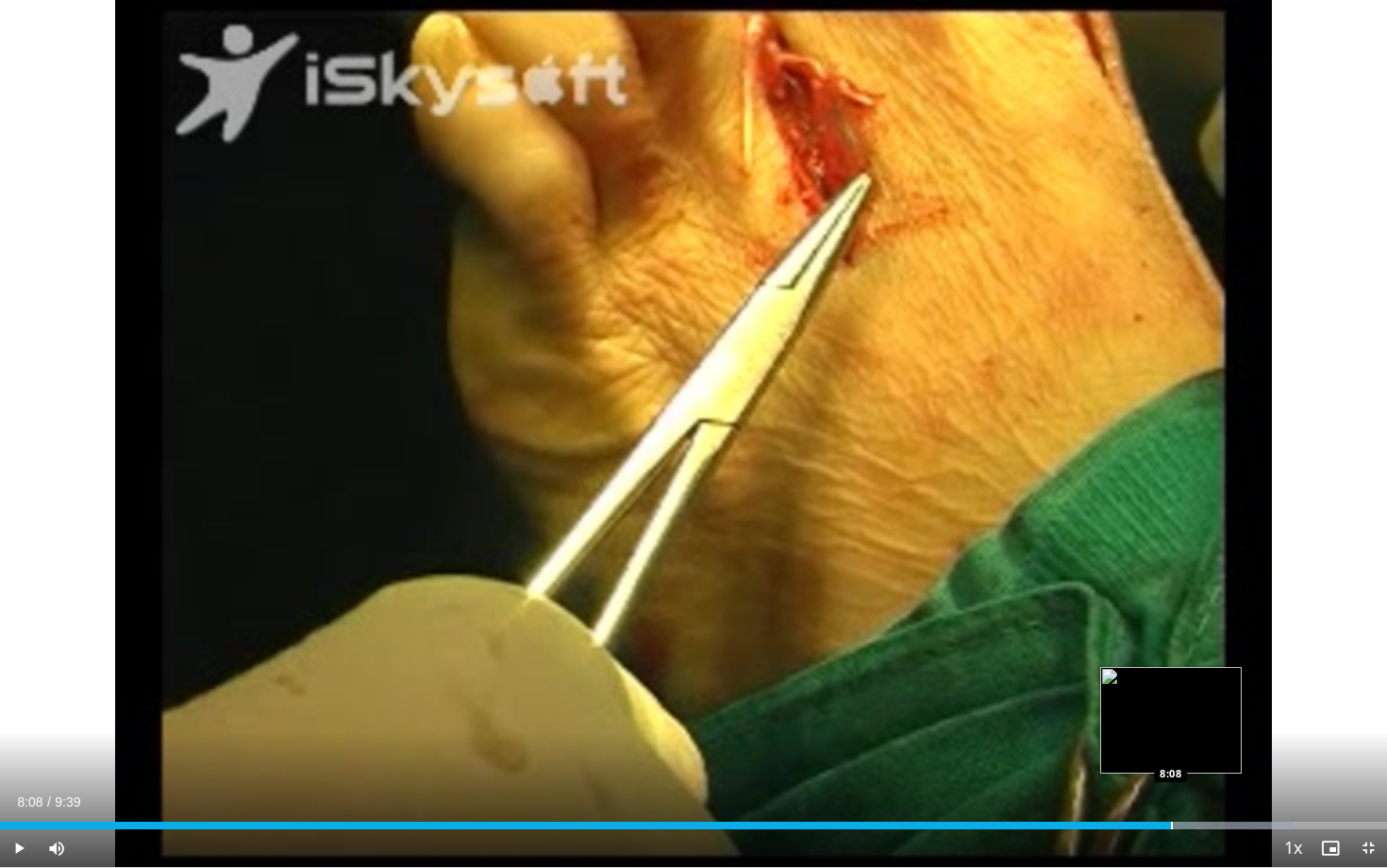 click at bounding box center (1172, 826) 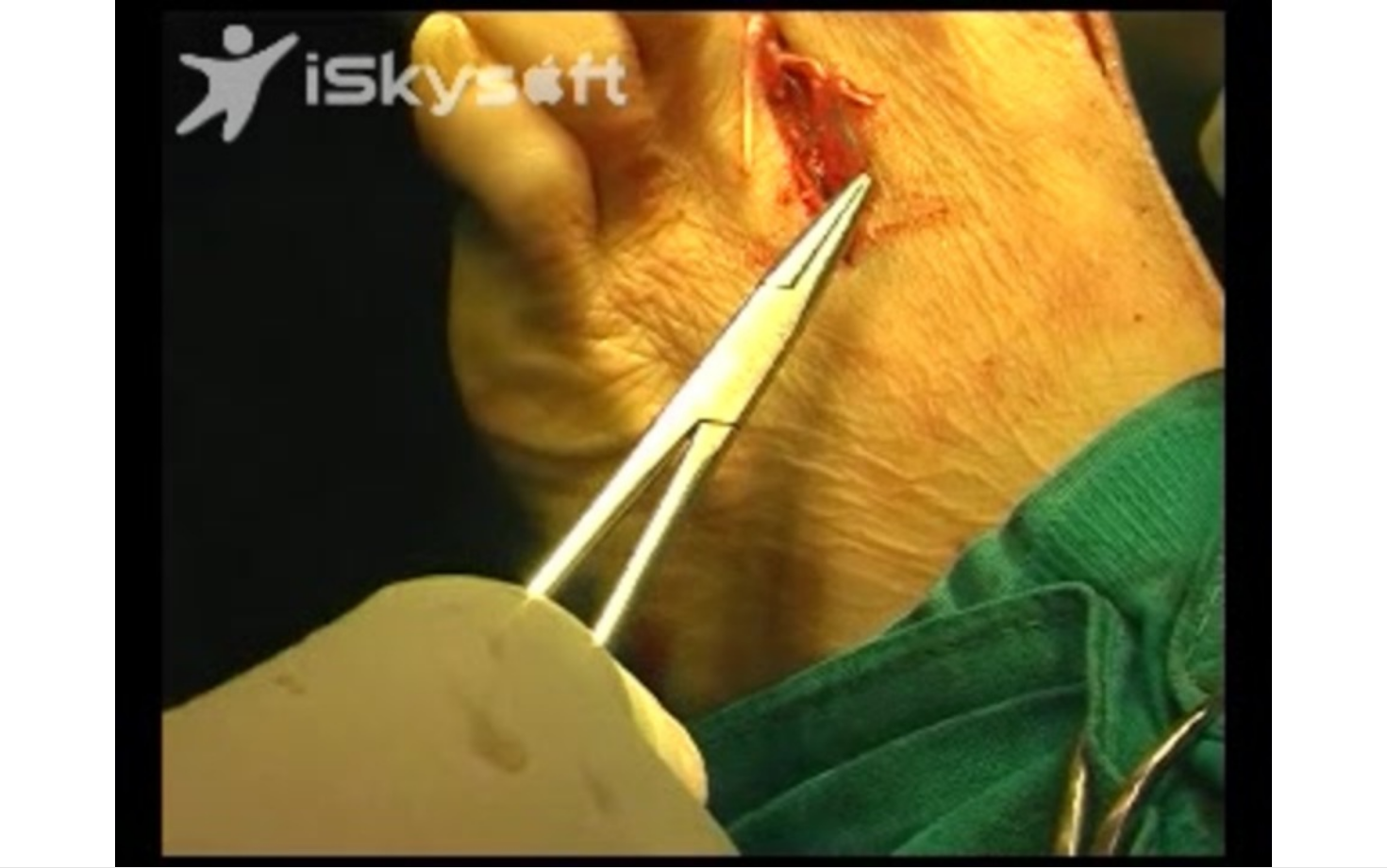 click on "10 seconds
Tap to unmute" at bounding box center [694, 433] 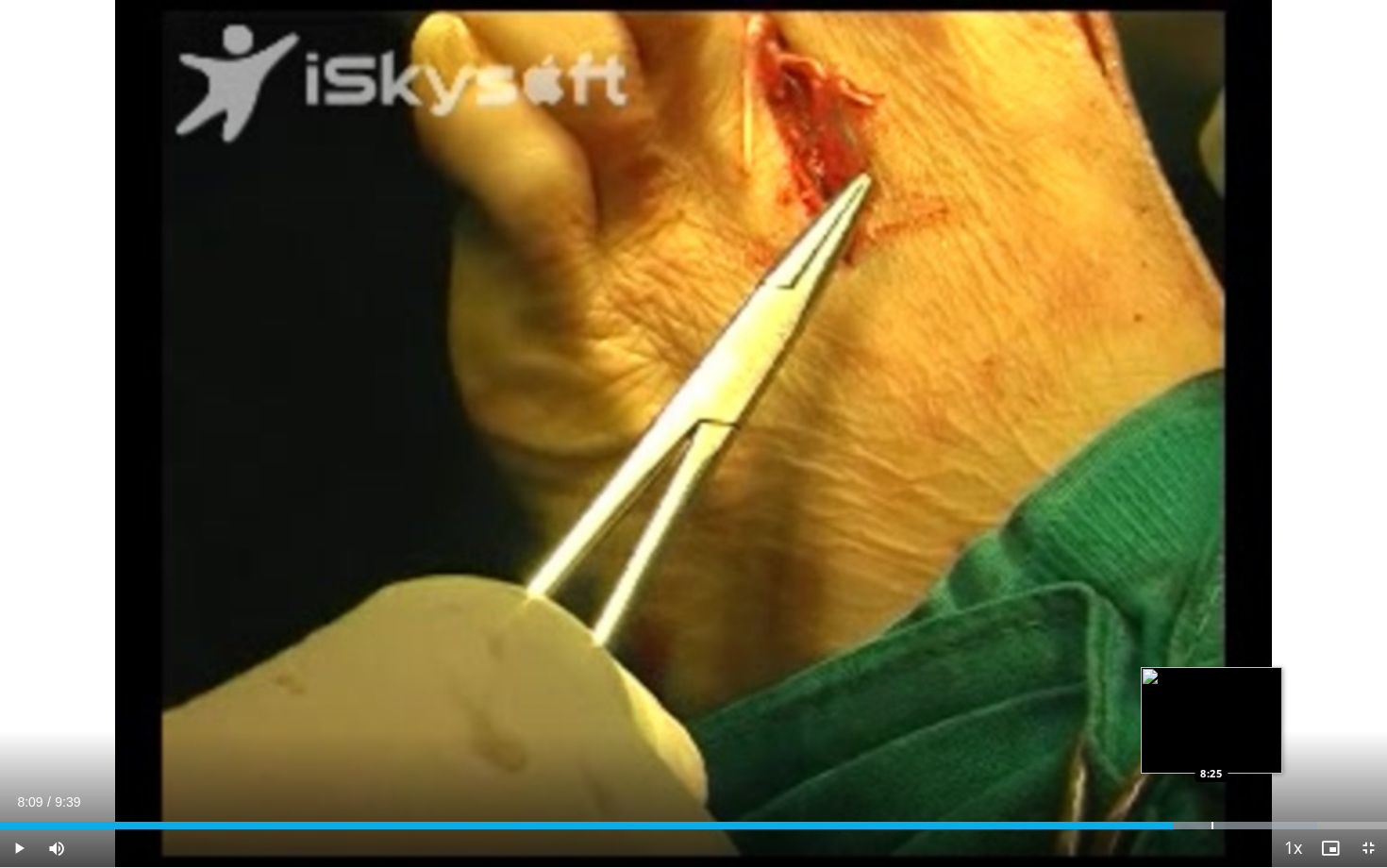 click at bounding box center (1212, 826) 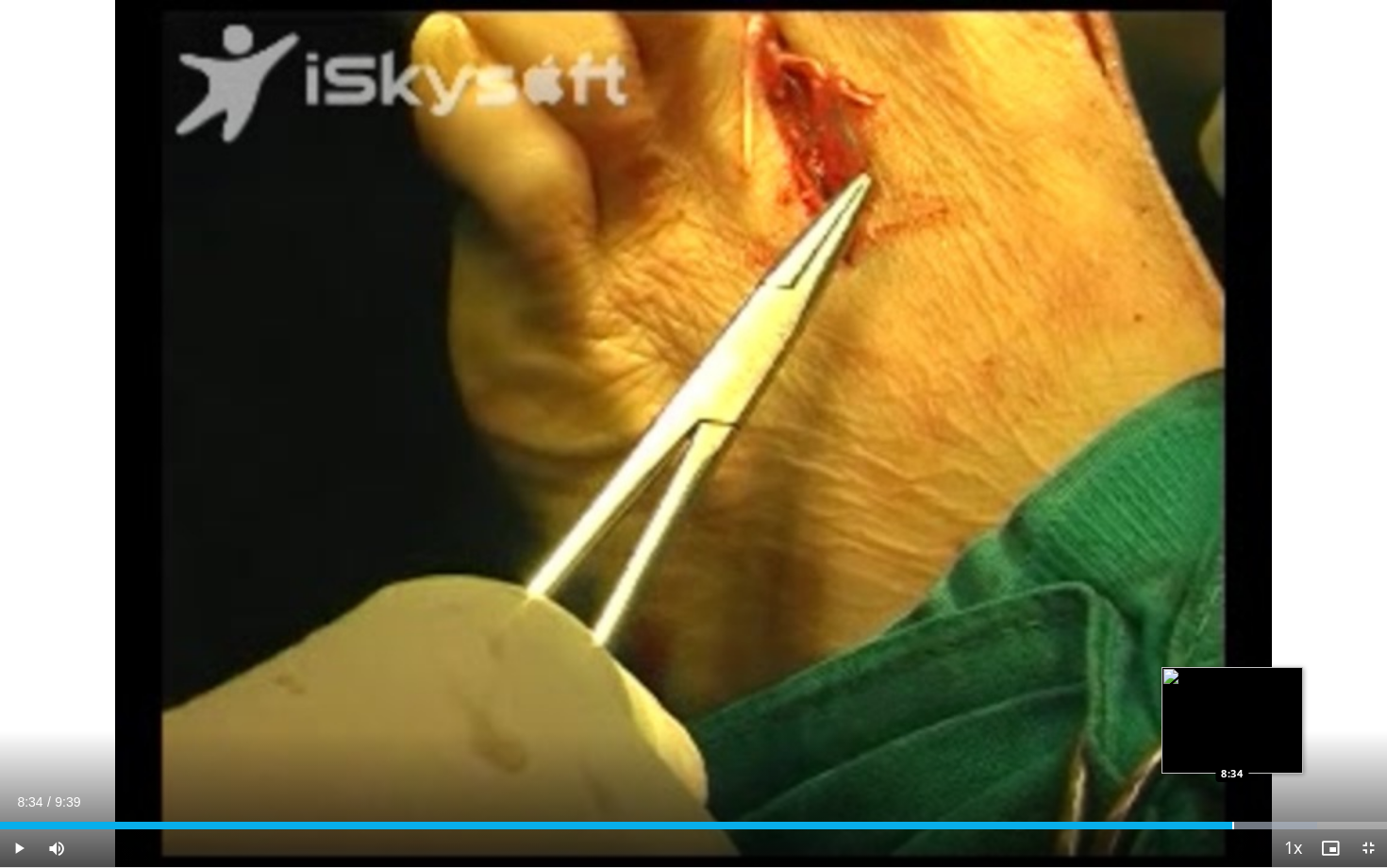 click at bounding box center (1233, 826) 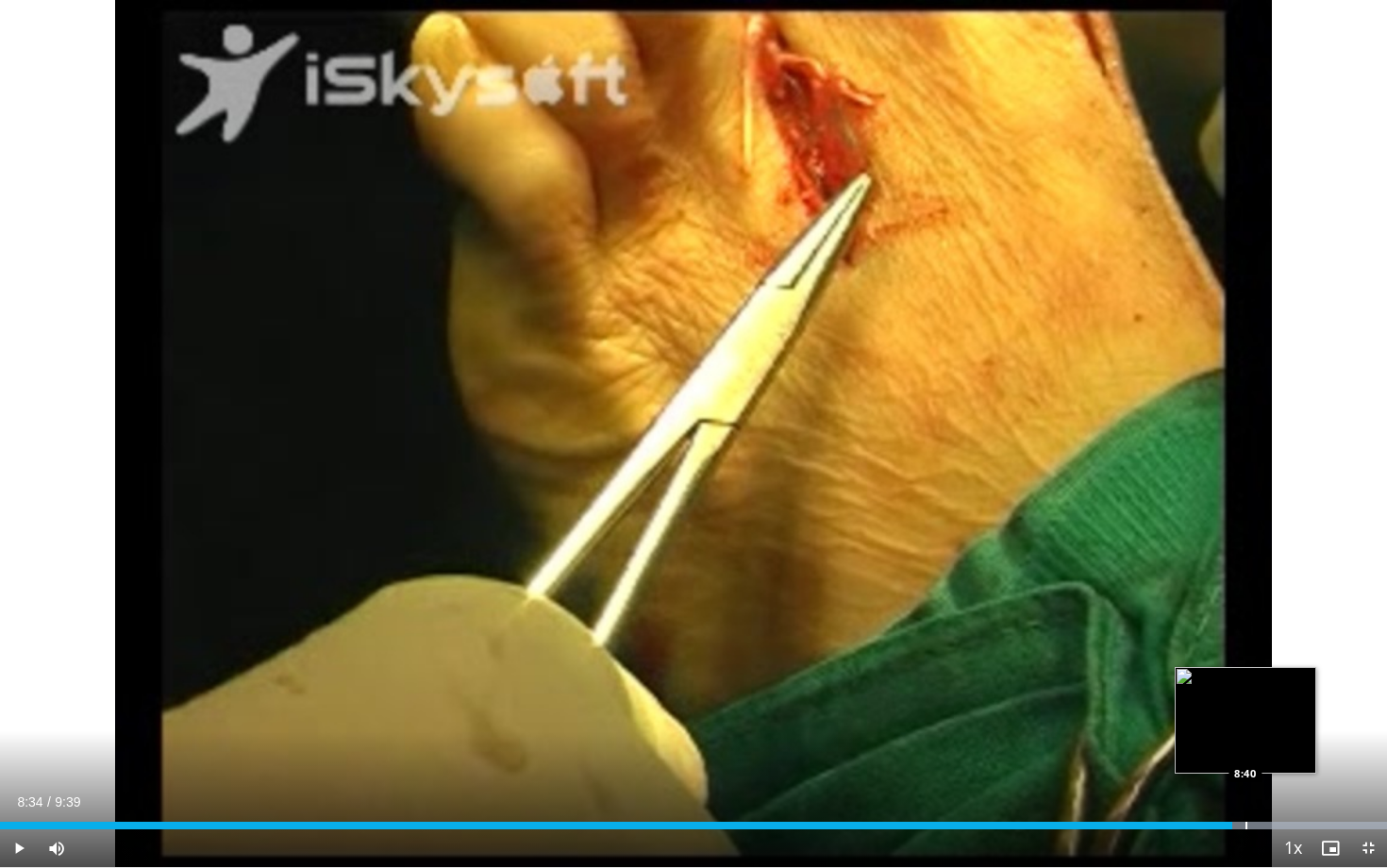 click at bounding box center [1246, 826] 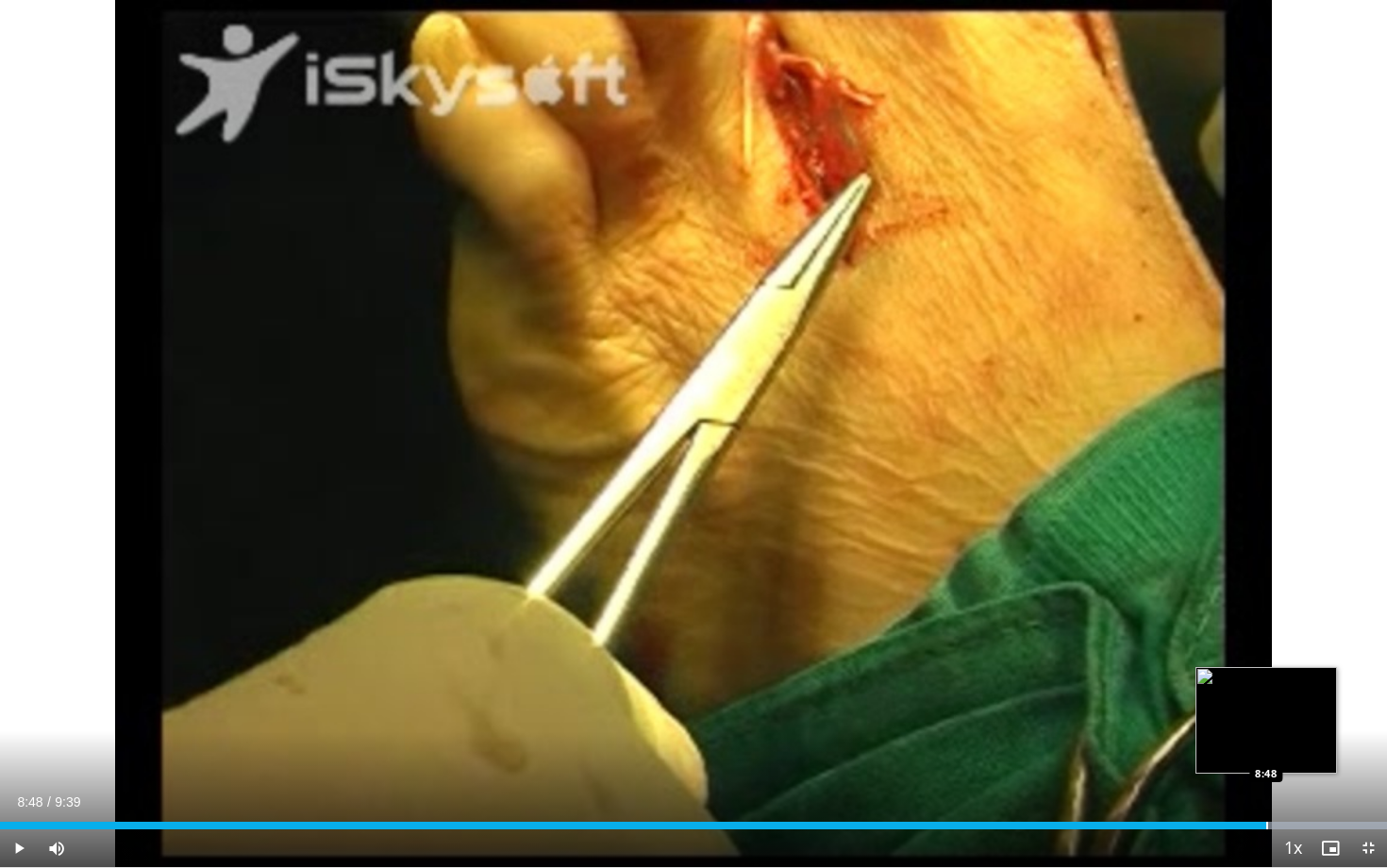 click at bounding box center (1267, 826) 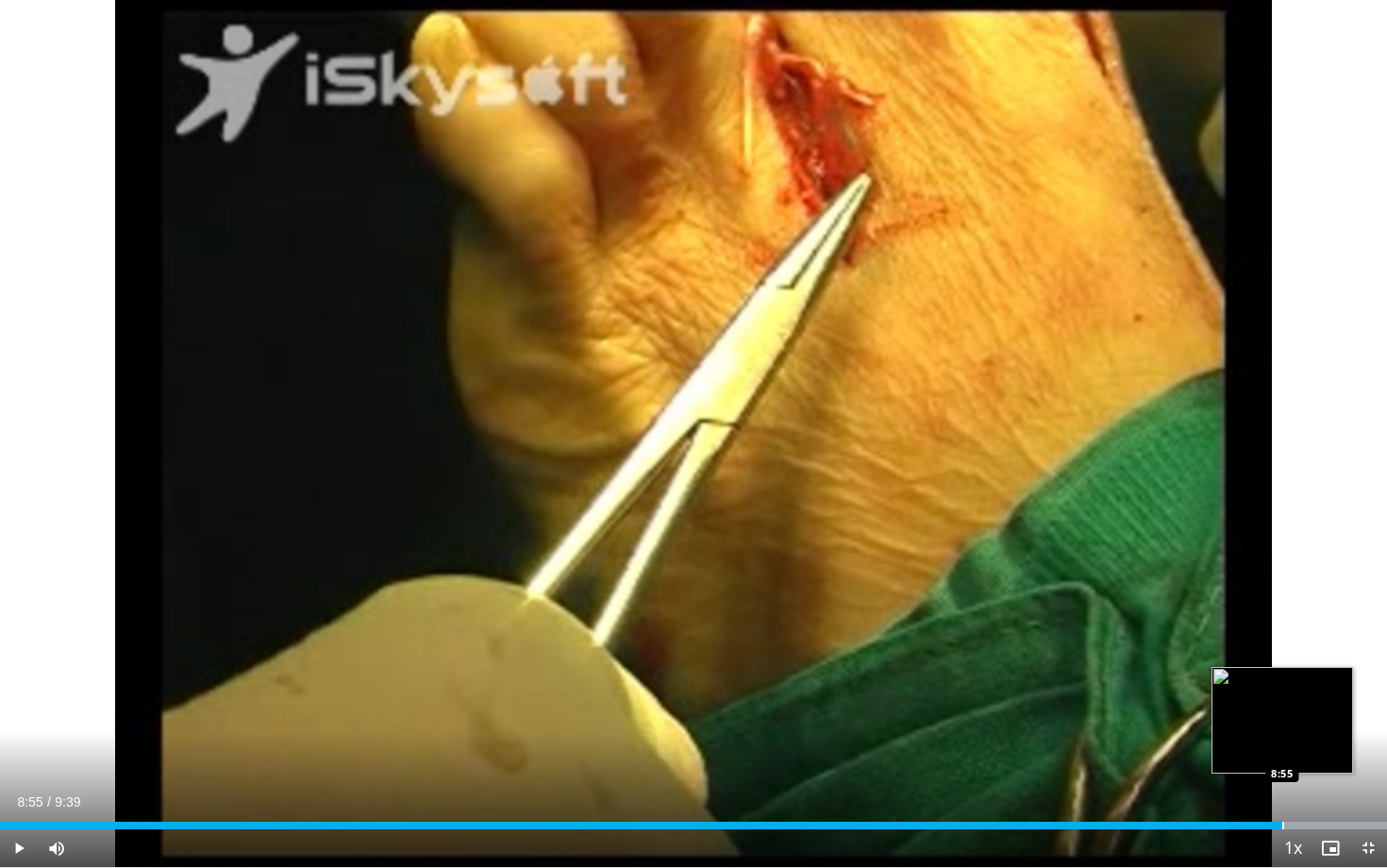 click at bounding box center [1283, 826] 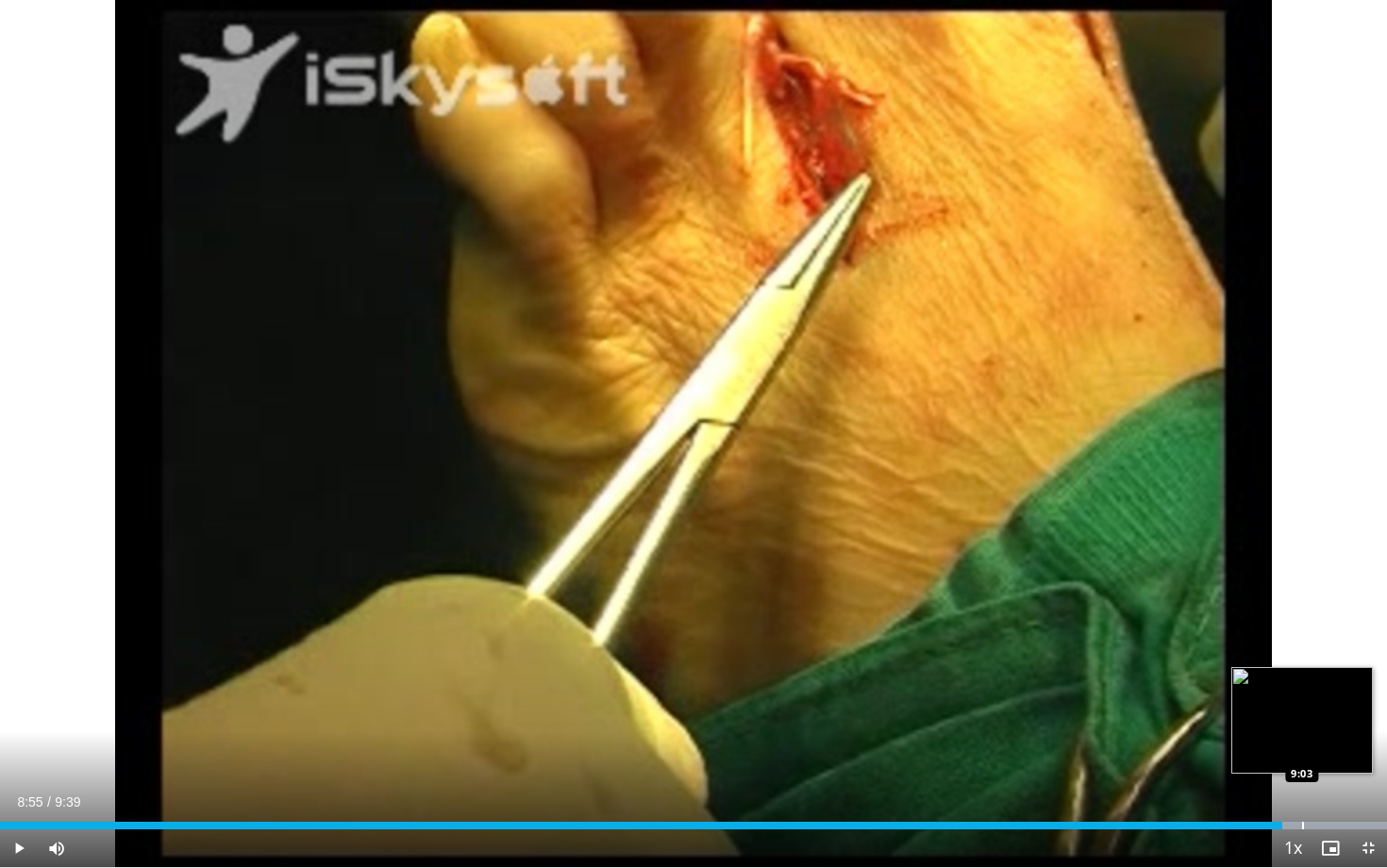 click at bounding box center (1303, 826) 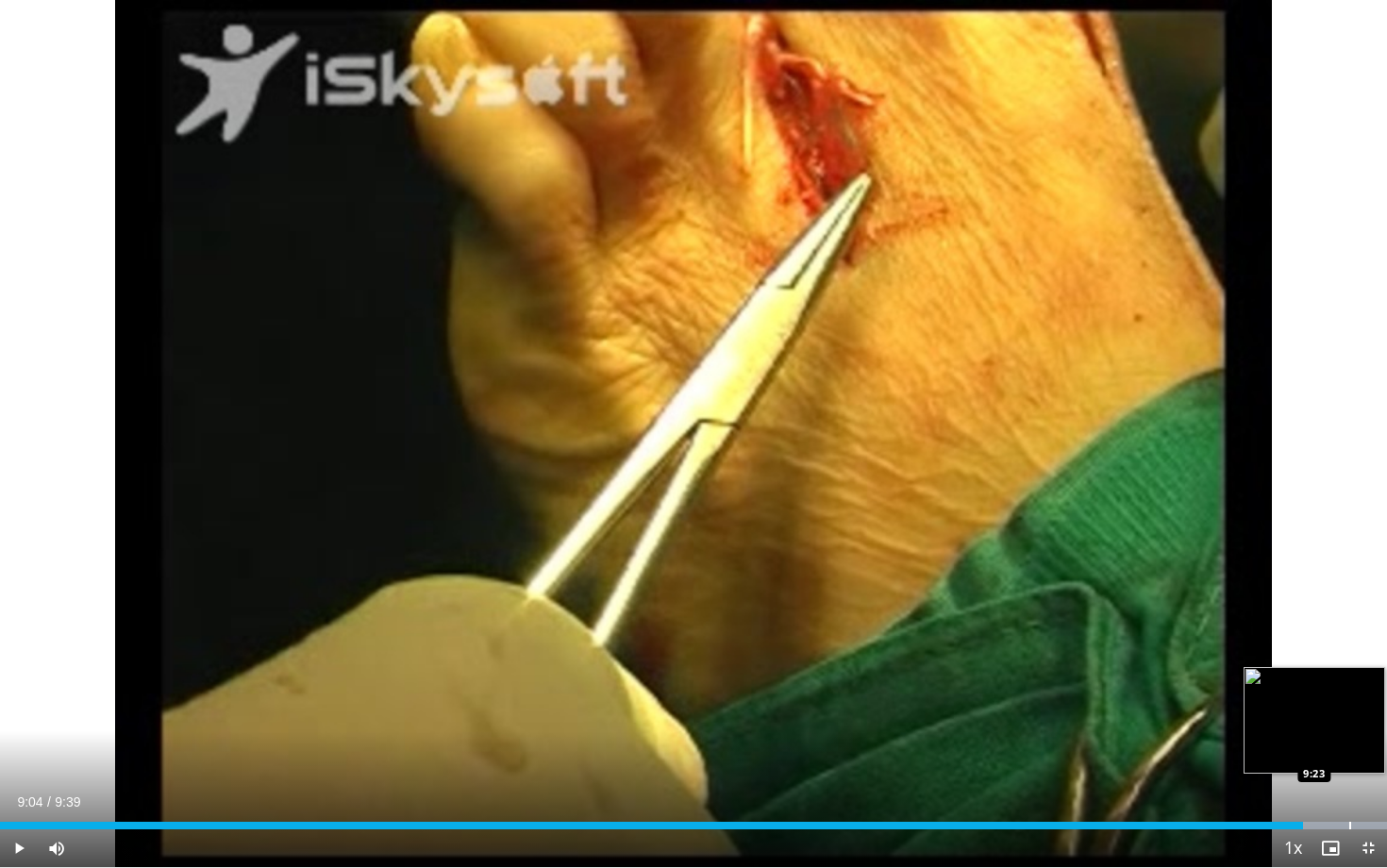 click at bounding box center [1350, 826] 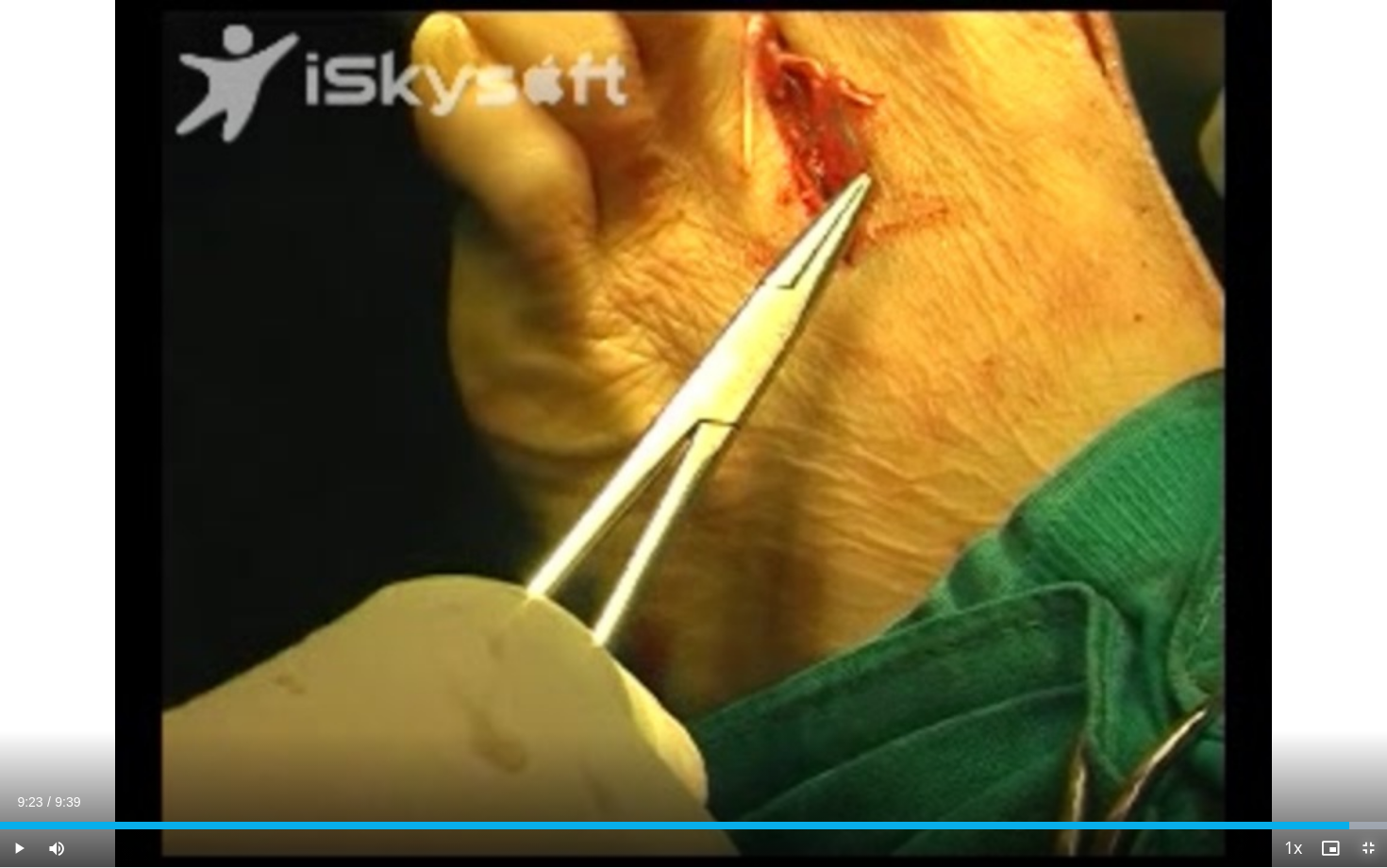 click at bounding box center (1368, 848) 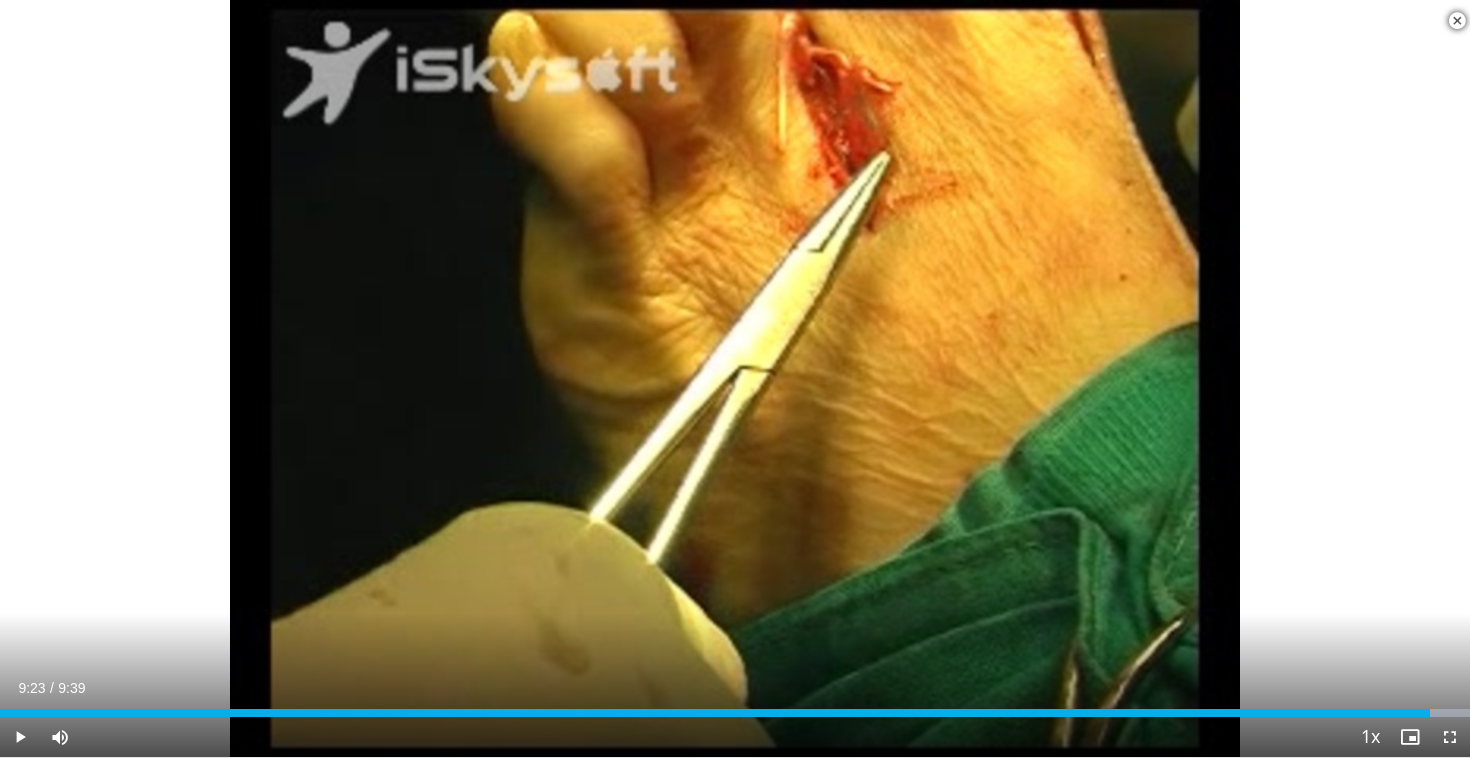 scroll, scrollTop: 362, scrollLeft: 0, axis: vertical 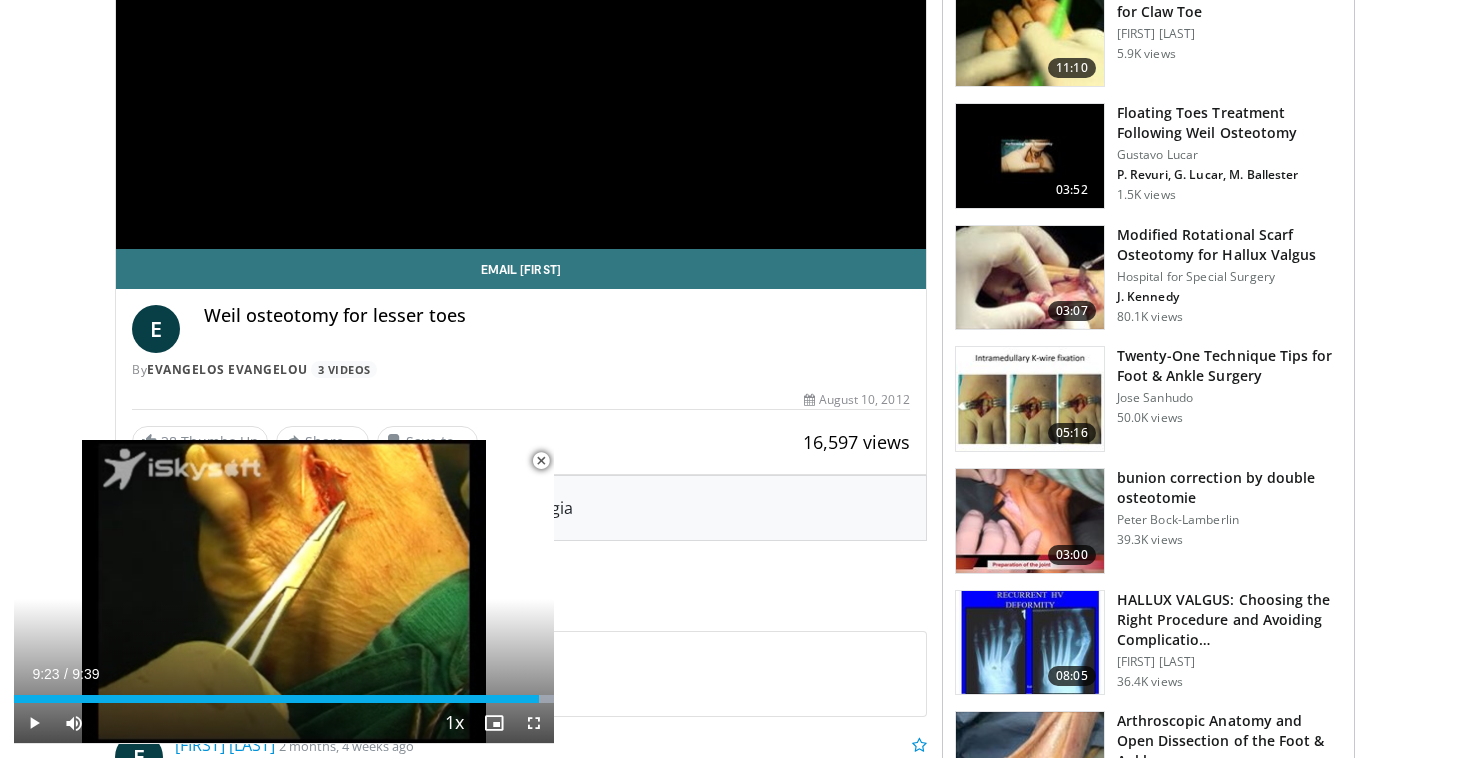 click at bounding box center [541, 461] 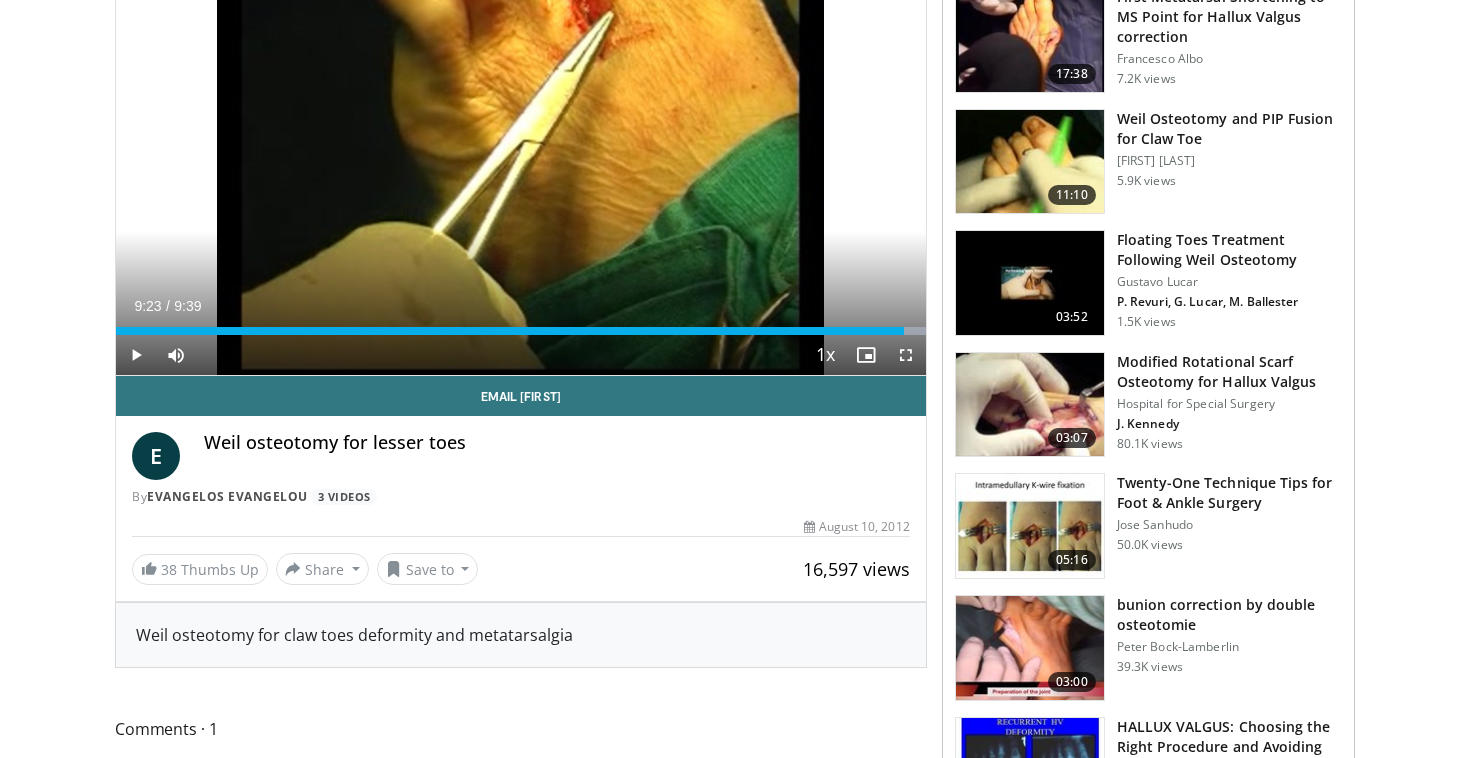 scroll, scrollTop: 234, scrollLeft: 0, axis: vertical 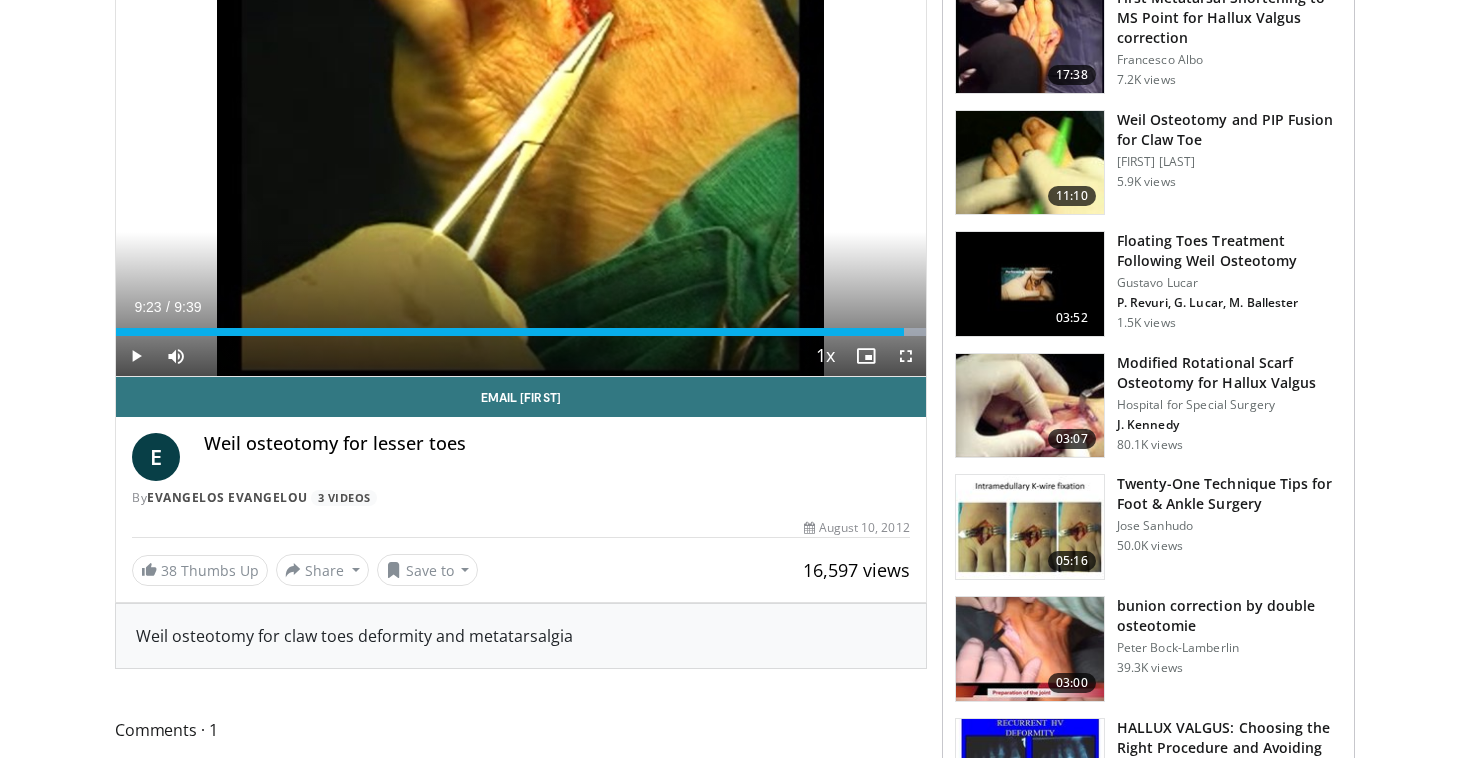click on "Floating Toes Treatment Following Weil Osteotomy" at bounding box center [1229, 251] 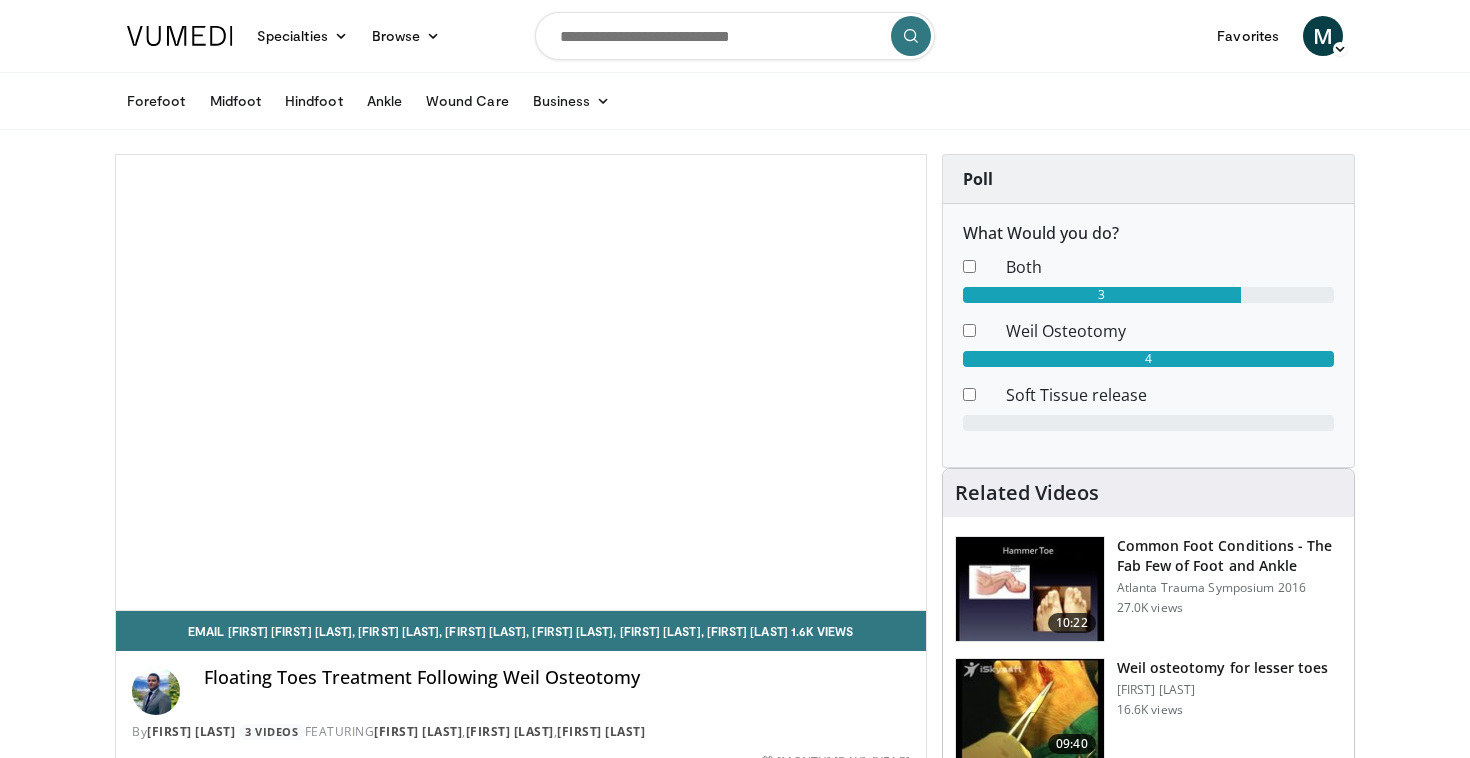 scroll, scrollTop: 0, scrollLeft: 0, axis: both 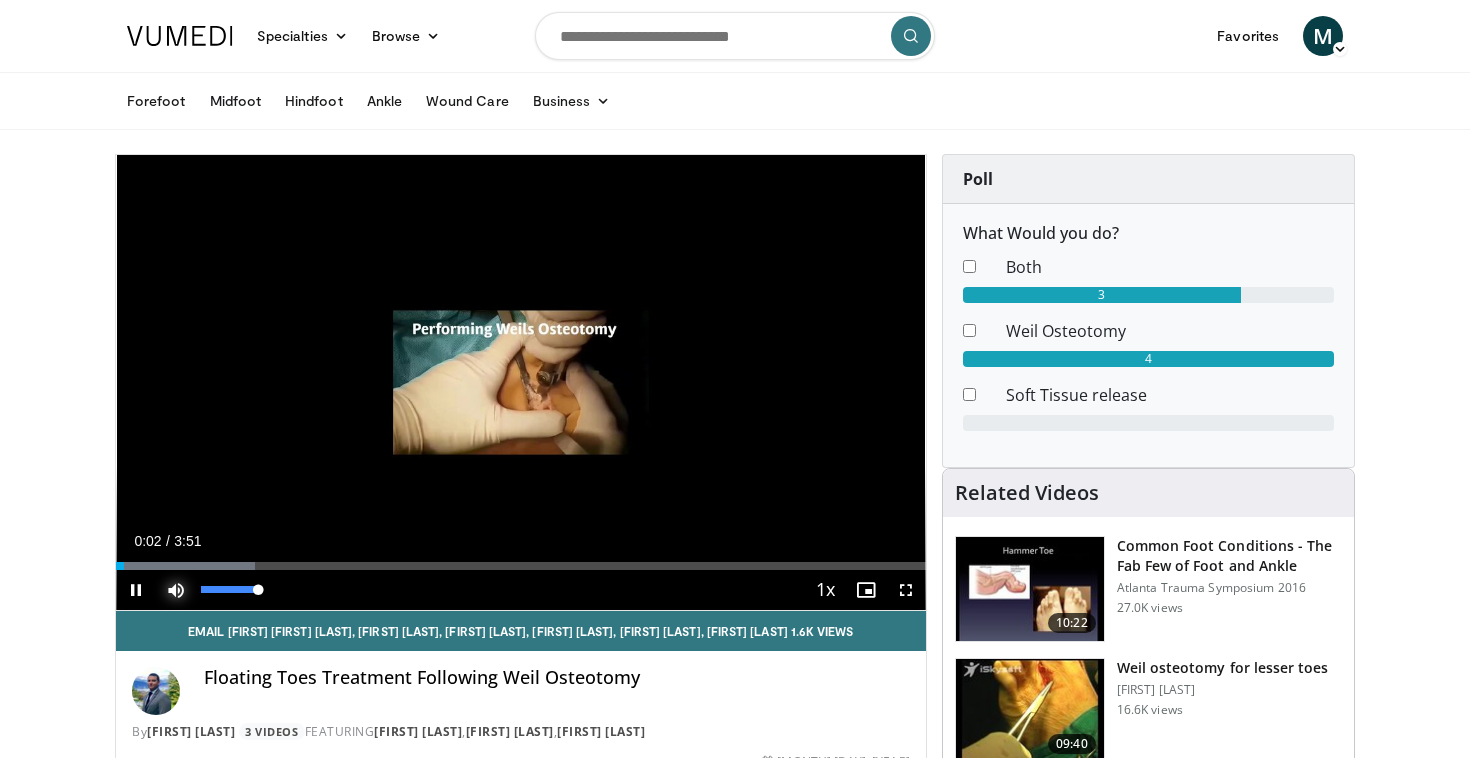 click at bounding box center (176, 590) 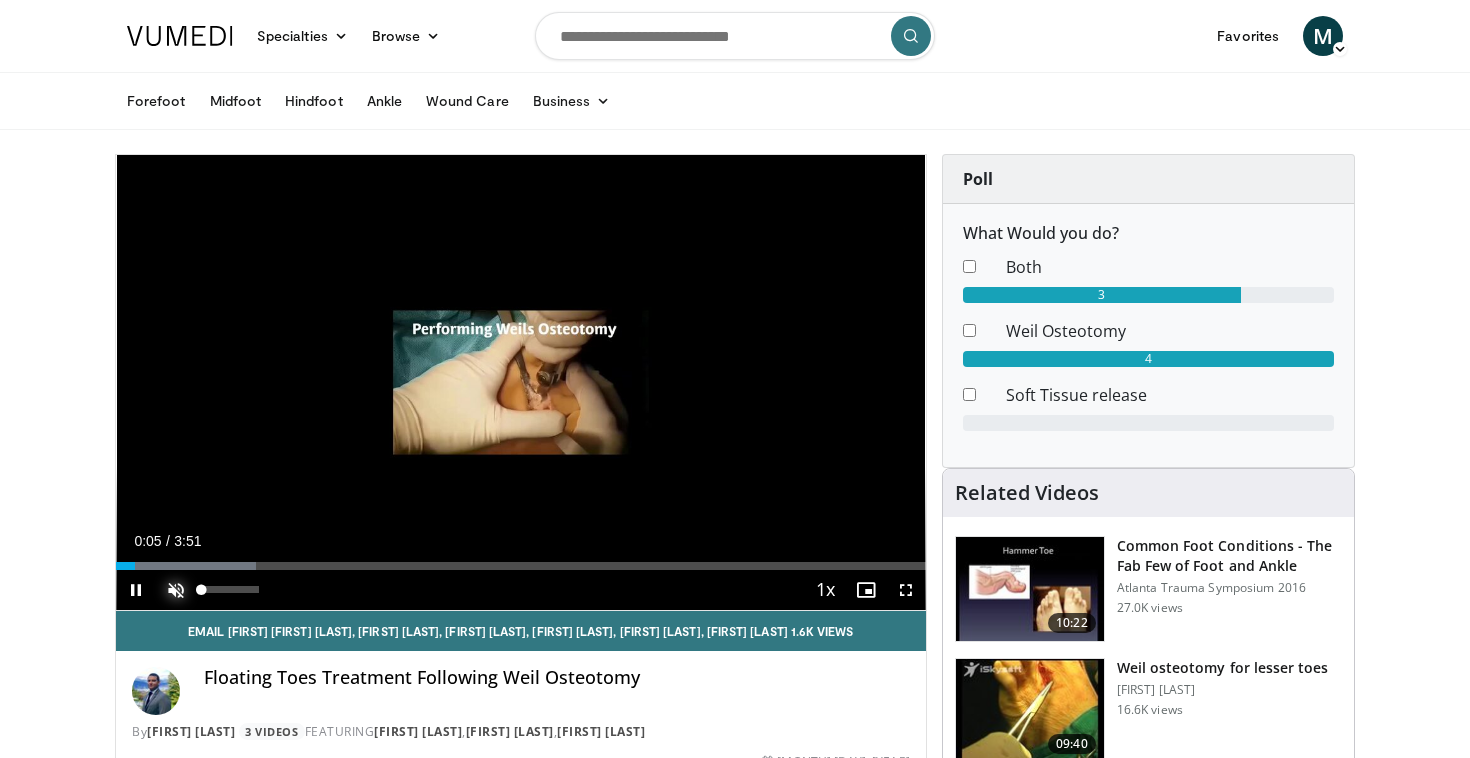 click at bounding box center [176, 590] 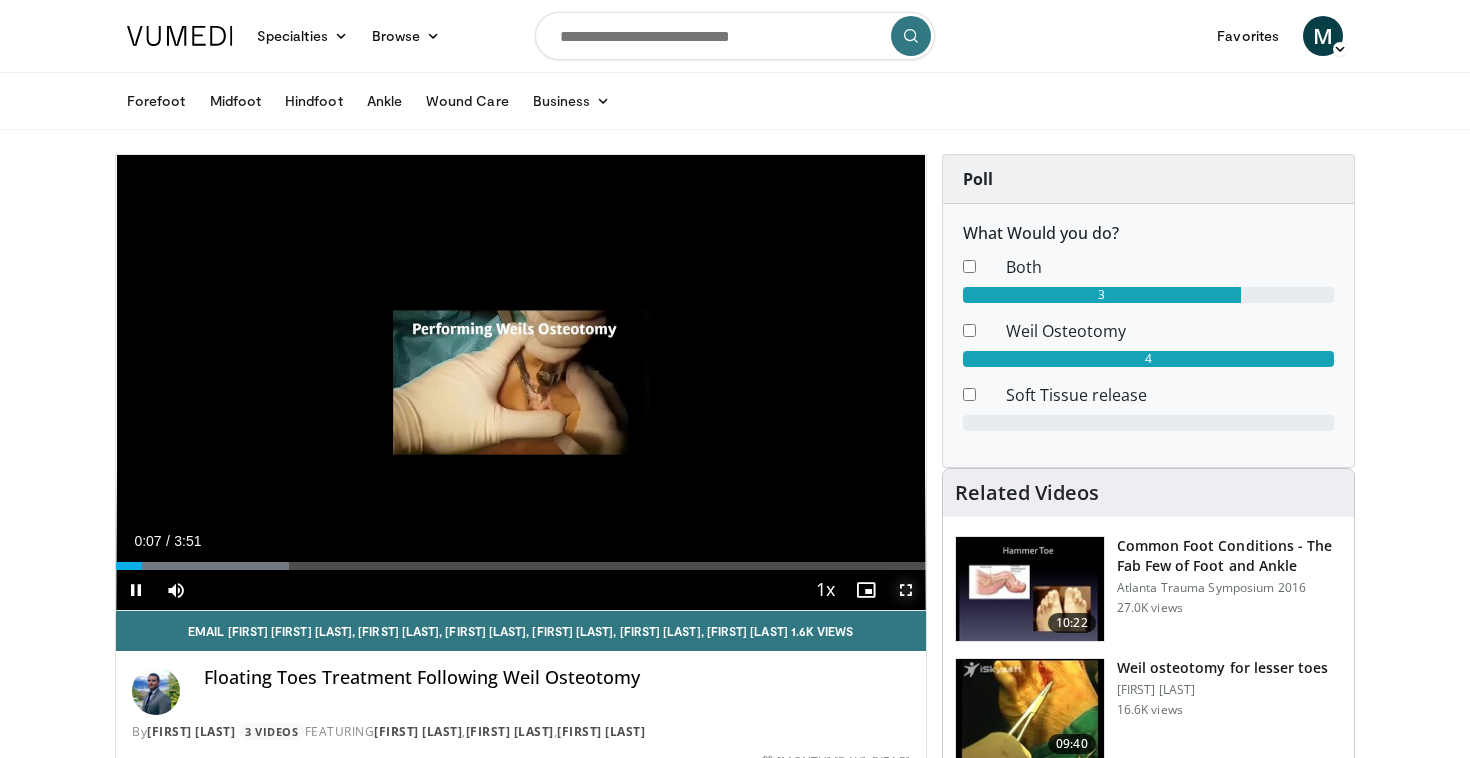 click at bounding box center (906, 590) 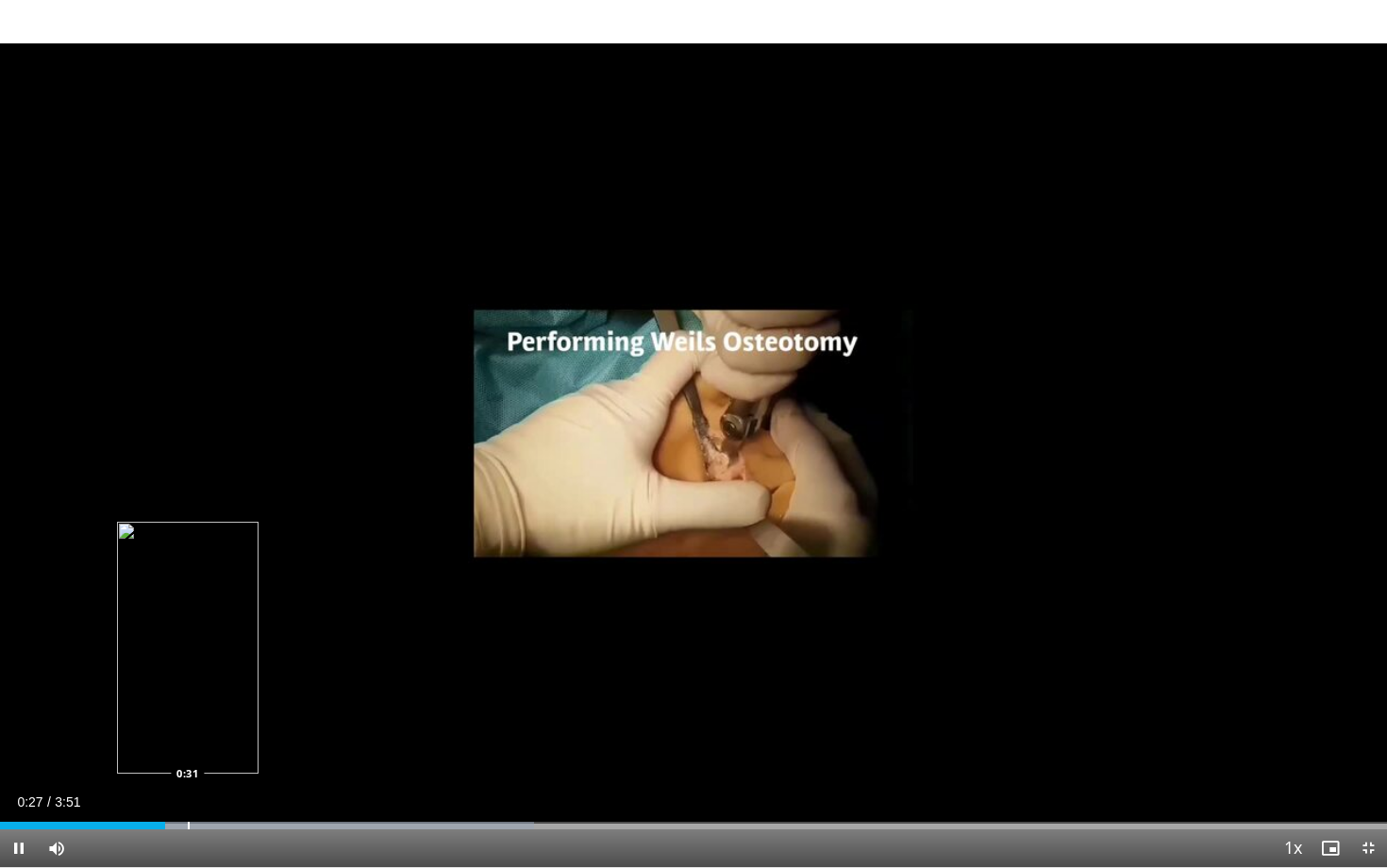 click at bounding box center [189, 826] 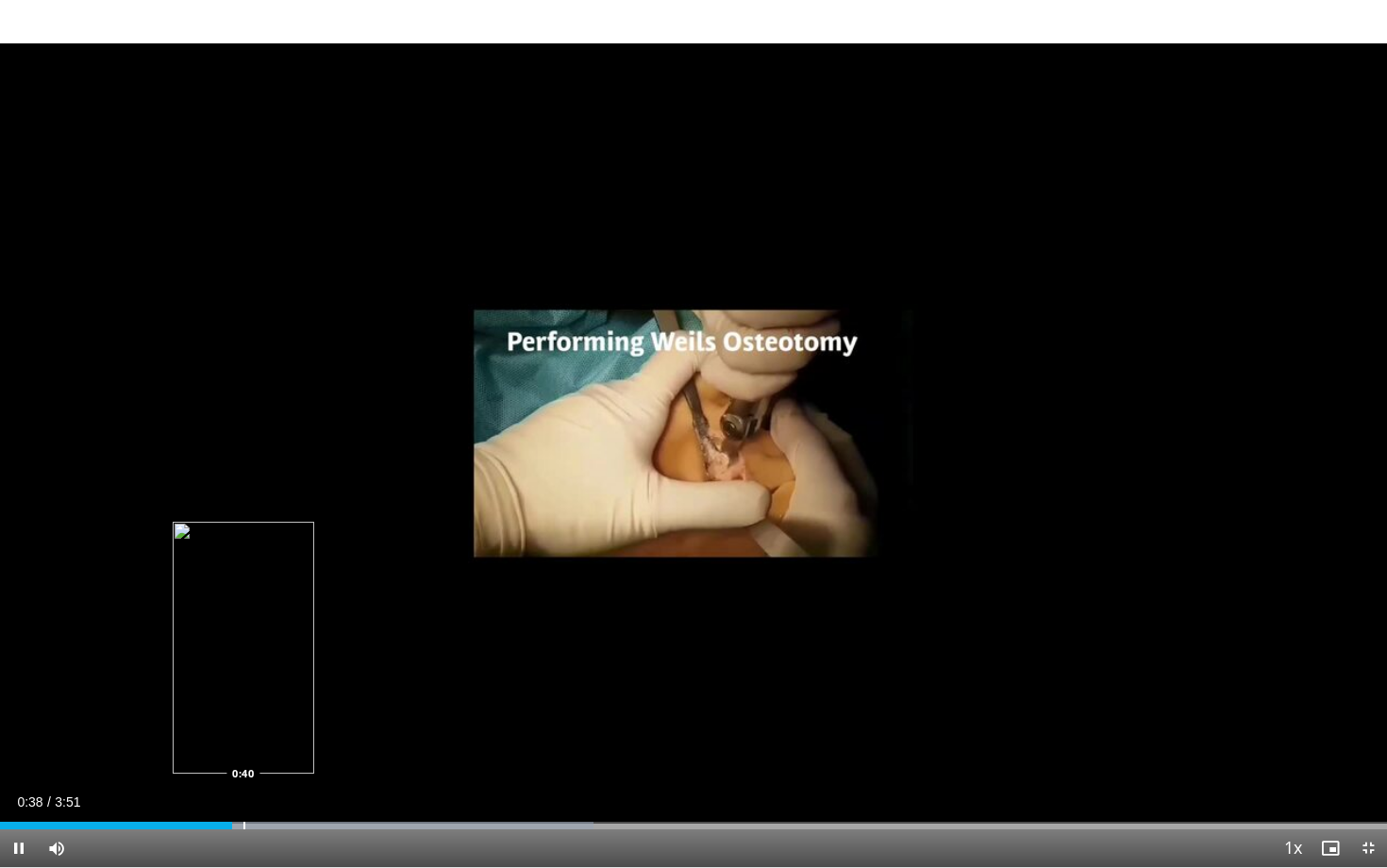 click at bounding box center [244, 826] 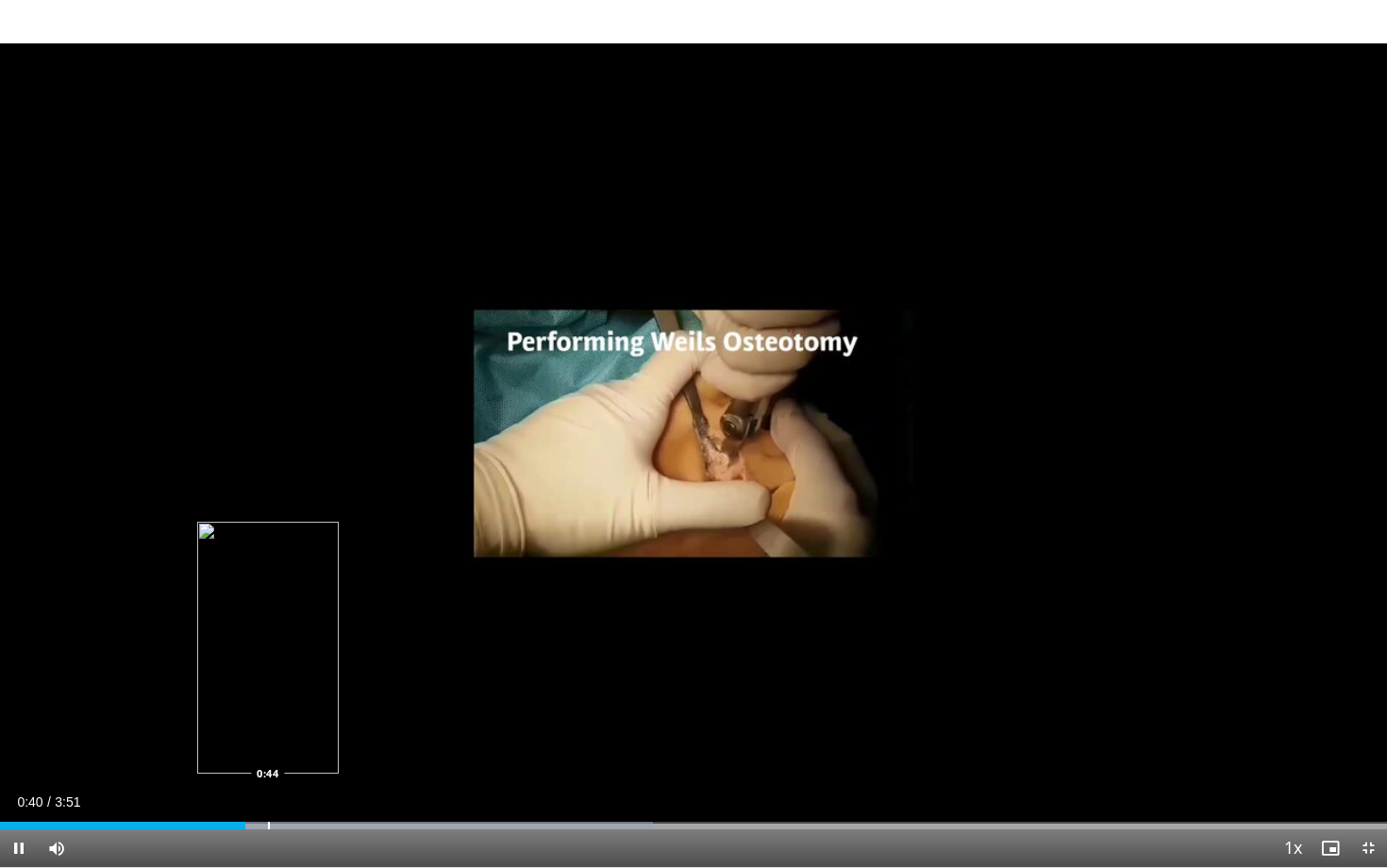 click at bounding box center (269, 826) 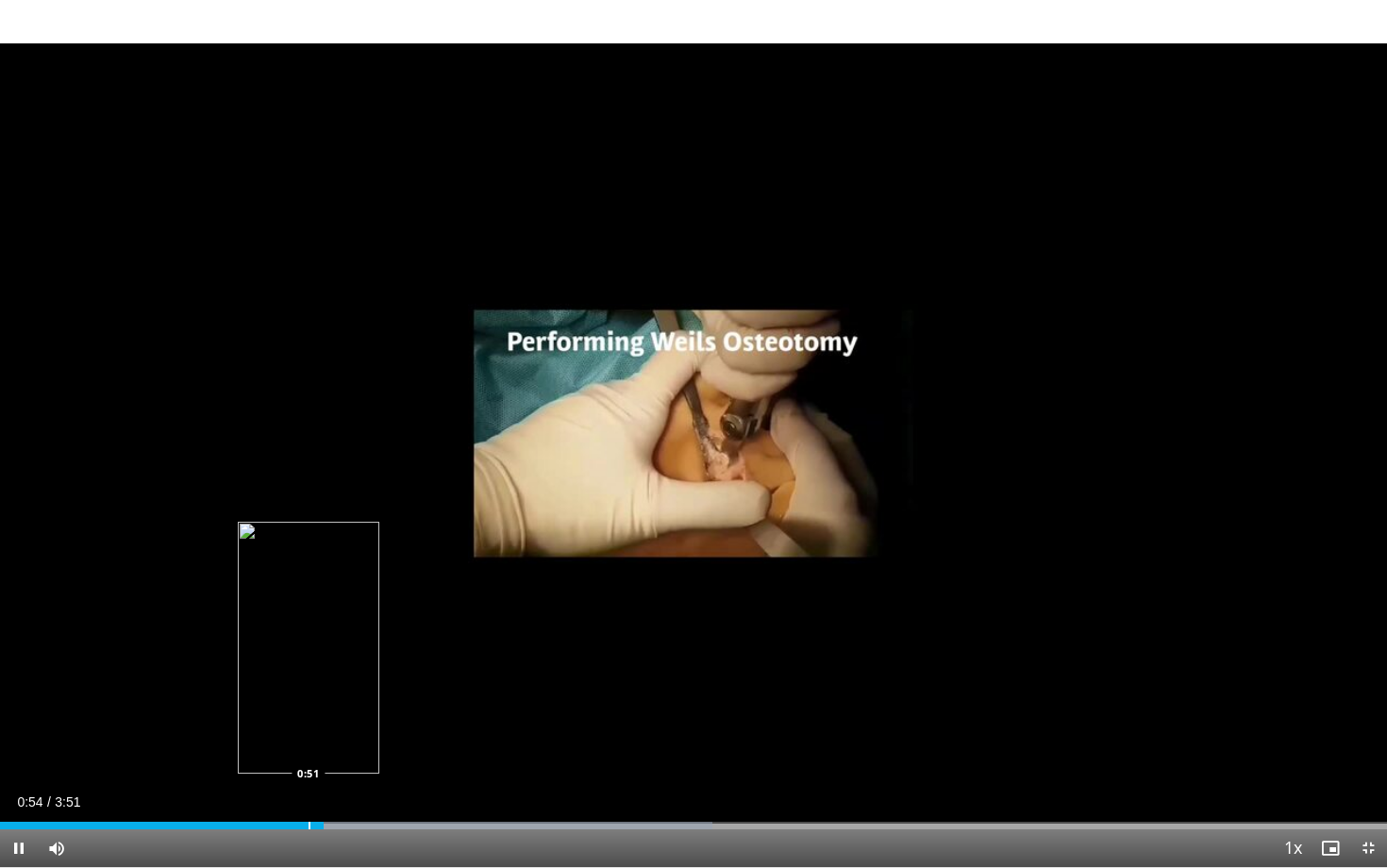 click at bounding box center [309, 826] 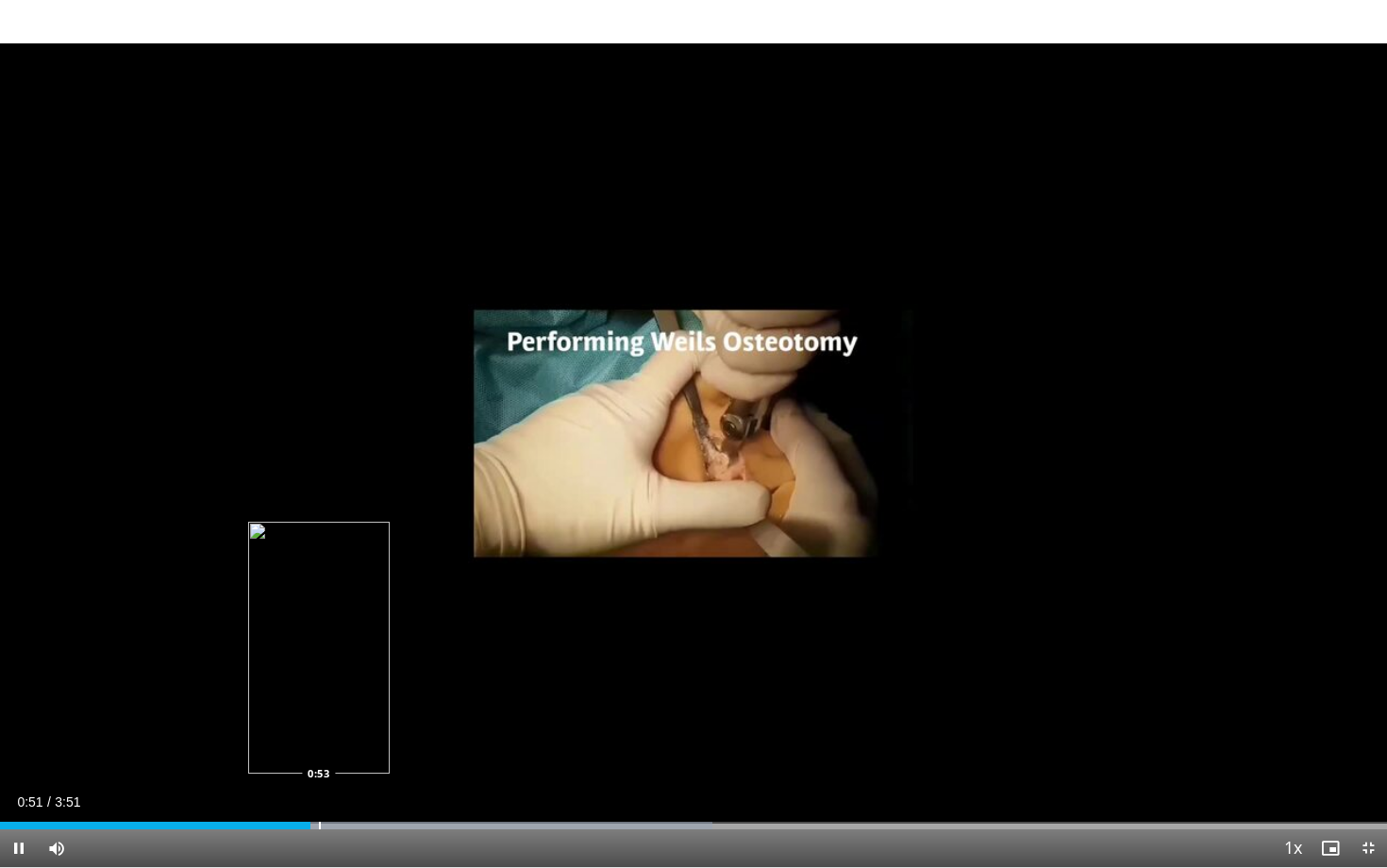 click at bounding box center (320, 826) 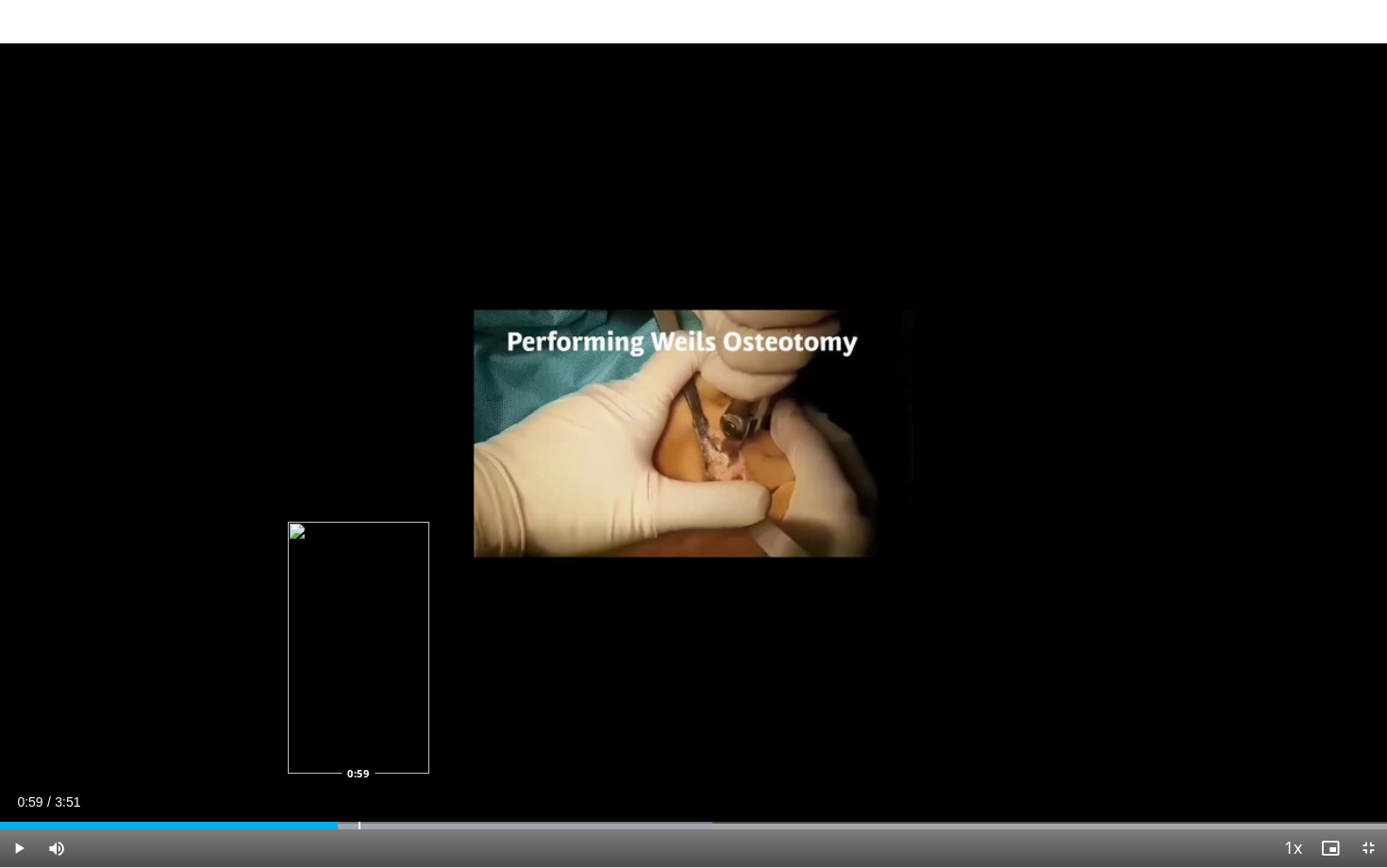 click at bounding box center (359, 826) 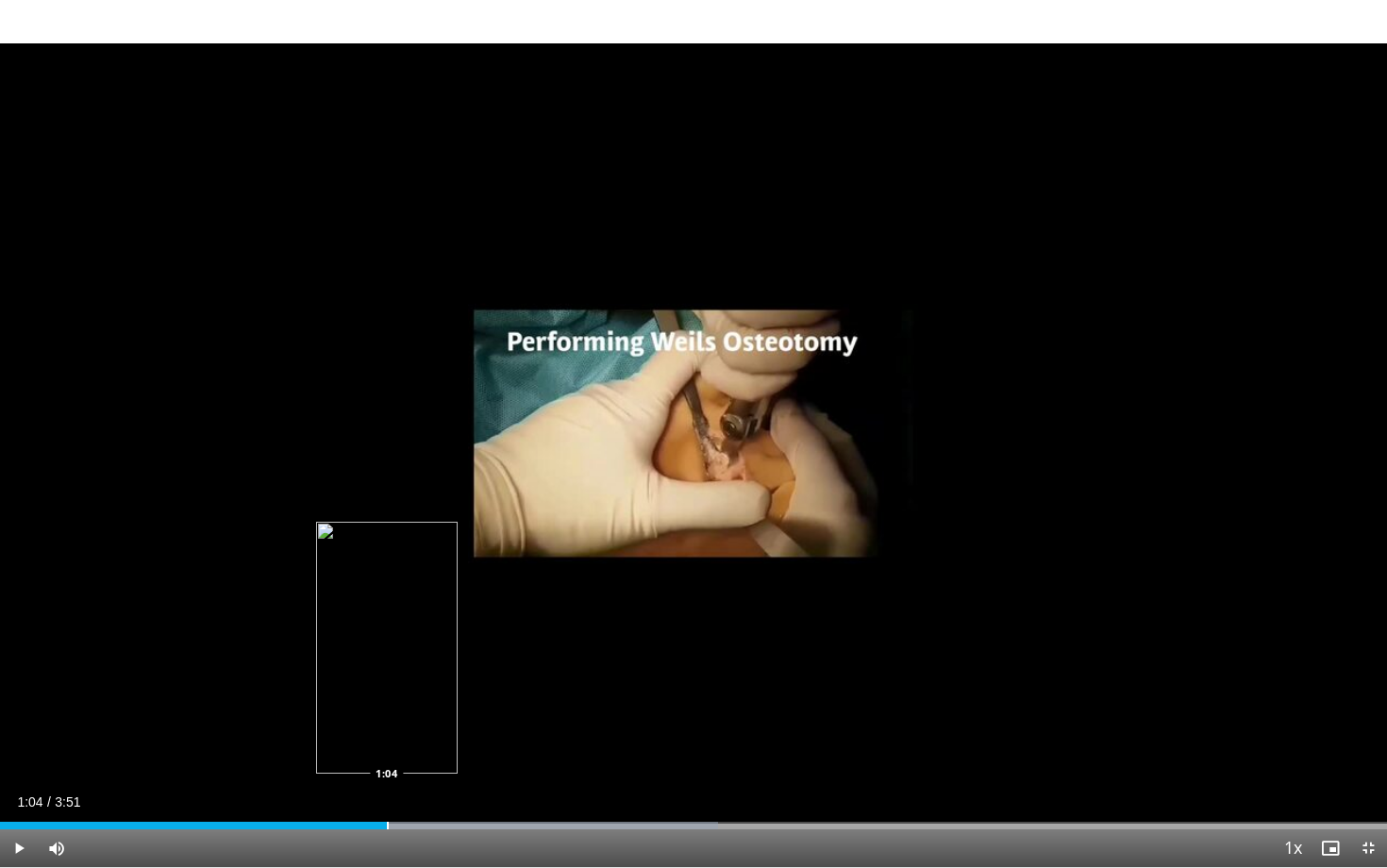 click at bounding box center (388, 826) 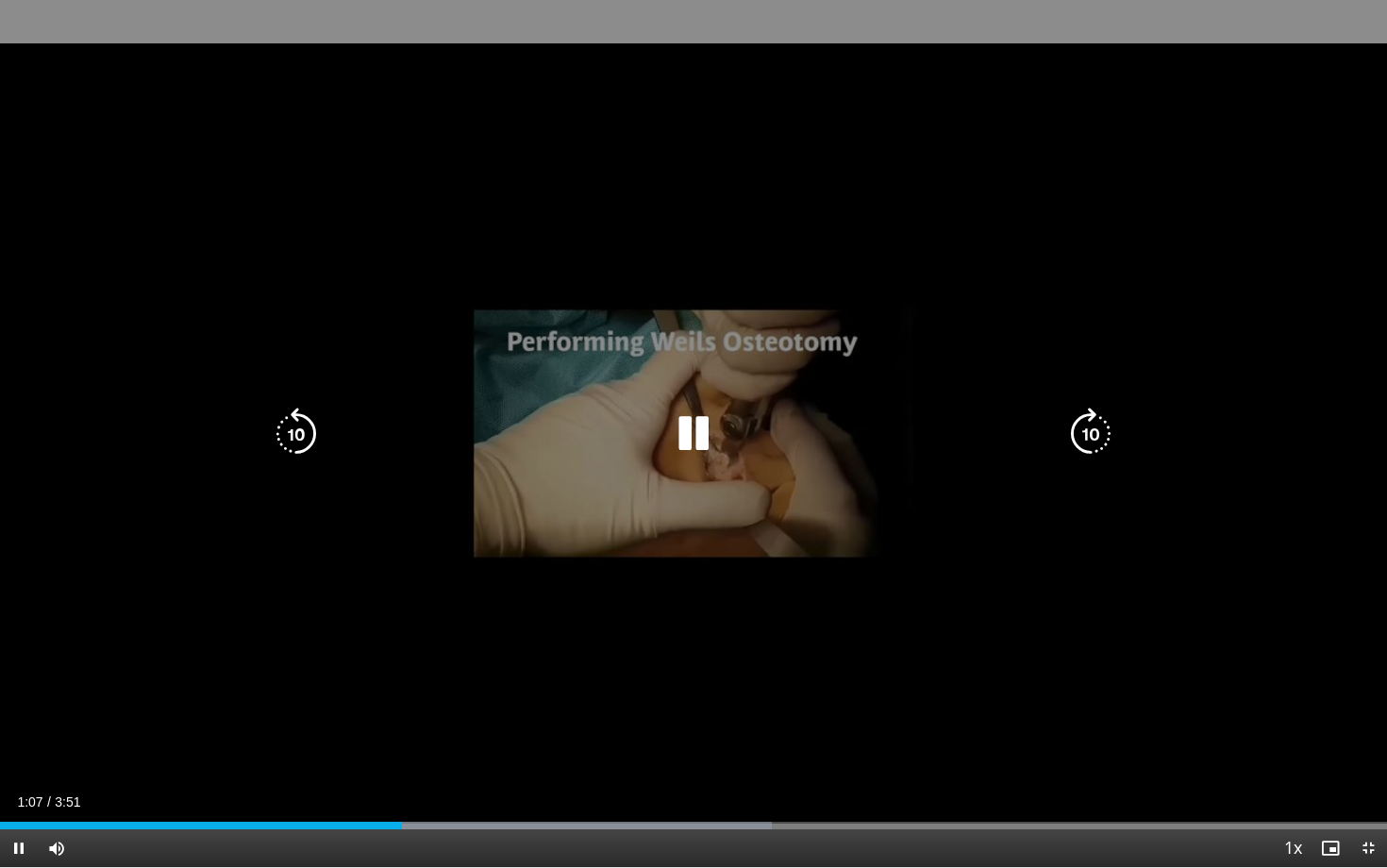 click at bounding box center [491, 826] 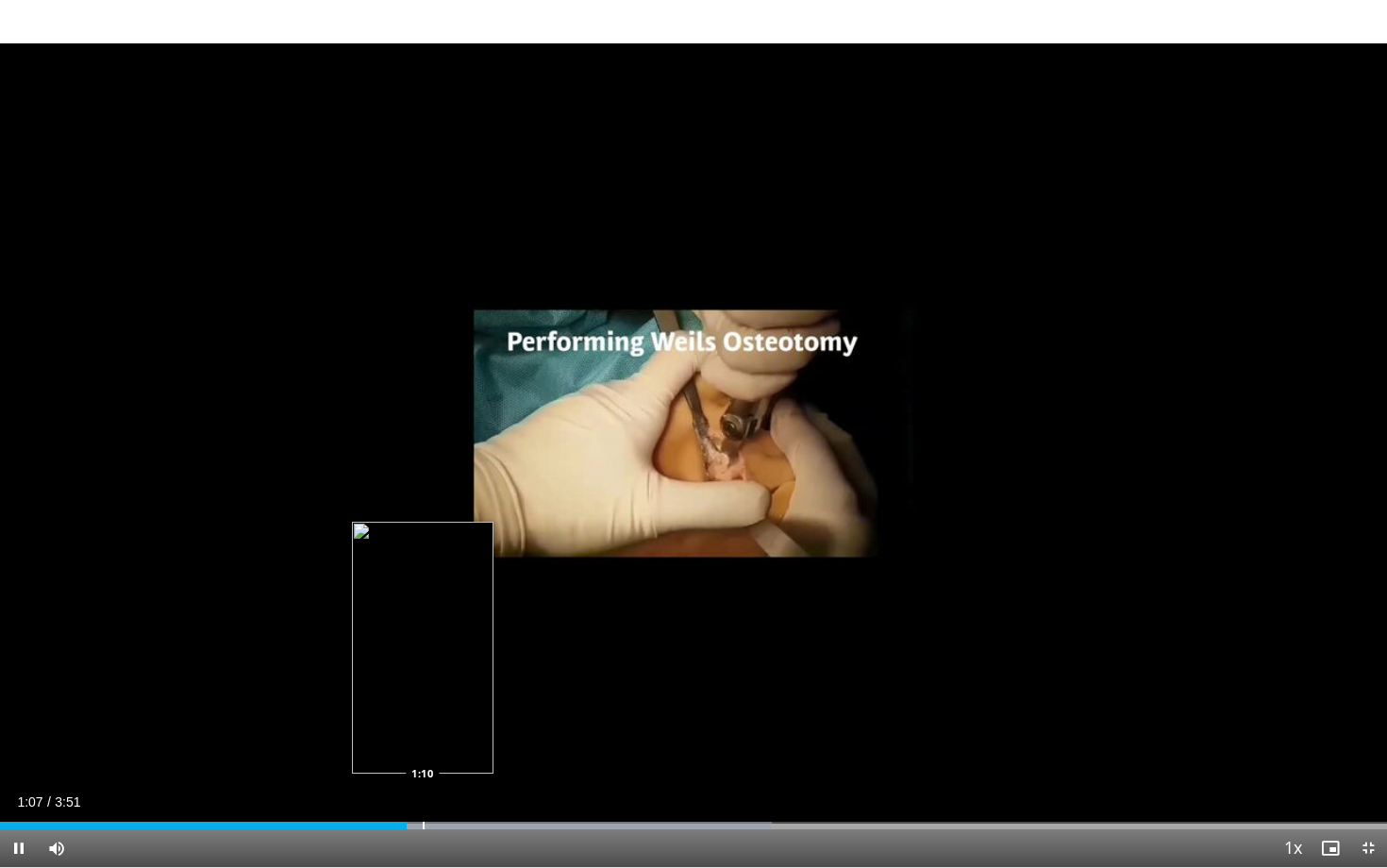 click at bounding box center (424, 826) 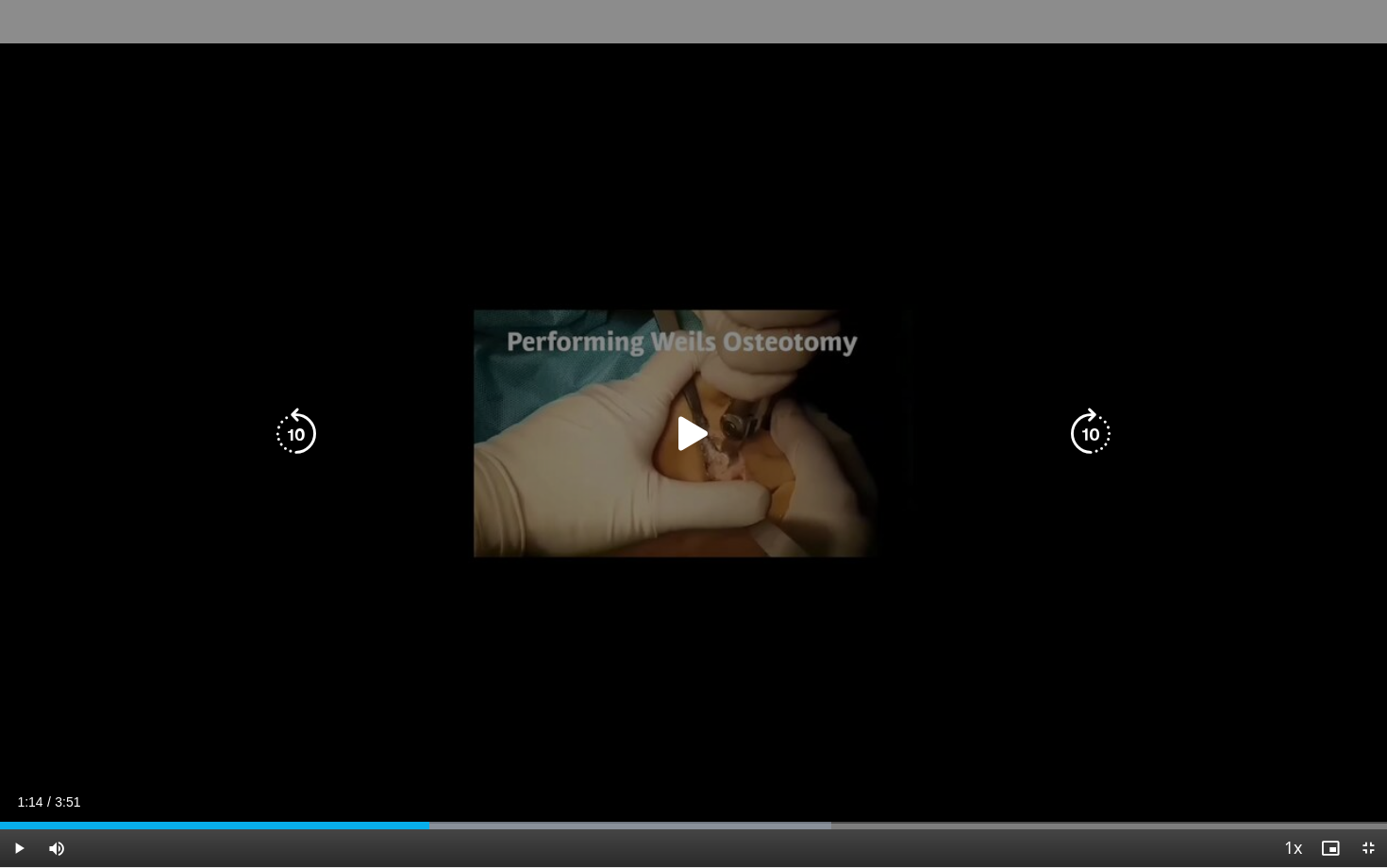 click at bounding box center [541, 826] 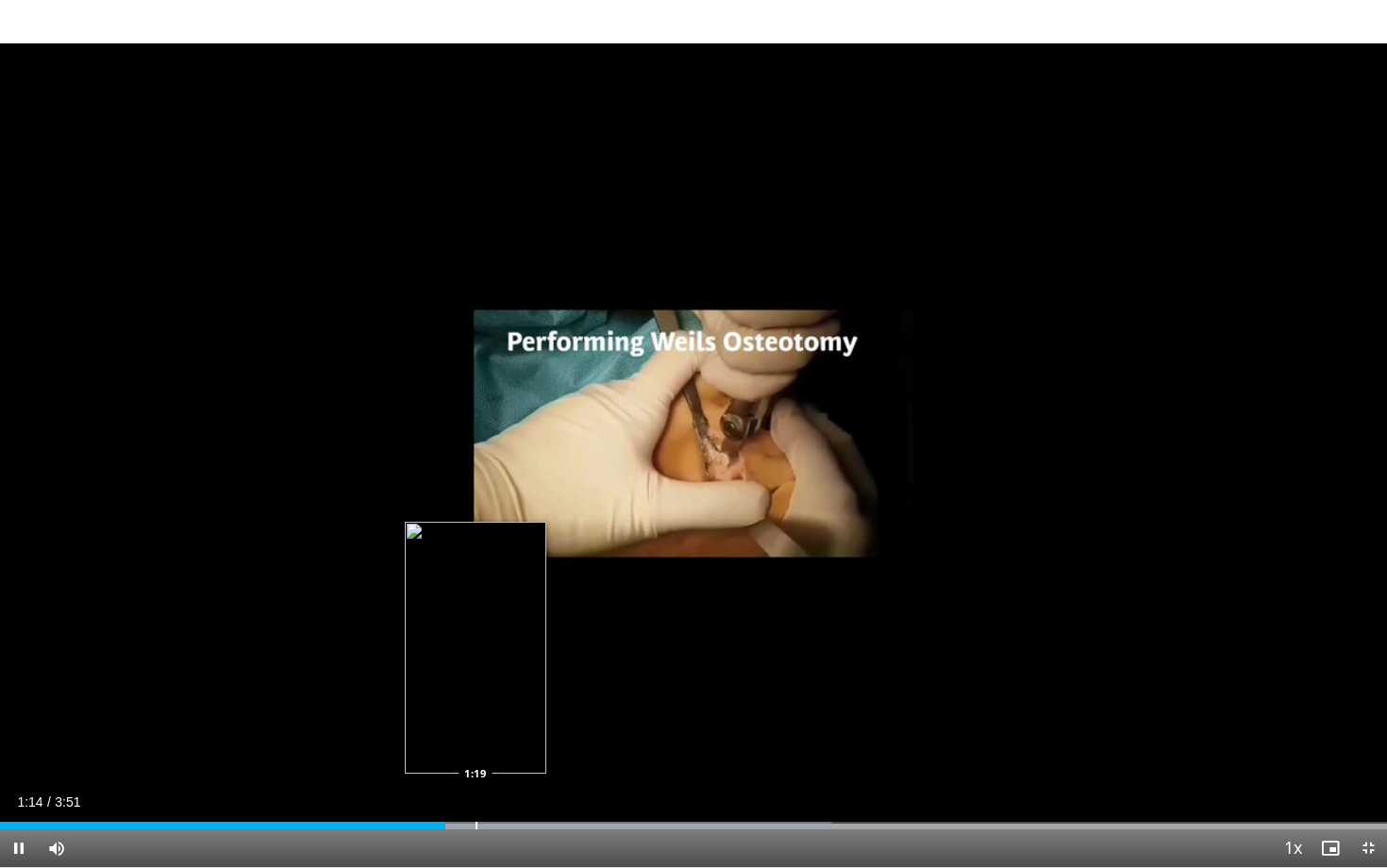 click at bounding box center (476, 826) 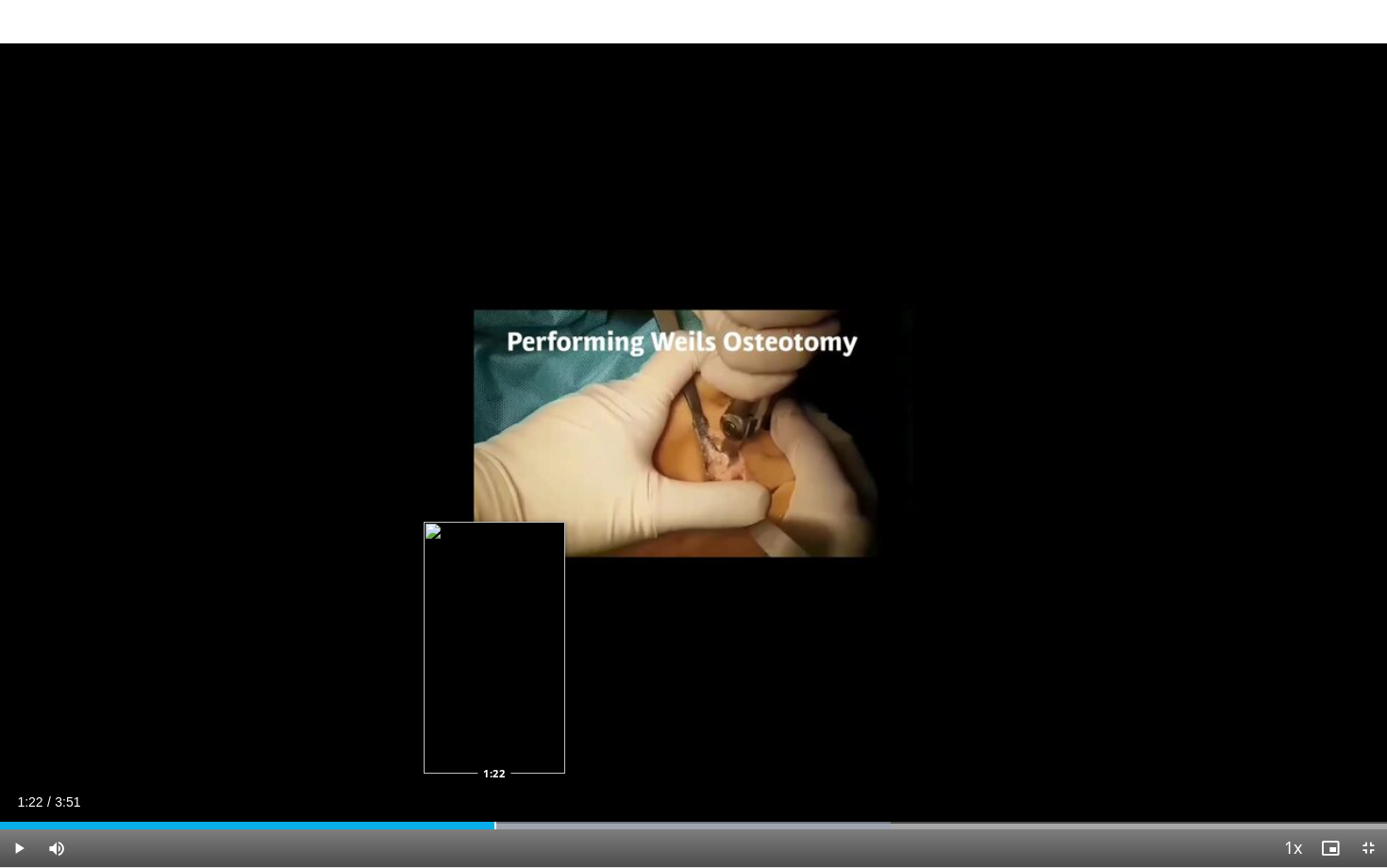 click at bounding box center [495, 826] 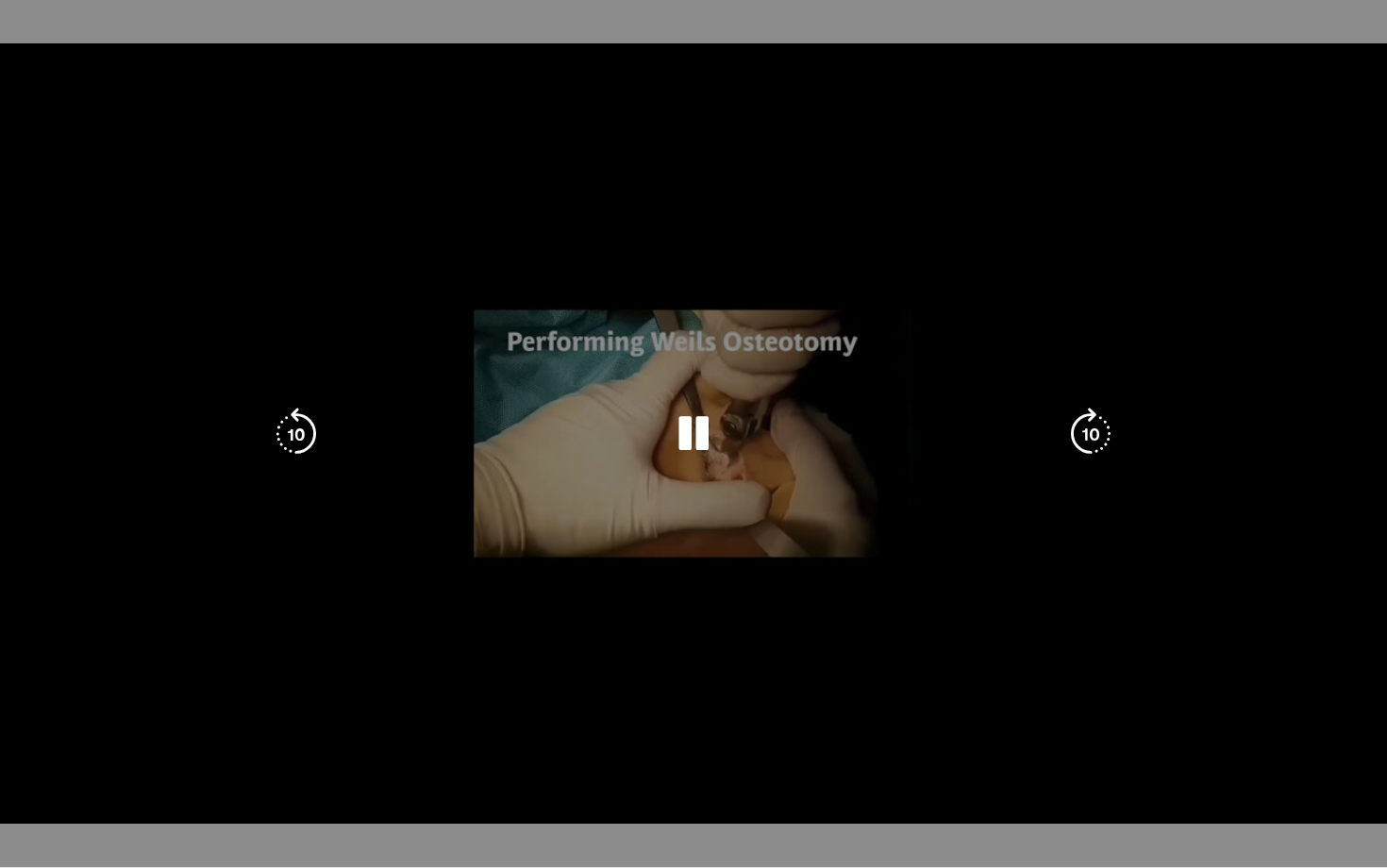 click on "**********" at bounding box center [694, 434] 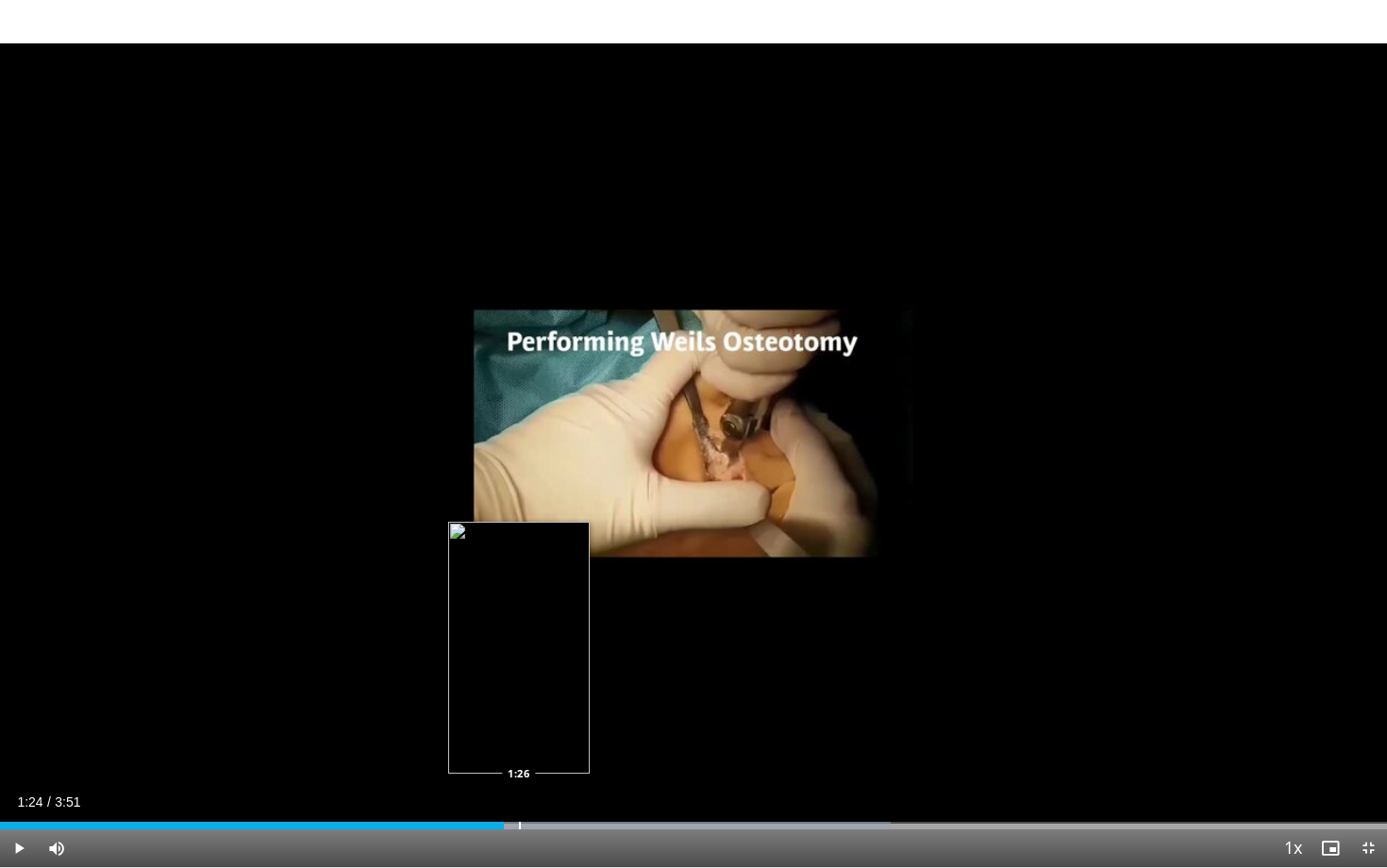click at bounding box center [520, 826] 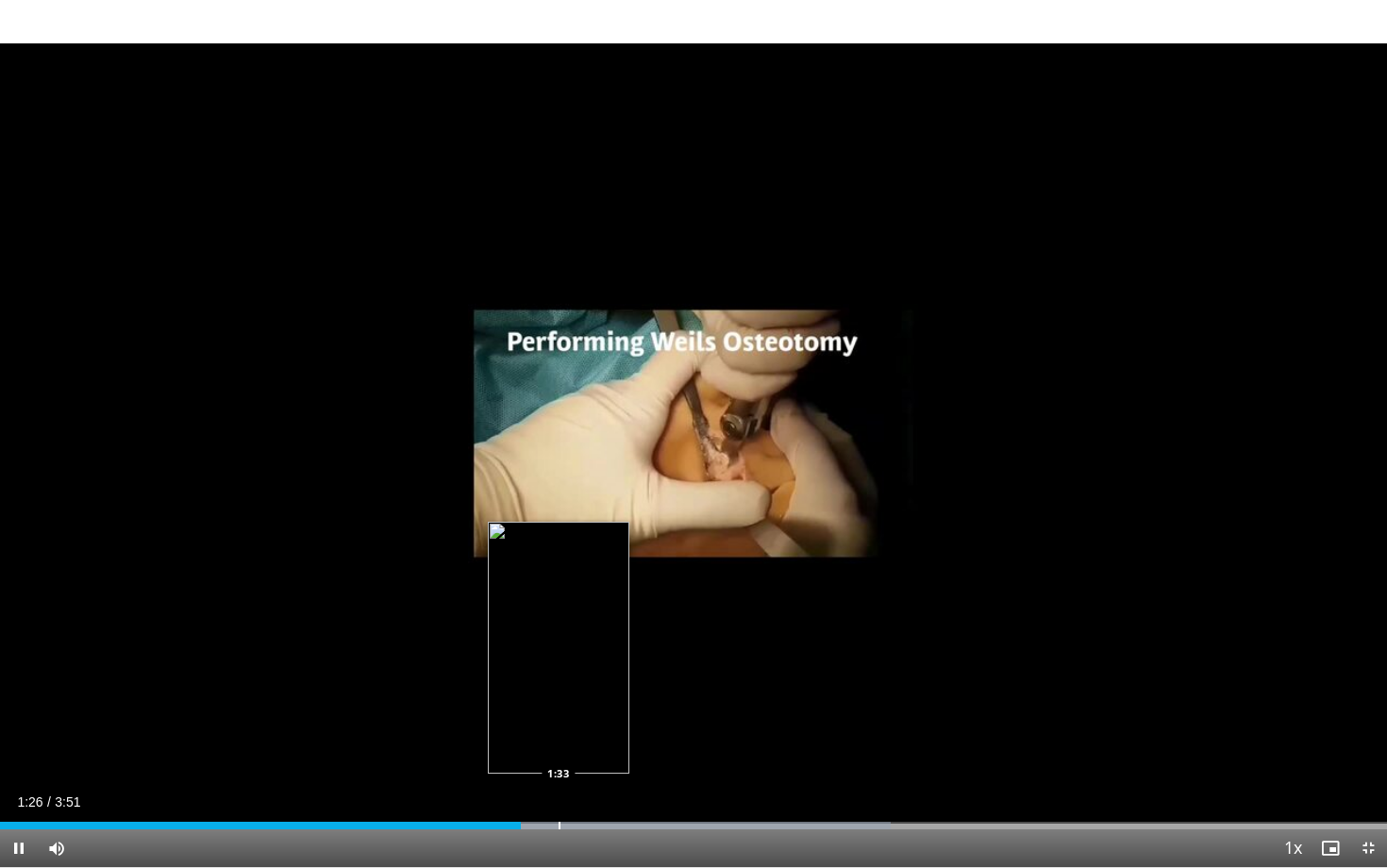 click at bounding box center (560, 826) 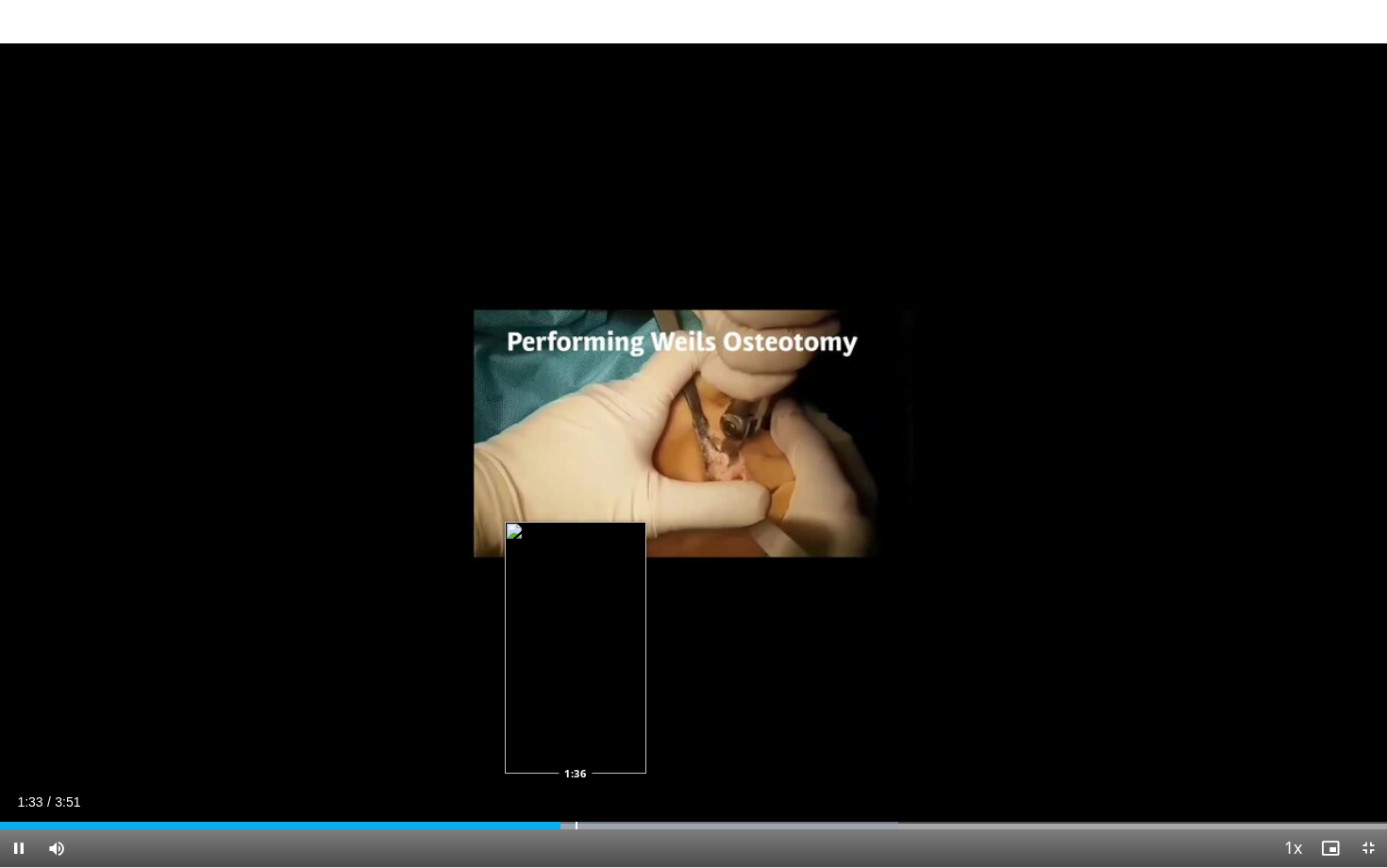 click at bounding box center [577, 826] 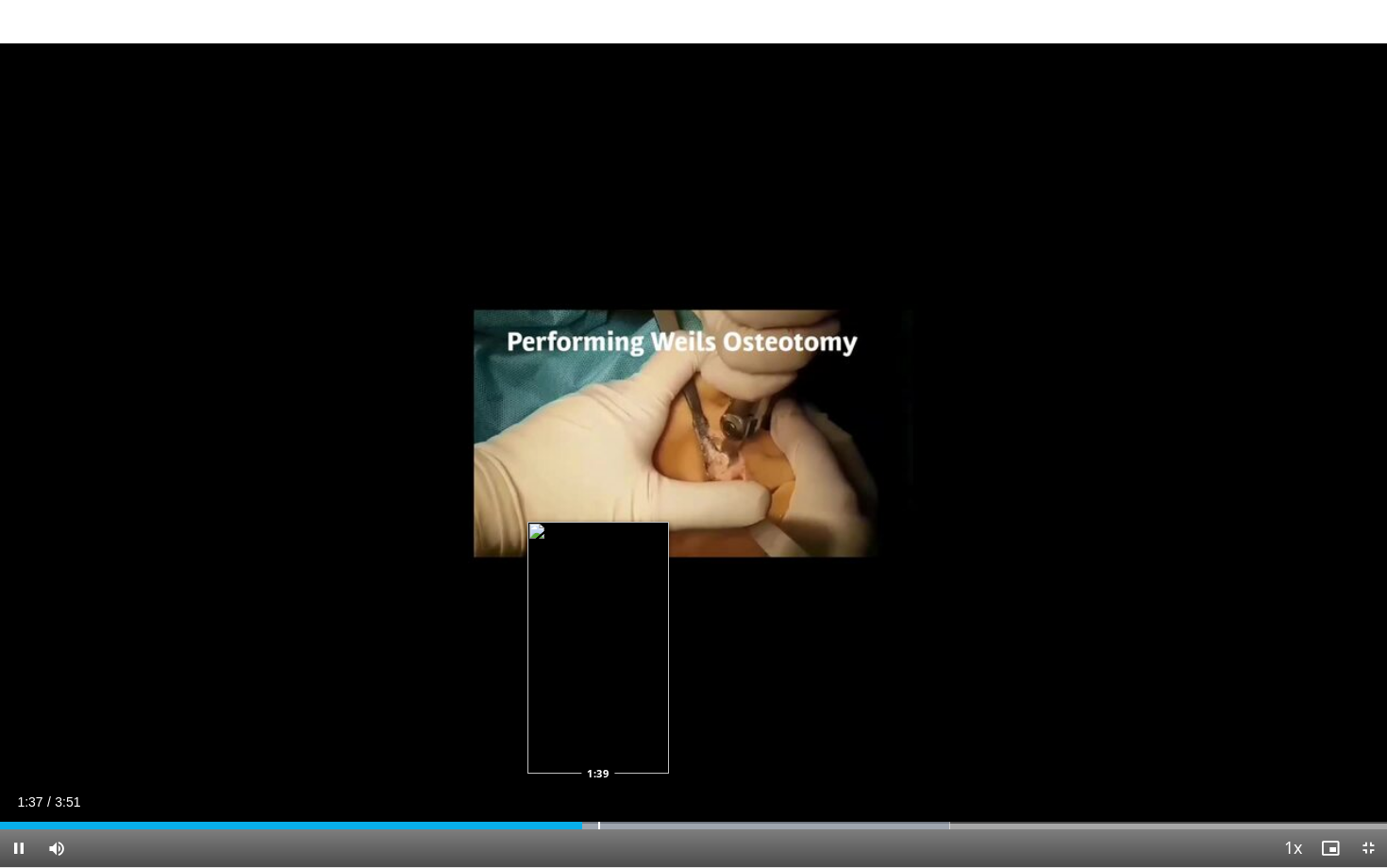 click at bounding box center (599, 826) 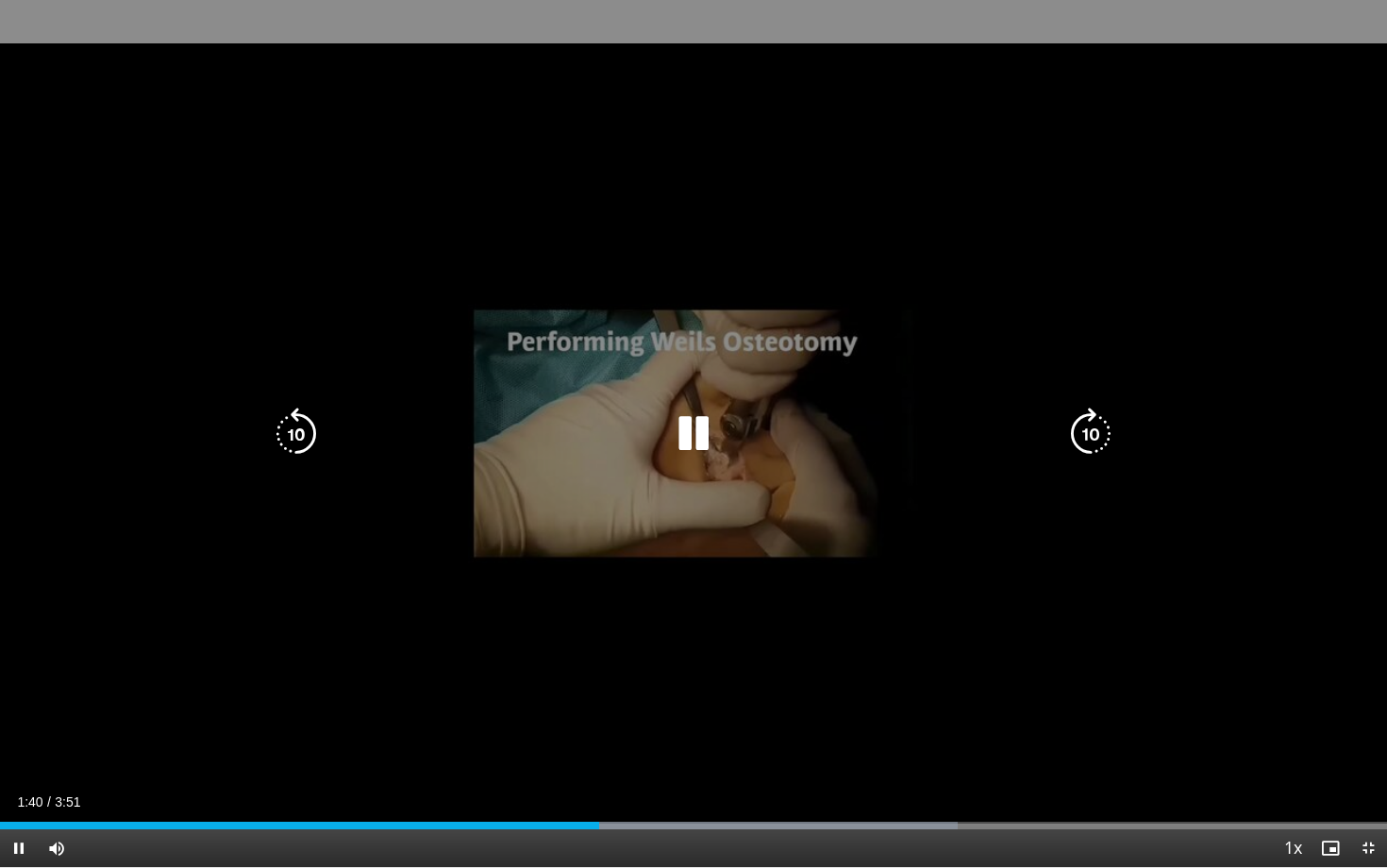 click on "10 seconds
Tap to unmute" at bounding box center [694, 433] 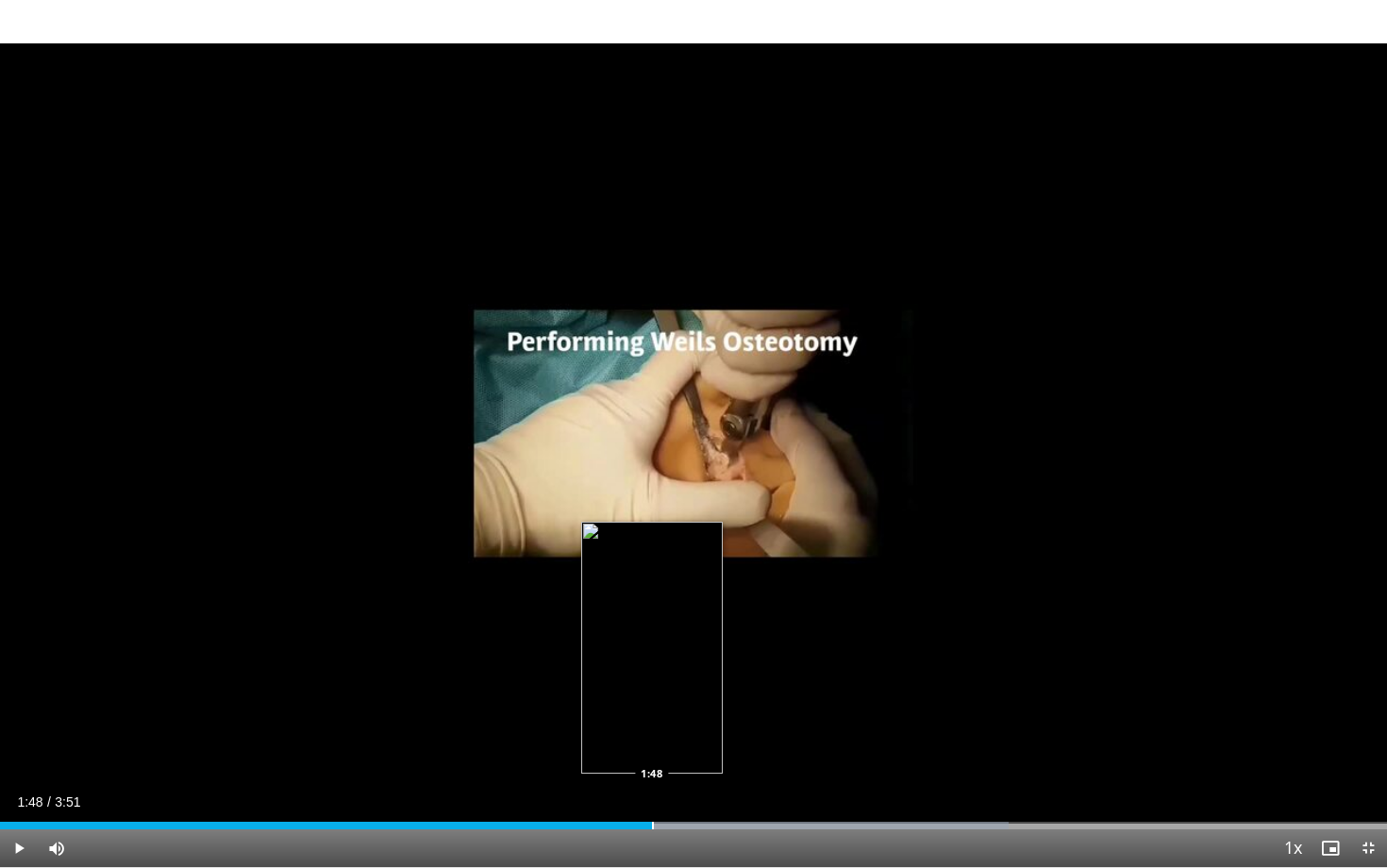 click at bounding box center (653, 826) 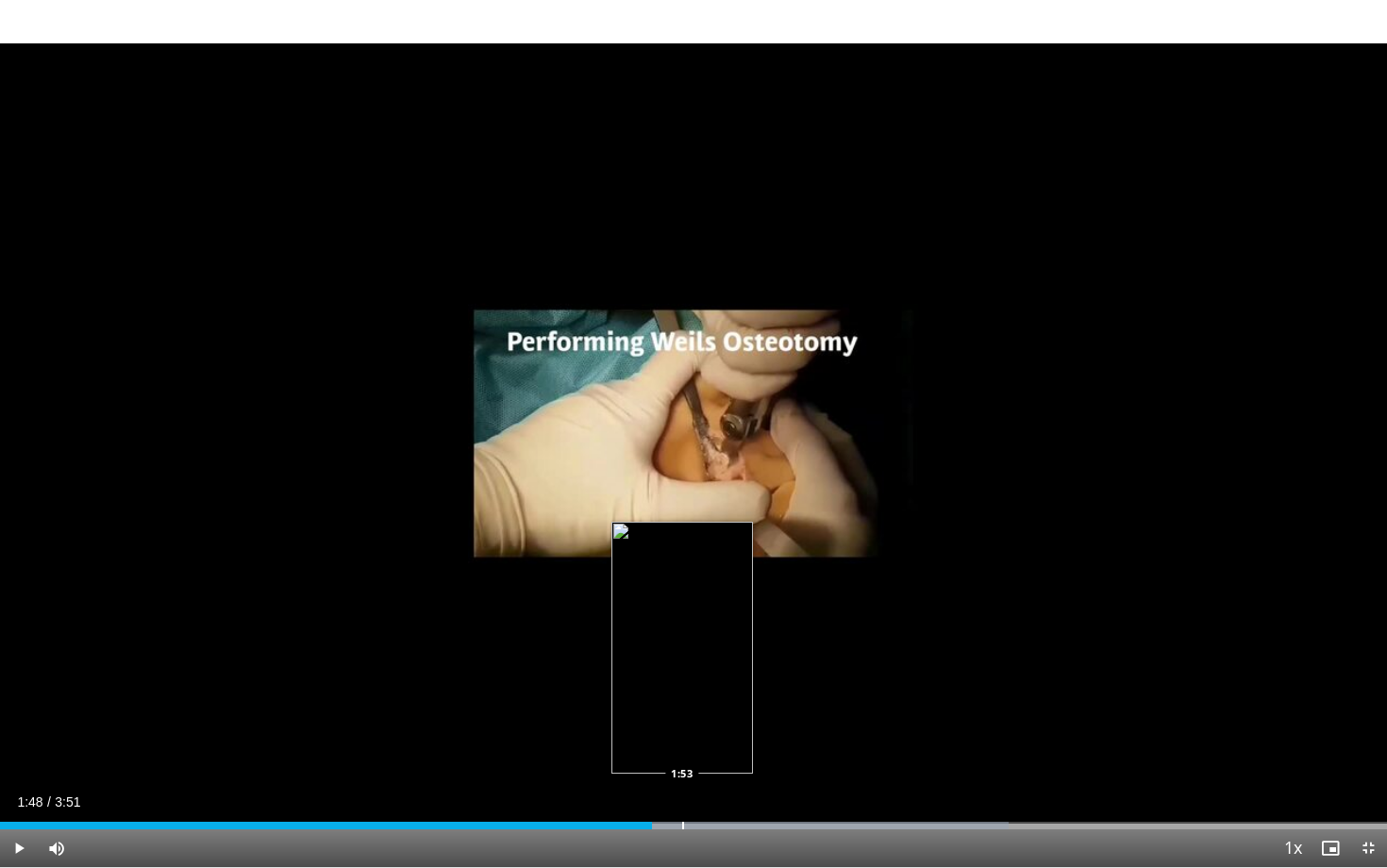 click at bounding box center [683, 826] 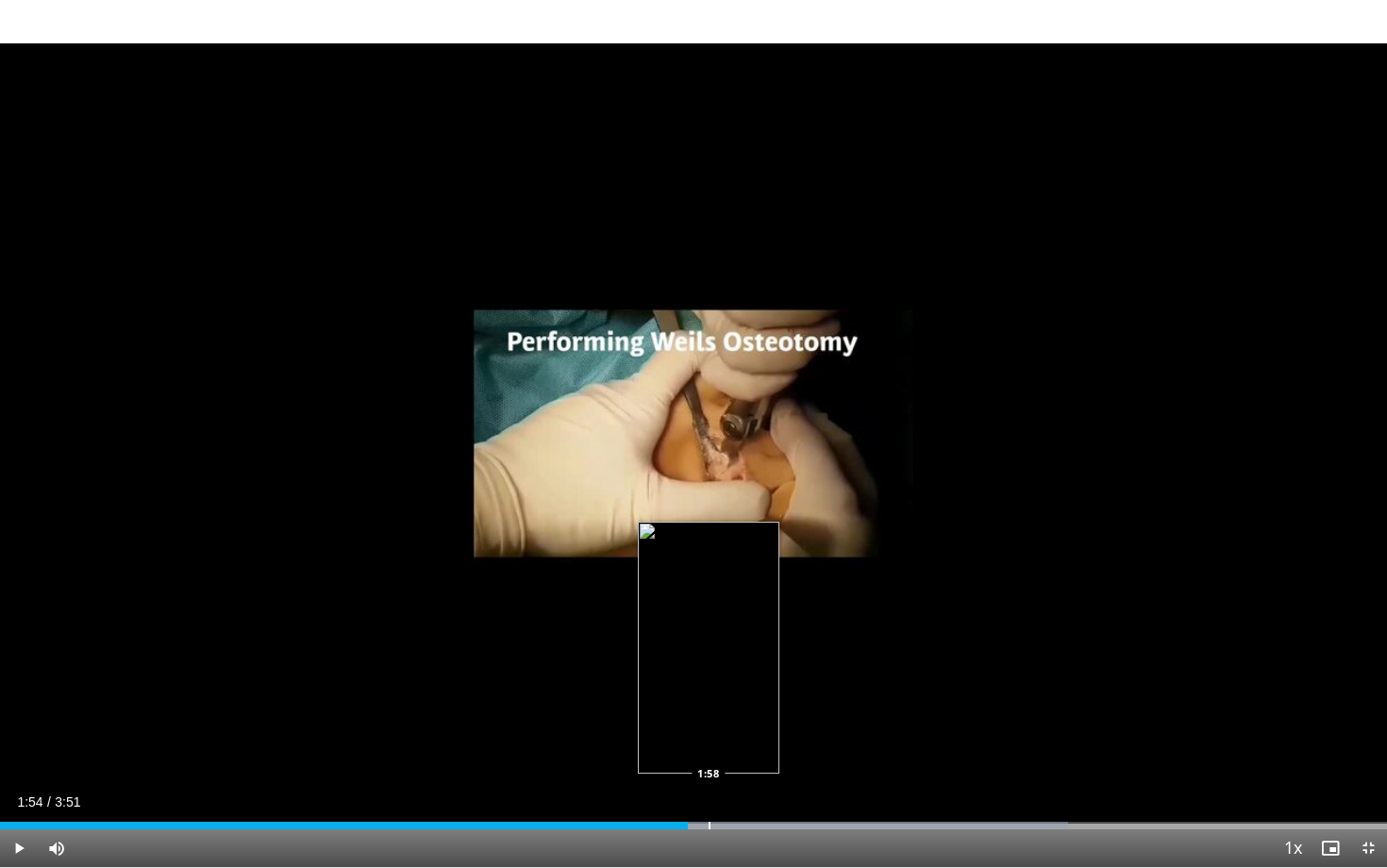 click at bounding box center [710, 826] 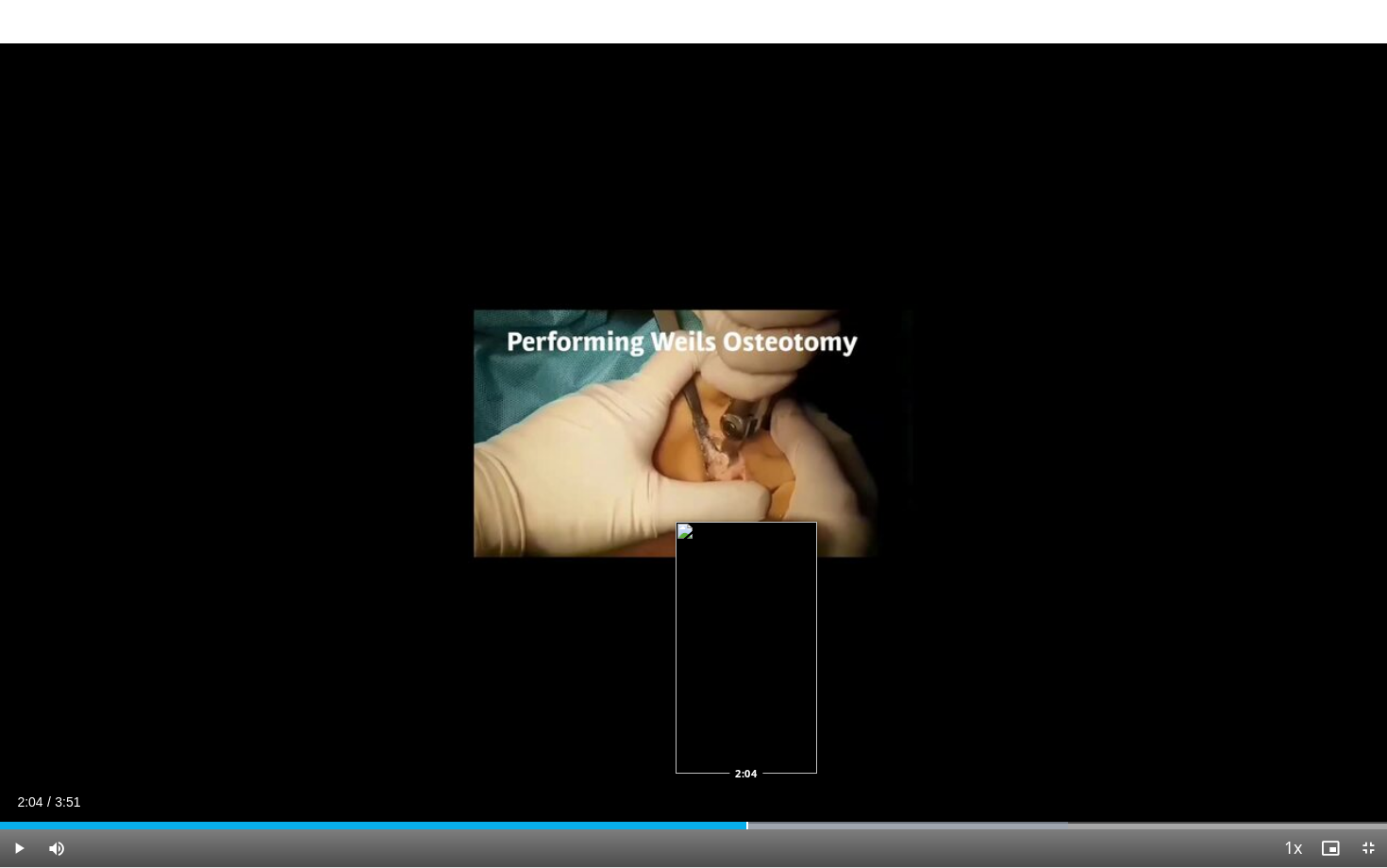 click at bounding box center [747, 826] 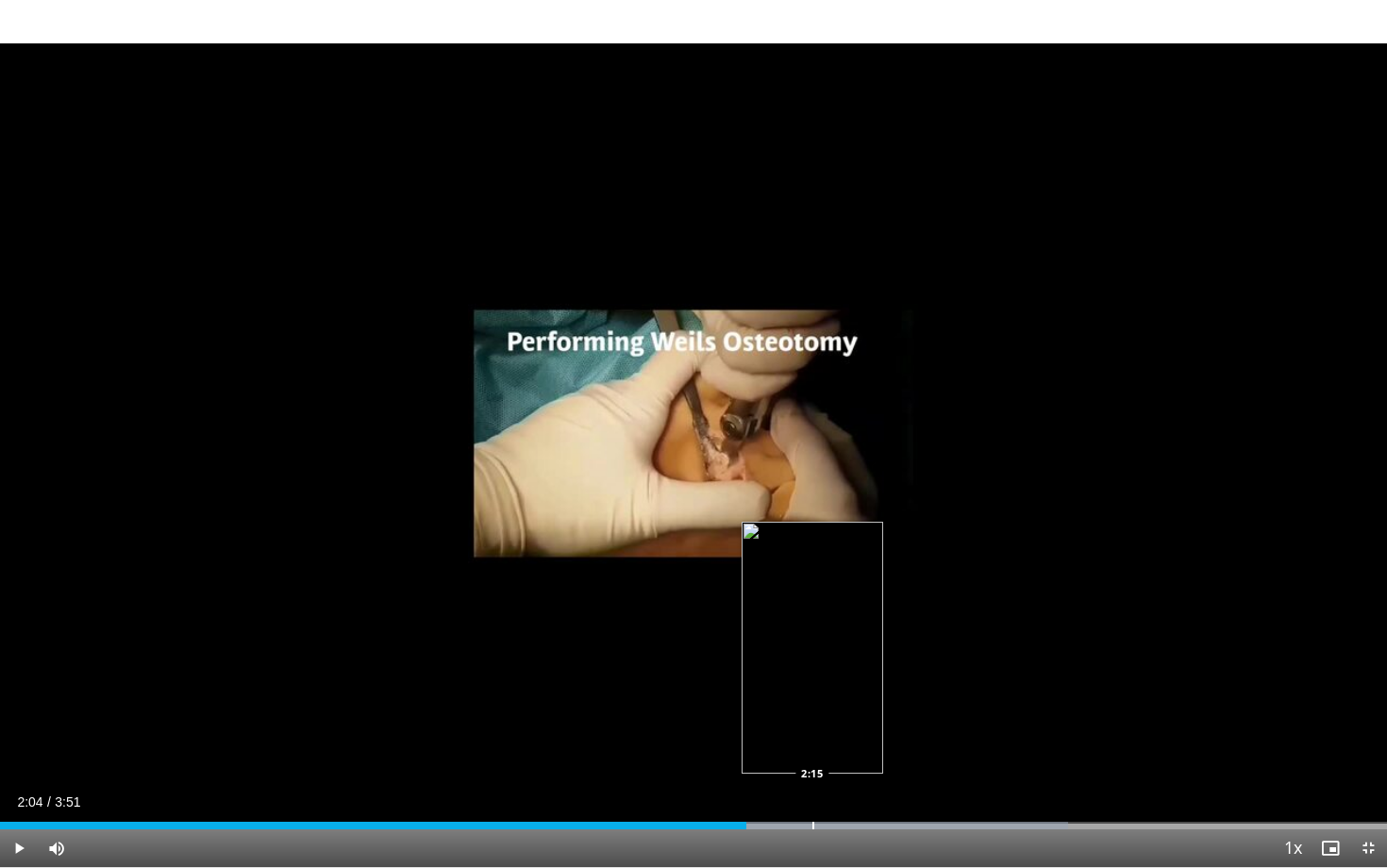 click at bounding box center [813, 826] 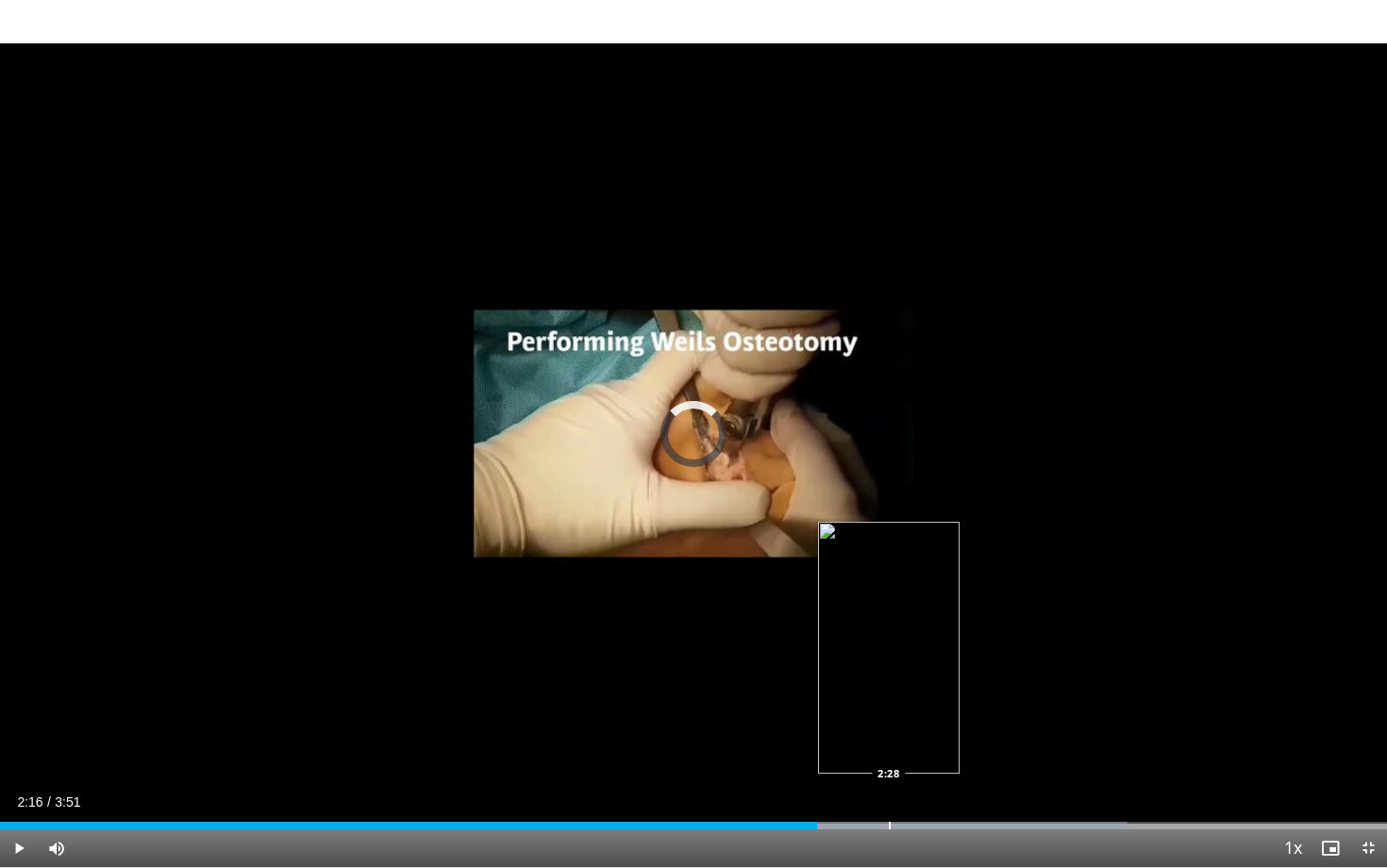 click on "Loaded :  81.32% 2:28 2:28" at bounding box center (694, 820) 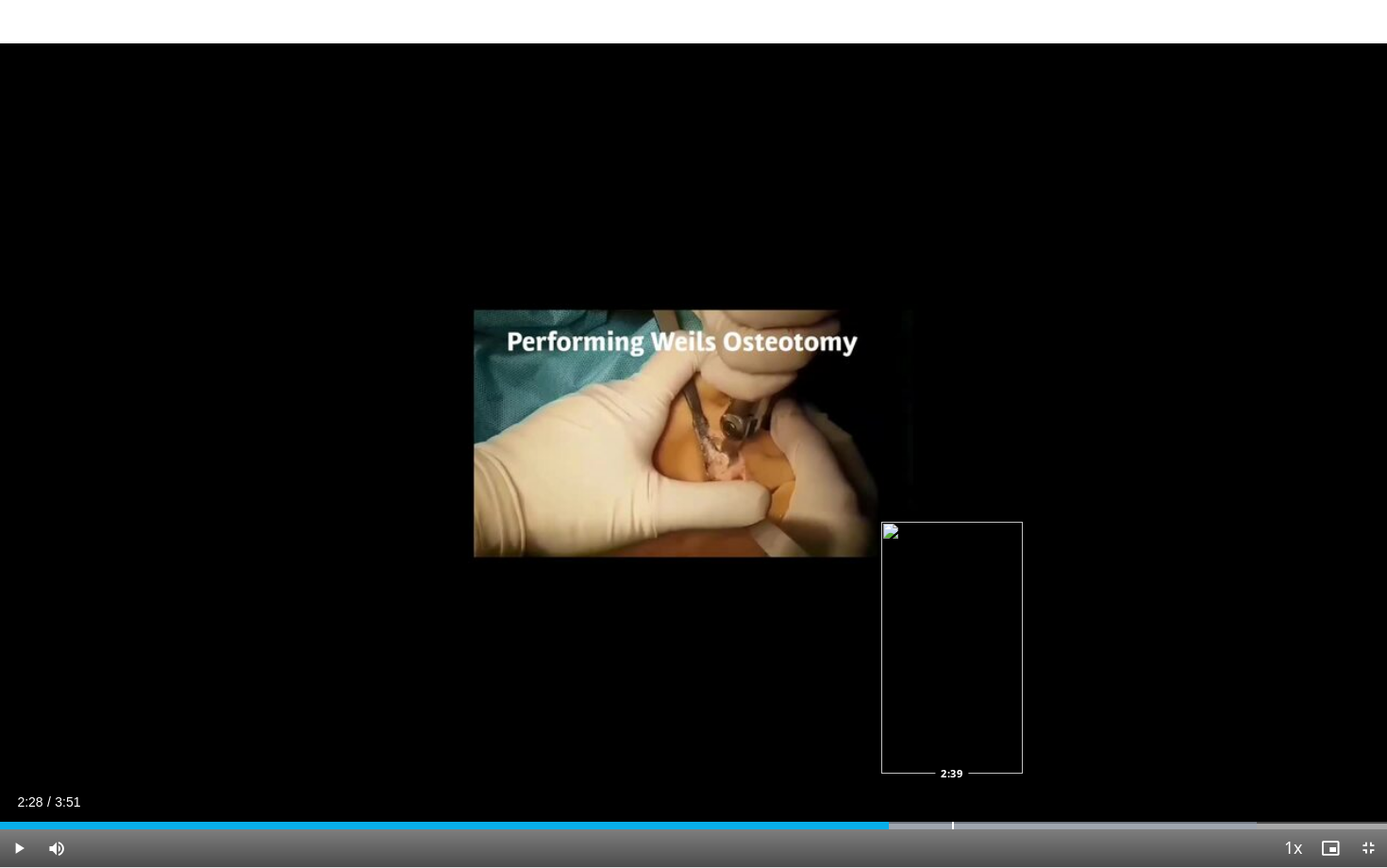 click on "Loaded :  90.62% 2:28 2:39" at bounding box center [694, 820] 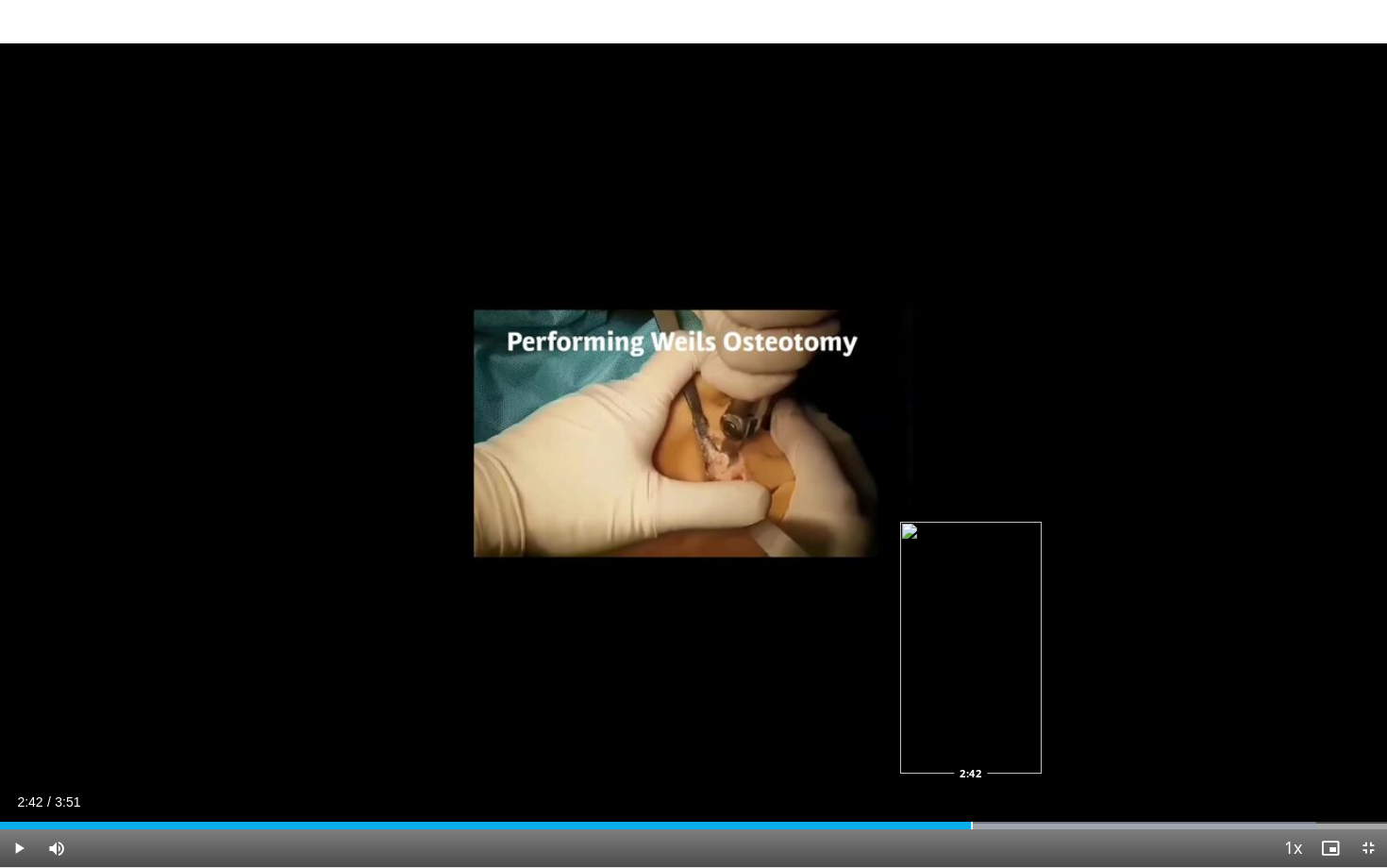 click on "Loaded :  94.93% 2:42 2:42" at bounding box center (694, 820) 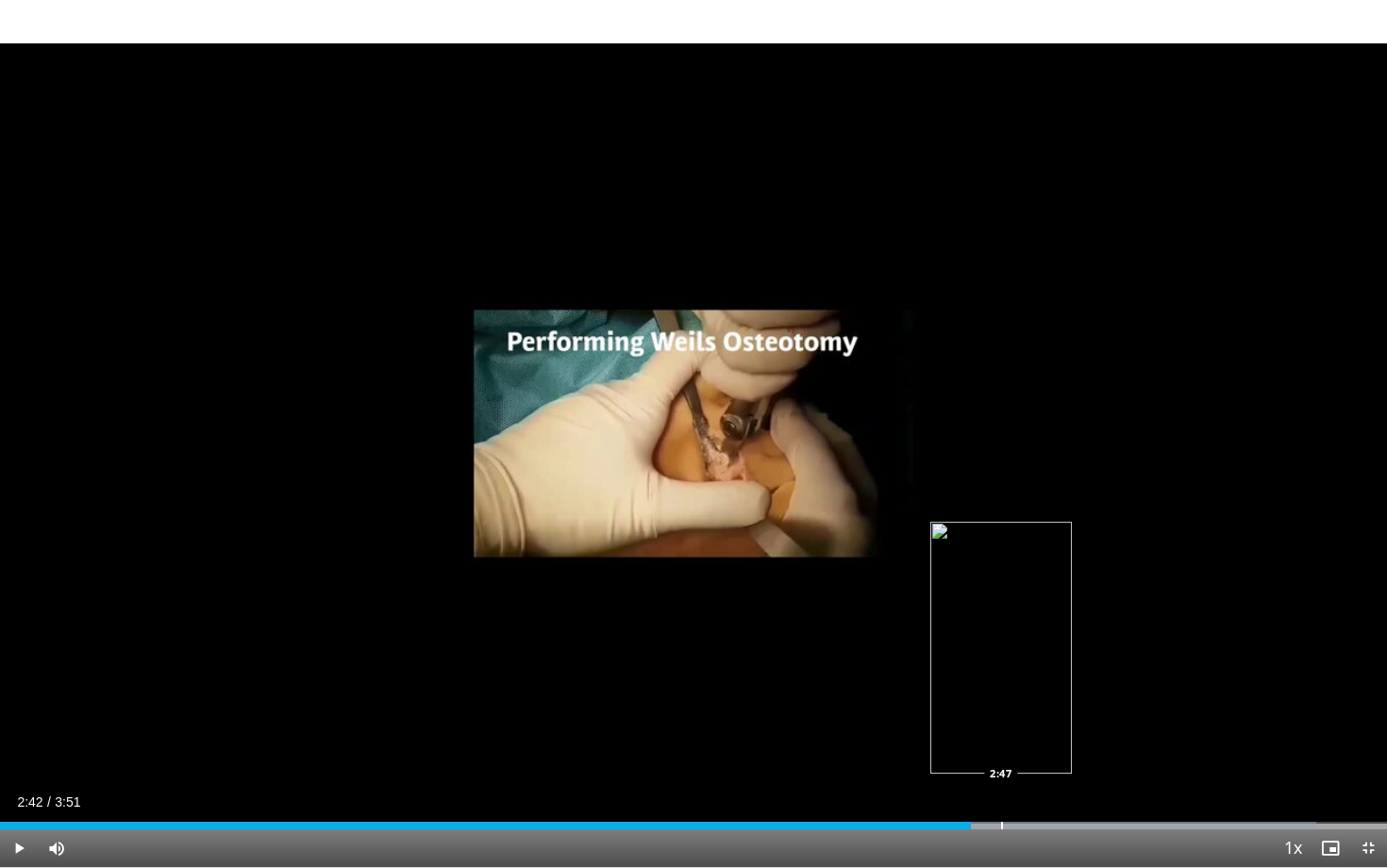 click on "Loaded :  94.93% 2:42 2:47" at bounding box center (694, 820) 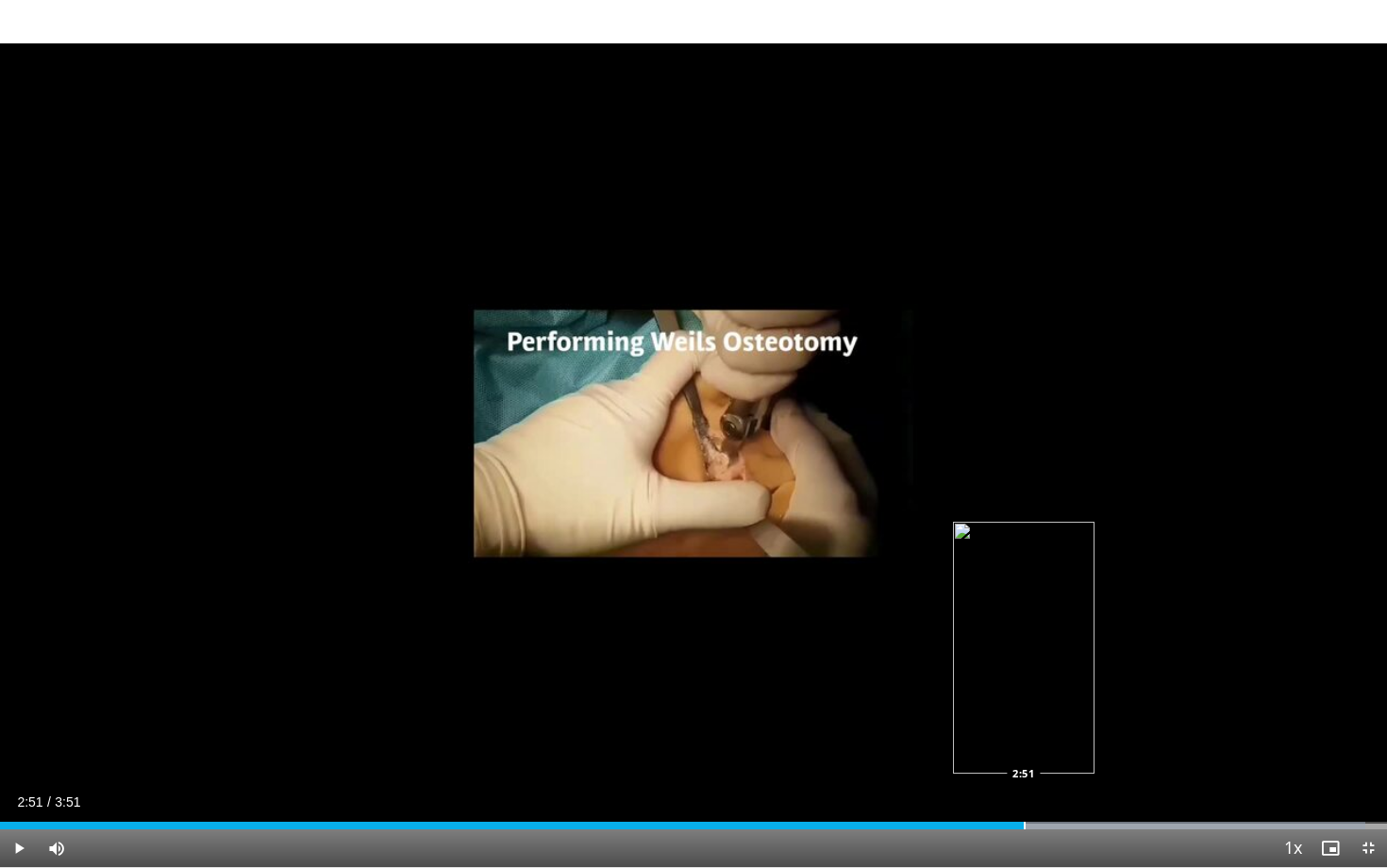 click on "Loaded :  98.44% 2:51 2:51" at bounding box center (694, 820) 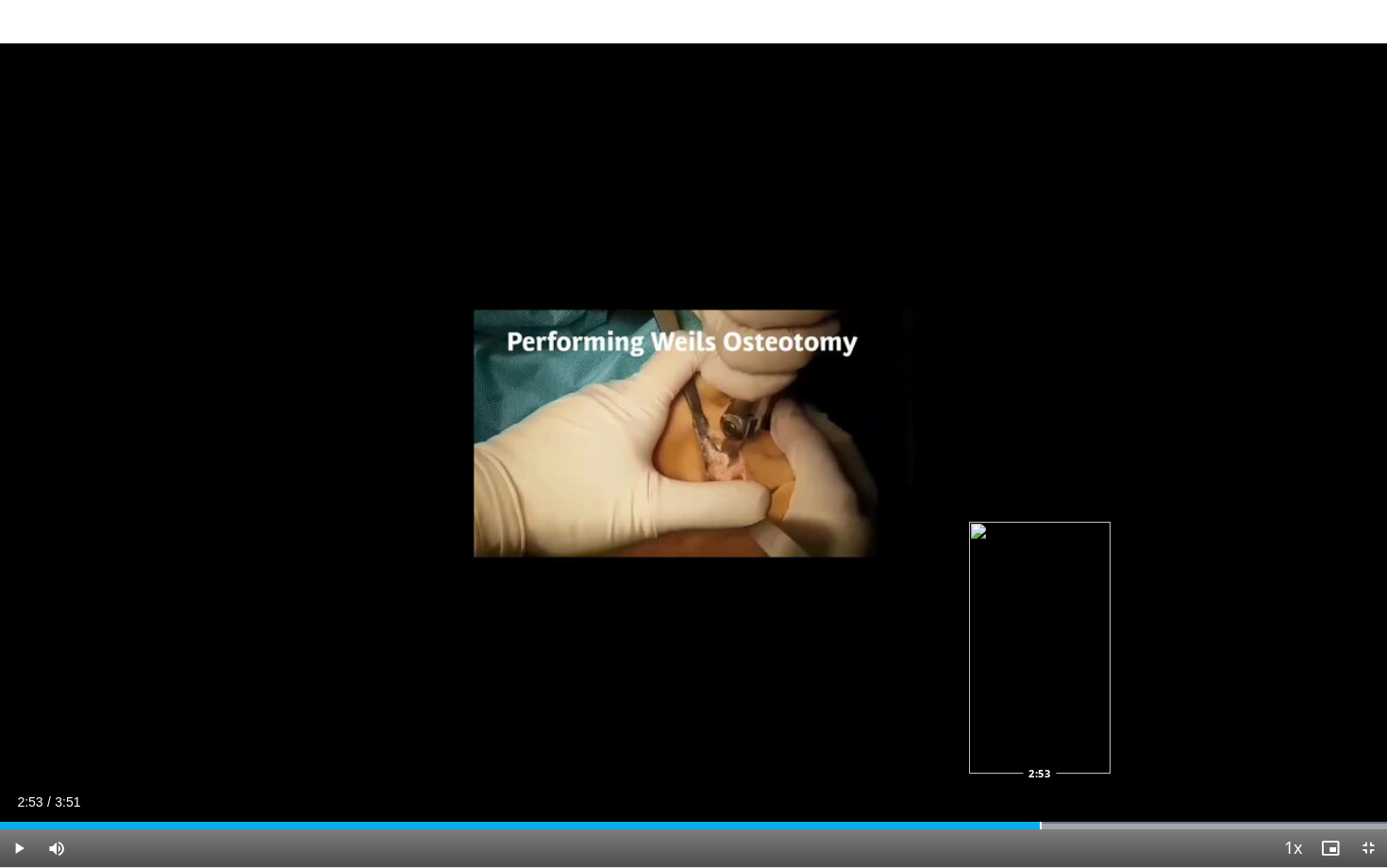 click on "Loaded :  100.00% 2:53 2:53" at bounding box center [694, 820] 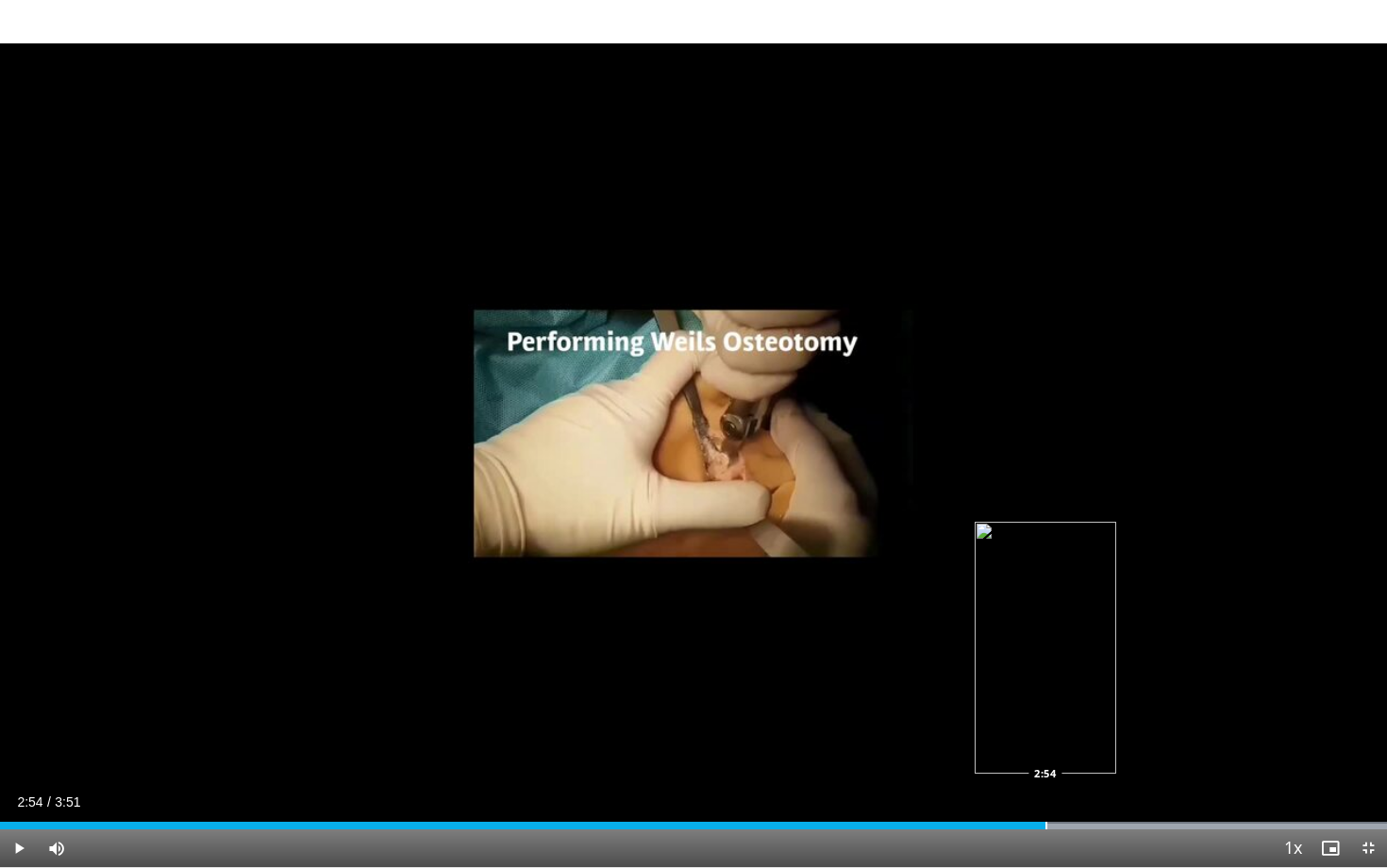 click on "Loaded :  100.00% 2:54 2:54" at bounding box center (694, 820) 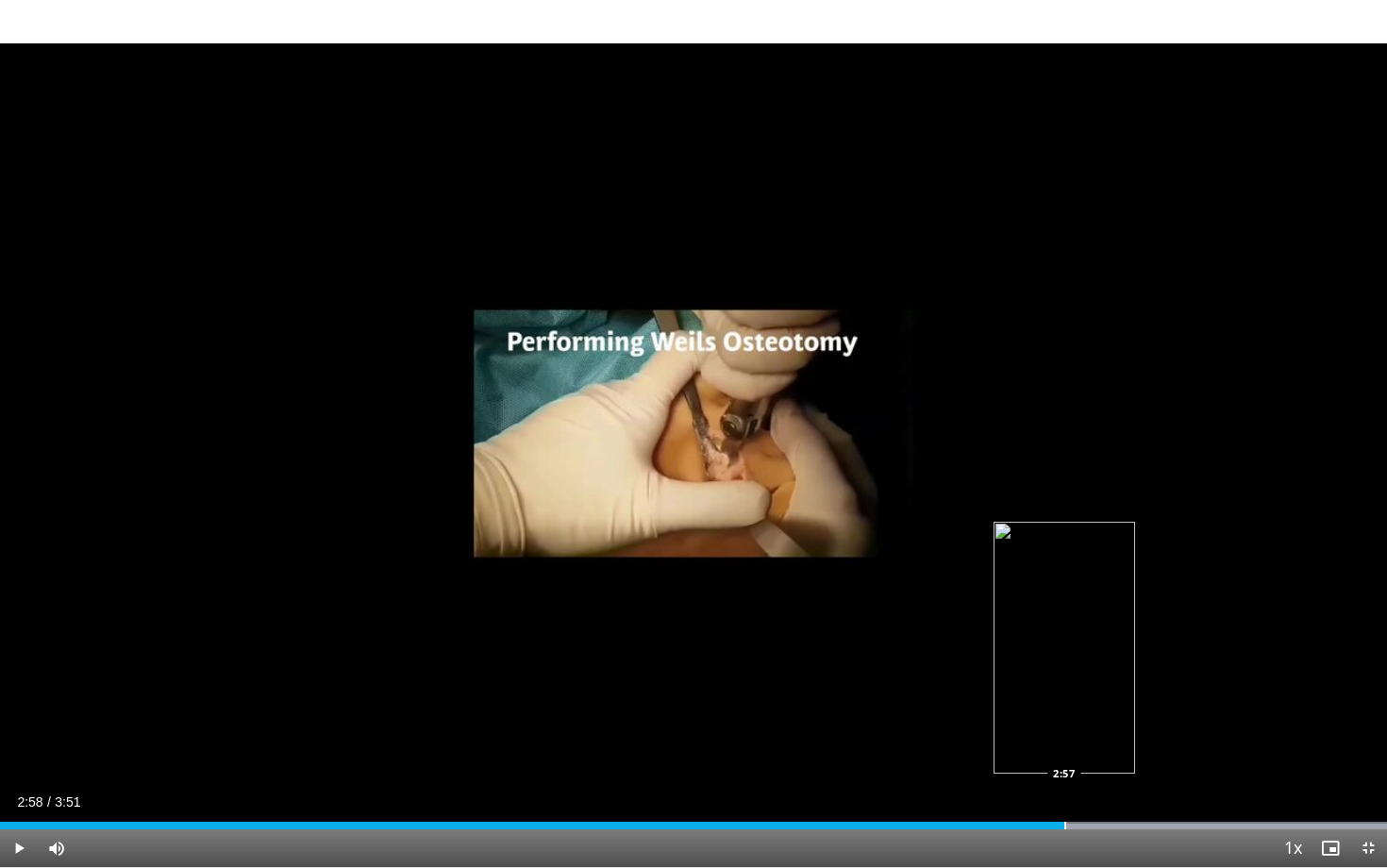 click on "Loaded :  100.00% 2:58 2:57" at bounding box center (694, 820) 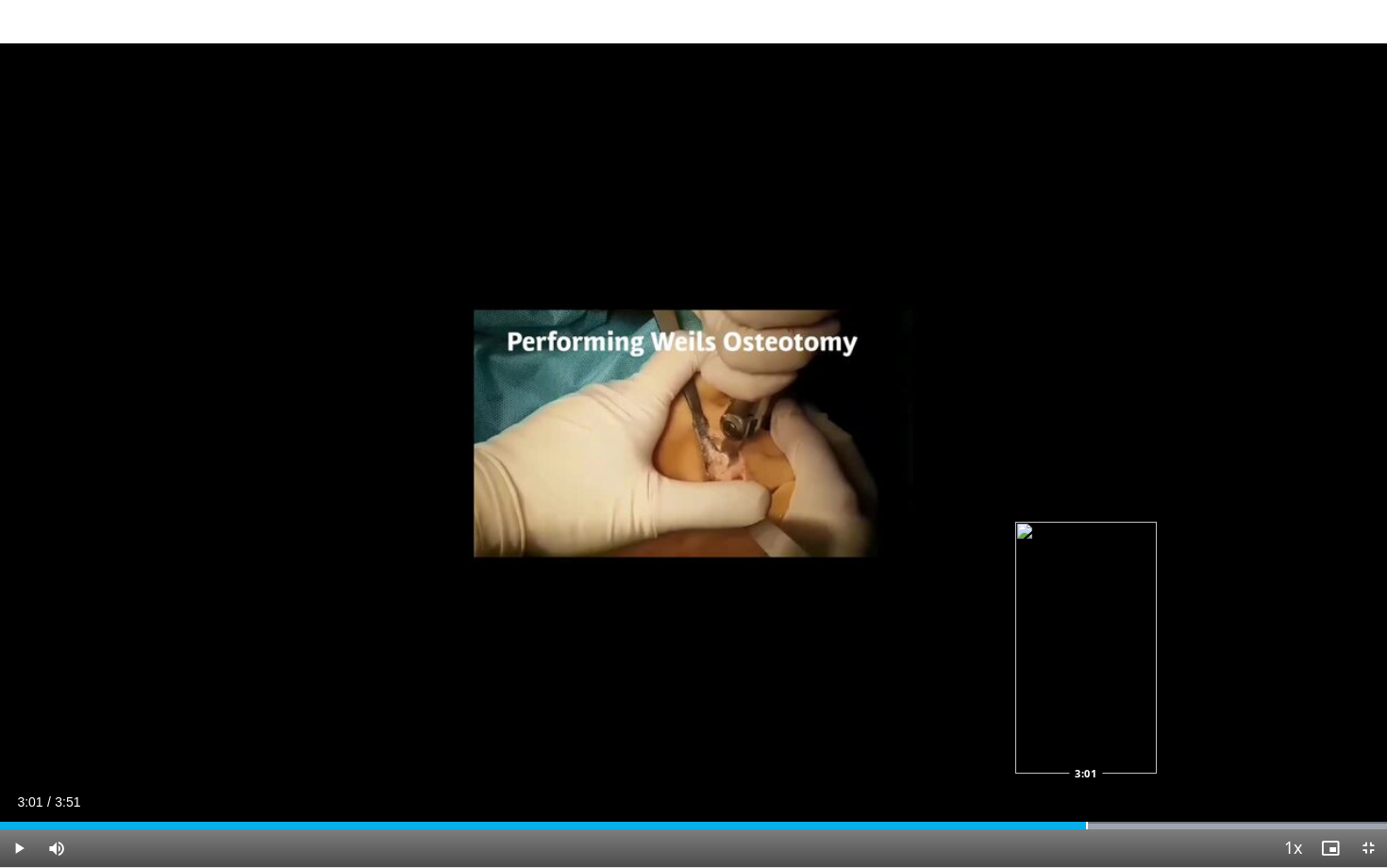 click on "Loaded :  100.00% 3:01 3:01" at bounding box center [694, 820] 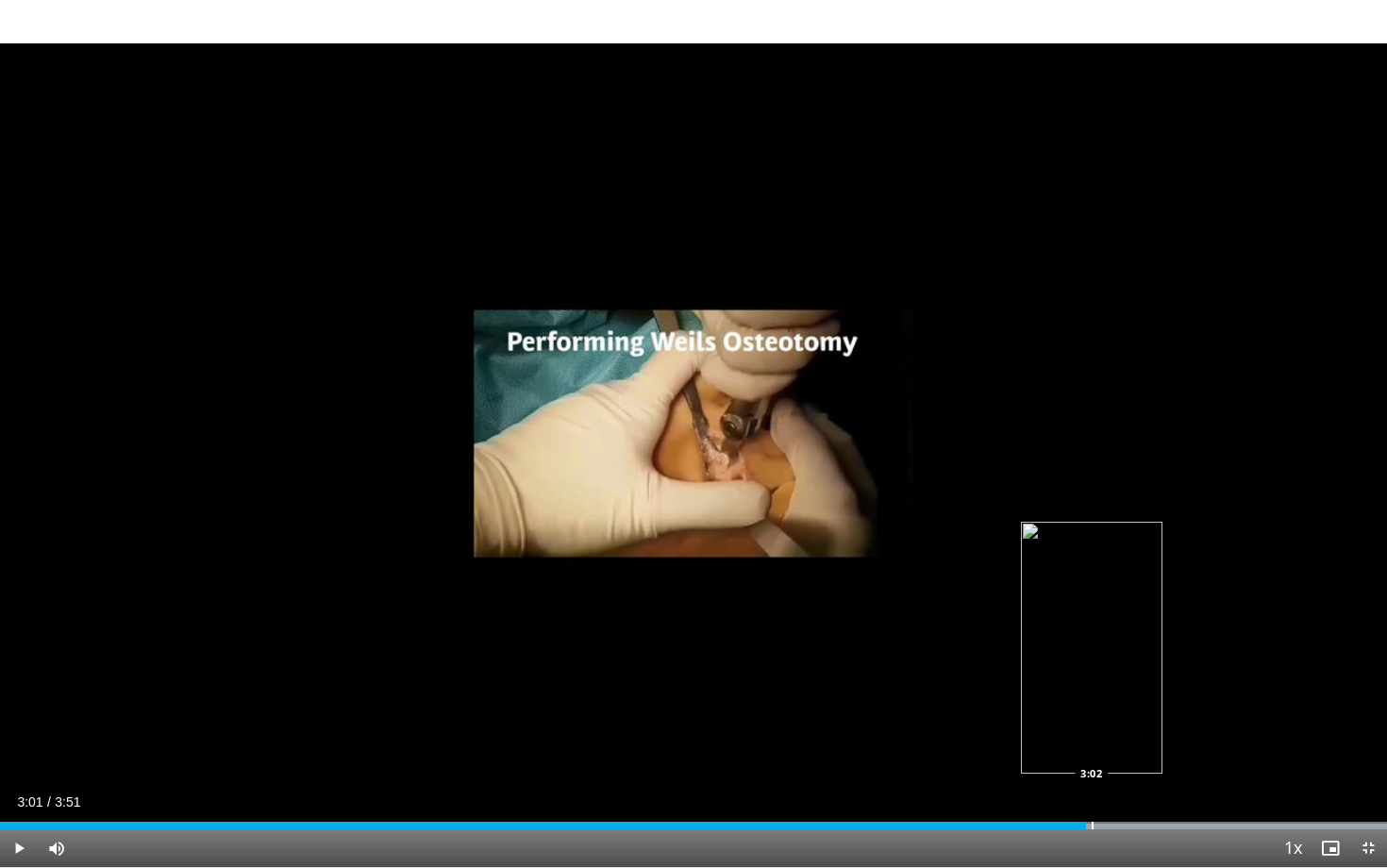 click on "Loaded :  100.00% 3:01 3:02" at bounding box center [694, 820] 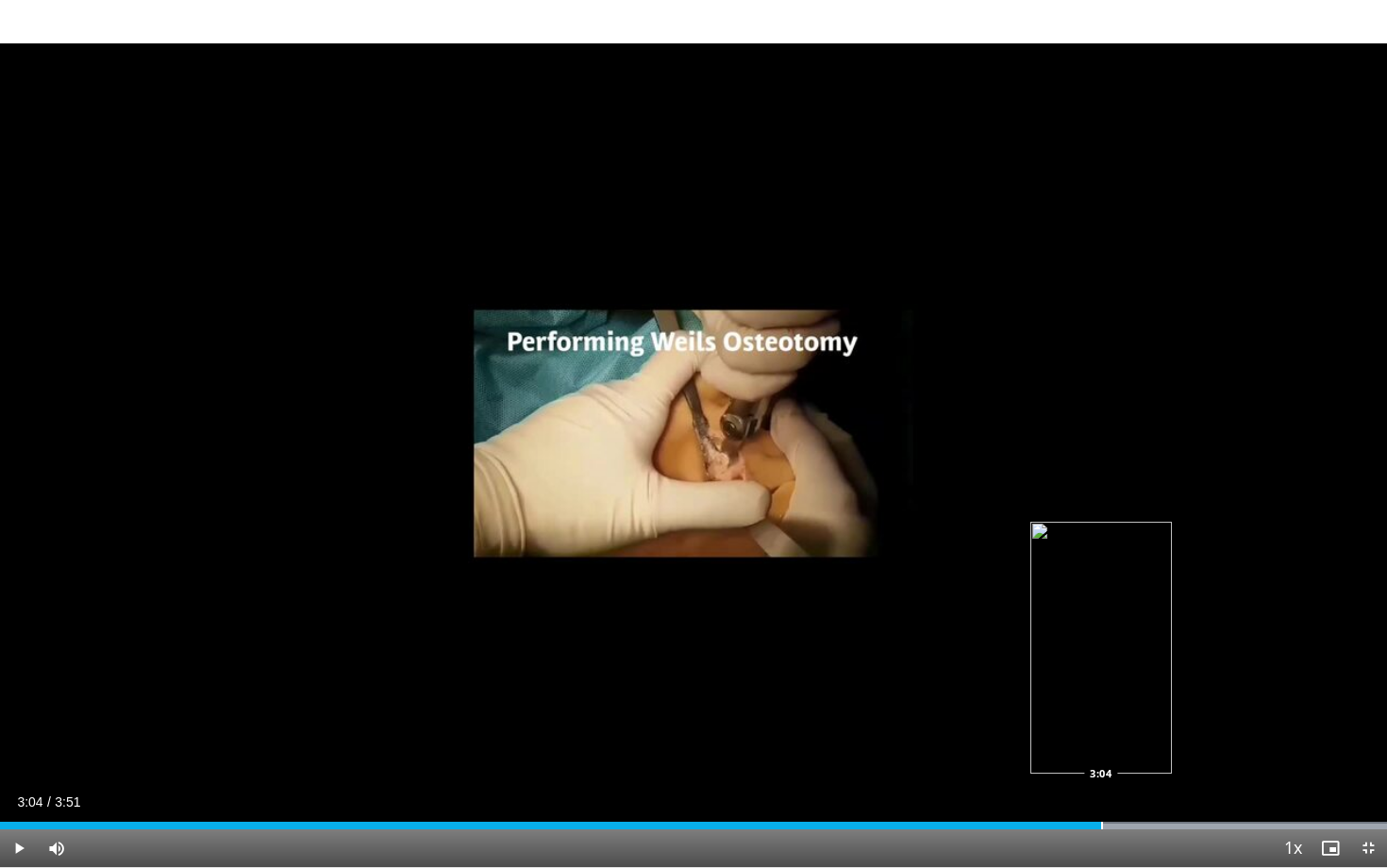 click on "Loaded :  100.00% 3:04 3:04" at bounding box center (694, 820) 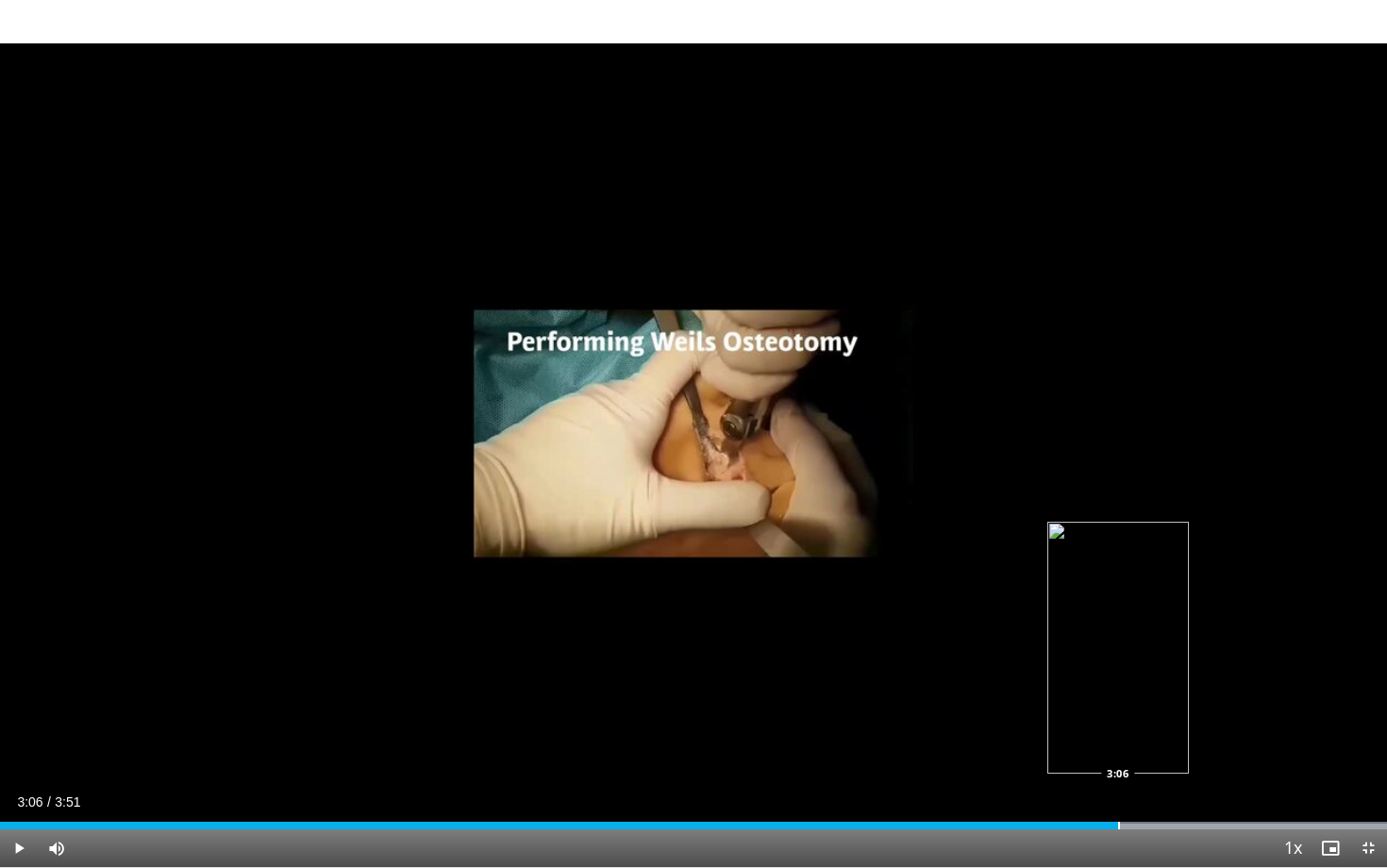 click on "Loaded :  100.00% 3:04 3:06" at bounding box center [694, 820] 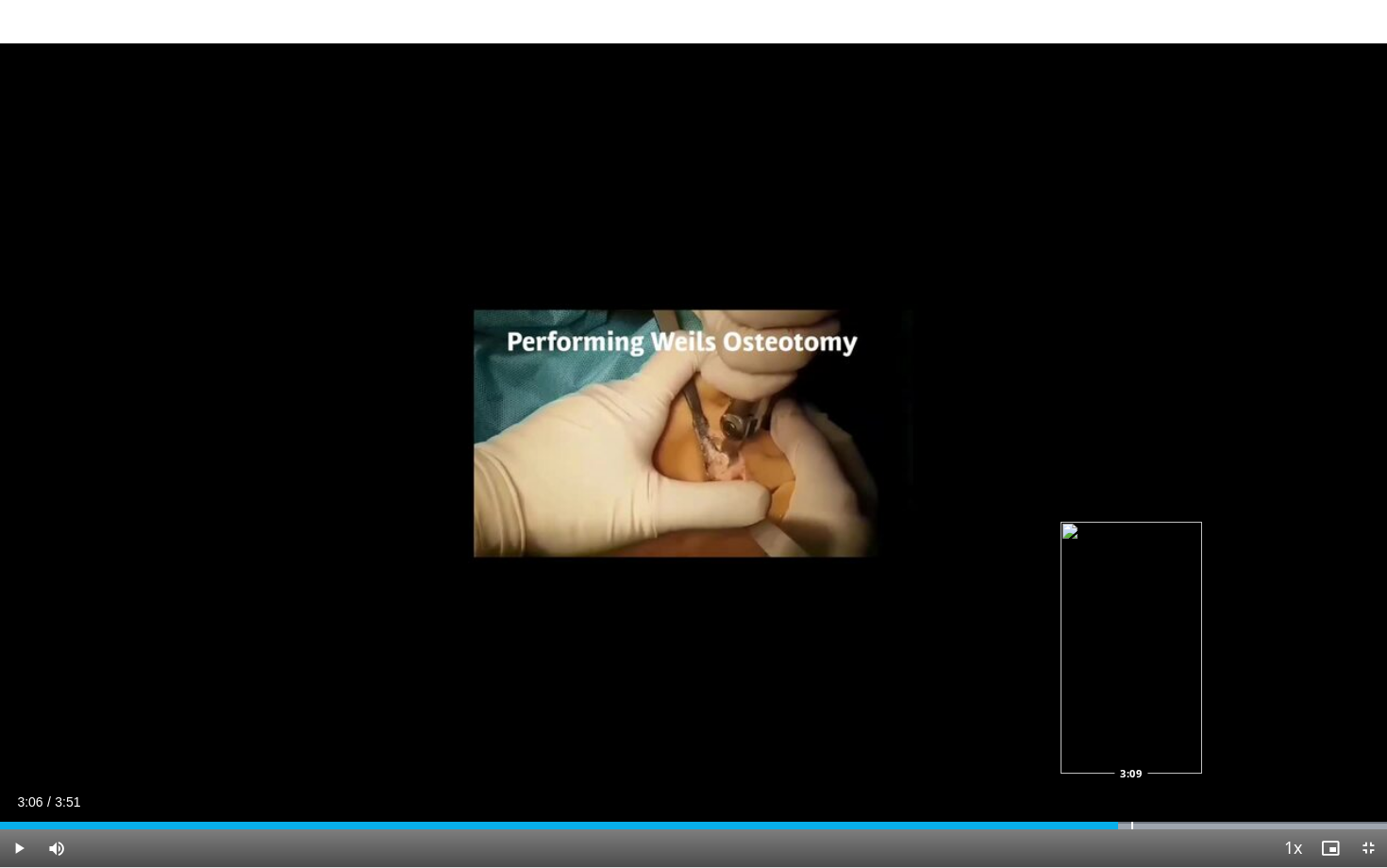 click on "Loaded :  100.00% 3:06 3:09" at bounding box center (694, 820) 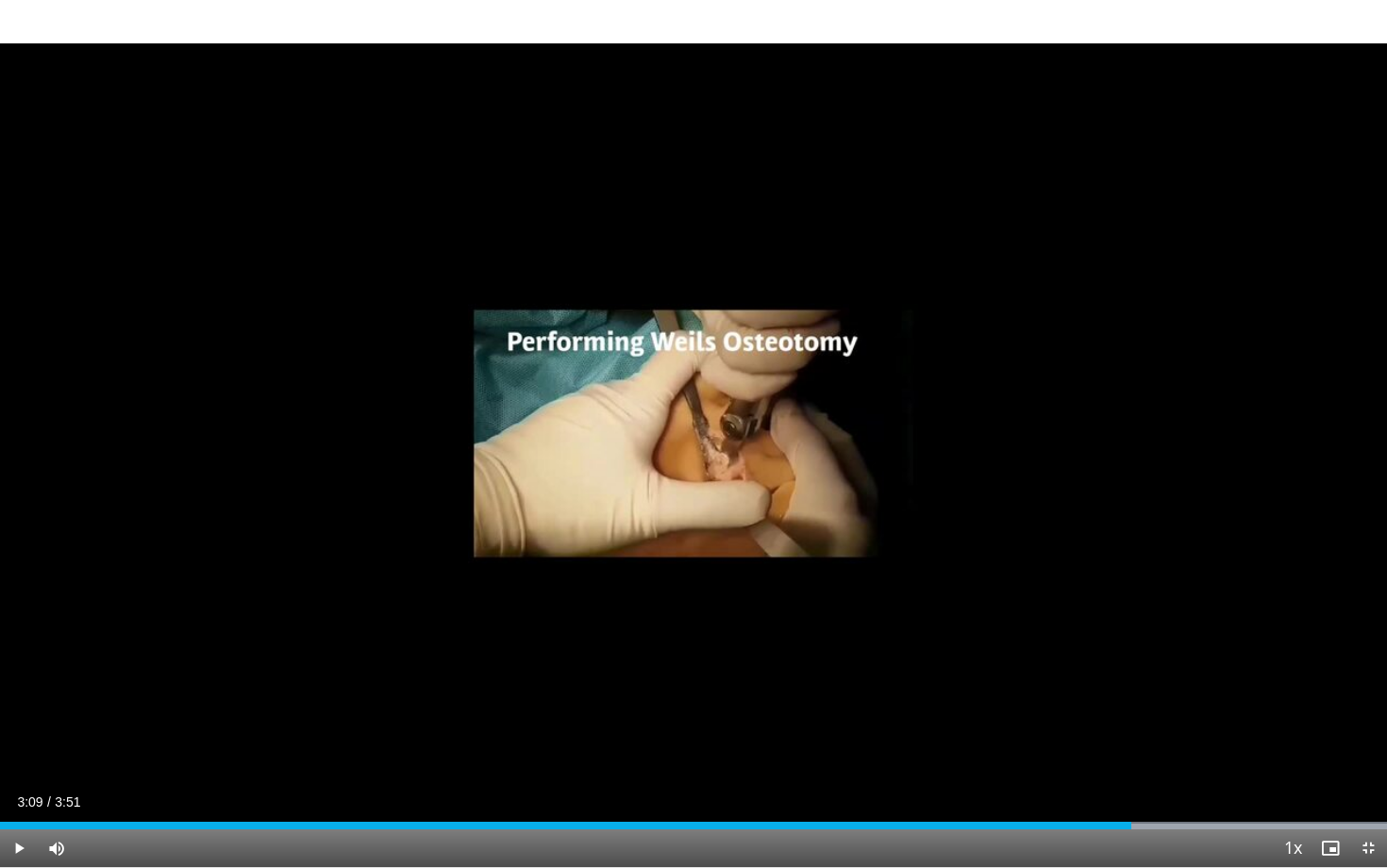 click on "Loaded :  100.00% 3:09 3:10" at bounding box center [694, 820] 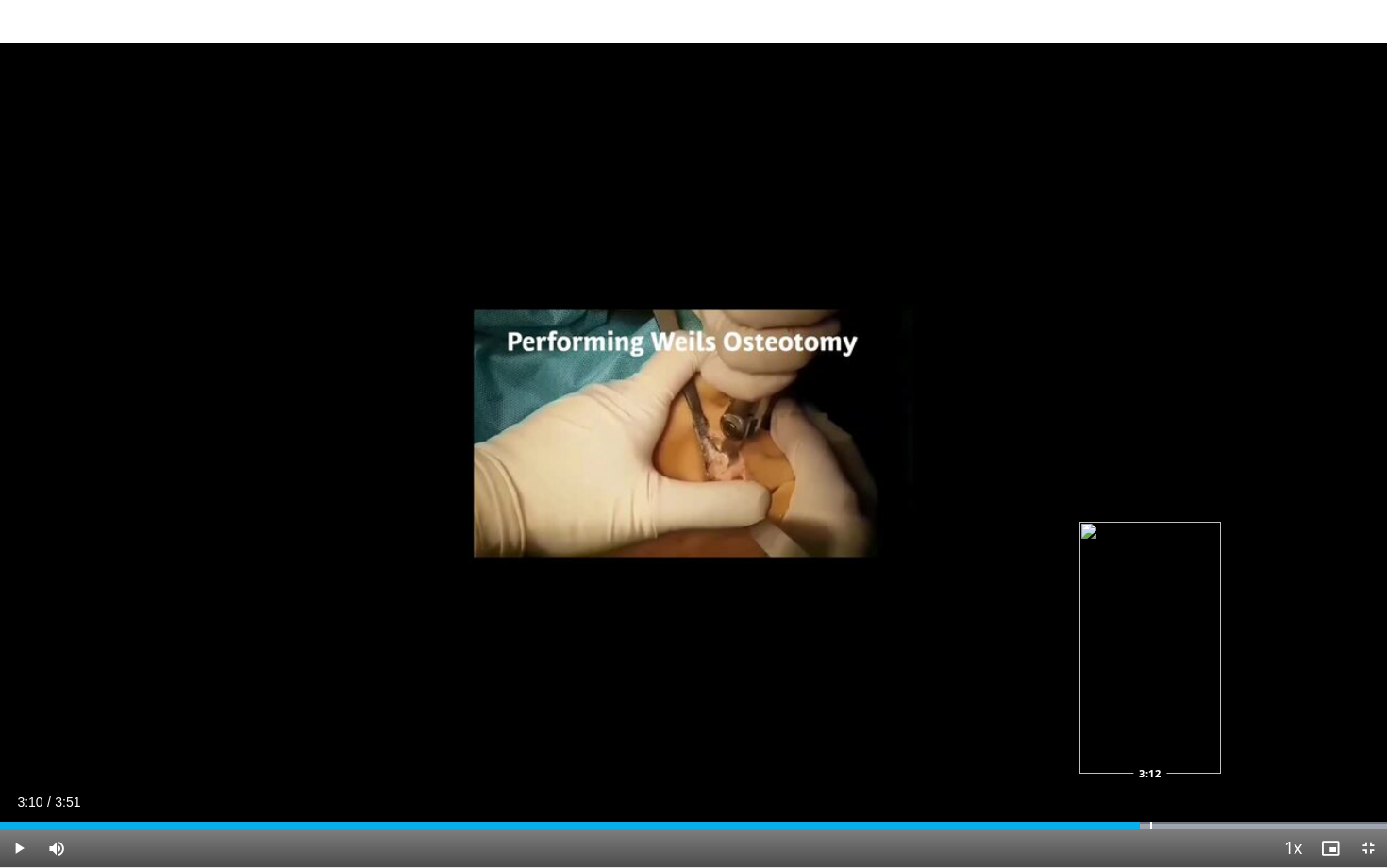 click on "Loaded :  100.00% 3:10 3:12" at bounding box center [694, 820] 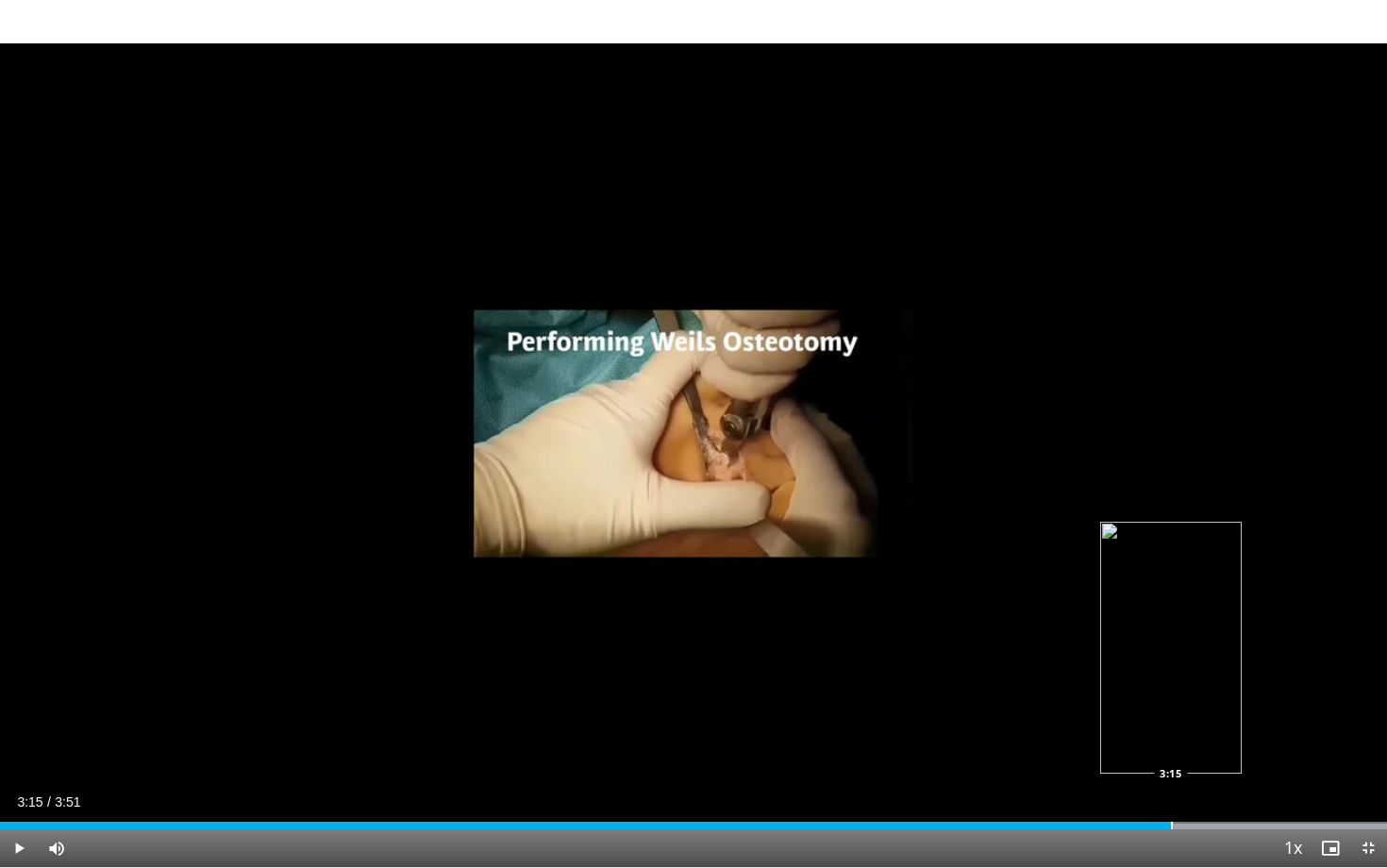 click on "Loaded :  100.00% 3:15 3:15" at bounding box center [694, 820] 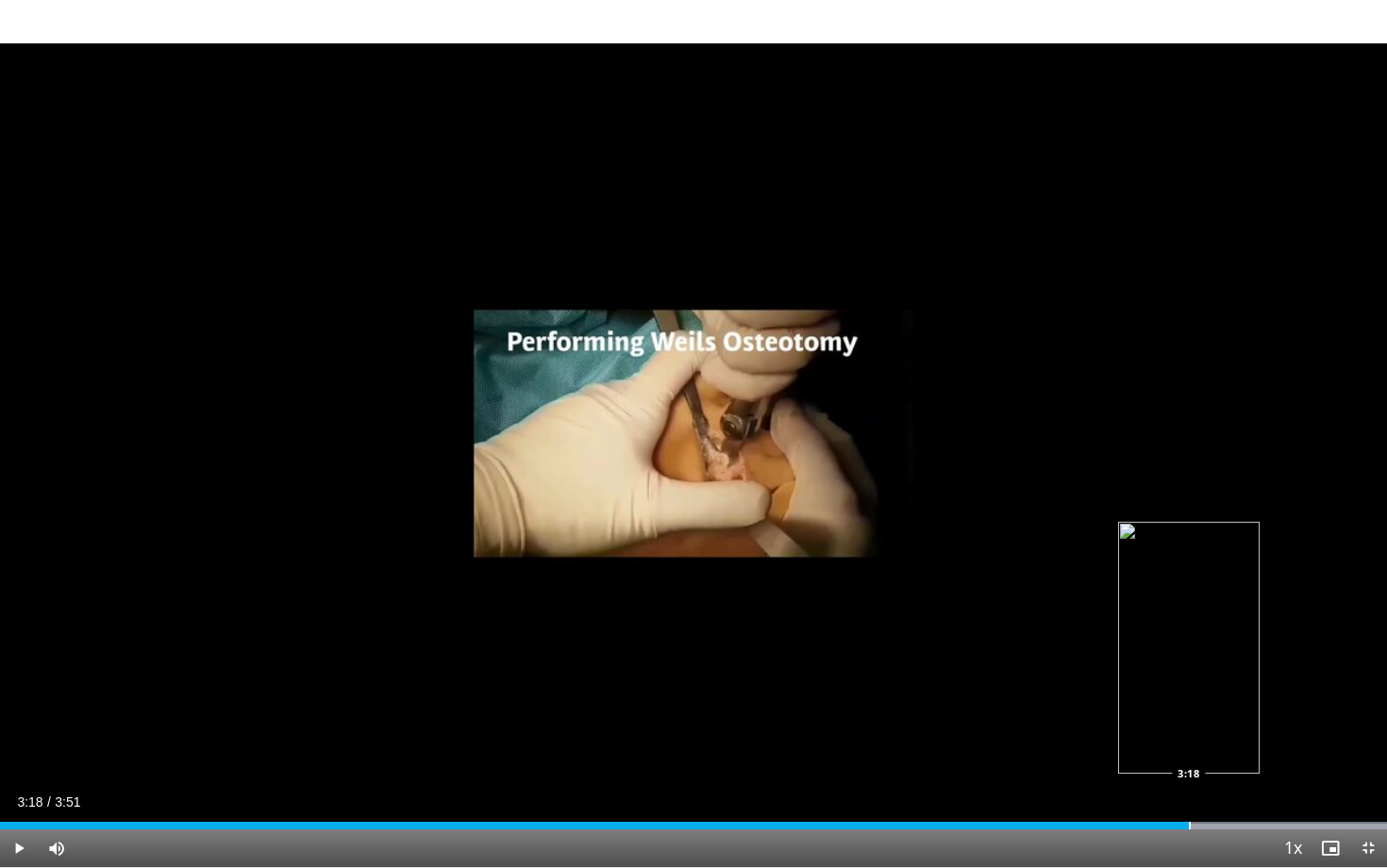 click on "Loaded :  100.00% 3:15 3:18" at bounding box center (694, 820) 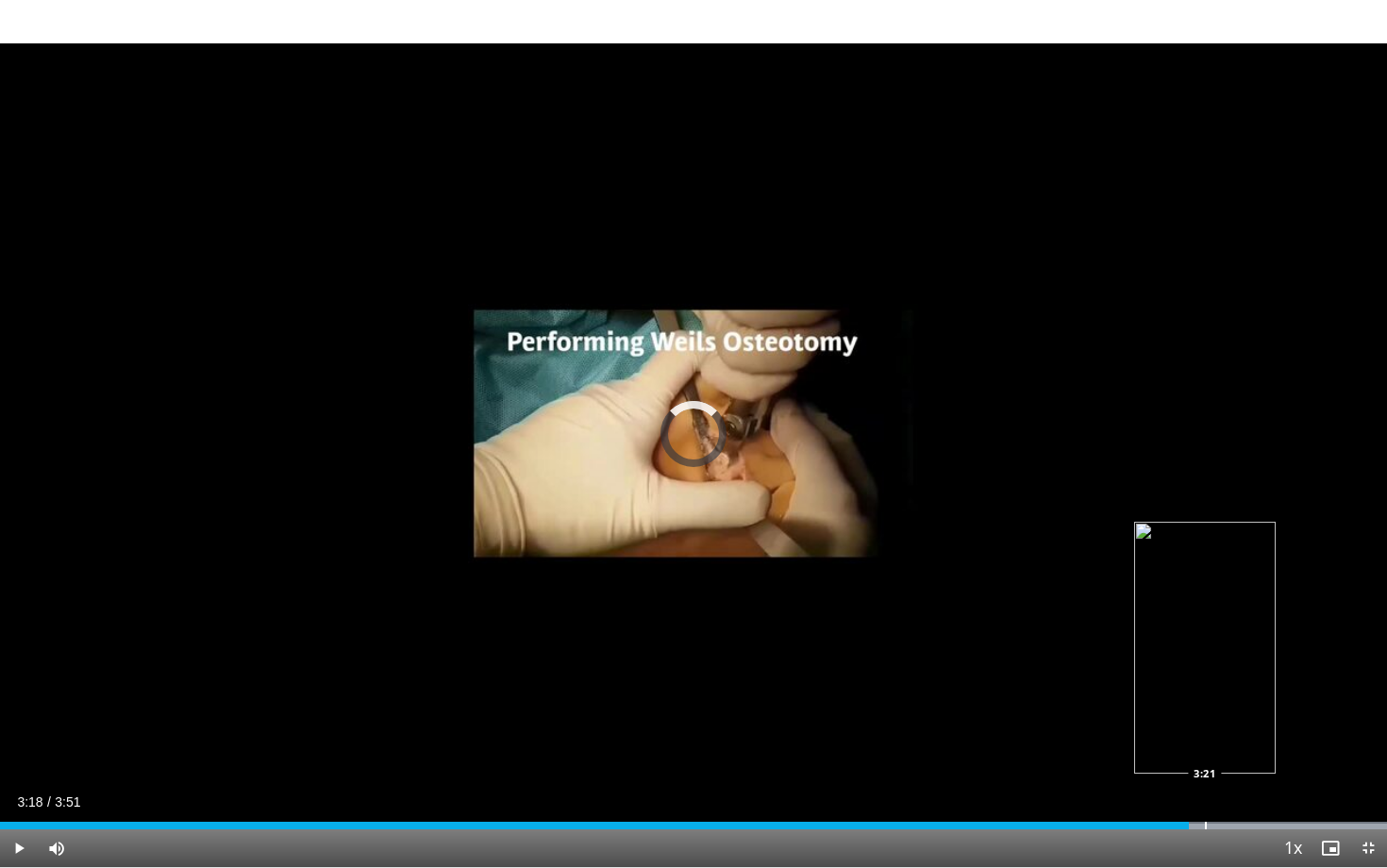 click on "Loaded :  100.00% 3:18 3:21" at bounding box center [694, 820] 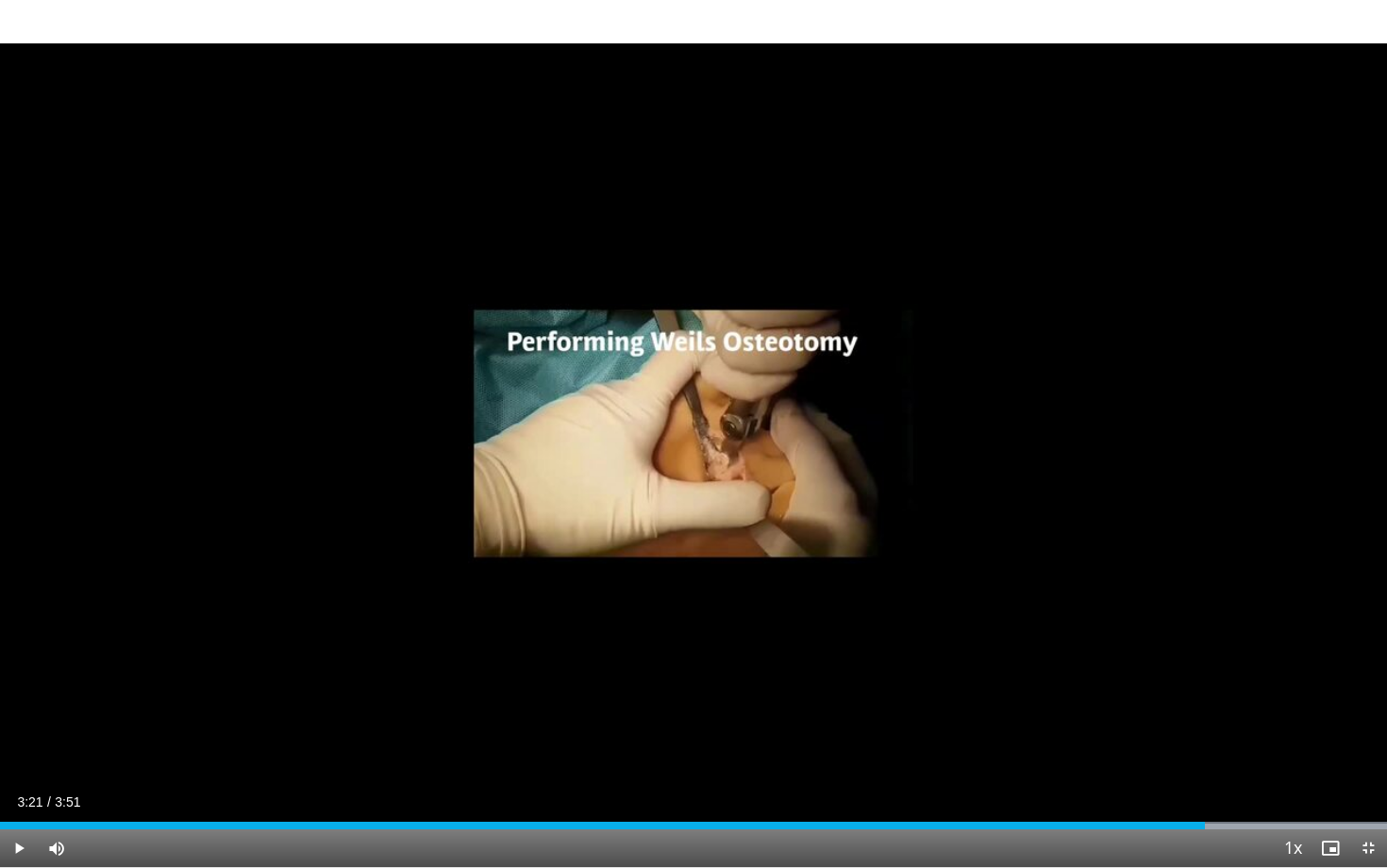 click on "Loaded :  100.00% 3:21 3:22" at bounding box center (694, 820) 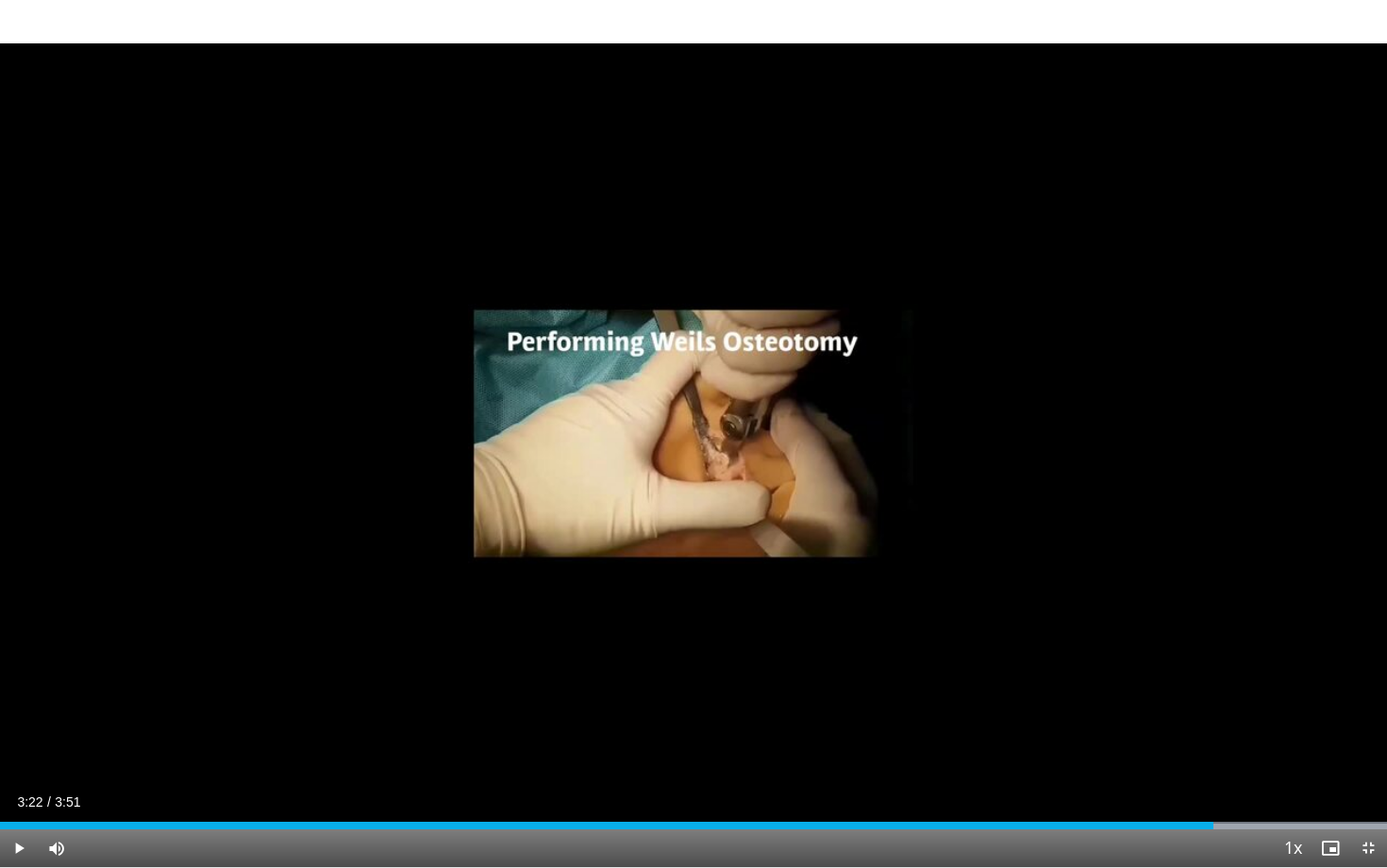 click on "Loaded :  100.00% 3:22 3:23" at bounding box center (694, 820) 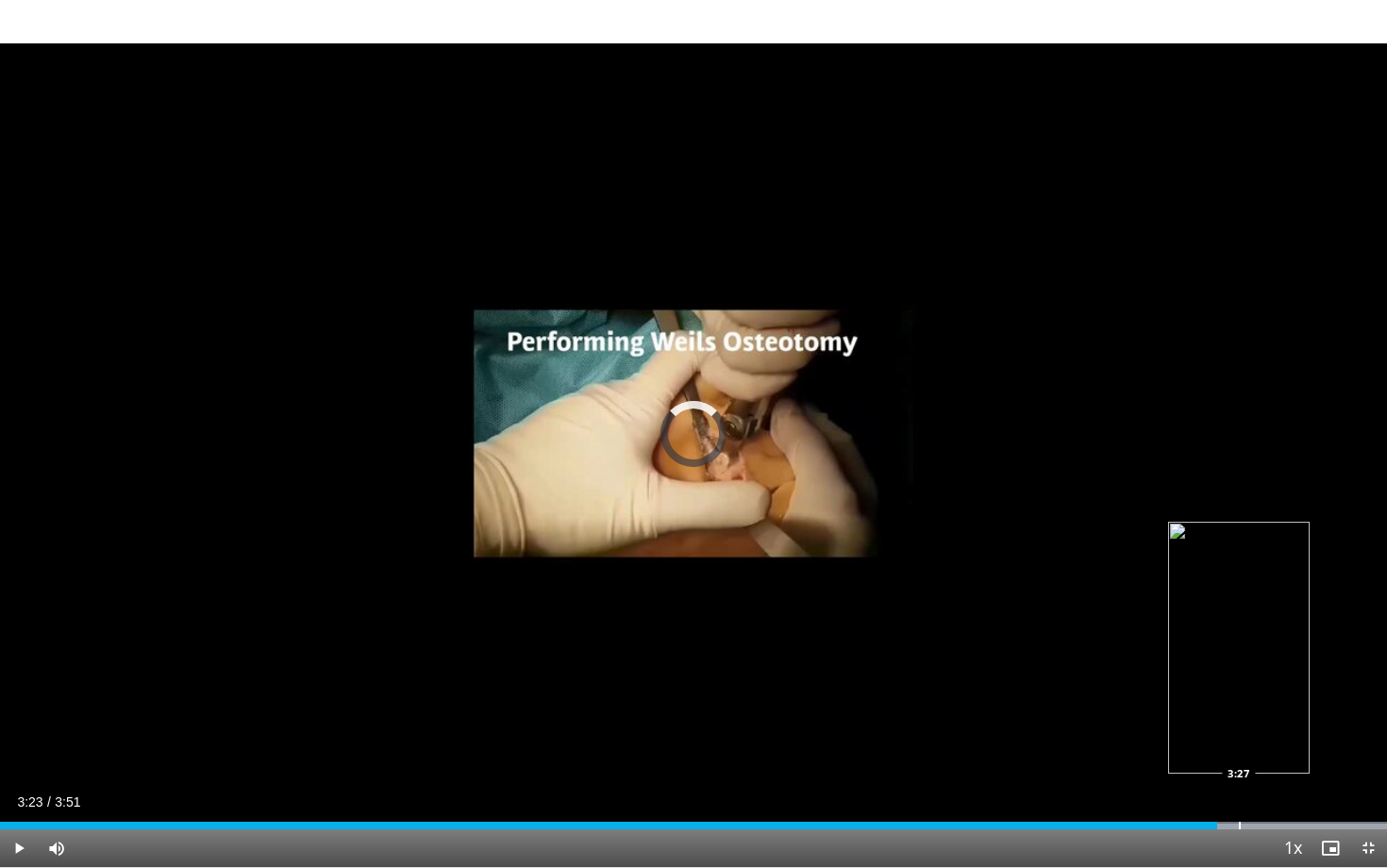 click at bounding box center (1240, 826) 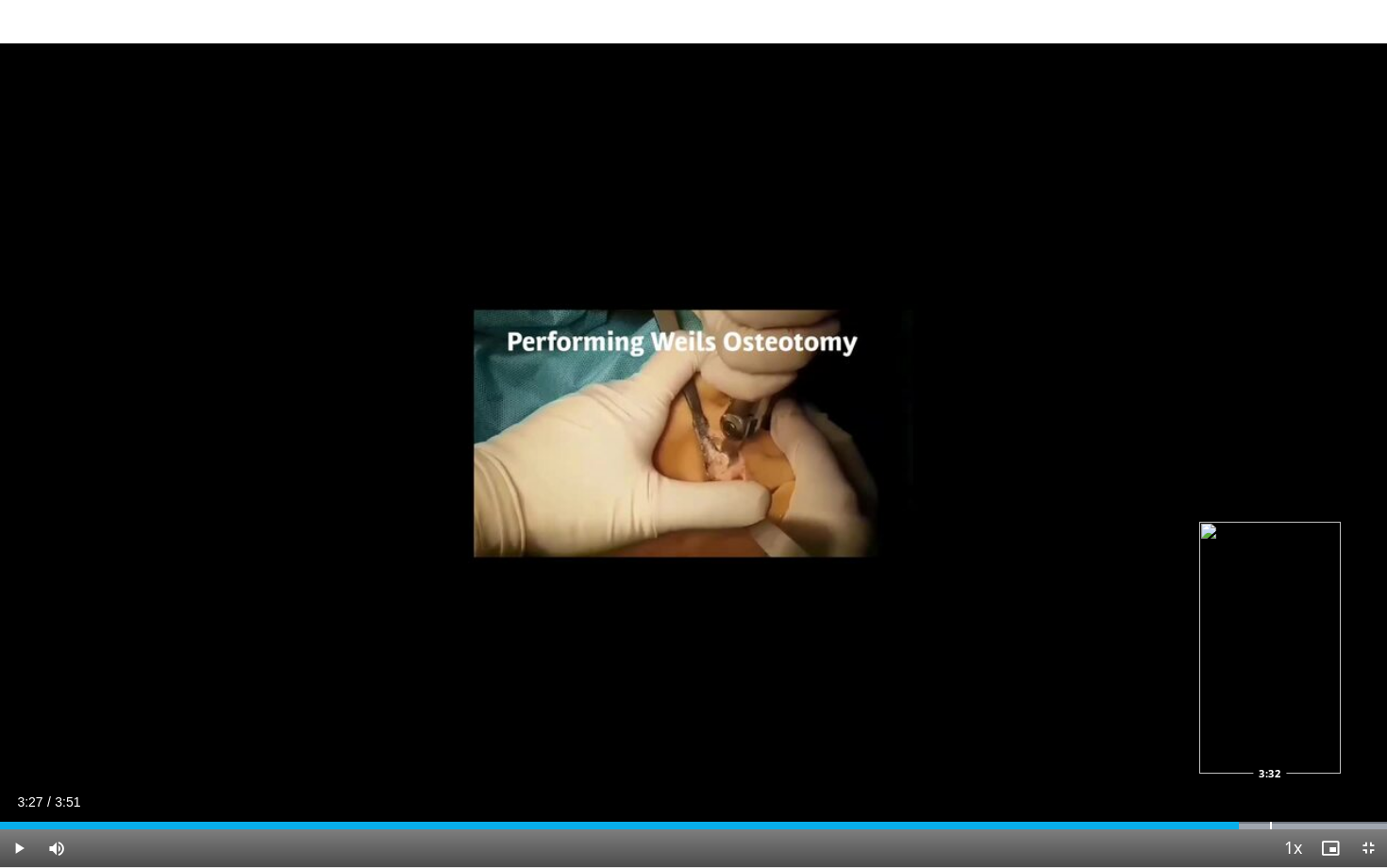 click at bounding box center [1271, 826] 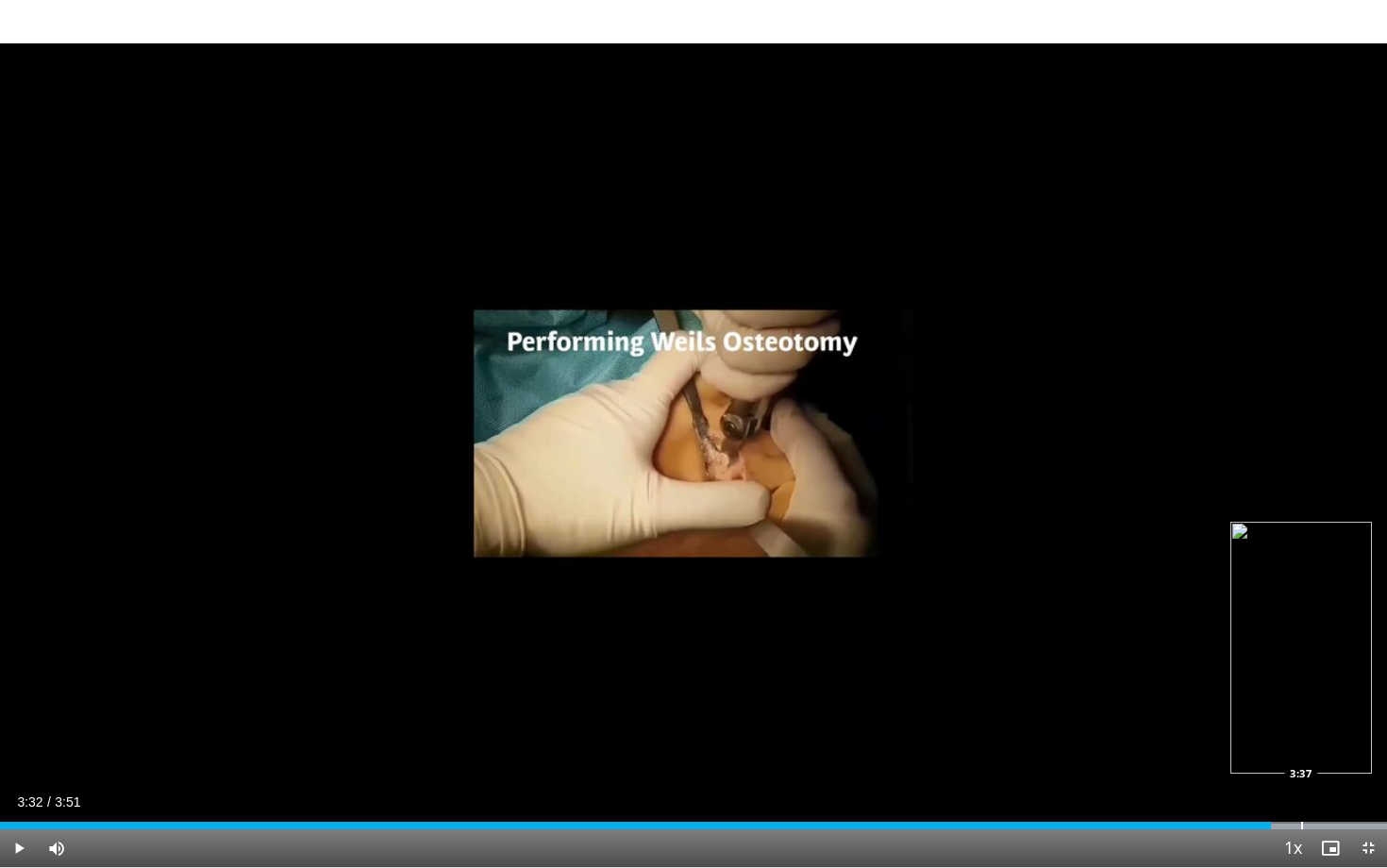 click at bounding box center (1302, 826) 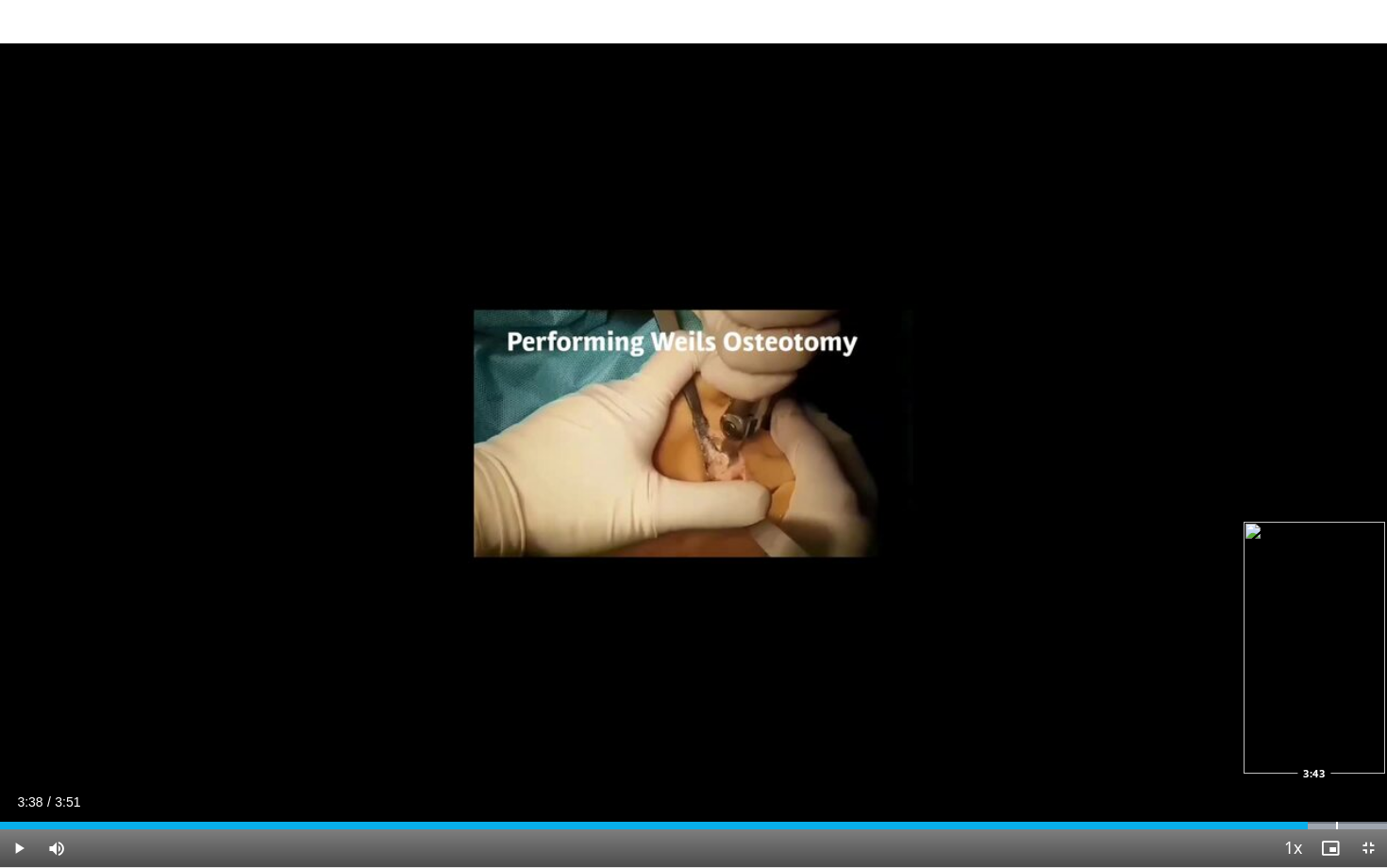 click at bounding box center [1337, 826] 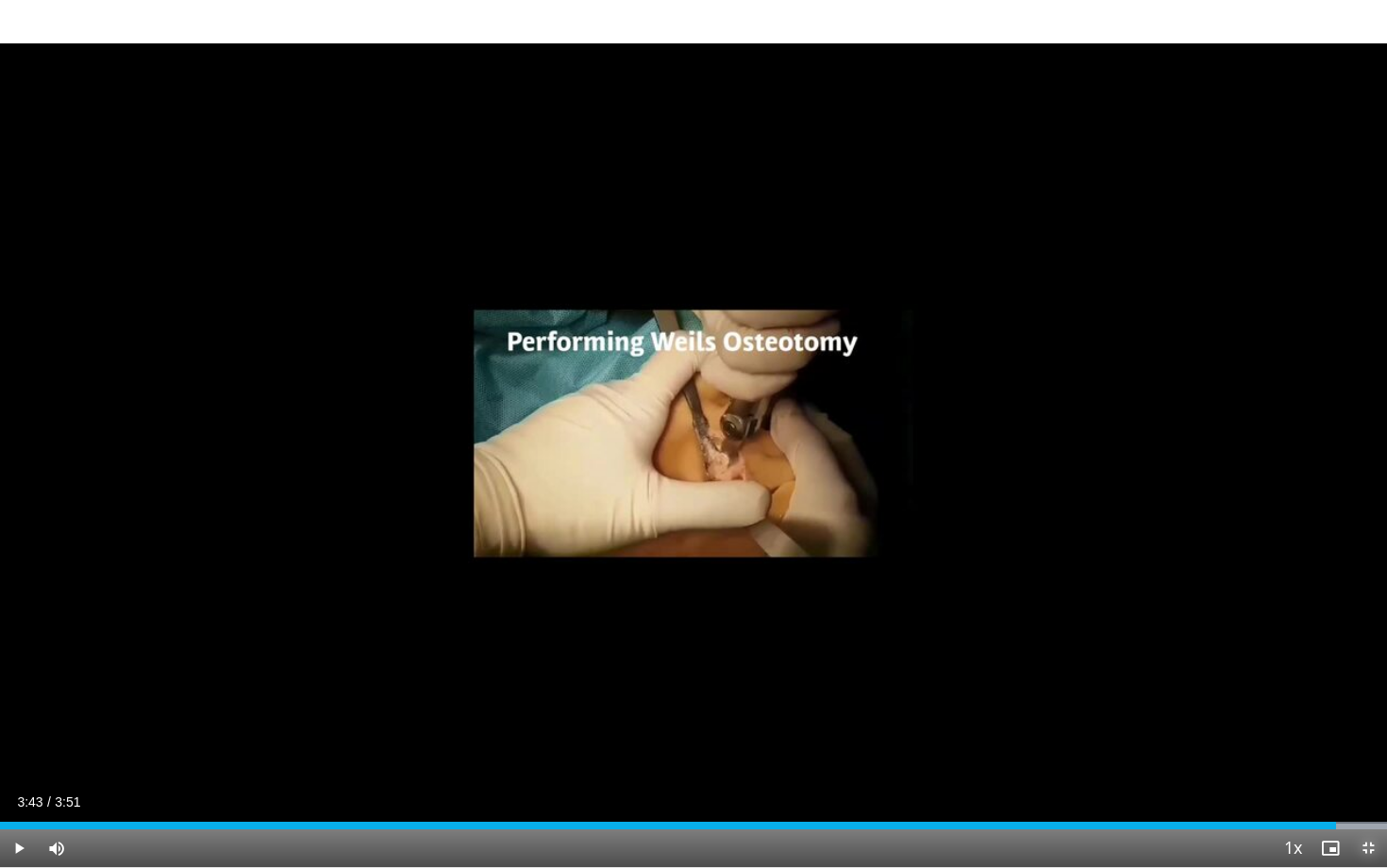 click at bounding box center [1368, 848] 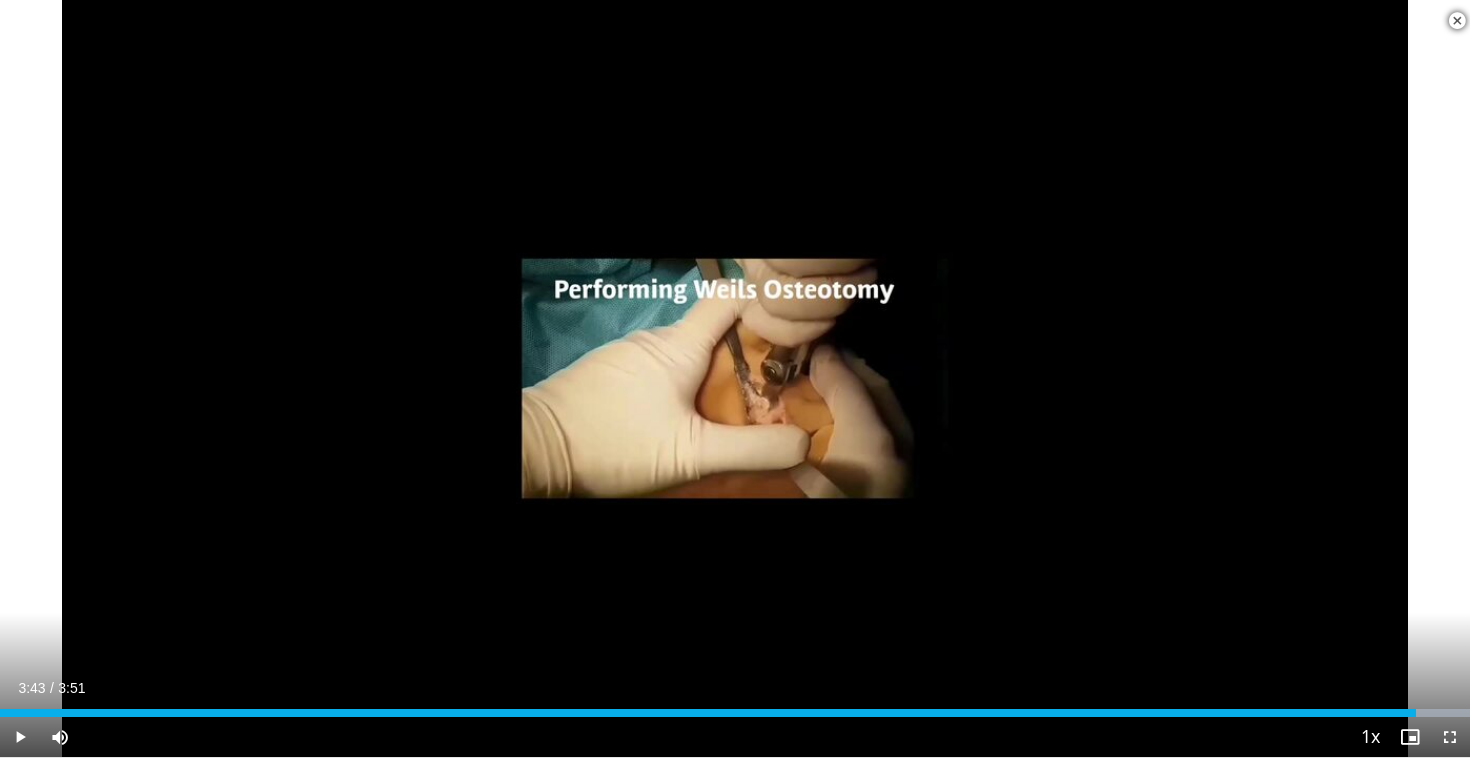 scroll, scrollTop: 392, scrollLeft: 0, axis: vertical 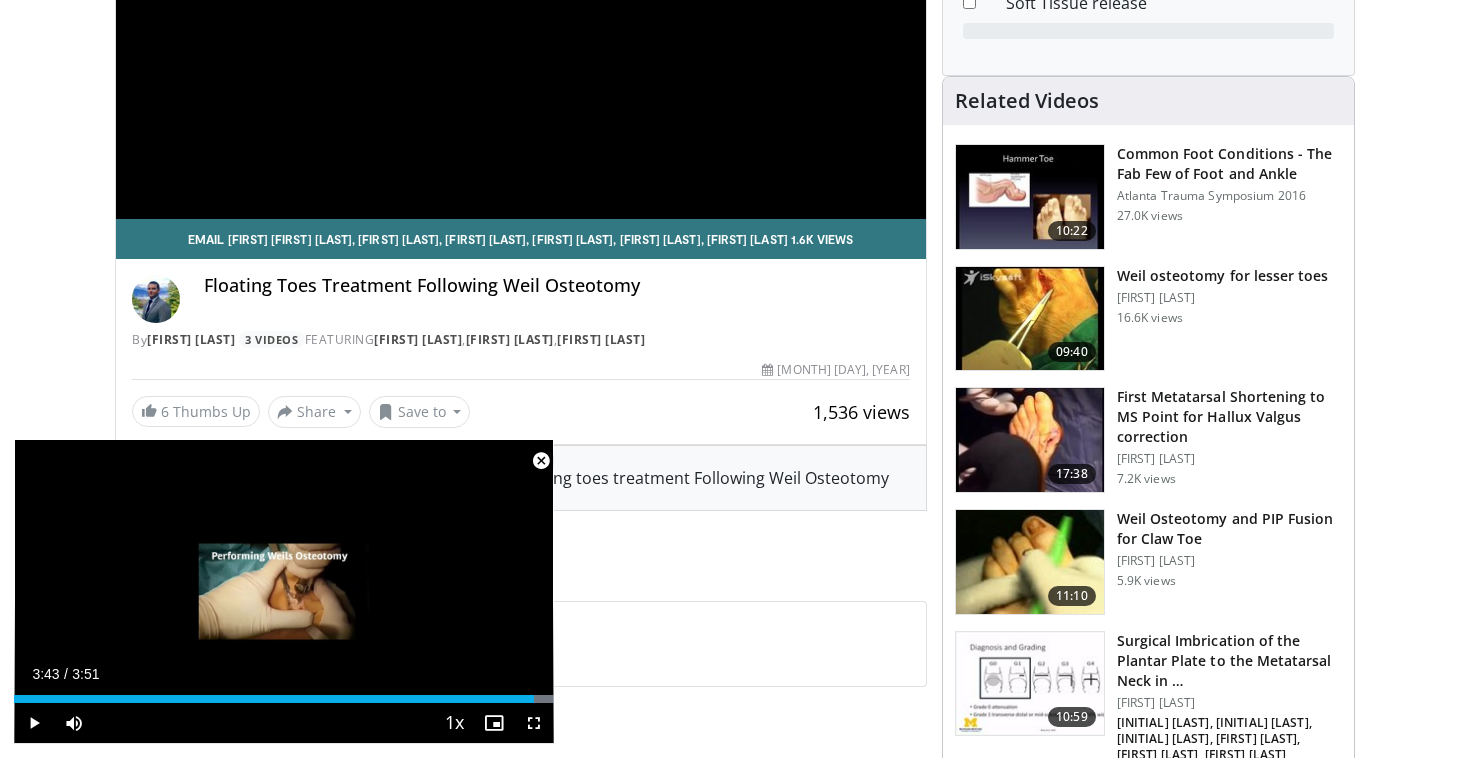 click on "Weil Osteotomy and PIP Fusion for Claw Toe" at bounding box center [1229, 529] 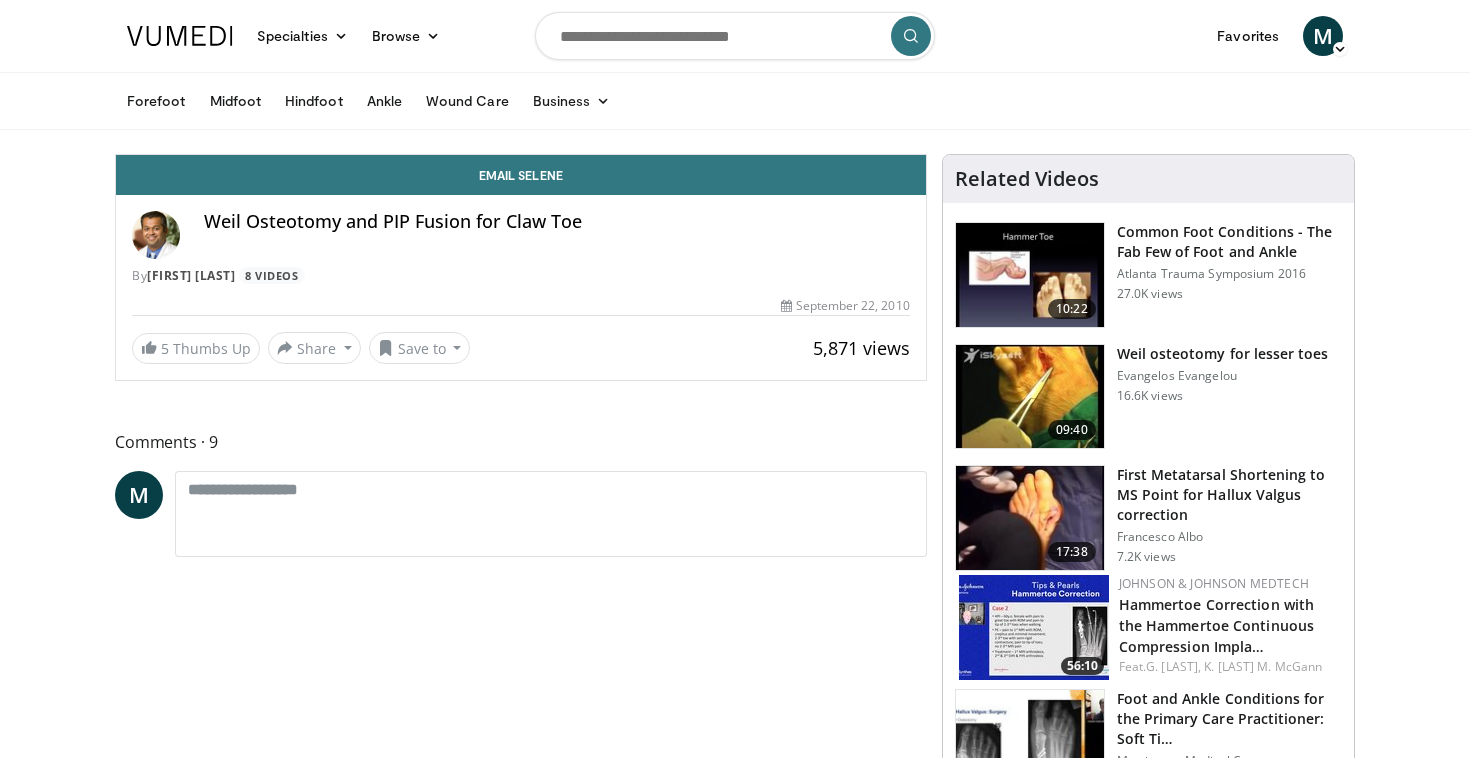 scroll, scrollTop: 0, scrollLeft: 0, axis: both 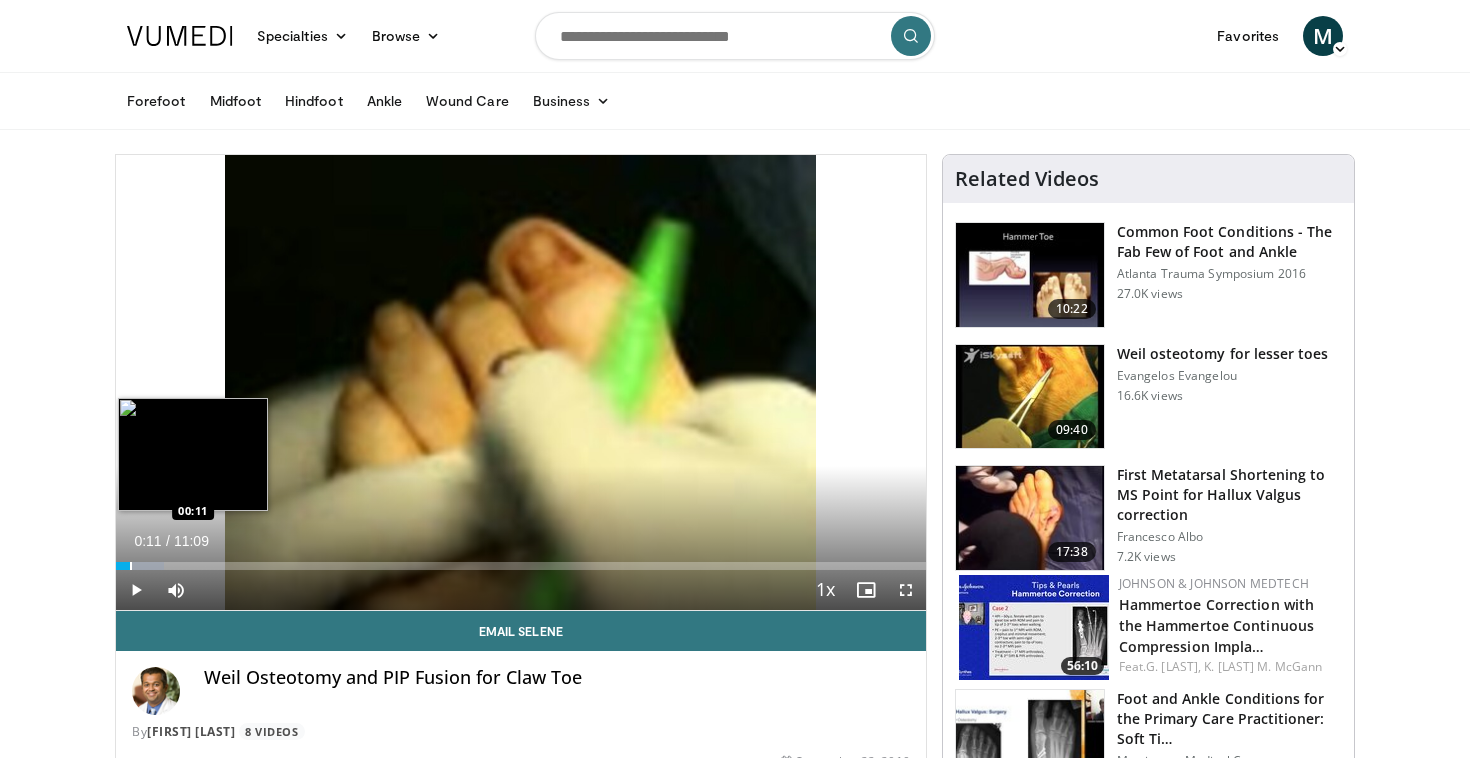 click at bounding box center [131, 566] 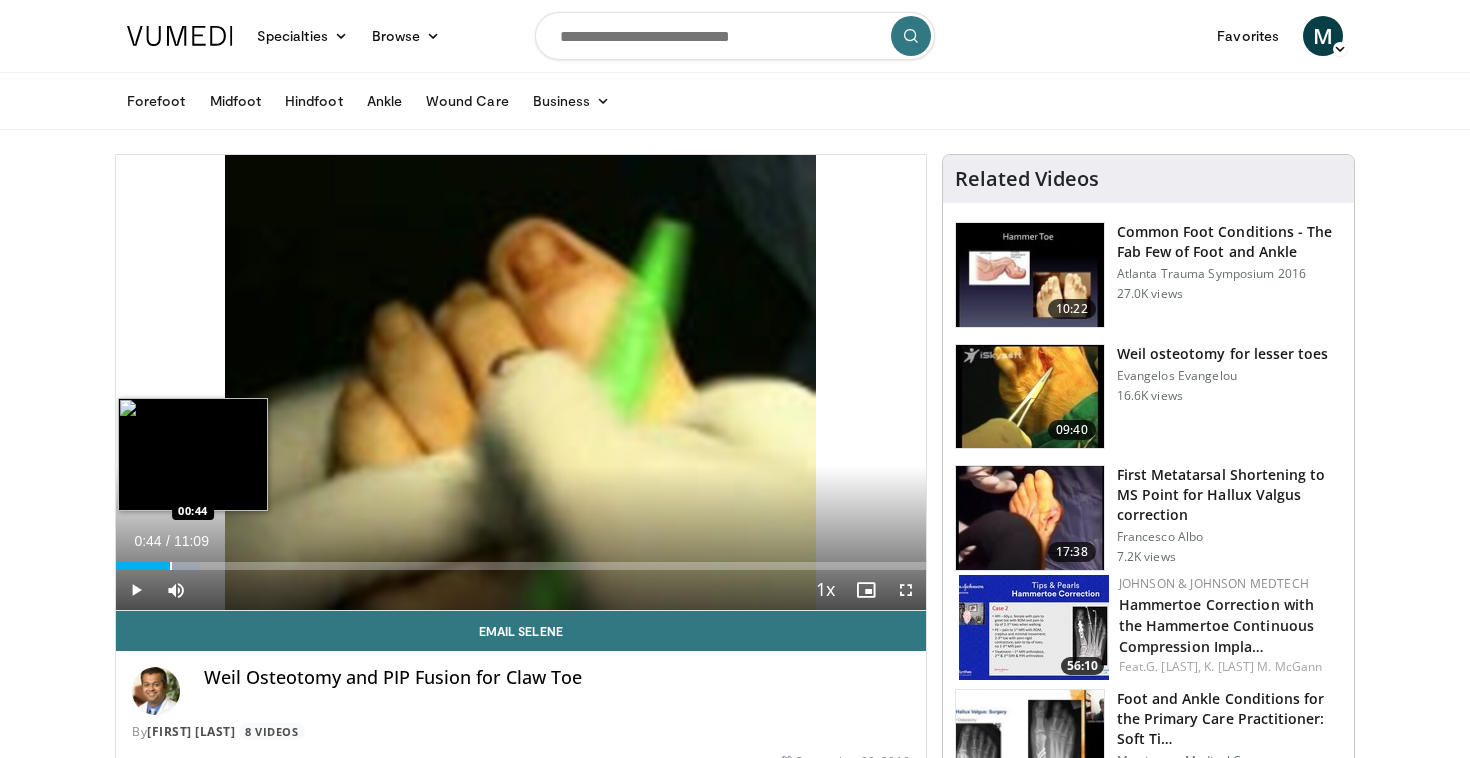 click at bounding box center (171, 566) 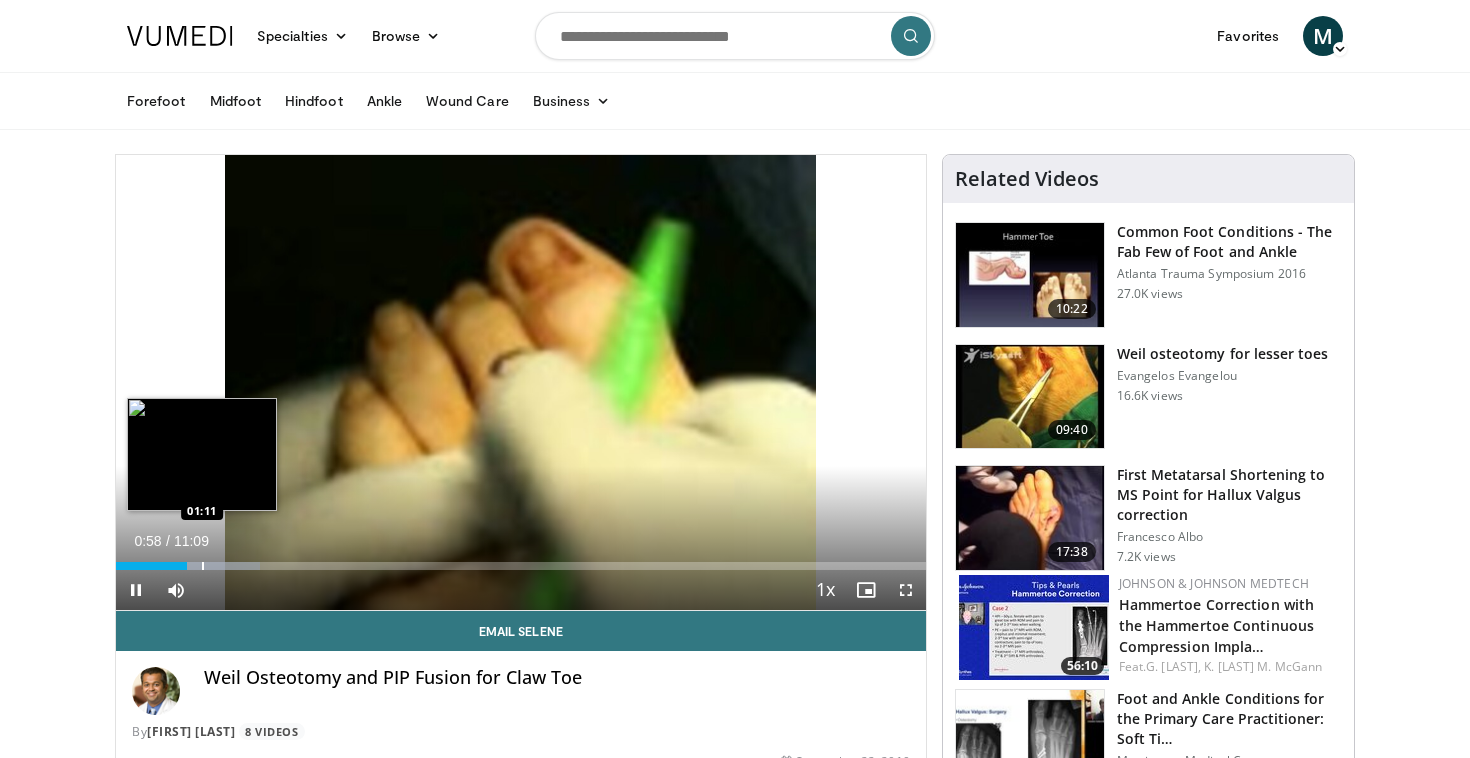 click at bounding box center [203, 566] 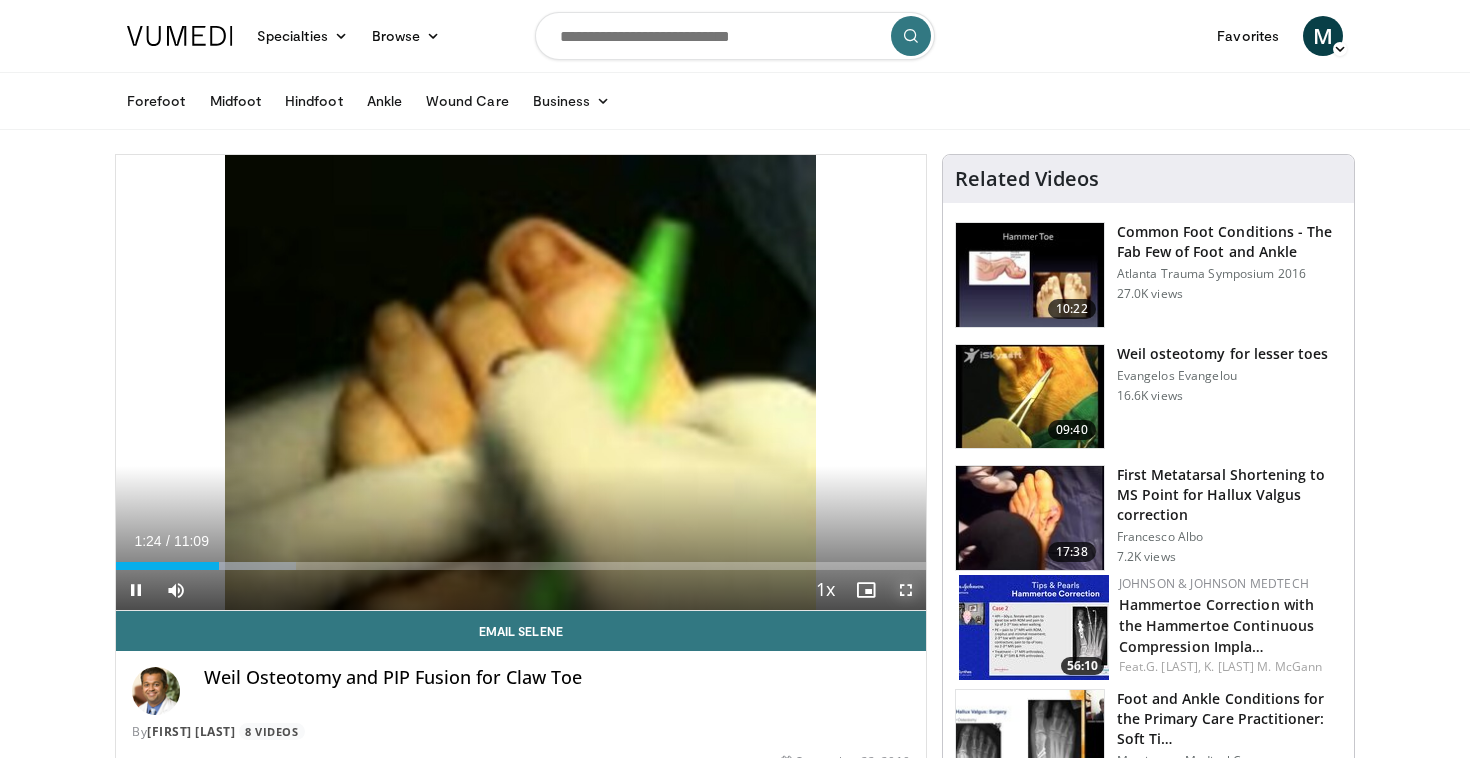 click at bounding box center [906, 590] 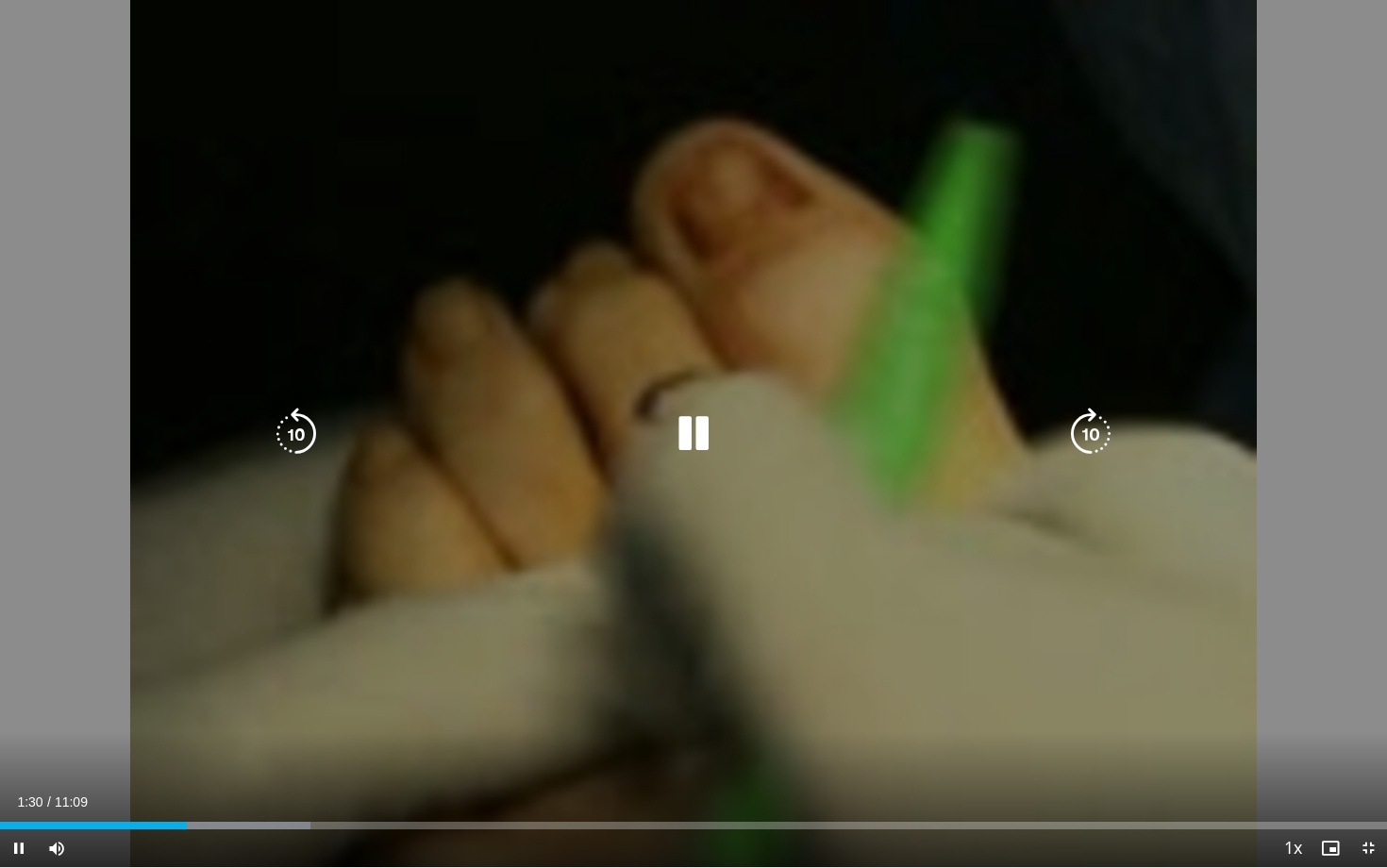 click on "10 seconds
Tap to unmute" at bounding box center [694, 433] 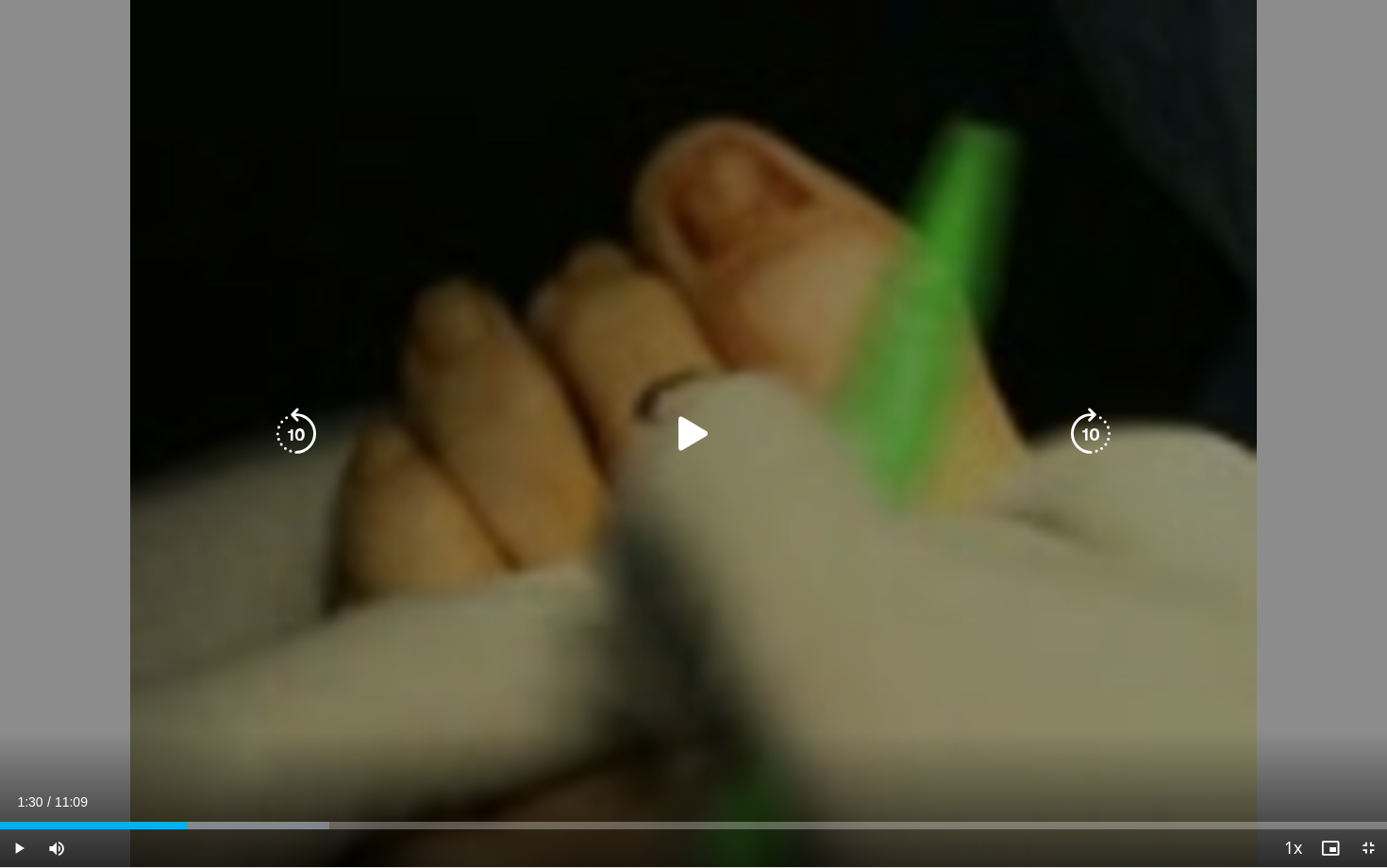 click at bounding box center [694, 434] 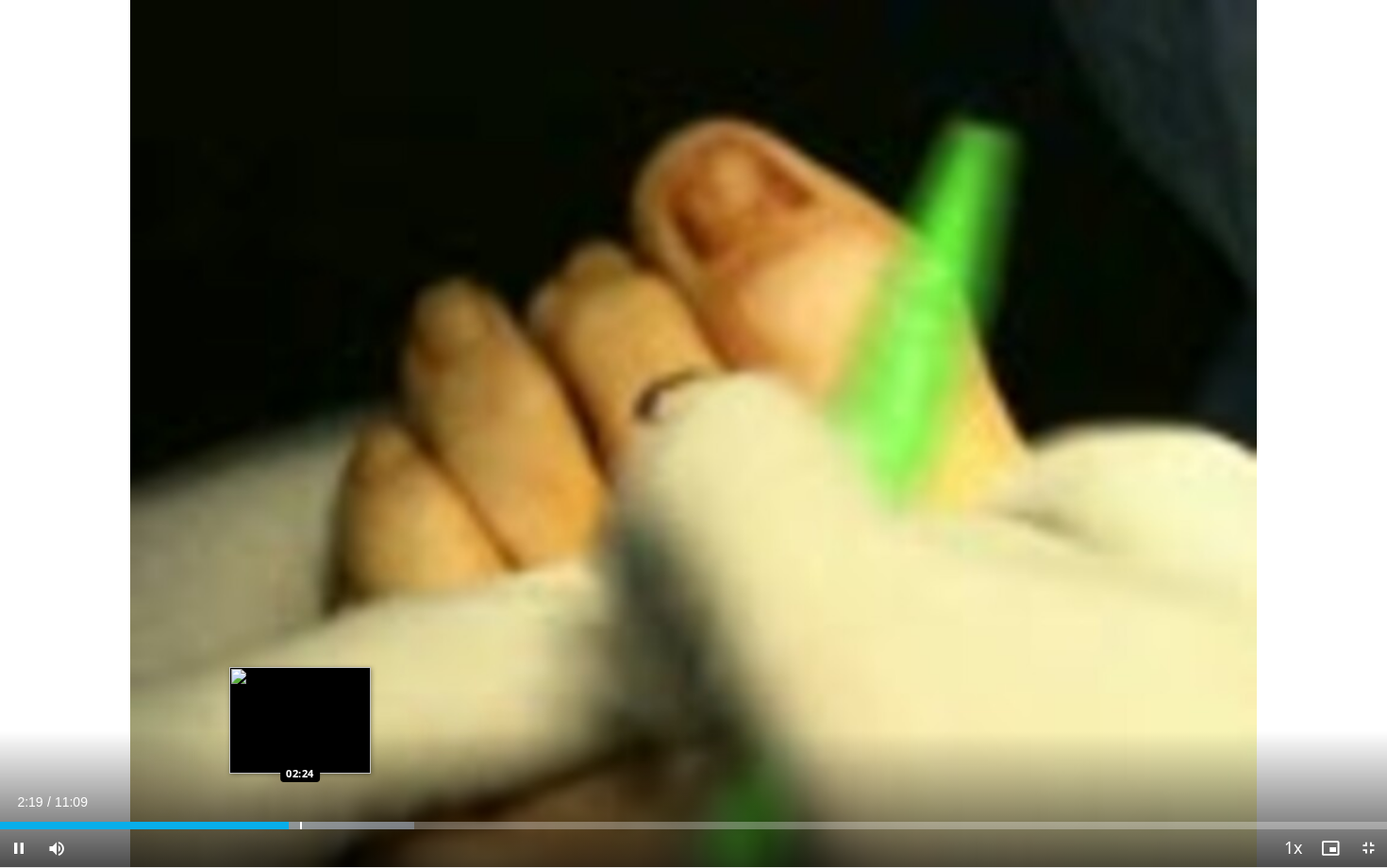 click on "Loaded :  29.88% 02:19 02:24" at bounding box center (694, 820) 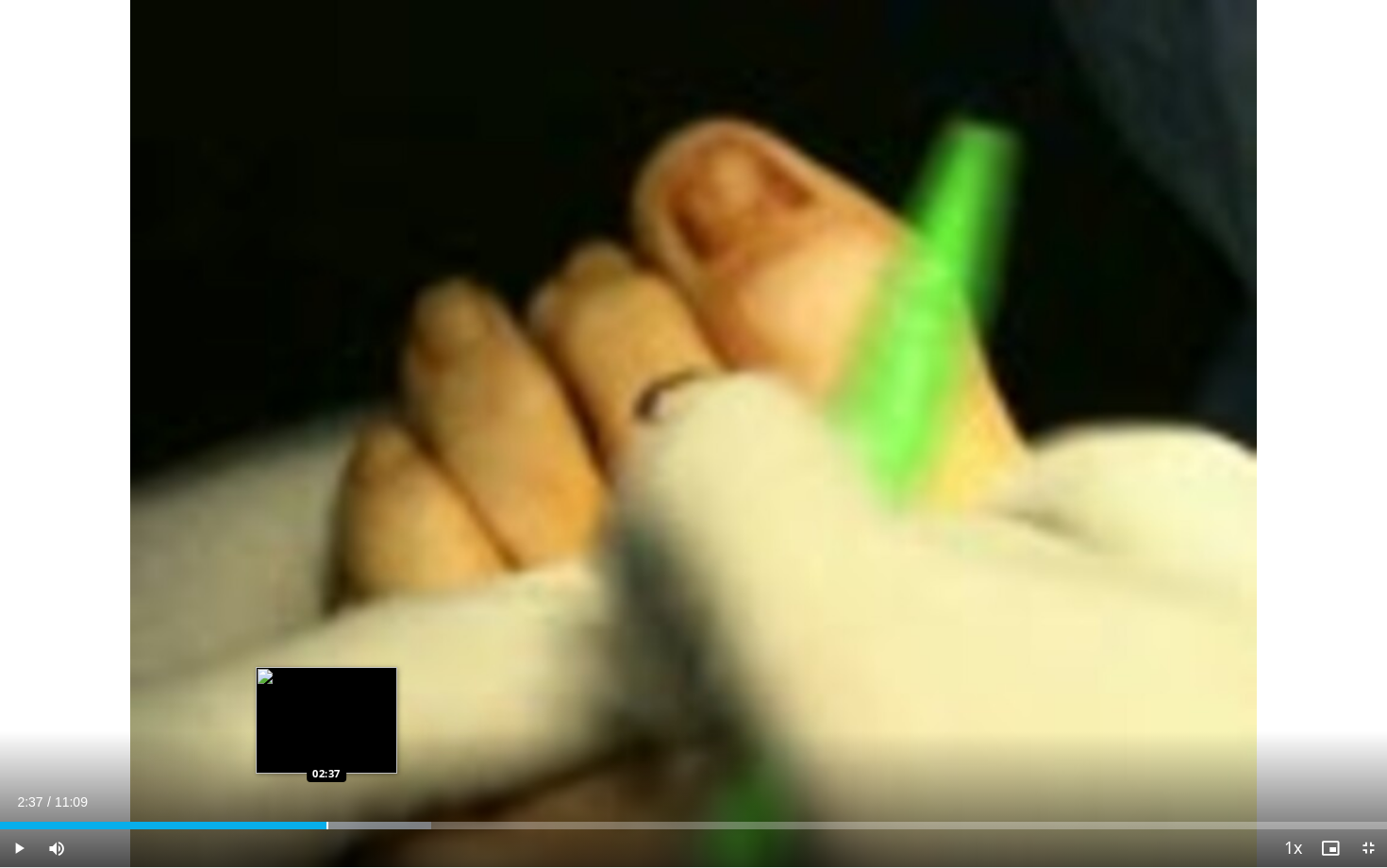 click on "Loaded :  31.12% 02:37 02:37" at bounding box center (694, 820) 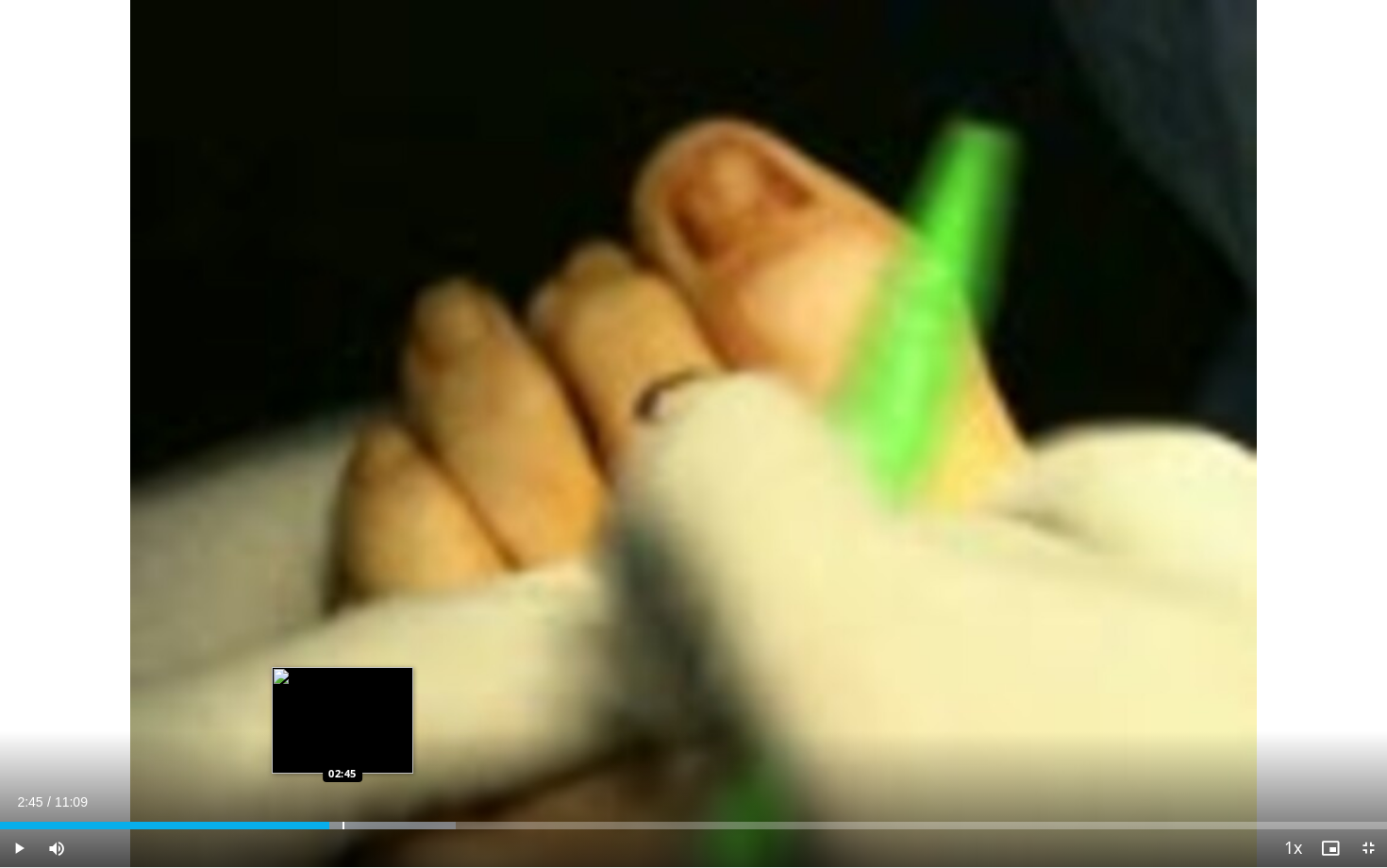 click at bounding box center (343, 826) 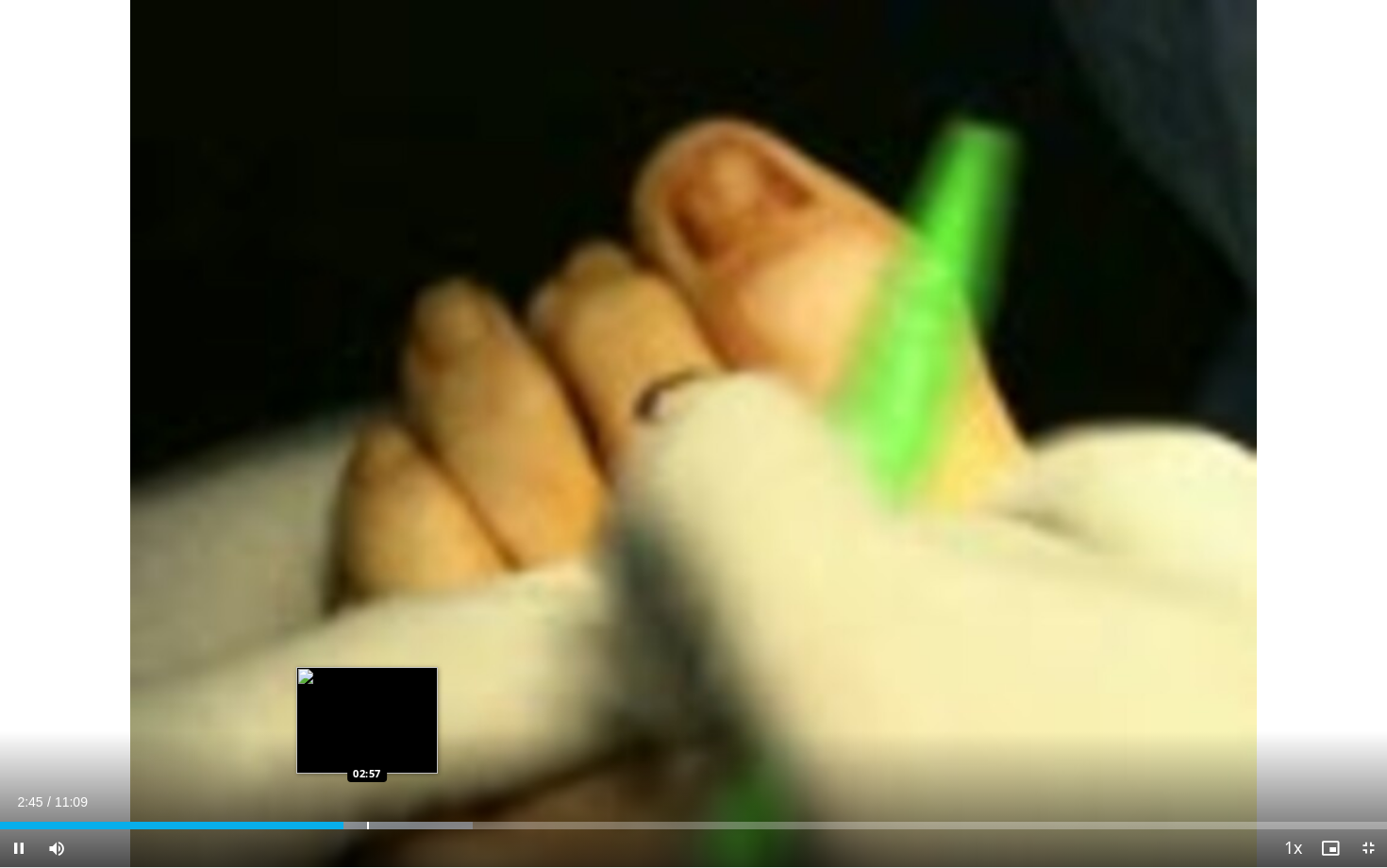 click at bounding box center [377, 826] 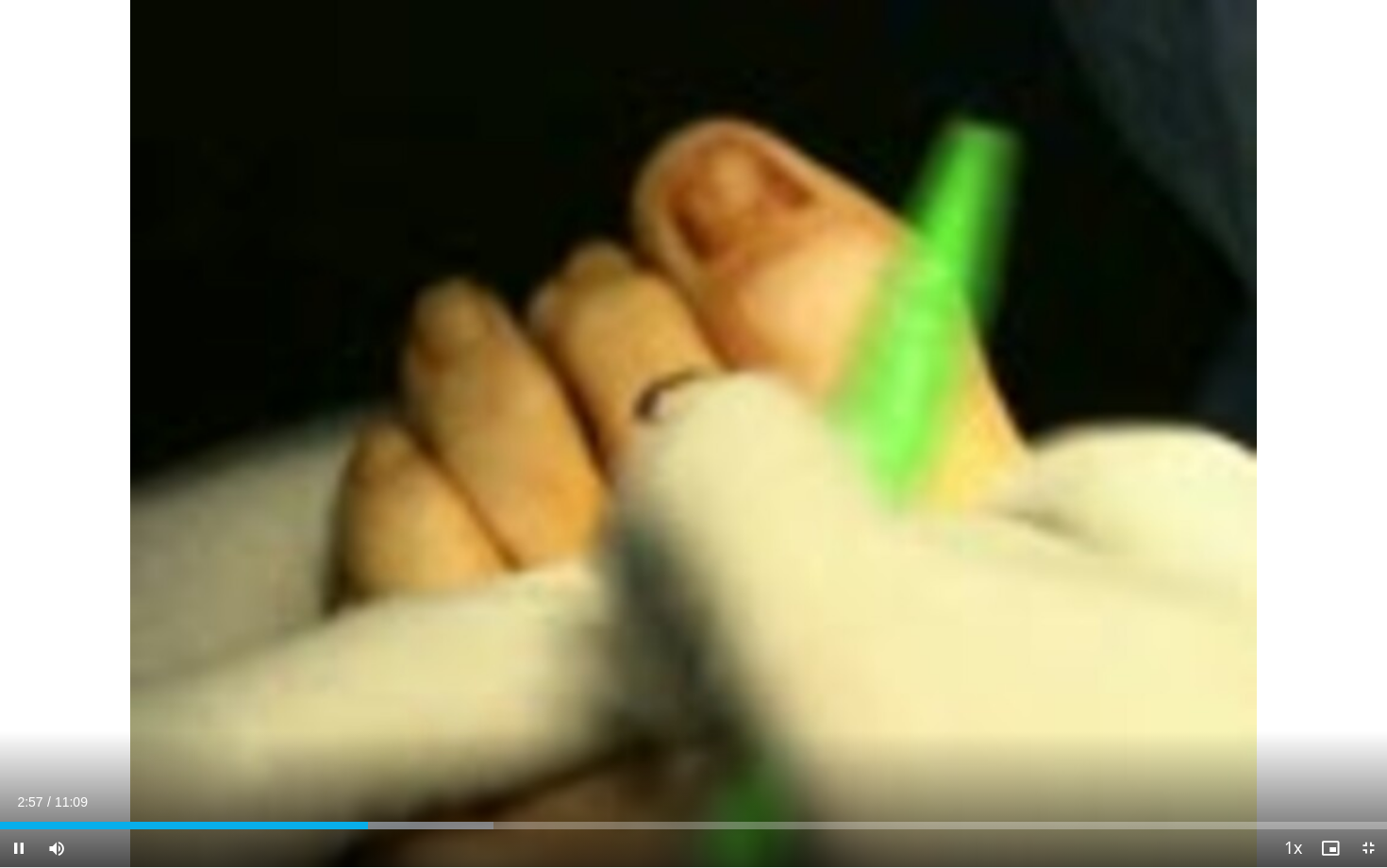 click on "Current Time  2:57 / Duration  11:09 Pause Skip Backward Skip Forward Mute 63% Loaded :  35.57% 02:57 03:01 Stream Type  LIVE Seek to live, currently behind live LIVE   1x Playback Rate 0.5x 0.75x 1x , selected 1.25x 1.5x 1.75x 2x Chapters Chapters Descriptions descriptions off , selected Captions captions settings , opens captions settings dialog captions off , selected Audio Track en (Main) , selected Exit Fullscreen Enable picture-in-picture mode" at bounding box center [694, 848] 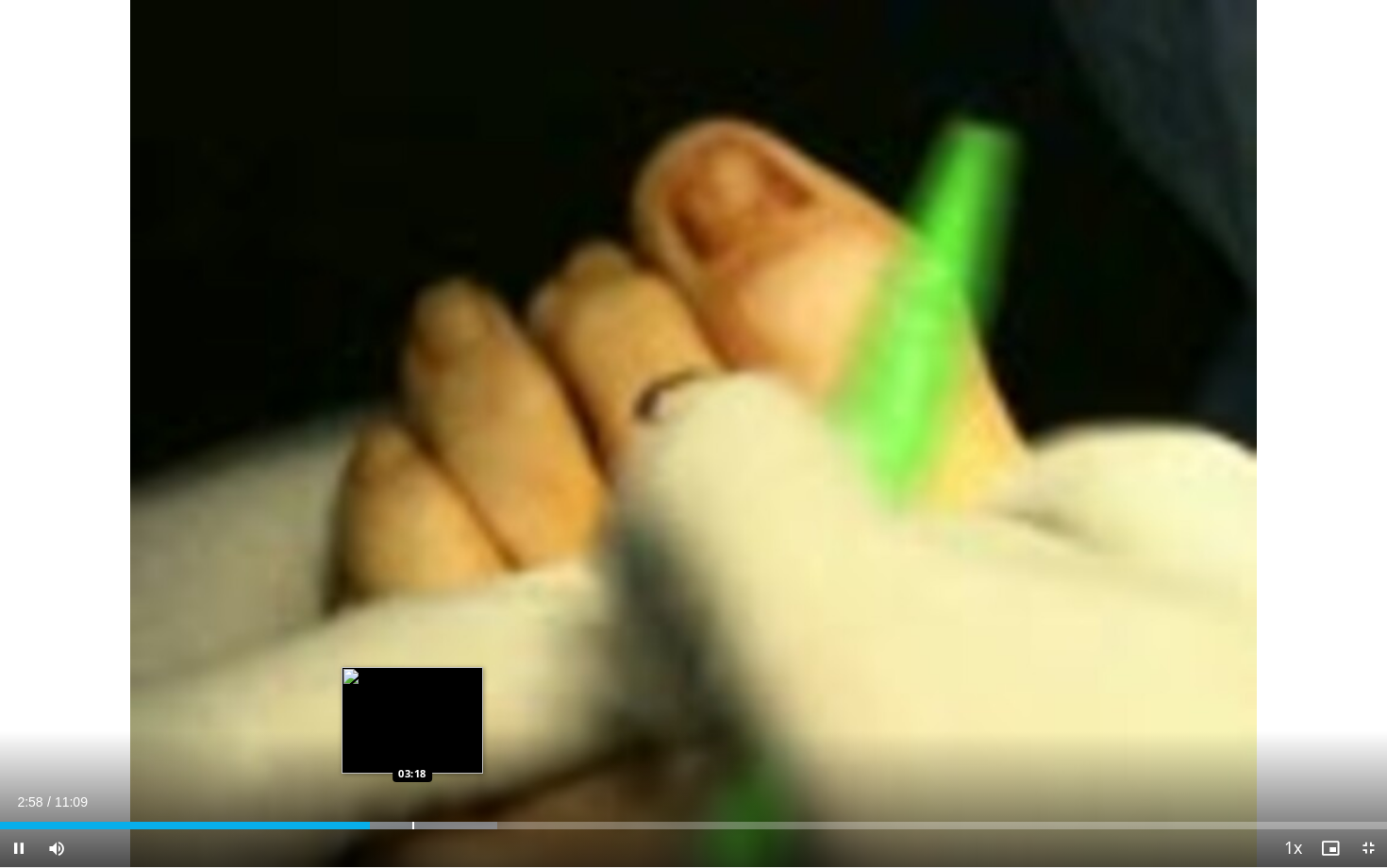 click at bounding box center (413, 826) 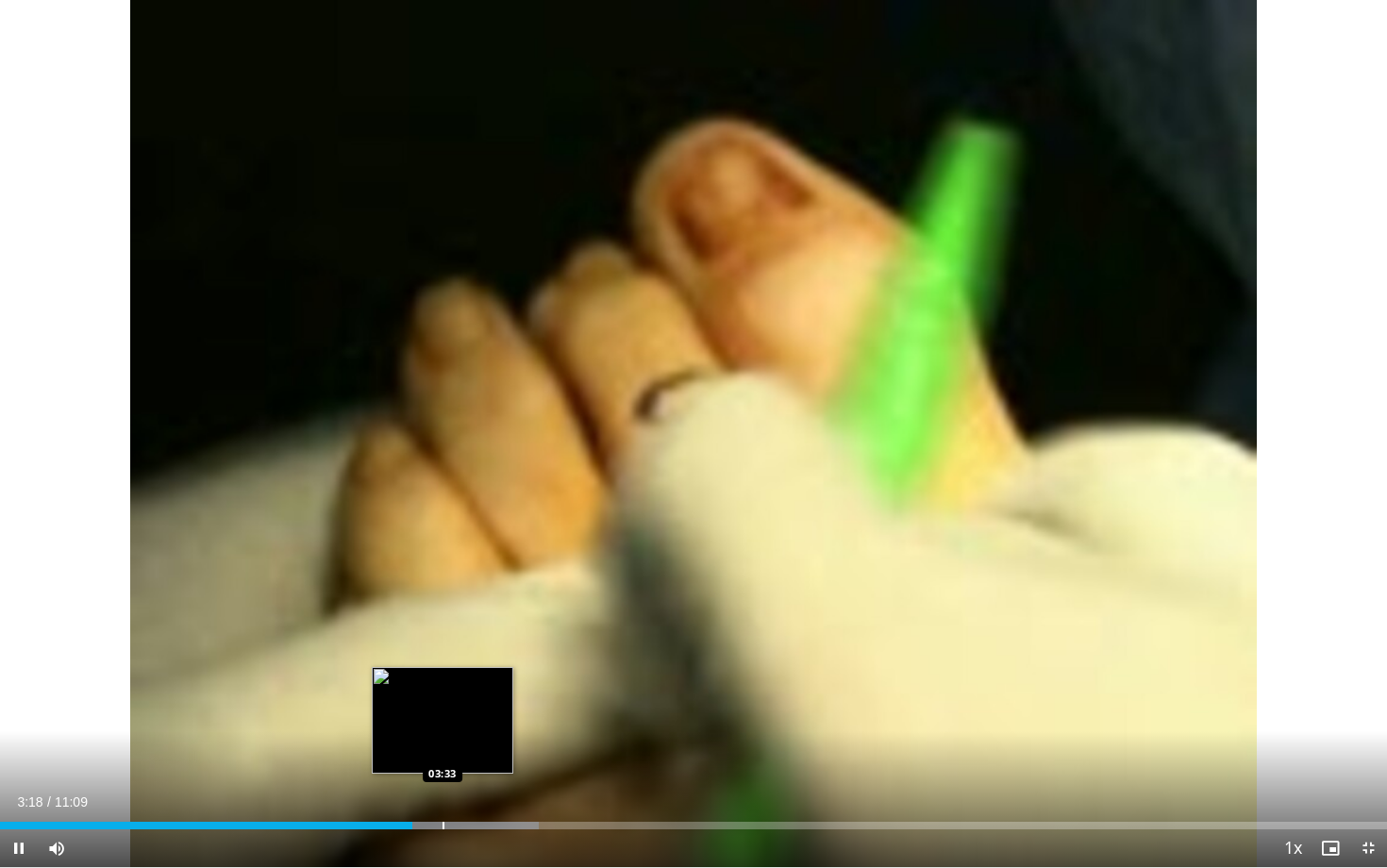 click at bounding box center (443, 826) 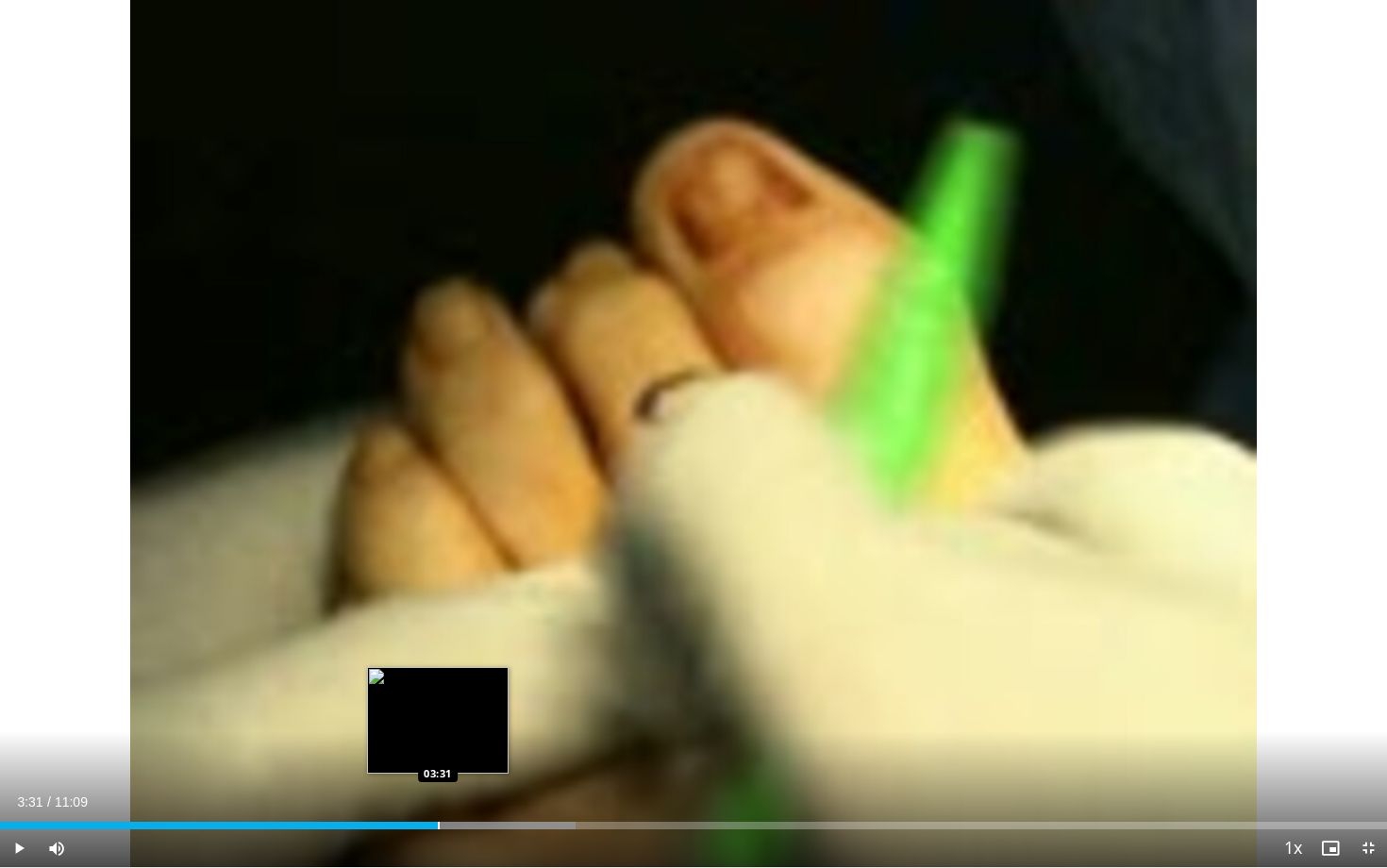 click at bounding box center [439, 826] 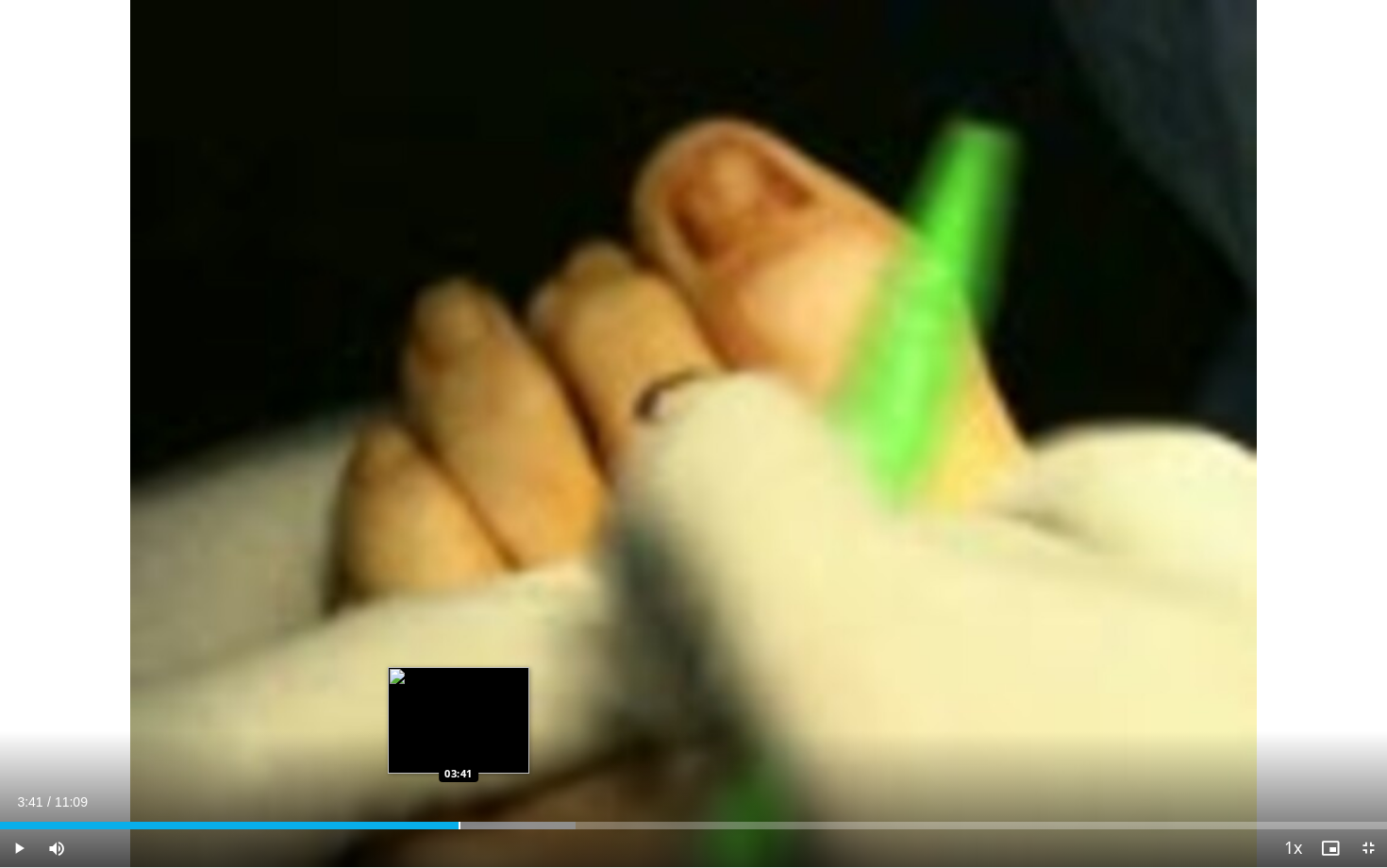 click at bounding box center [460, 826] 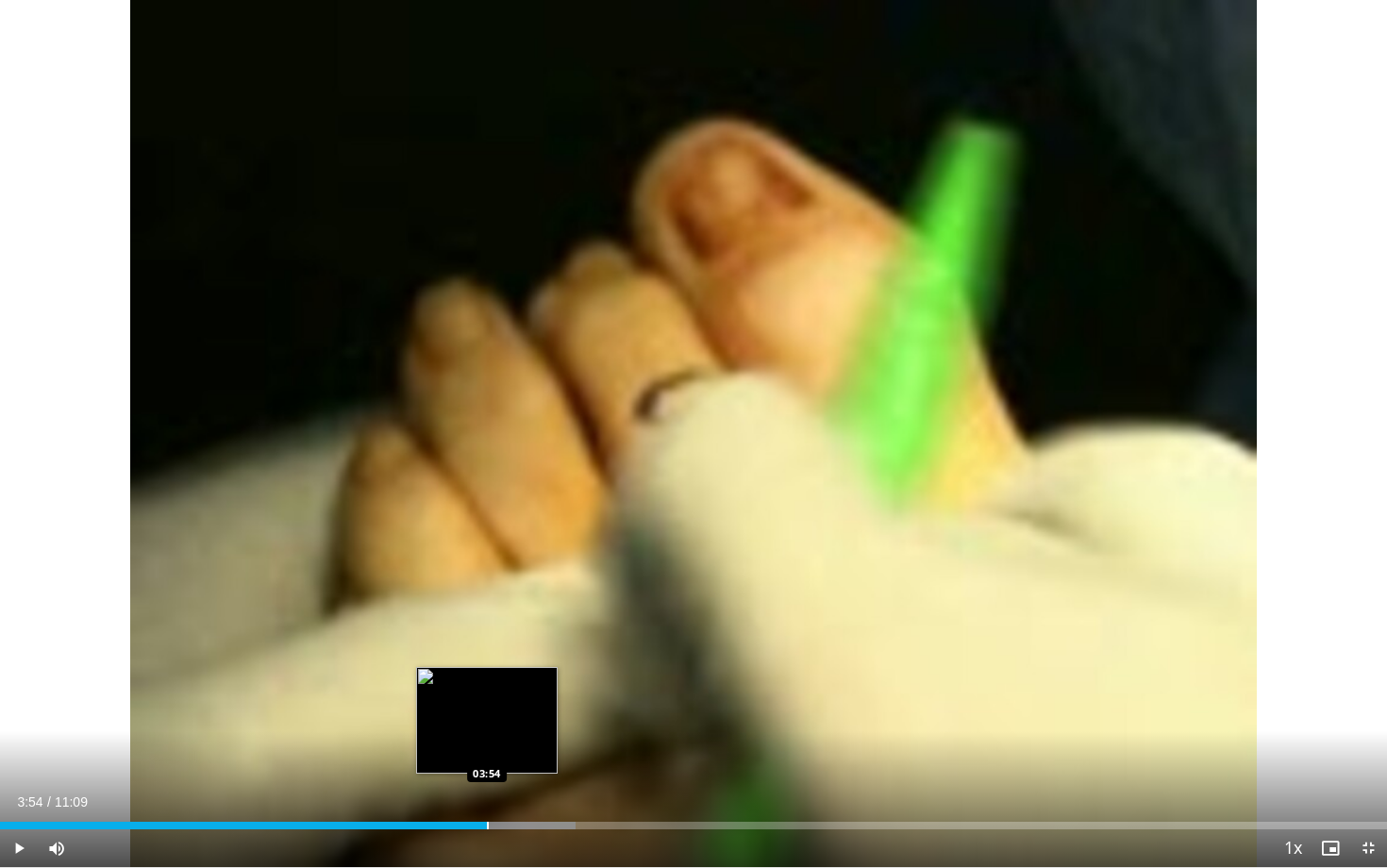 click at bounding box center [488, 826] 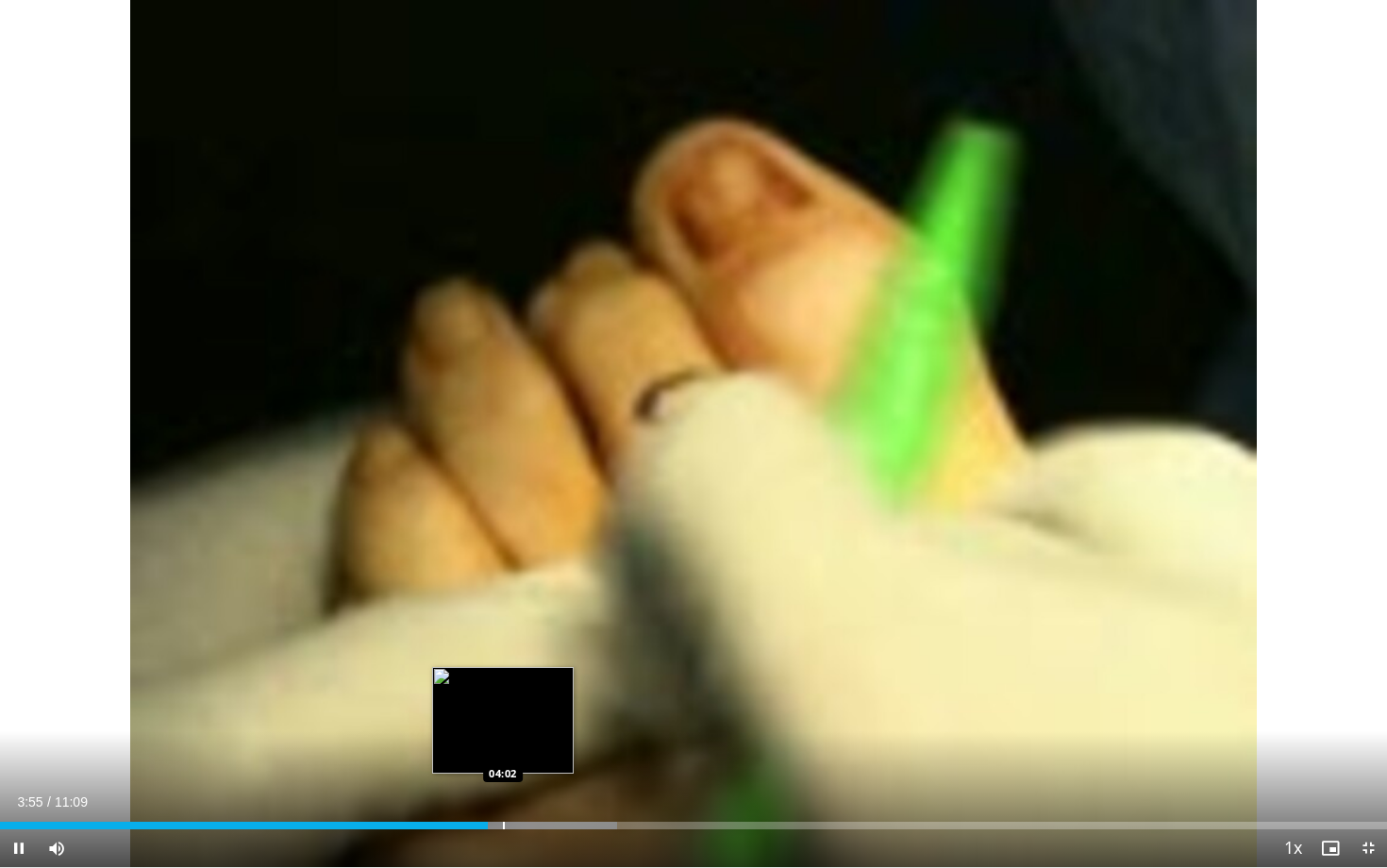 click at bounding box center [504, 826] 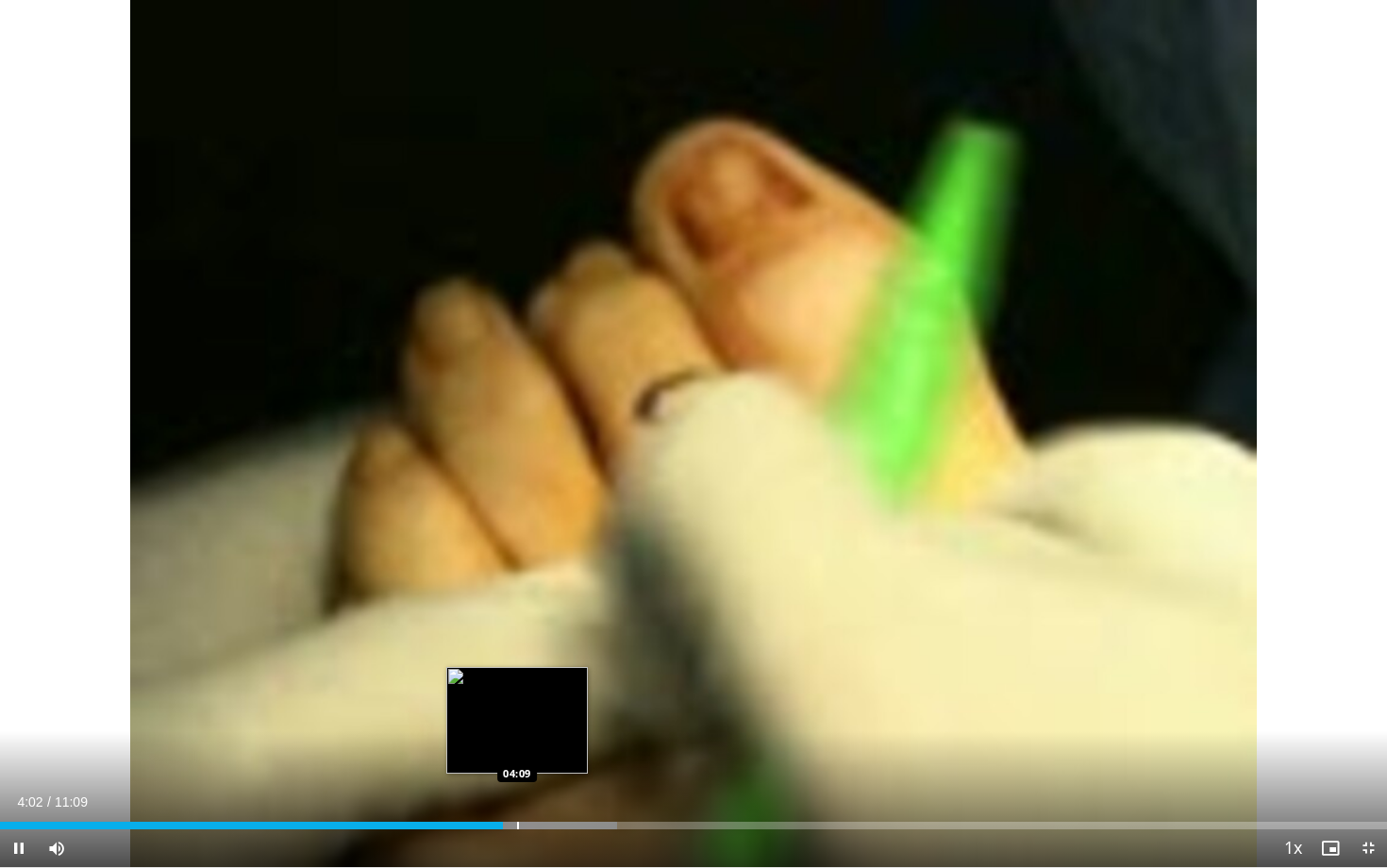 click at bounding box center [518, 826] 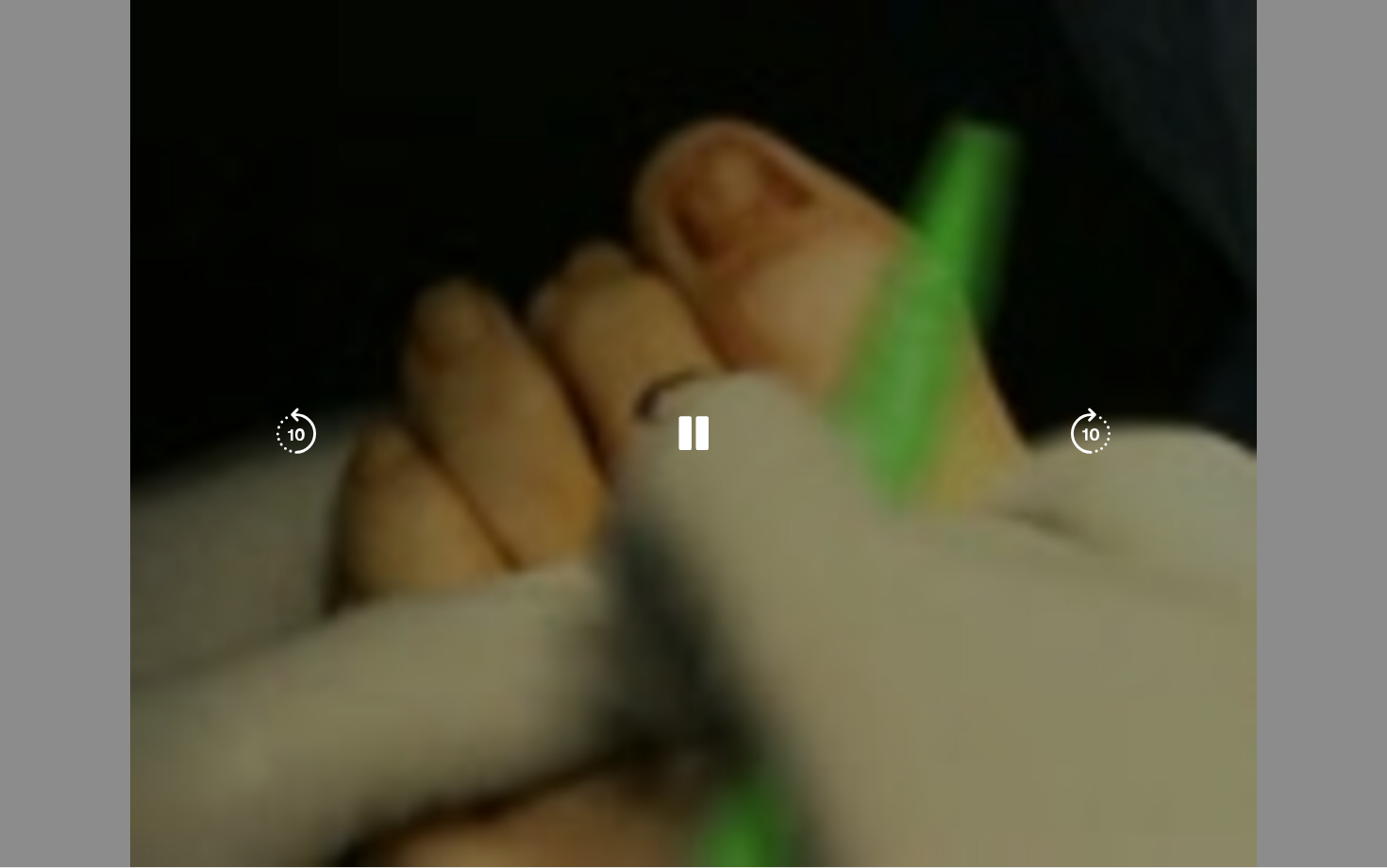 click on "**********" at bounding box center [694, 434] 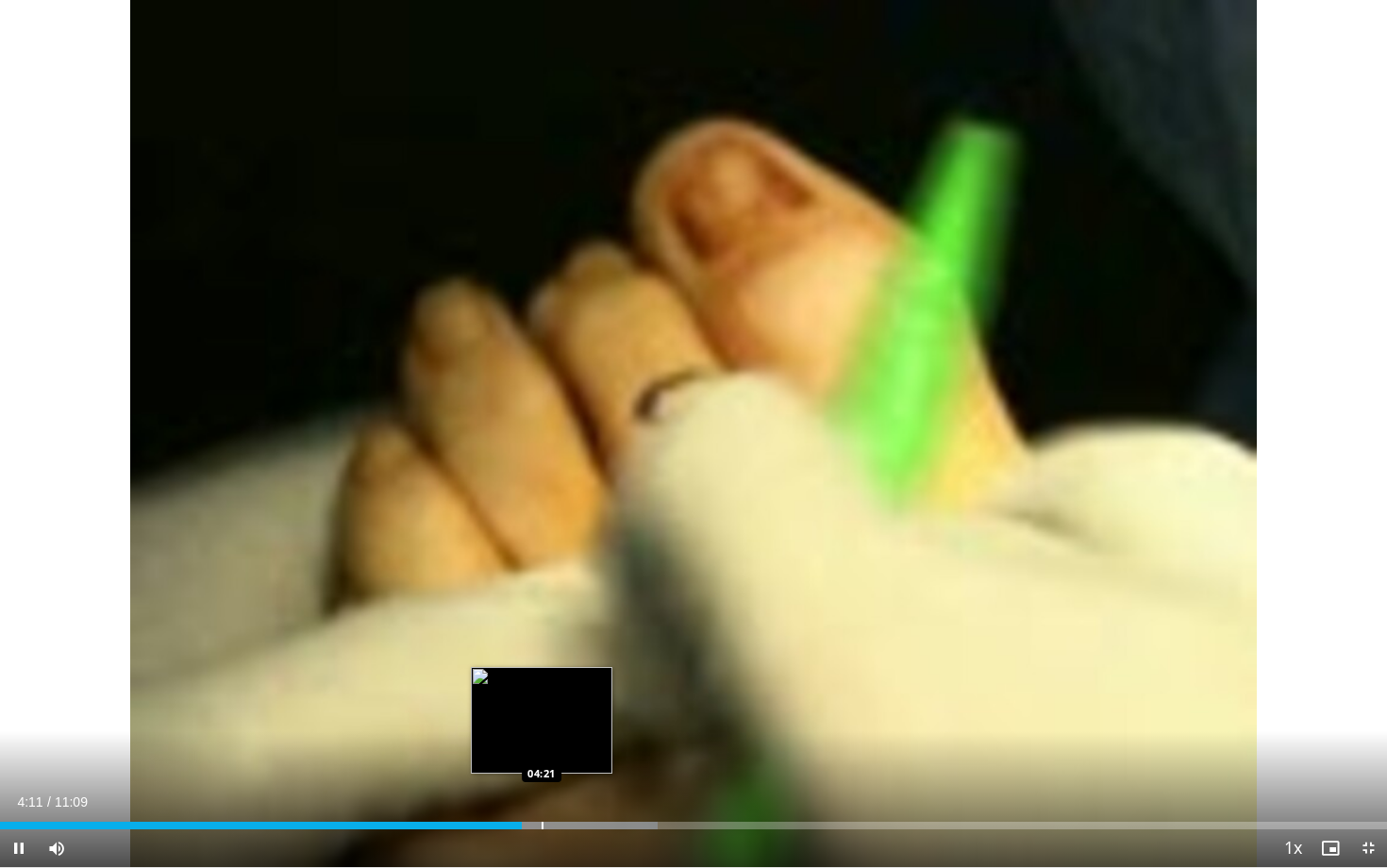 click at bounding box center [543, 826] 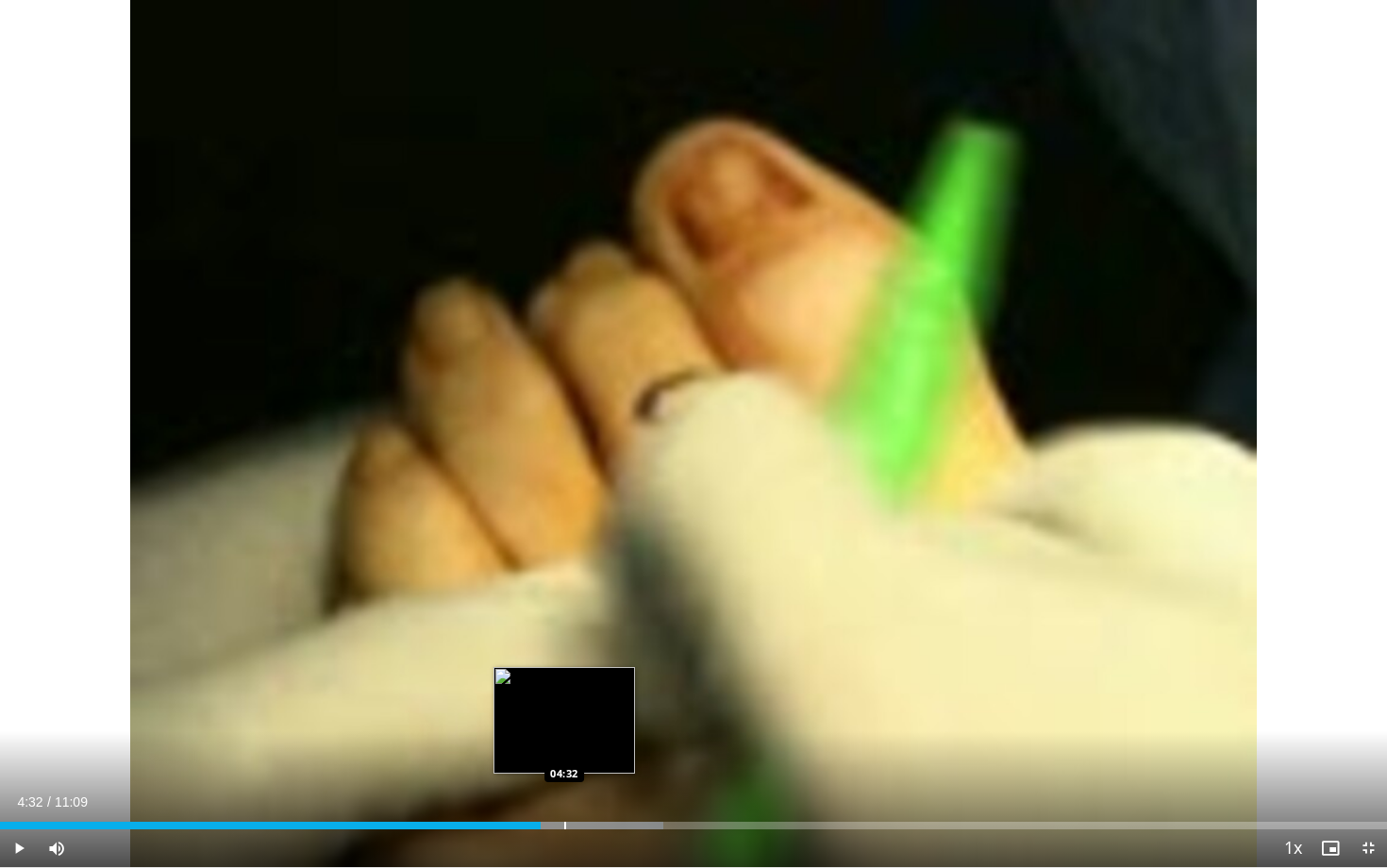 click at bounding box center (565, 826) 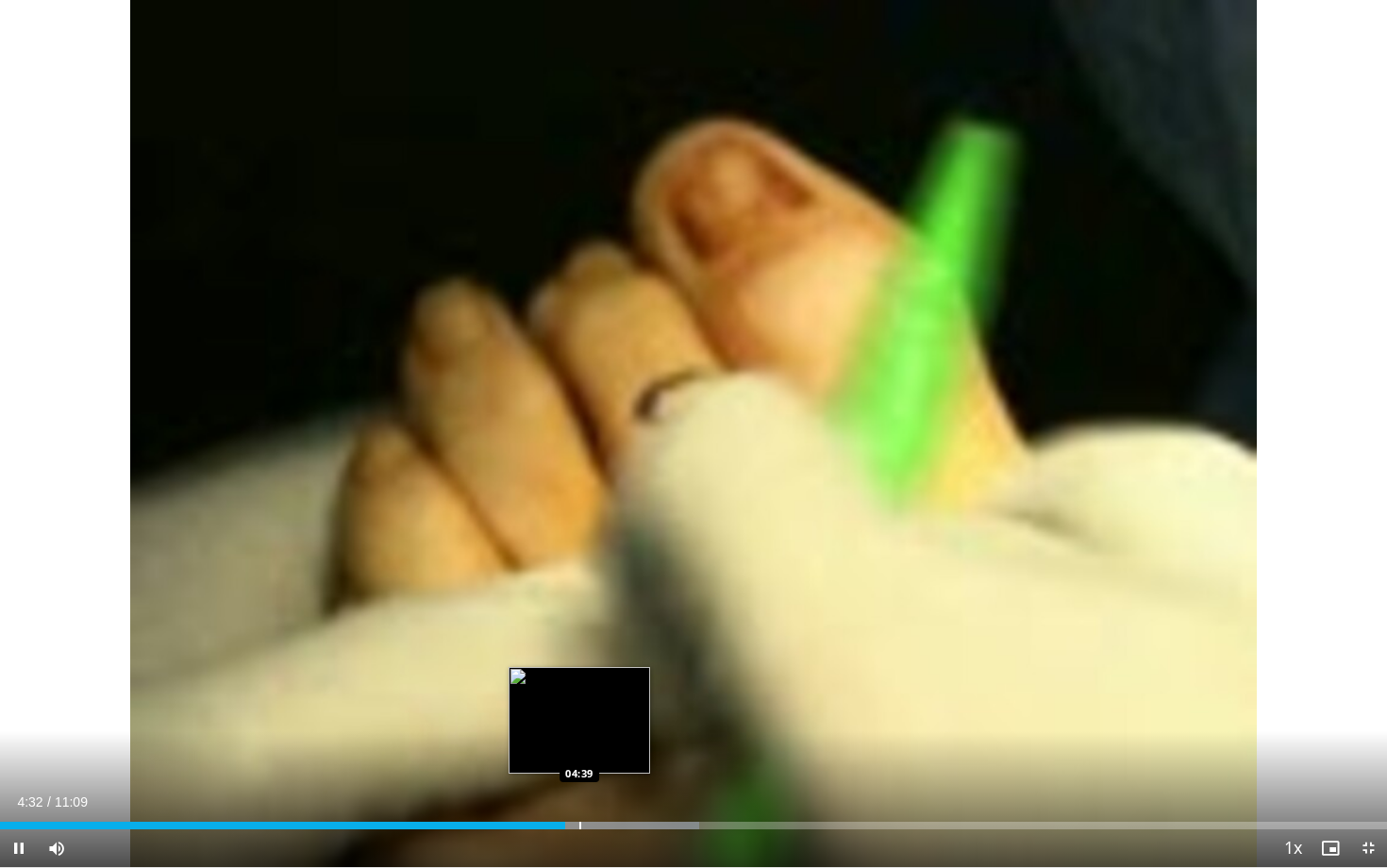 click at bounding box center [580, 826] 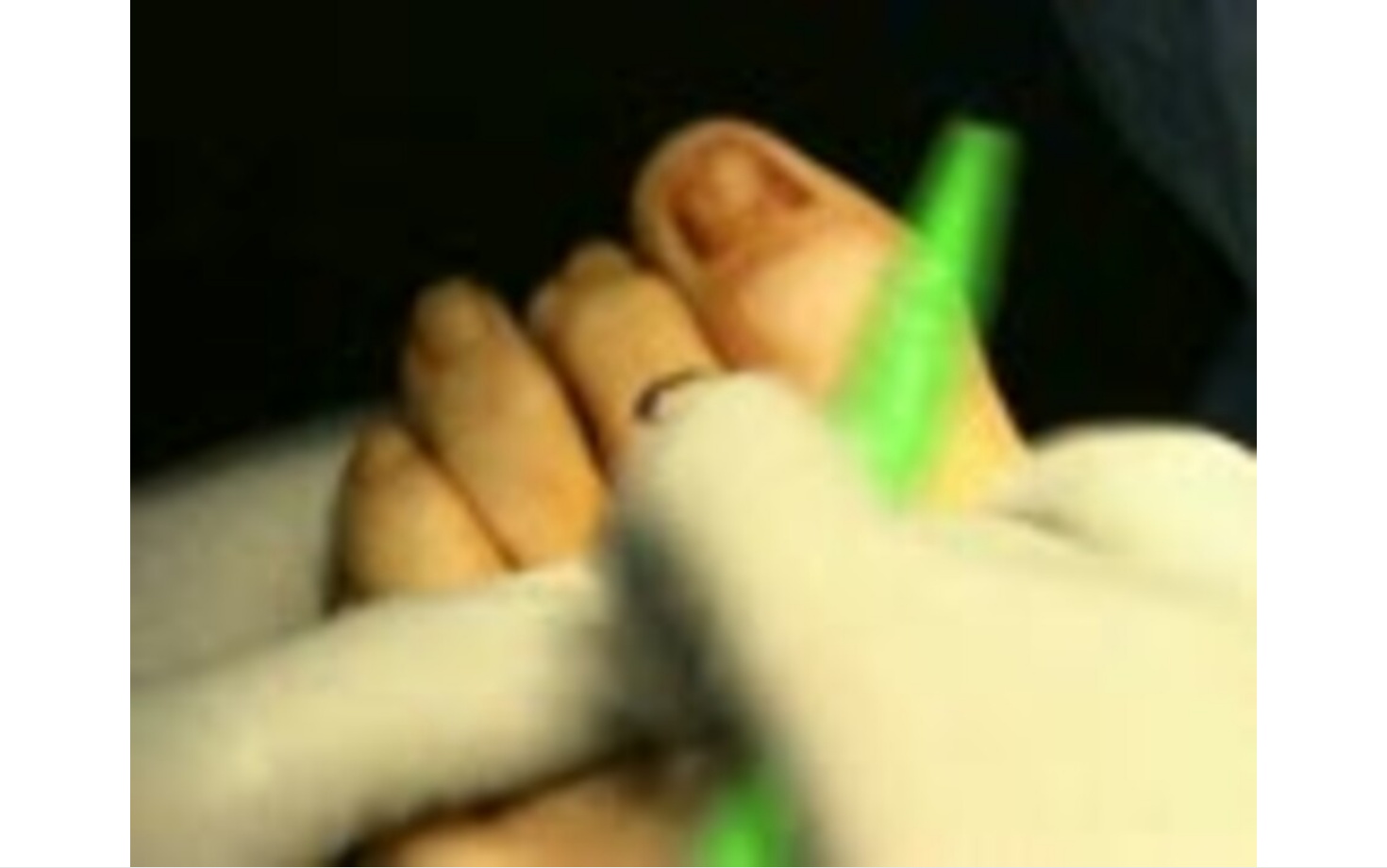 click on "**********" at bounding box center [694, 434] 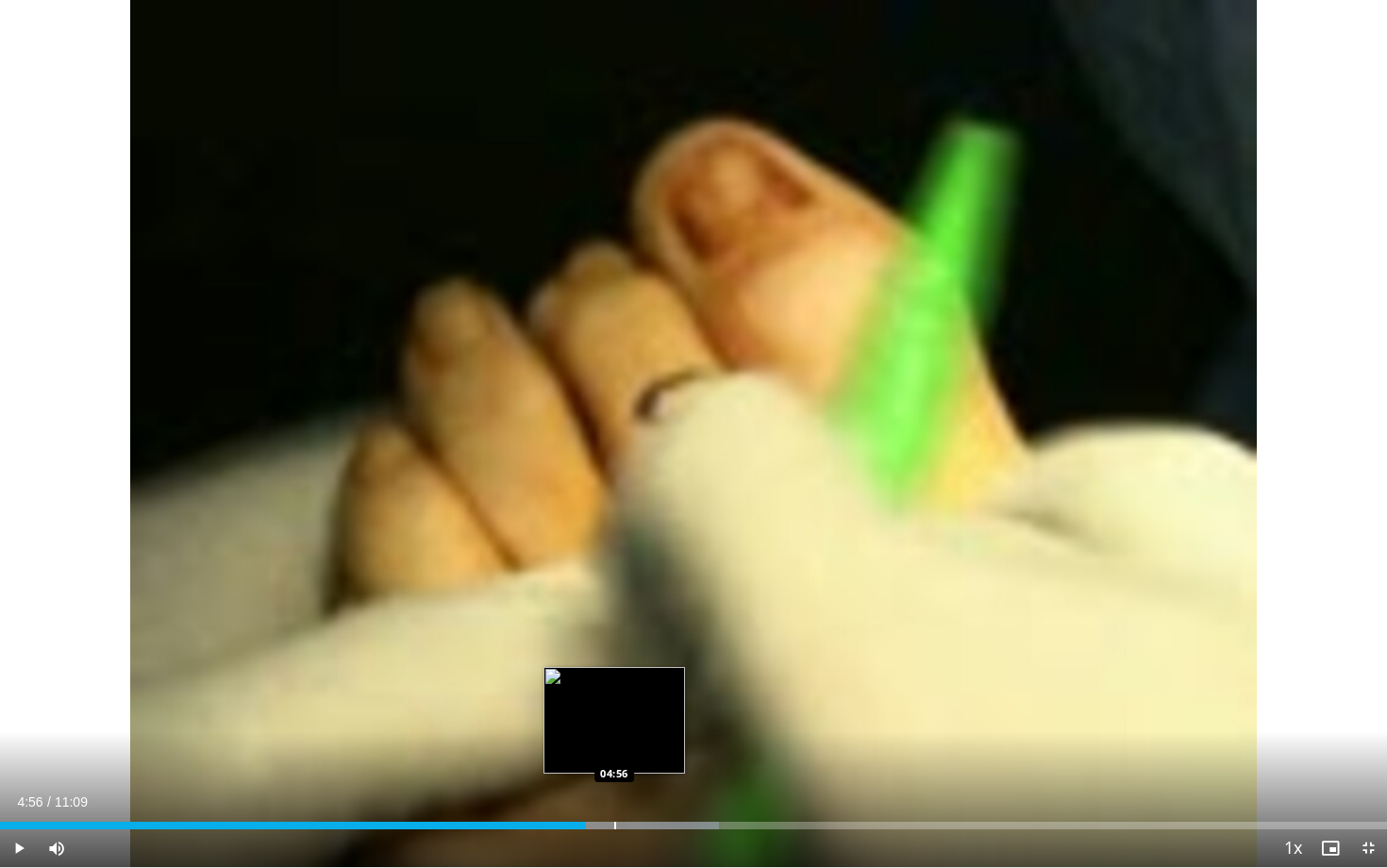 click at bounding box center (615, 826) 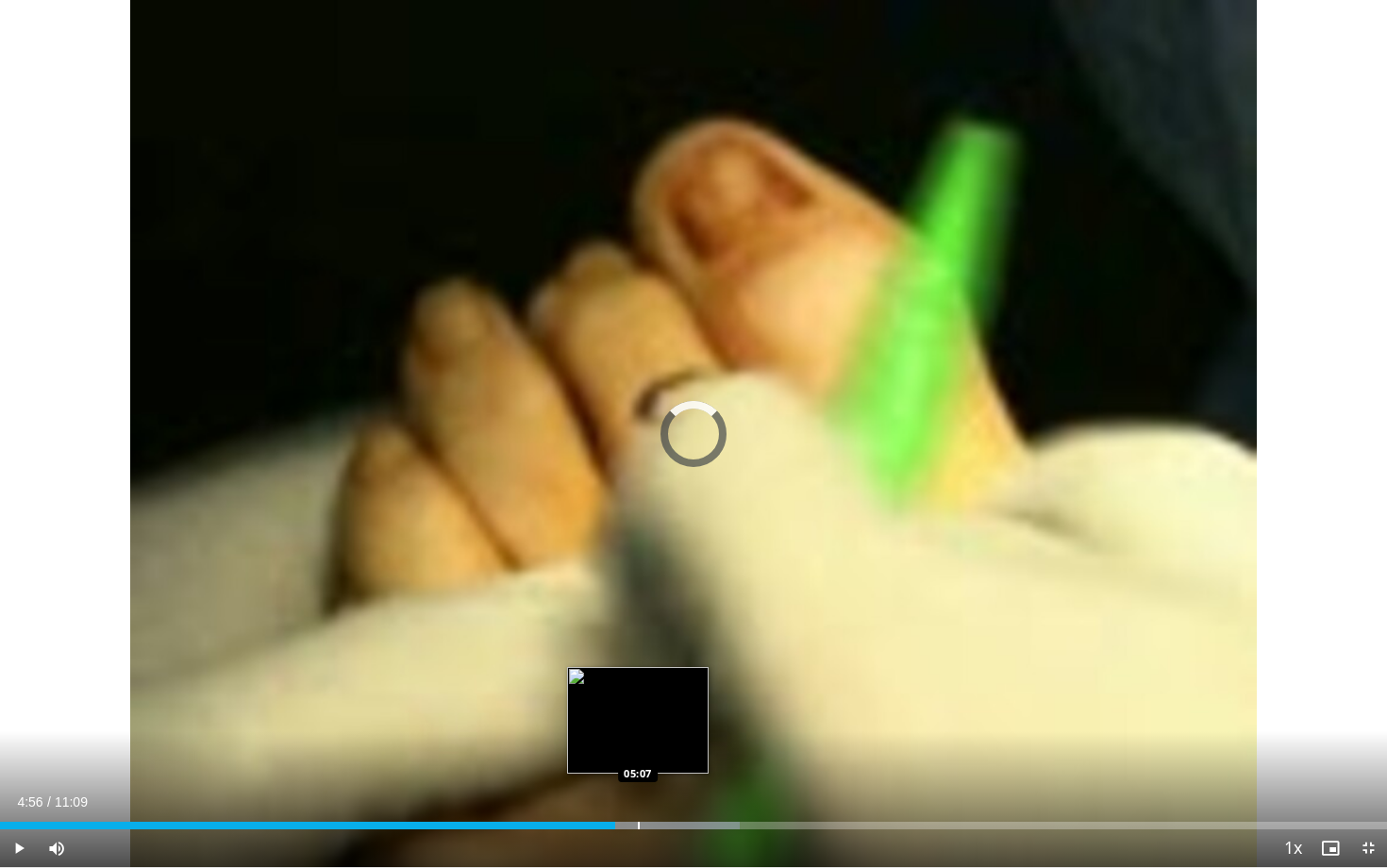 click at bounding box center [639, 826] 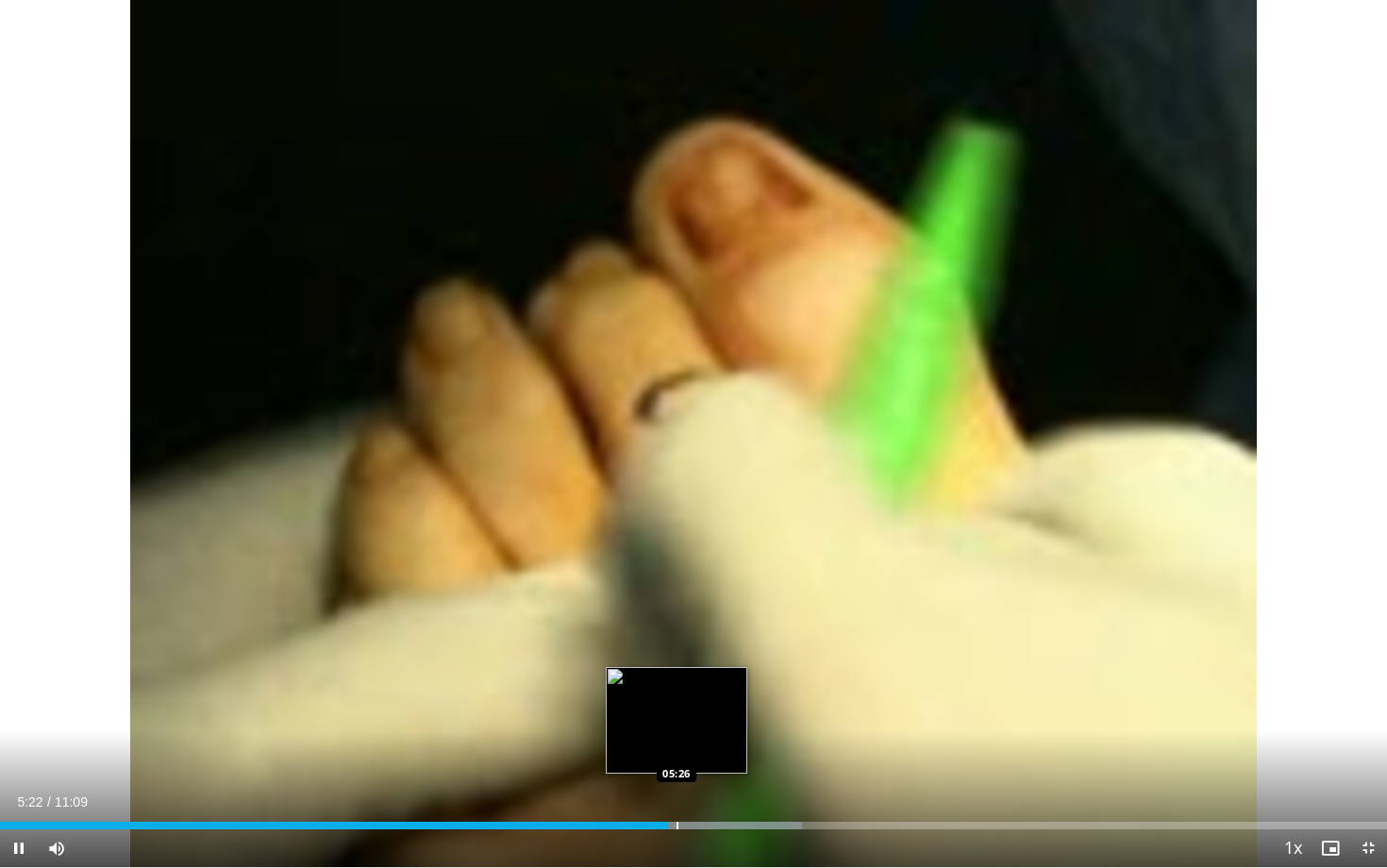 click at bounding box center [677, 826] 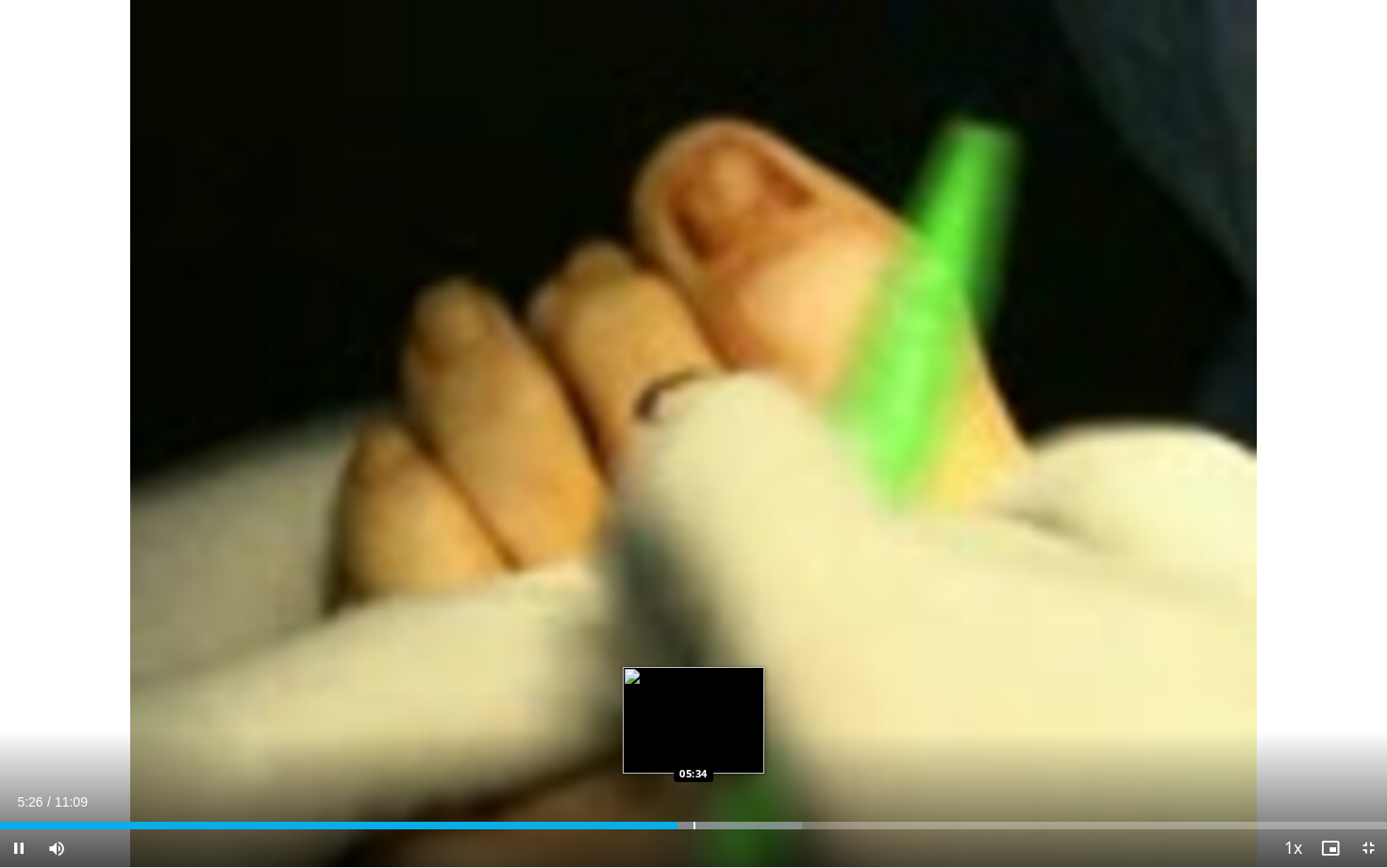 click at bounding box center (694, 826) 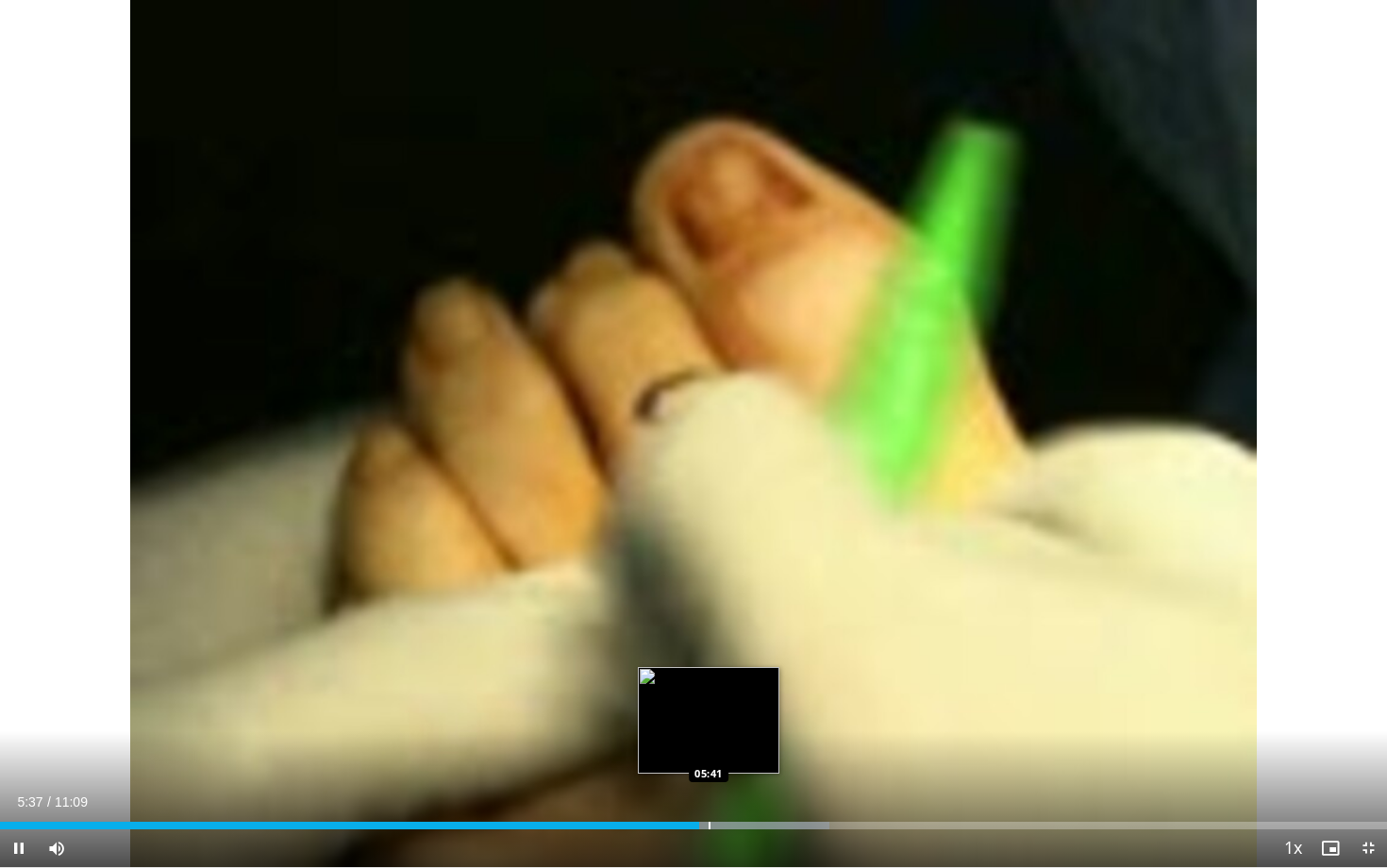 click at bounding box center [710, 826] 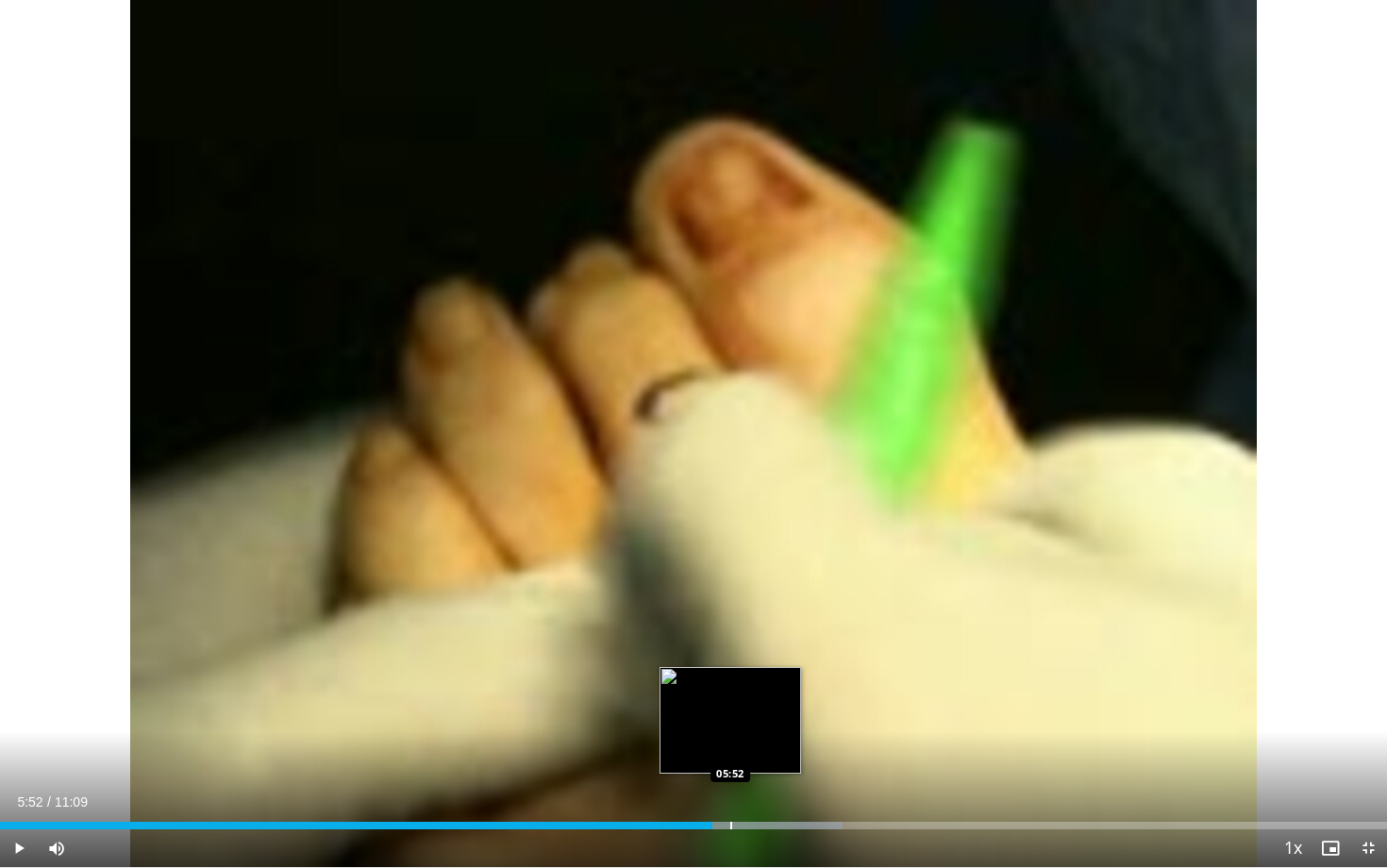 click at bounding box center [731, 826] 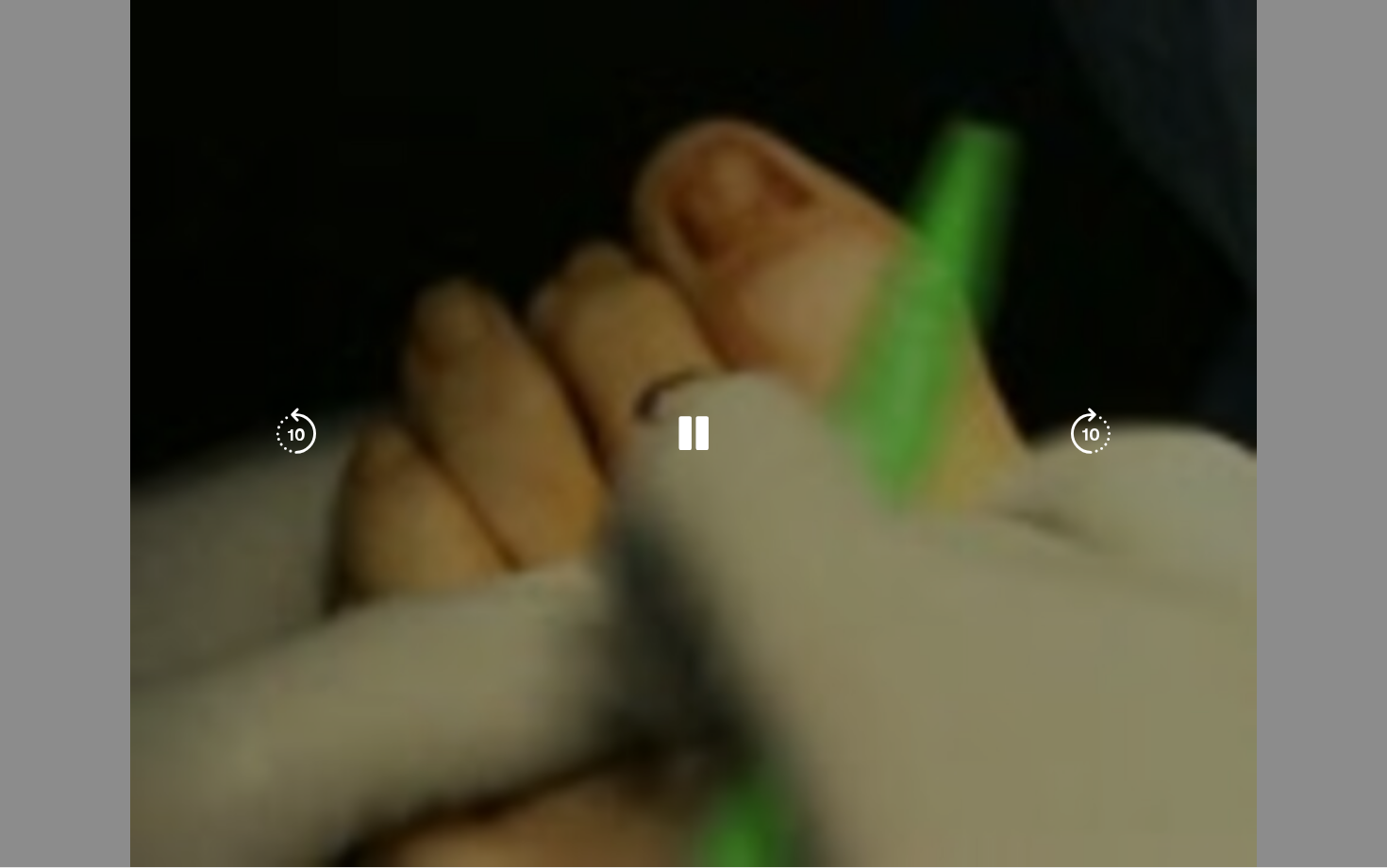 click on "**********" at bounding box center (694, 434) 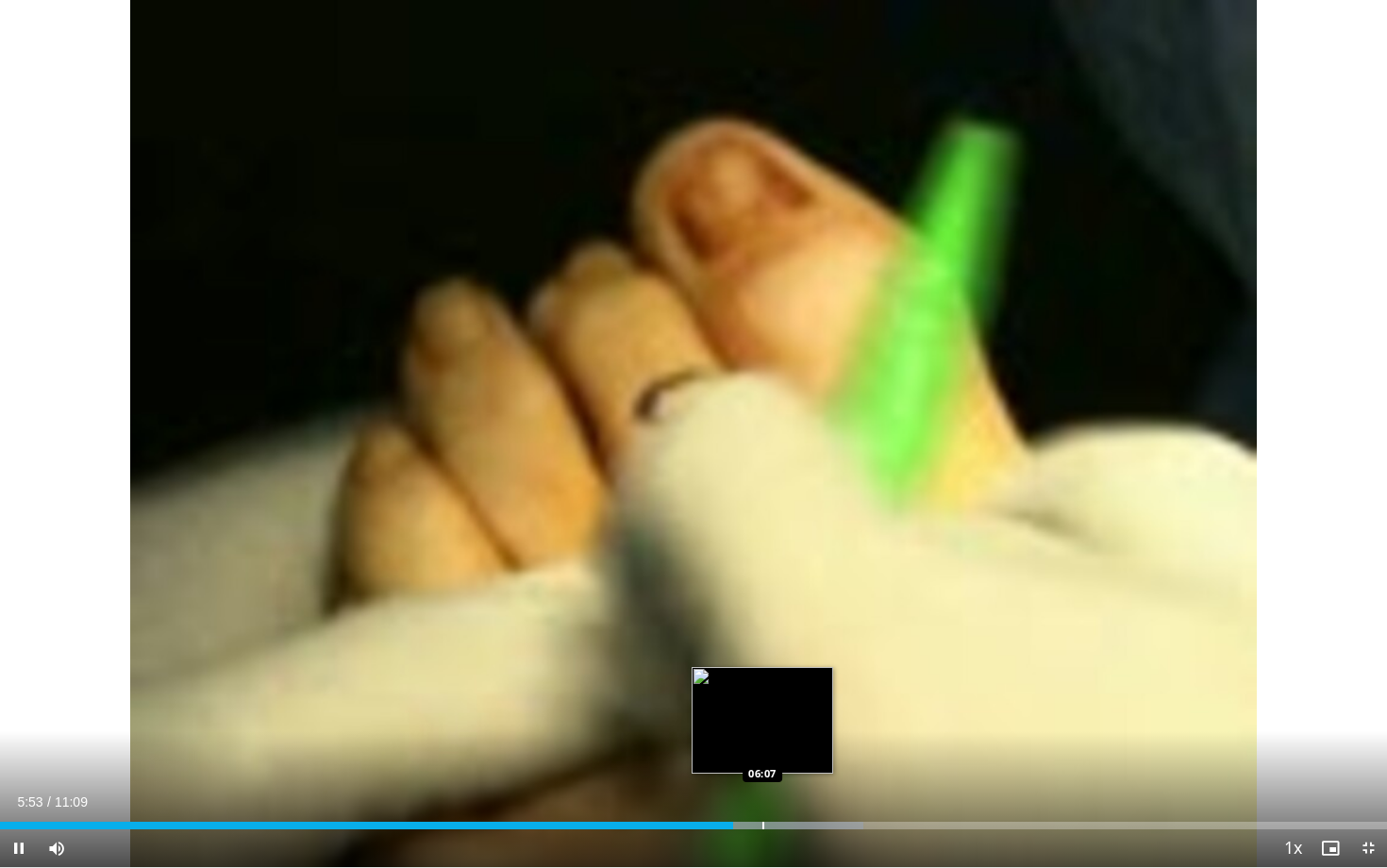 click on "Loaded :  62.25% 05:53 06:07" at bounding box center [694, 820] 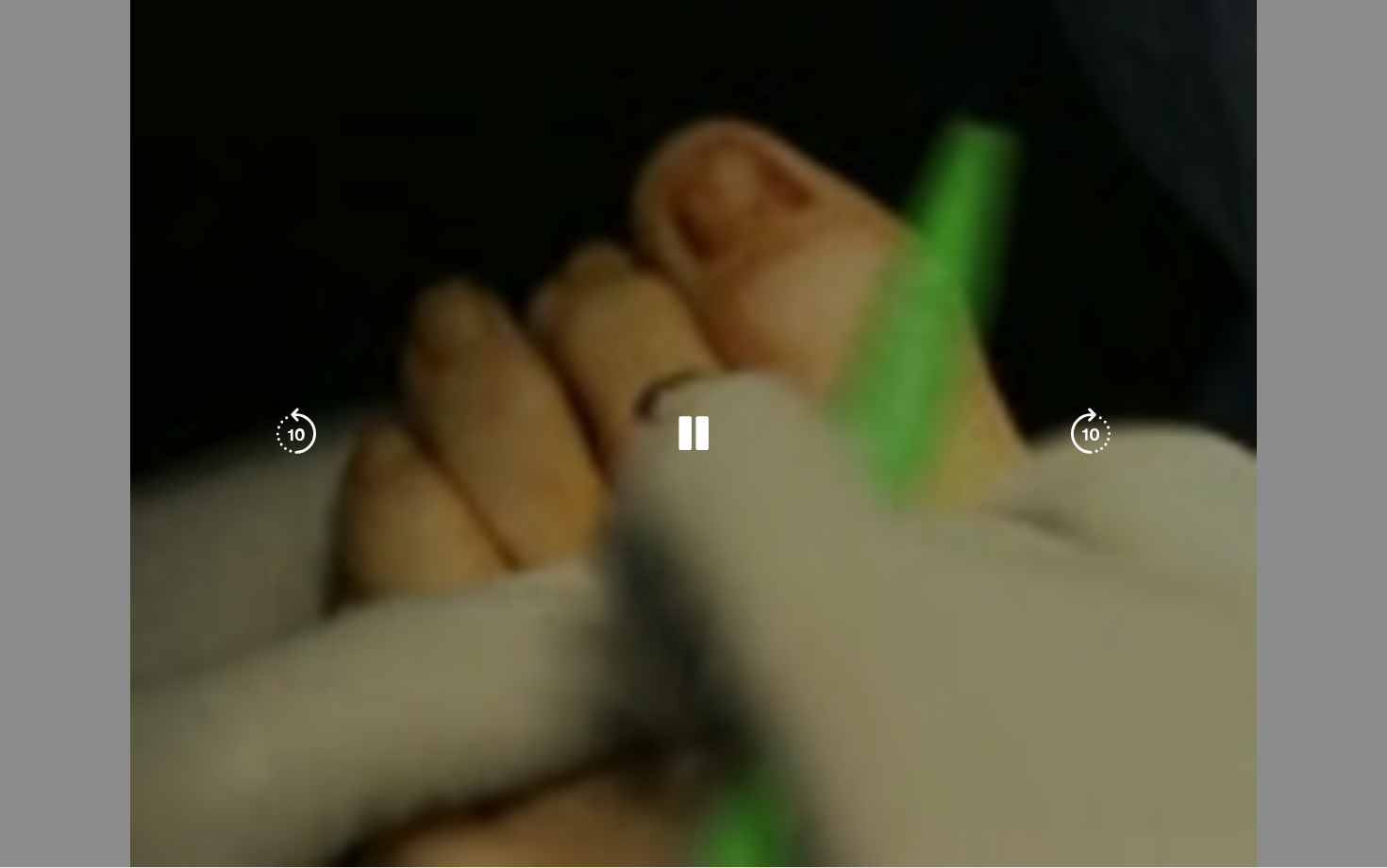 click on "**********" at bounding box center (694, 434) 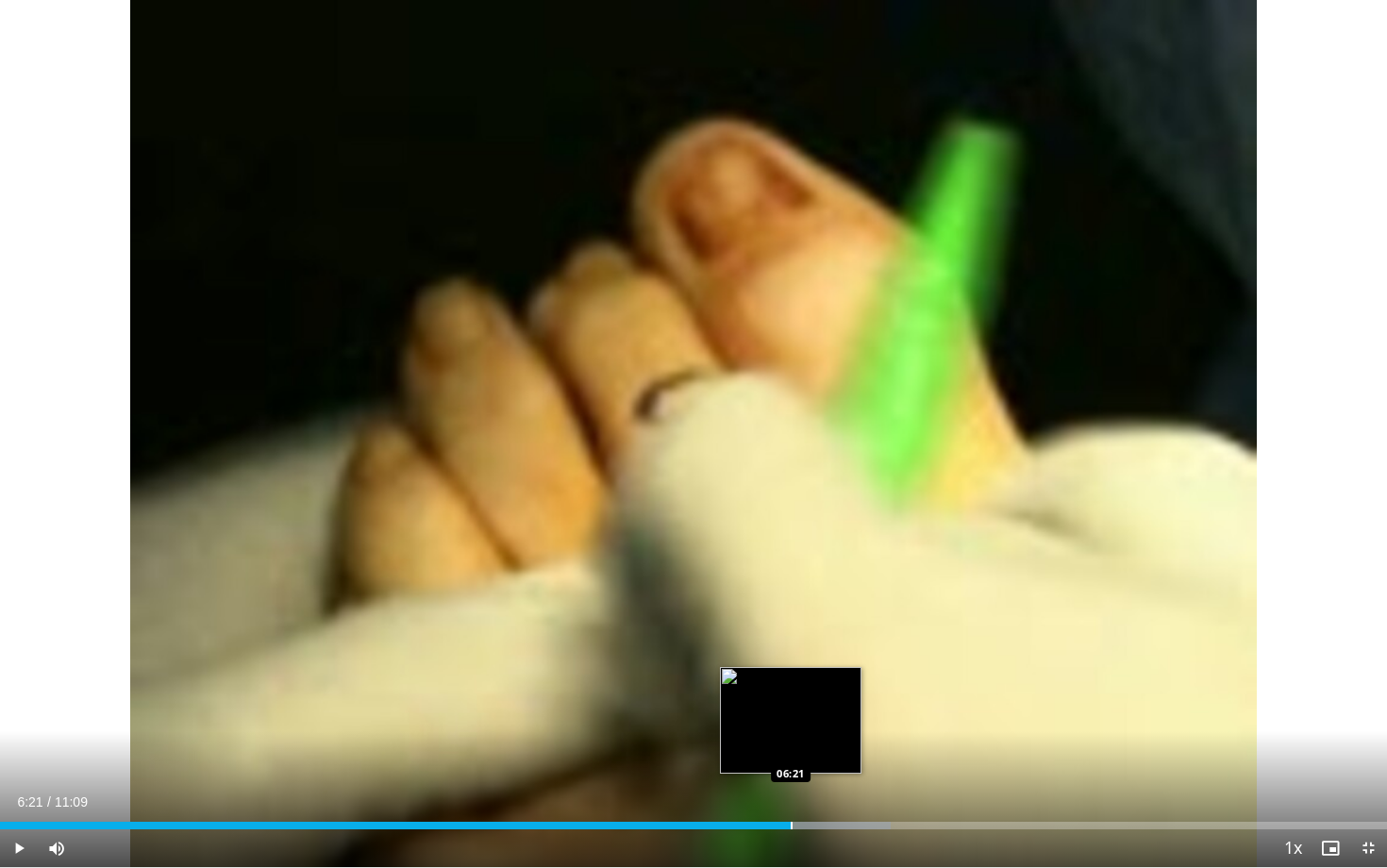 click at bounding box center [792, 826] 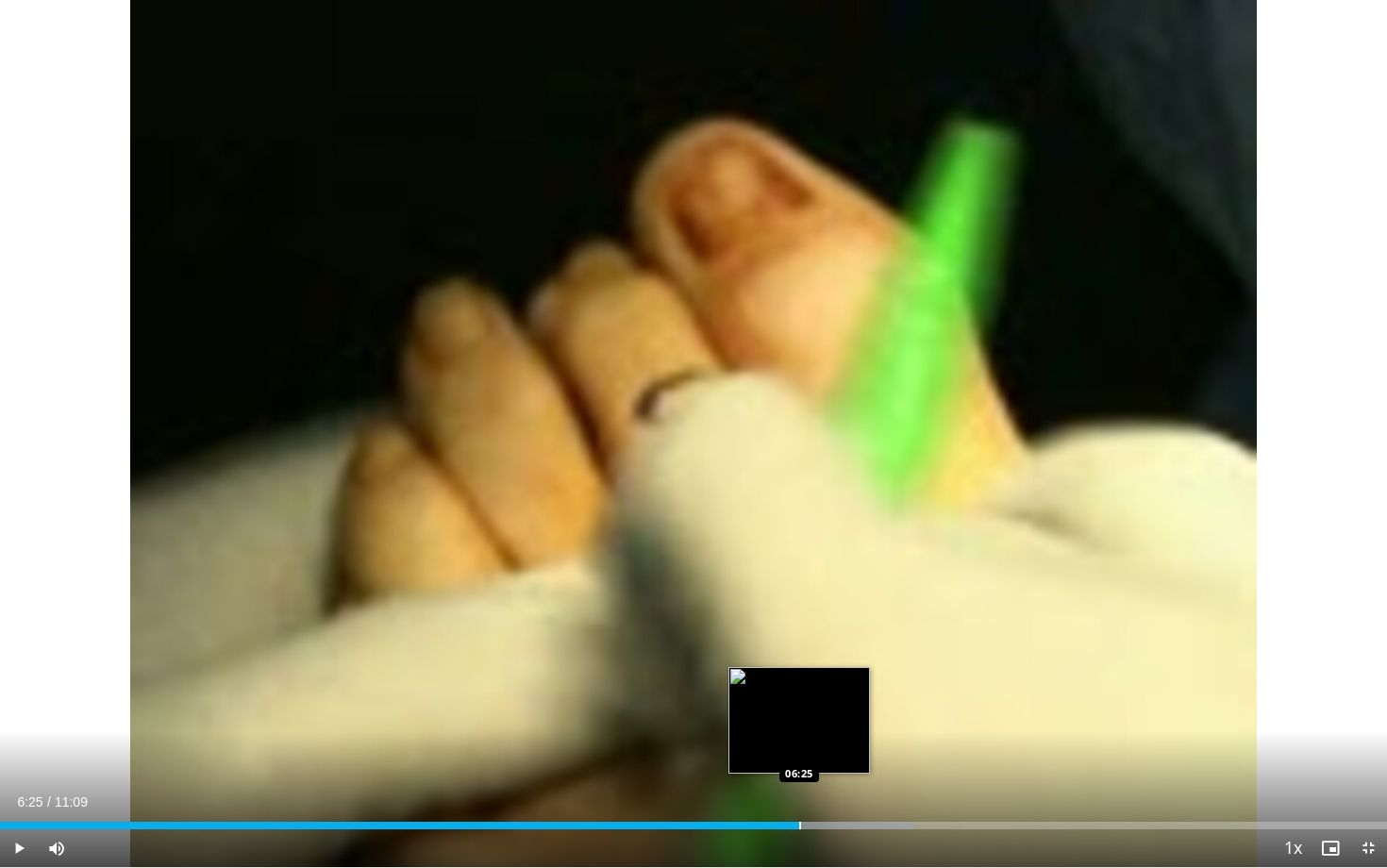 click at bounding box center [800, 826] 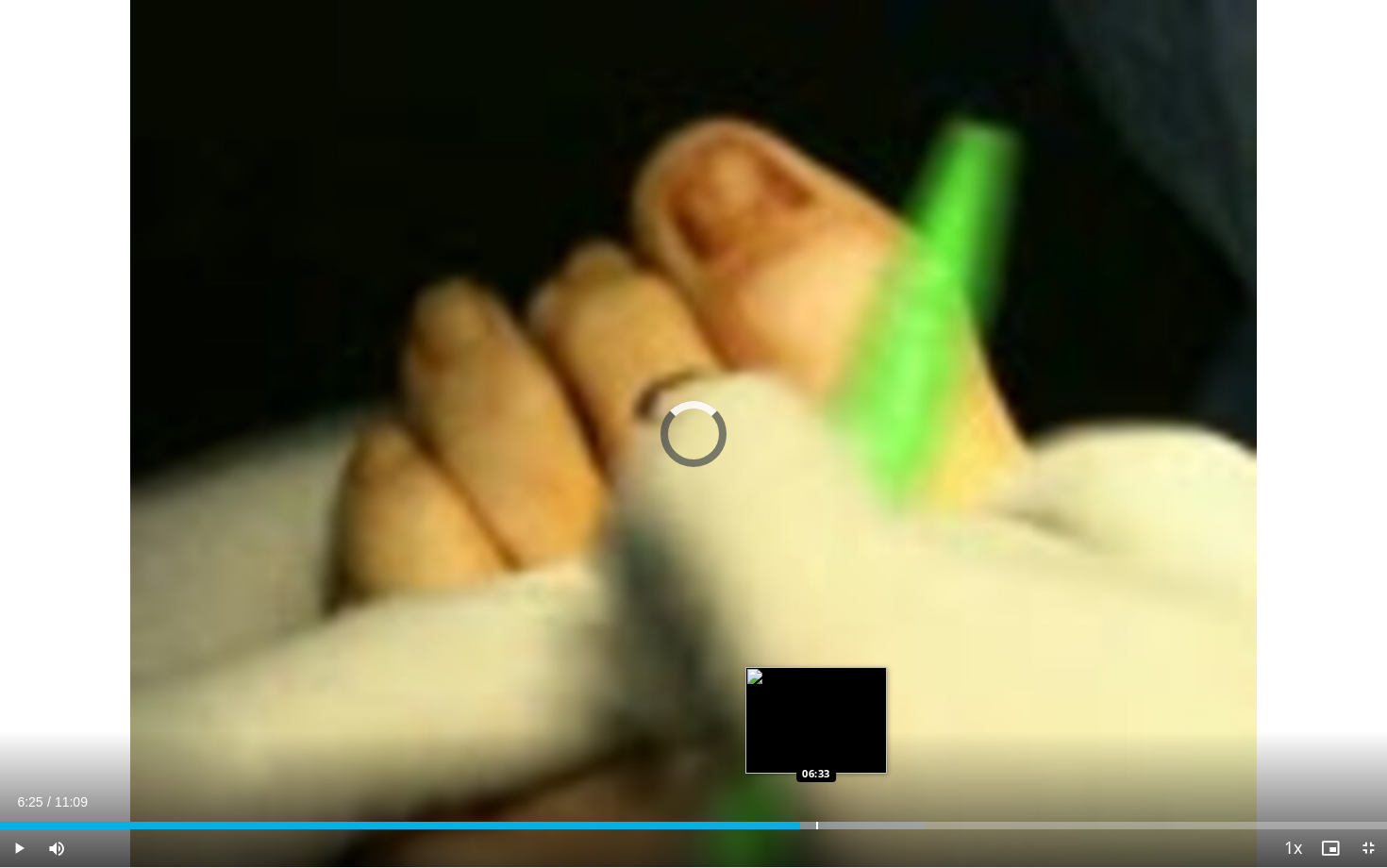 click at bounding box center [817, 826] 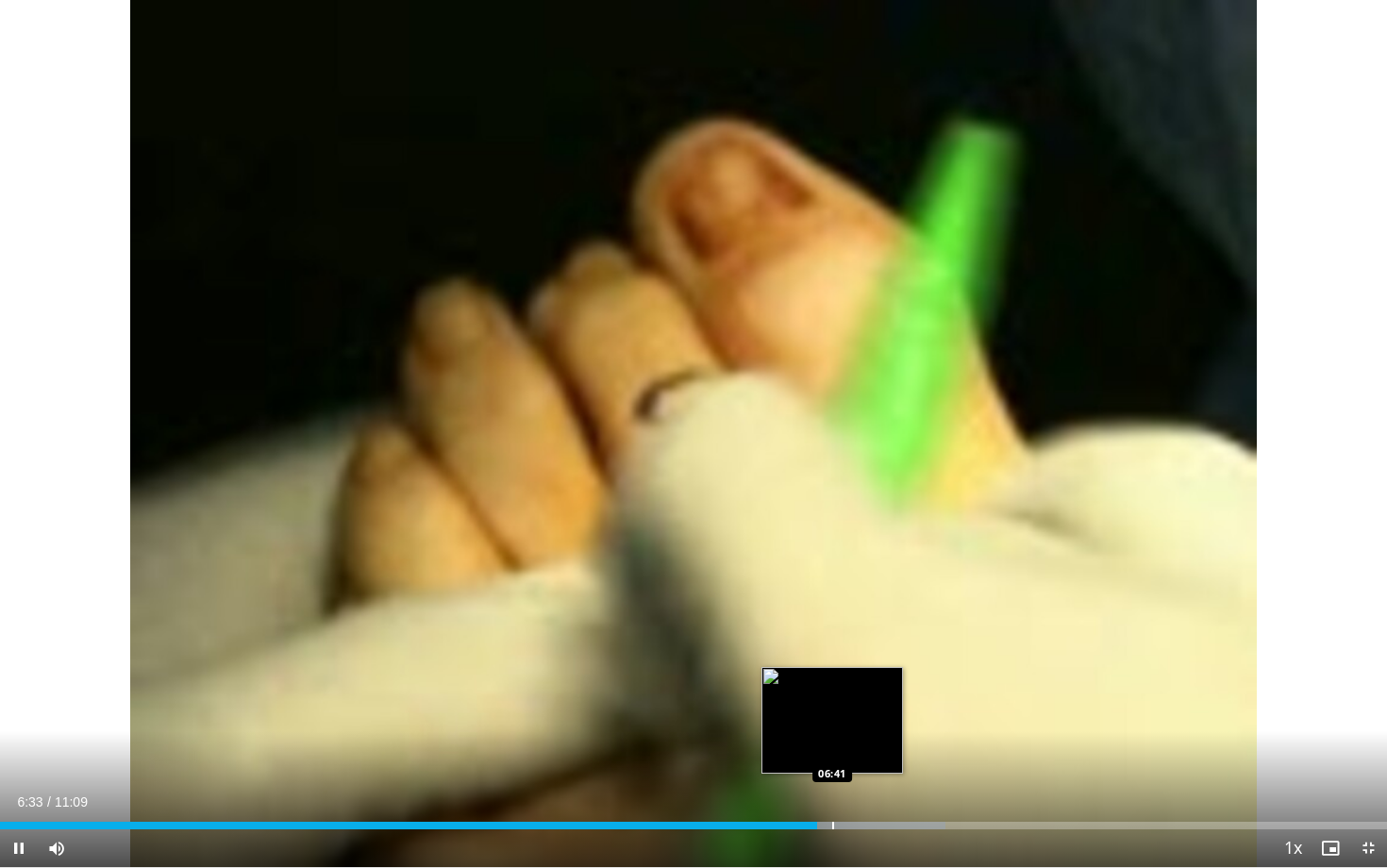 click at bounding box center (833, 826) 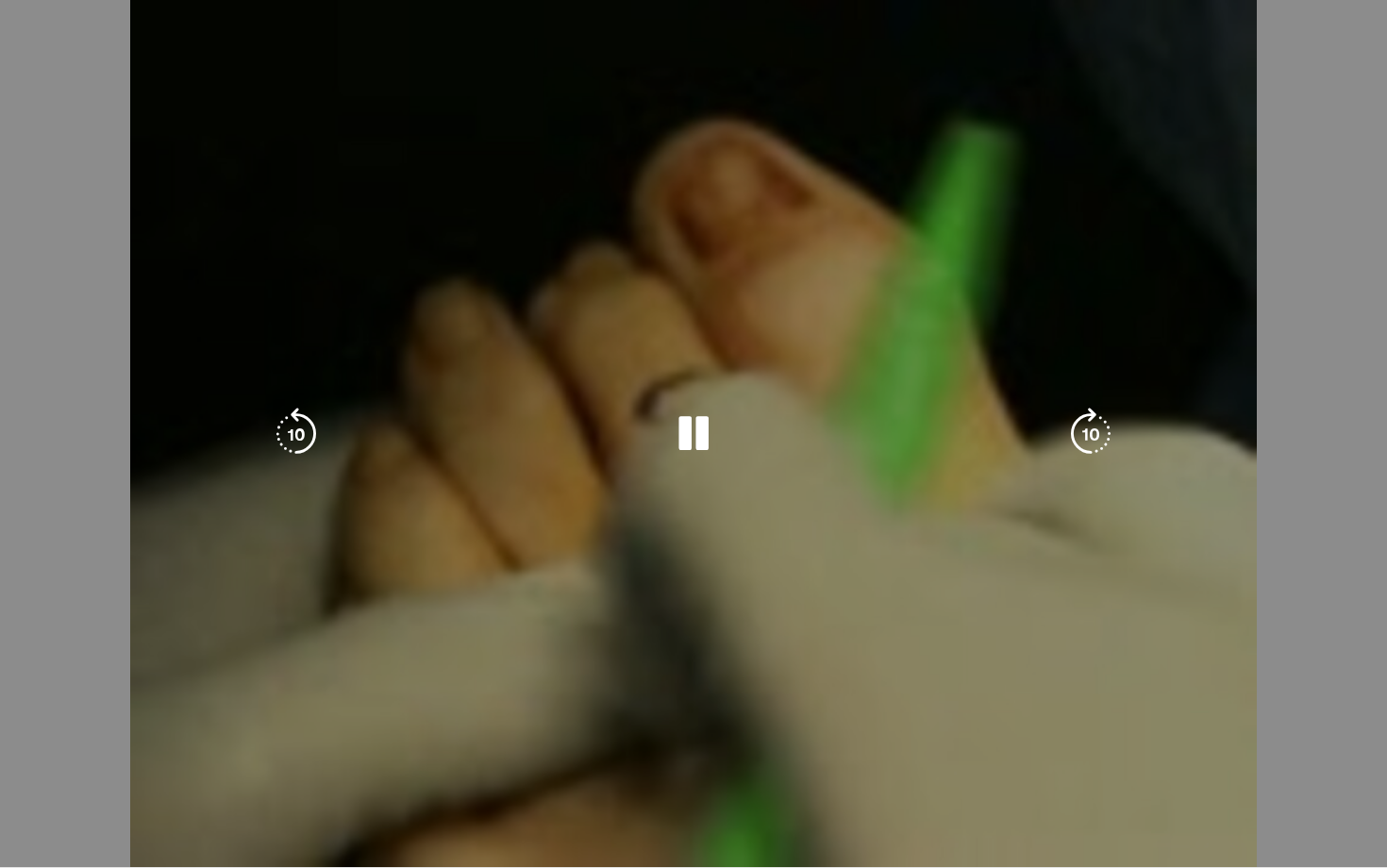 click on "**********" at bounding box center (694, 434) 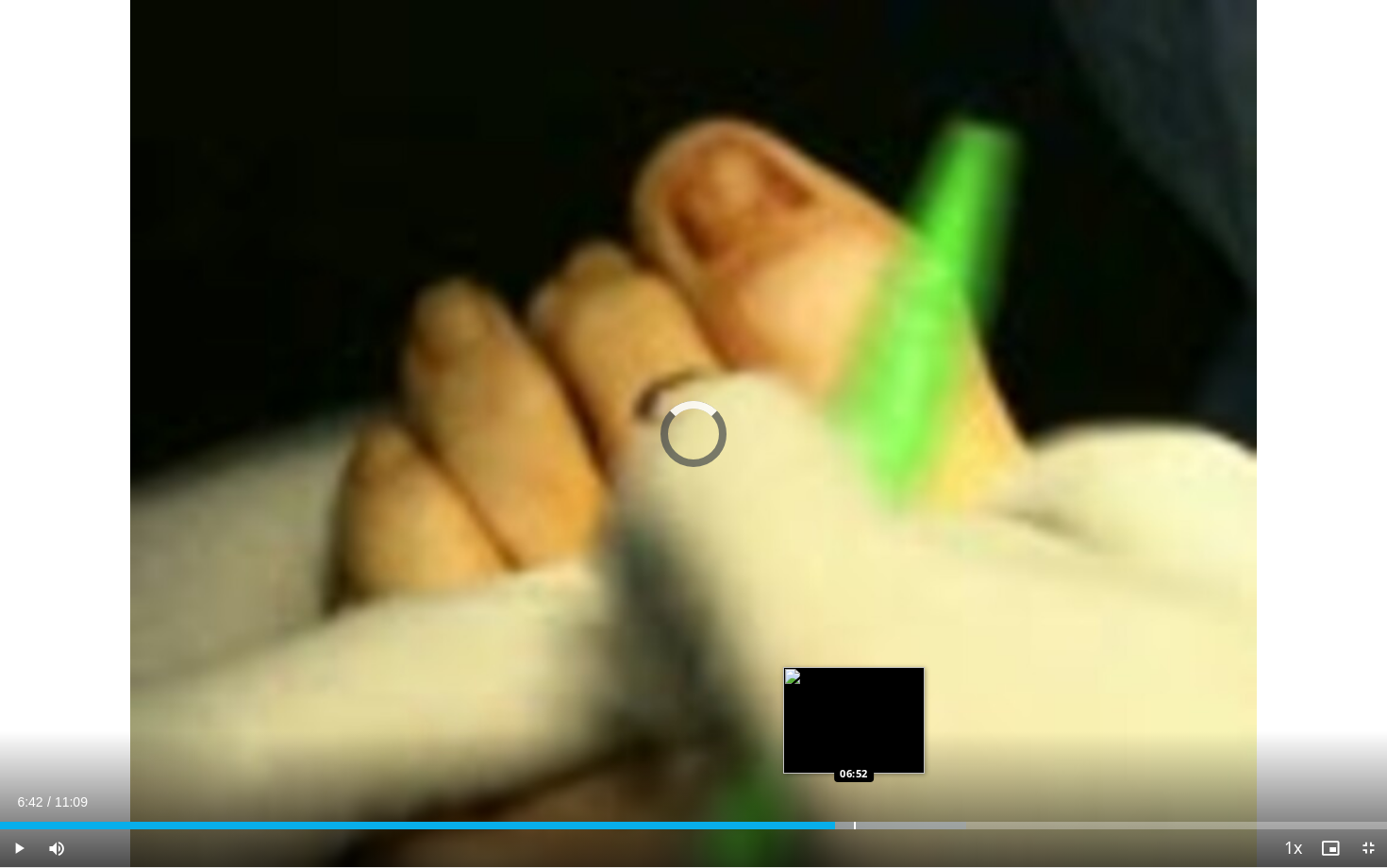 click on "Loaded :  69.66% 06:43 06:52" at bounding box center (694, 820) 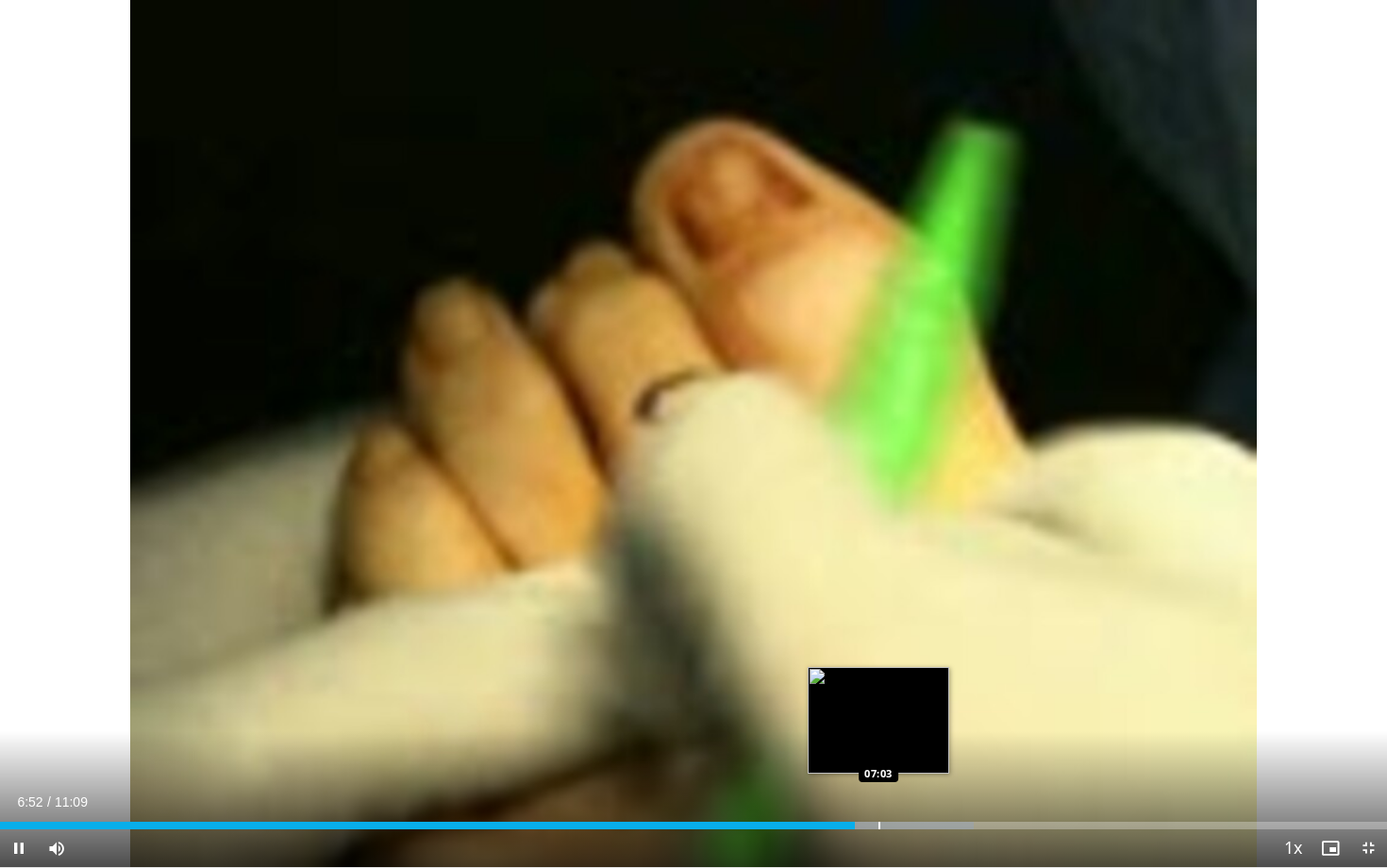 click at bounding box center [879, 826] 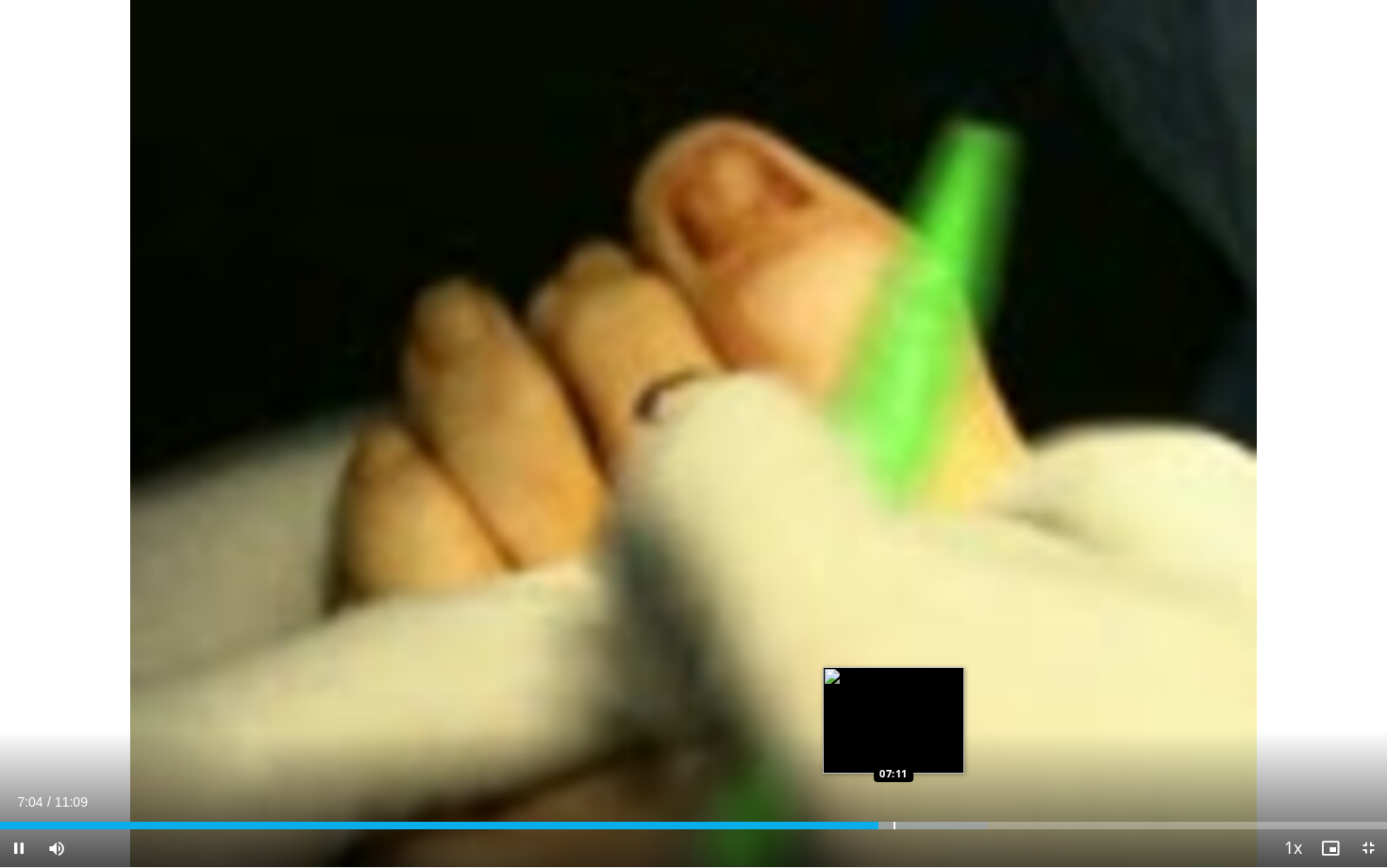 click at bounding box center (894, 826) 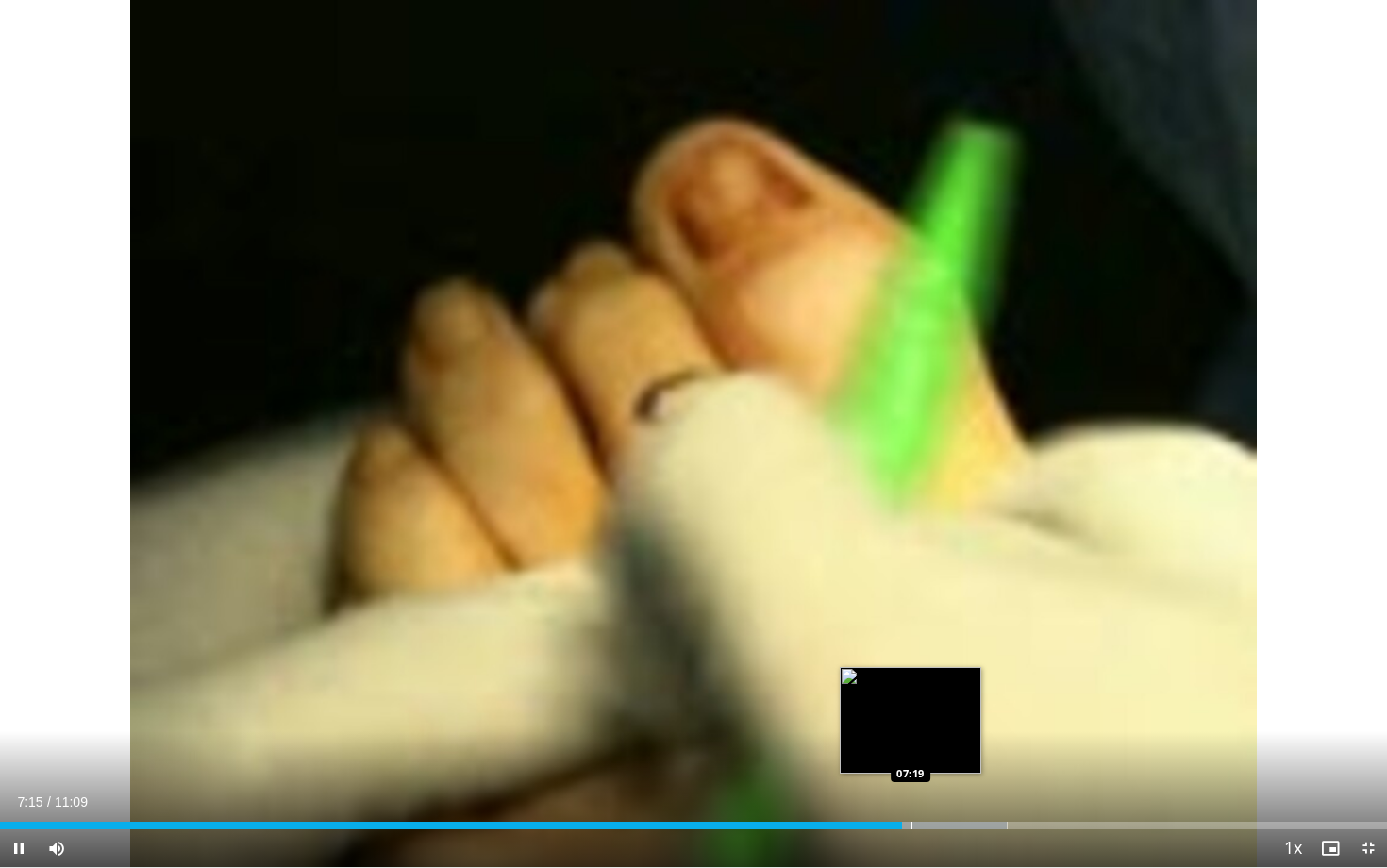click at bounding box center [911, 826] 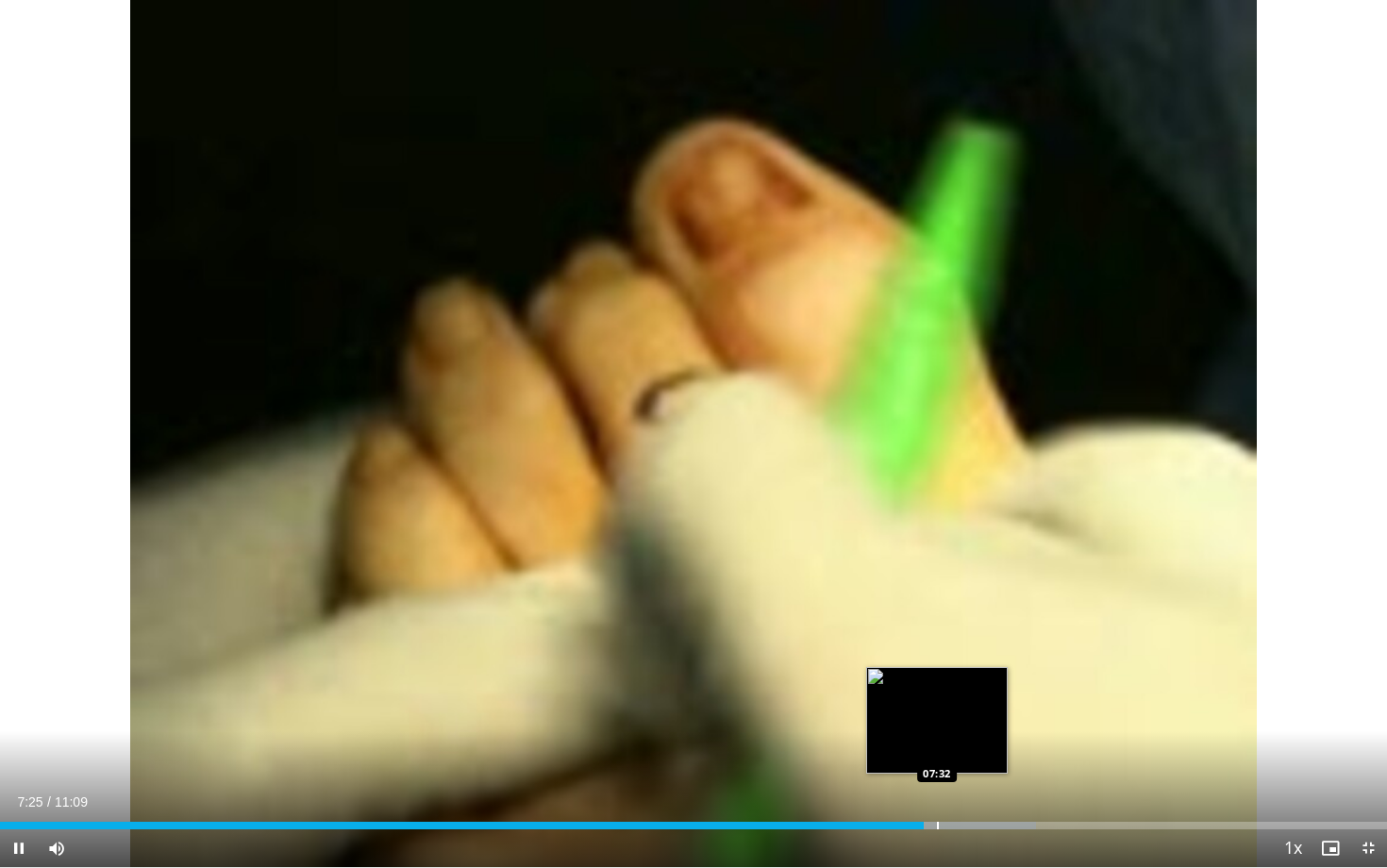 click at bounding box center [938, 826] 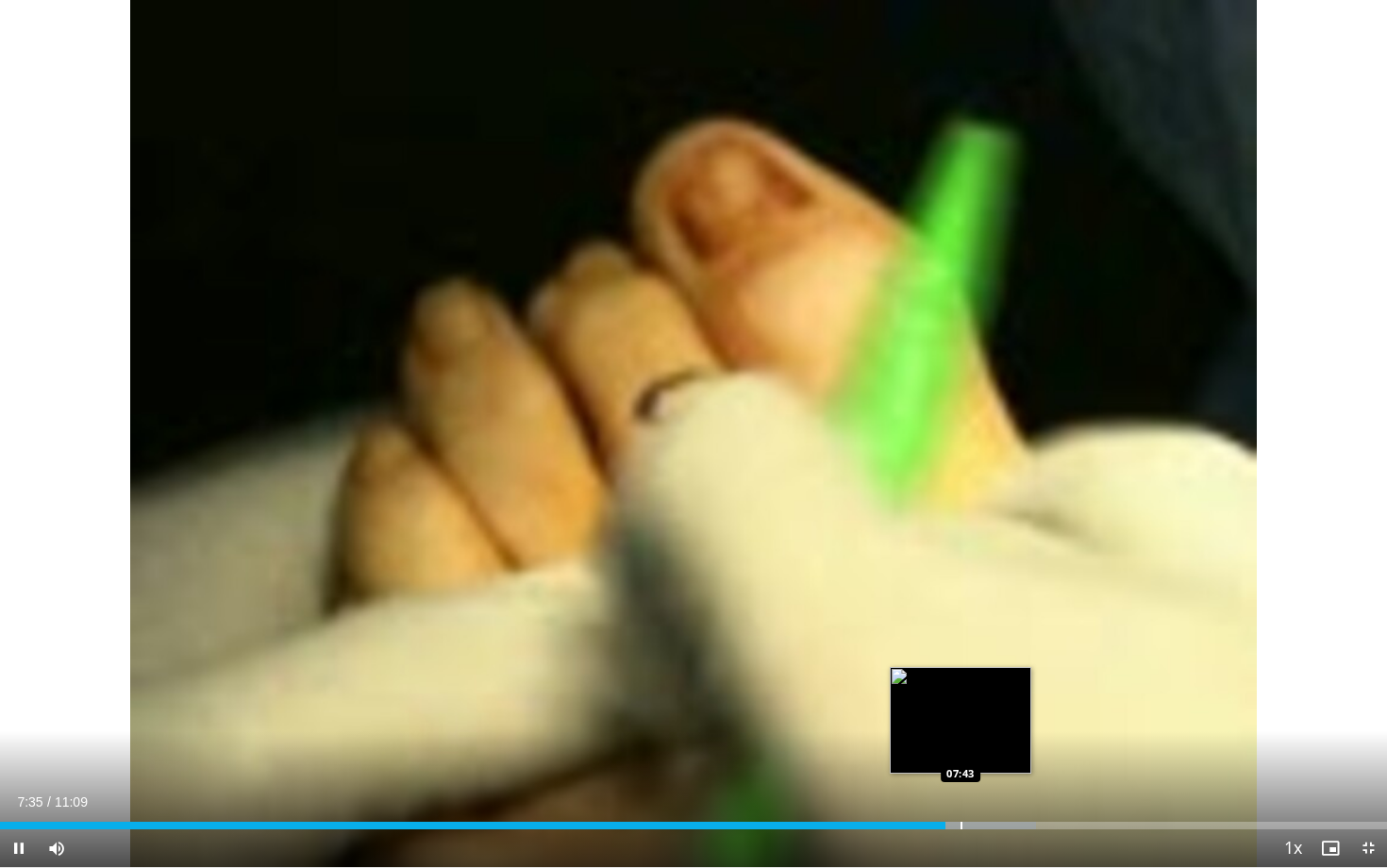 click at bounding box center [961, 826] 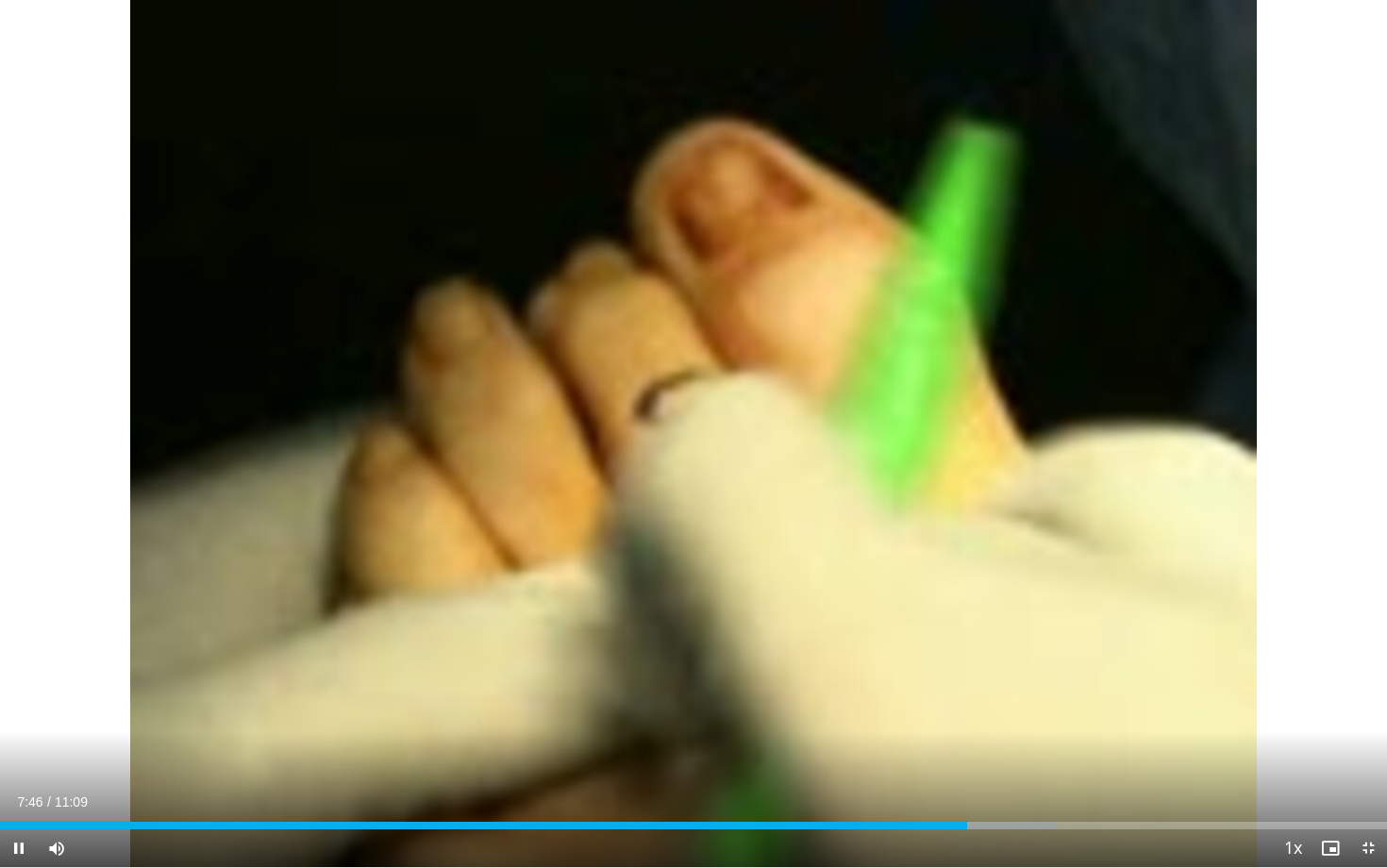 click on "Current Time  7:46 / Duration  11:09 Pause Skip Backward Skip Forward Mute 63% Loaded :  76.21% 07:46 07:50 Stream Type  LIVE Seek to live, currently behind live LIVE   1x Playback Rate 0.5x 0.75x 1x , selected 1.25x 1.5x 1.75x 2x Chapters Chapters Descriptions descriptions off , selected Captions captions settings , opens captions settings dialog captions off , selected Audio Track en (Main) , selected Exit Fullscreen Enable picture-in-picture mode" at bounding box center (694, 848) 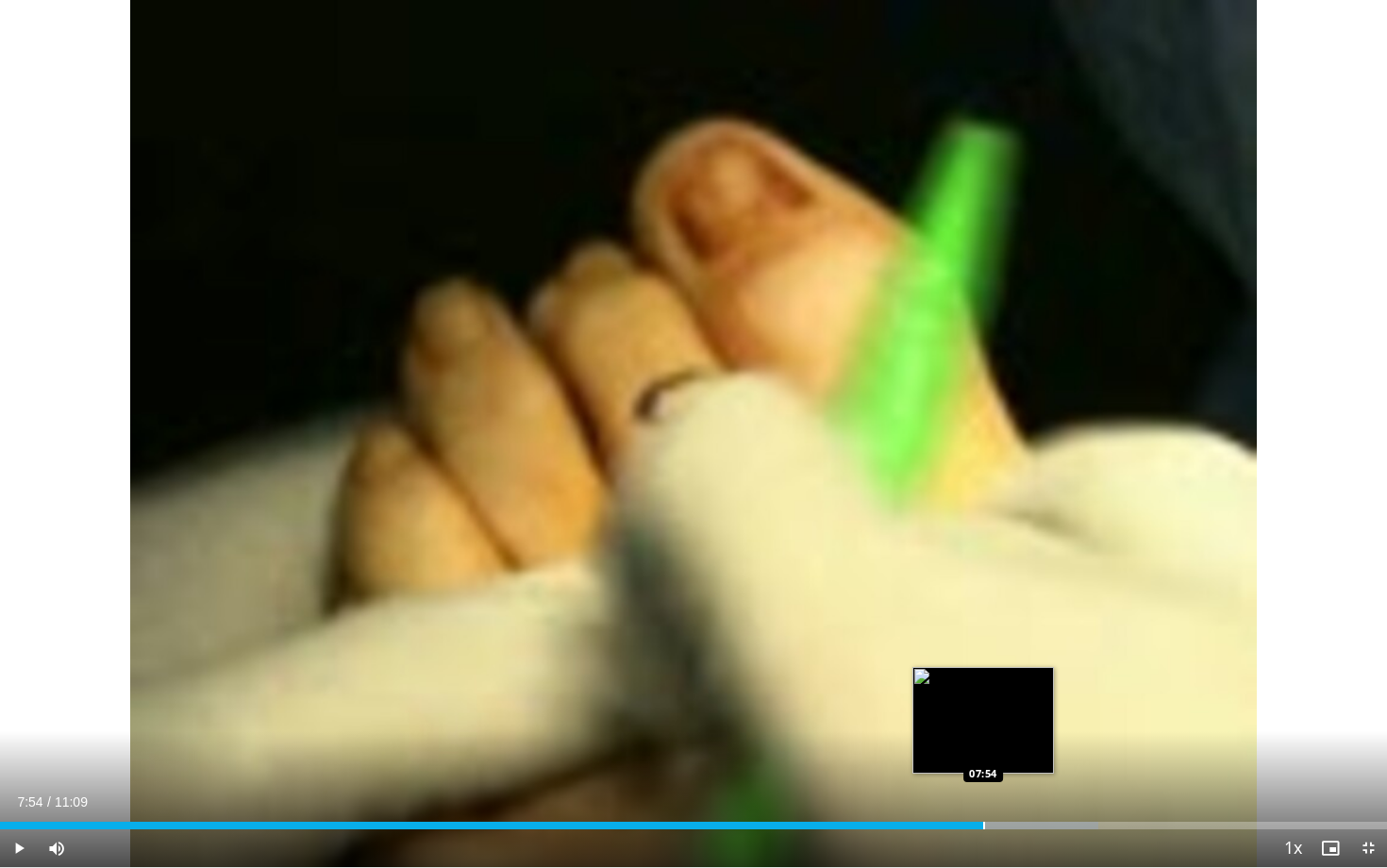 click at bounding box center (984, 826) 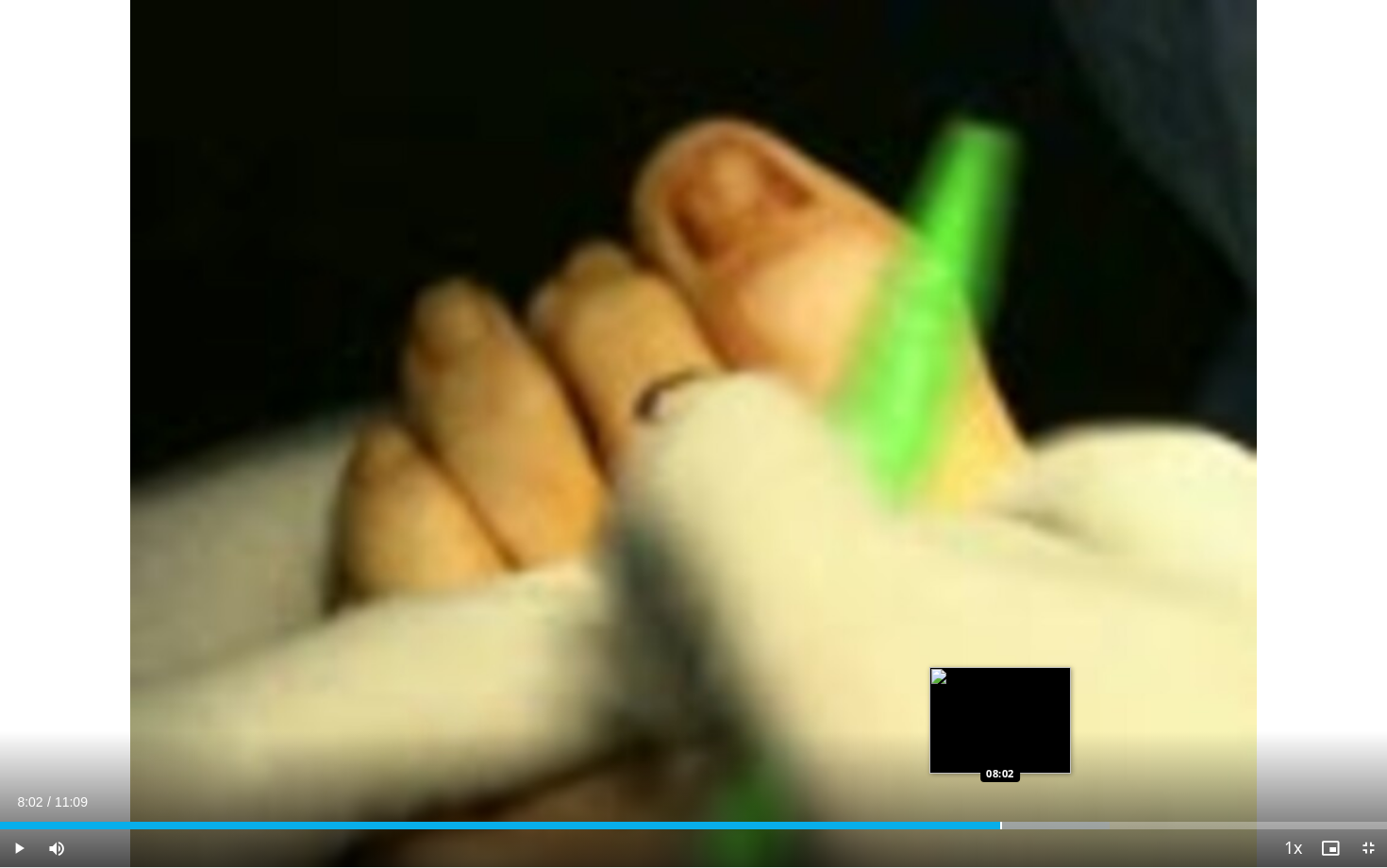 click at bounding box center (1001, 826) 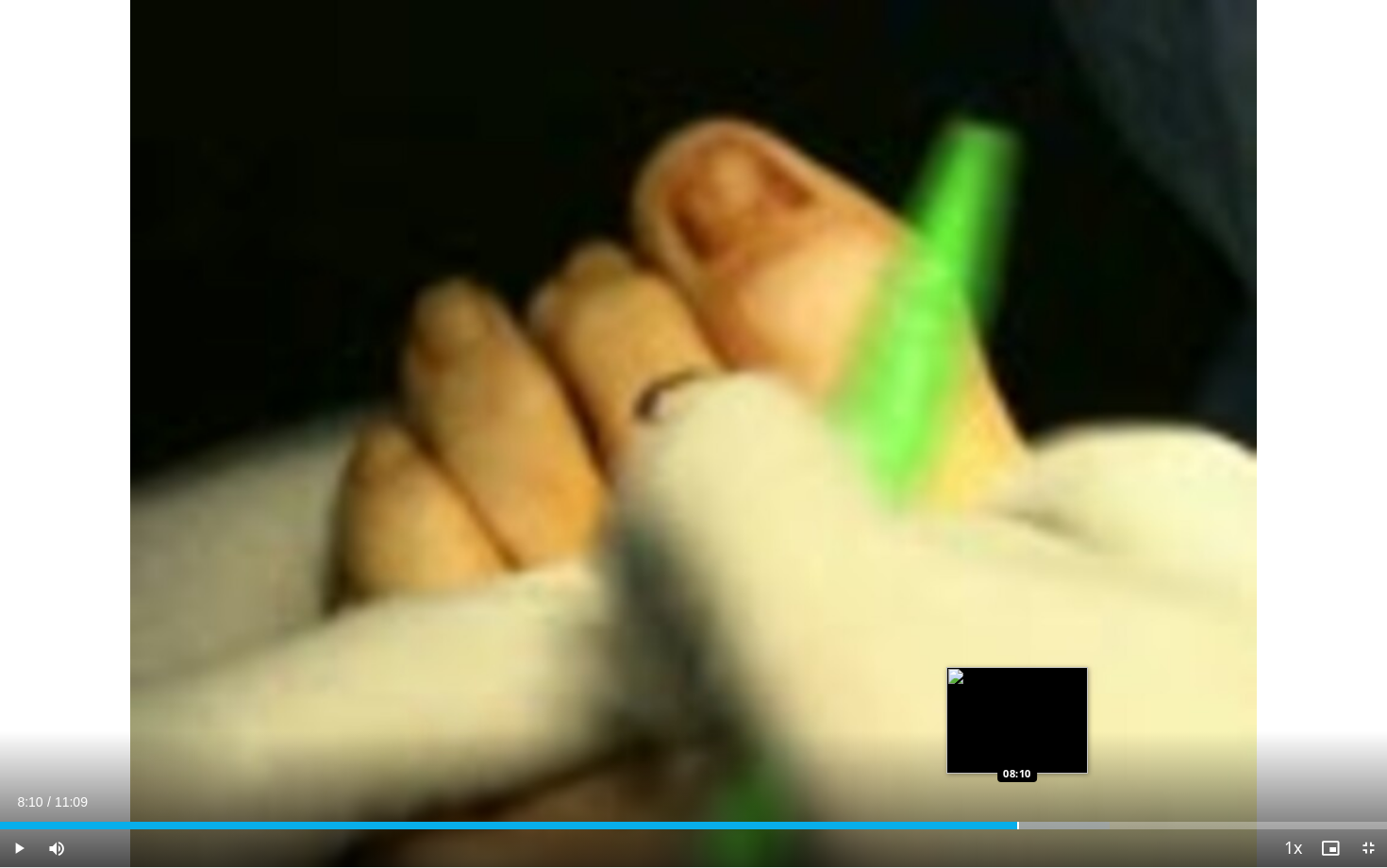 click at bounding box center [1018, 826] 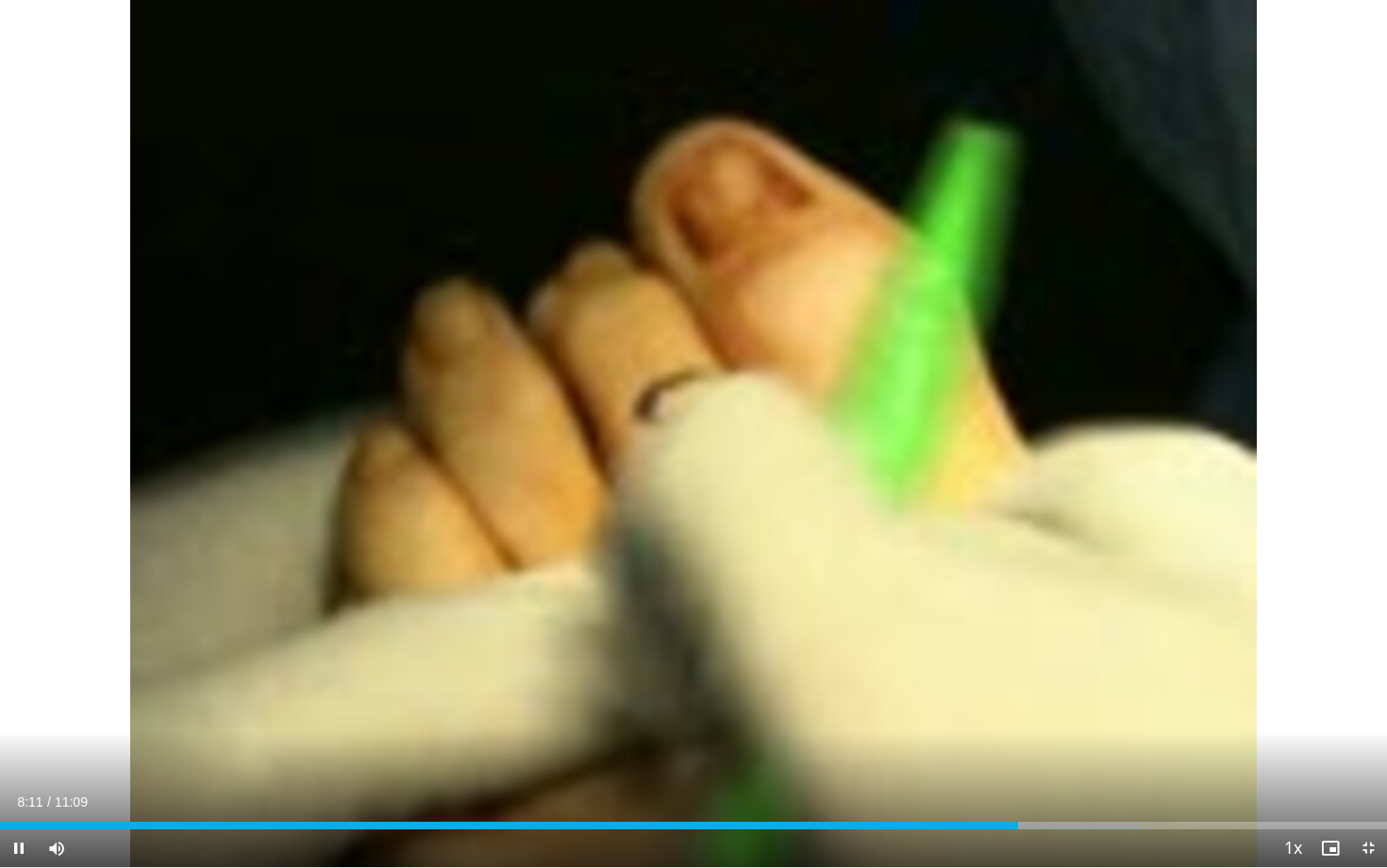 click on "Current Time  8:11 / Duration  11:09 Pause Skip Backward Skip Forward Mute 63% Loaded :  82.18% 08:11 08:20 Stream Type  LIVE Seek to live, currently behind live LIVE   1x Playback Rate 0.5x 0.75x 1x , selected 1.25x 1.5x 1.75x 2x Chapters Chapters Descriptions descriptions off , selected Captions captions settings , opens captions settings dialog captions off , selected Audio Track en (Main) , selected Exit Fullscreen Enable picture-in-picture mode" at bounding box center [694, 848] 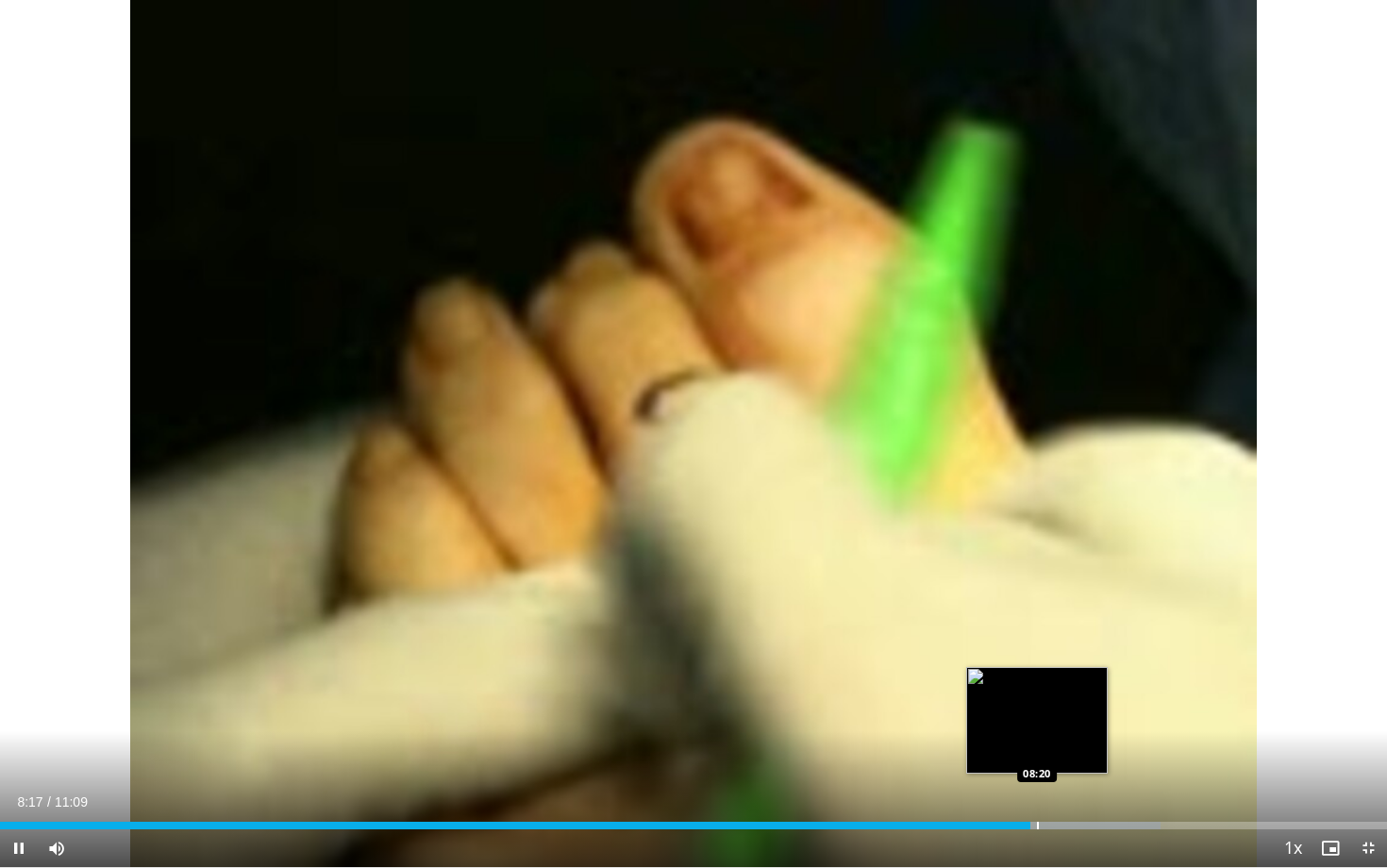 click on "Loaded :  83.68% 08:17 08:20" at bounding box center (694, 826) 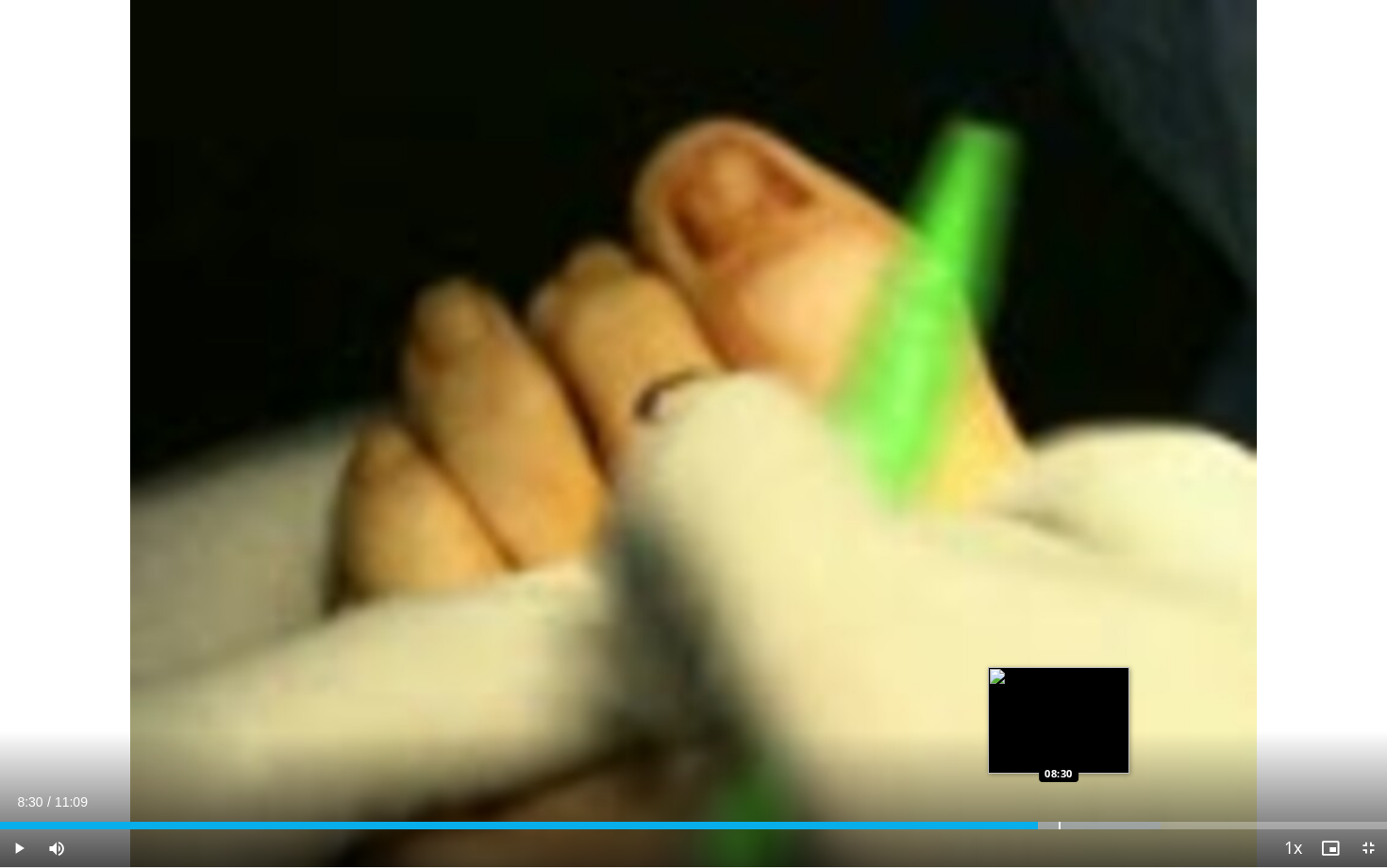 click at bounding box center (1060, 826) 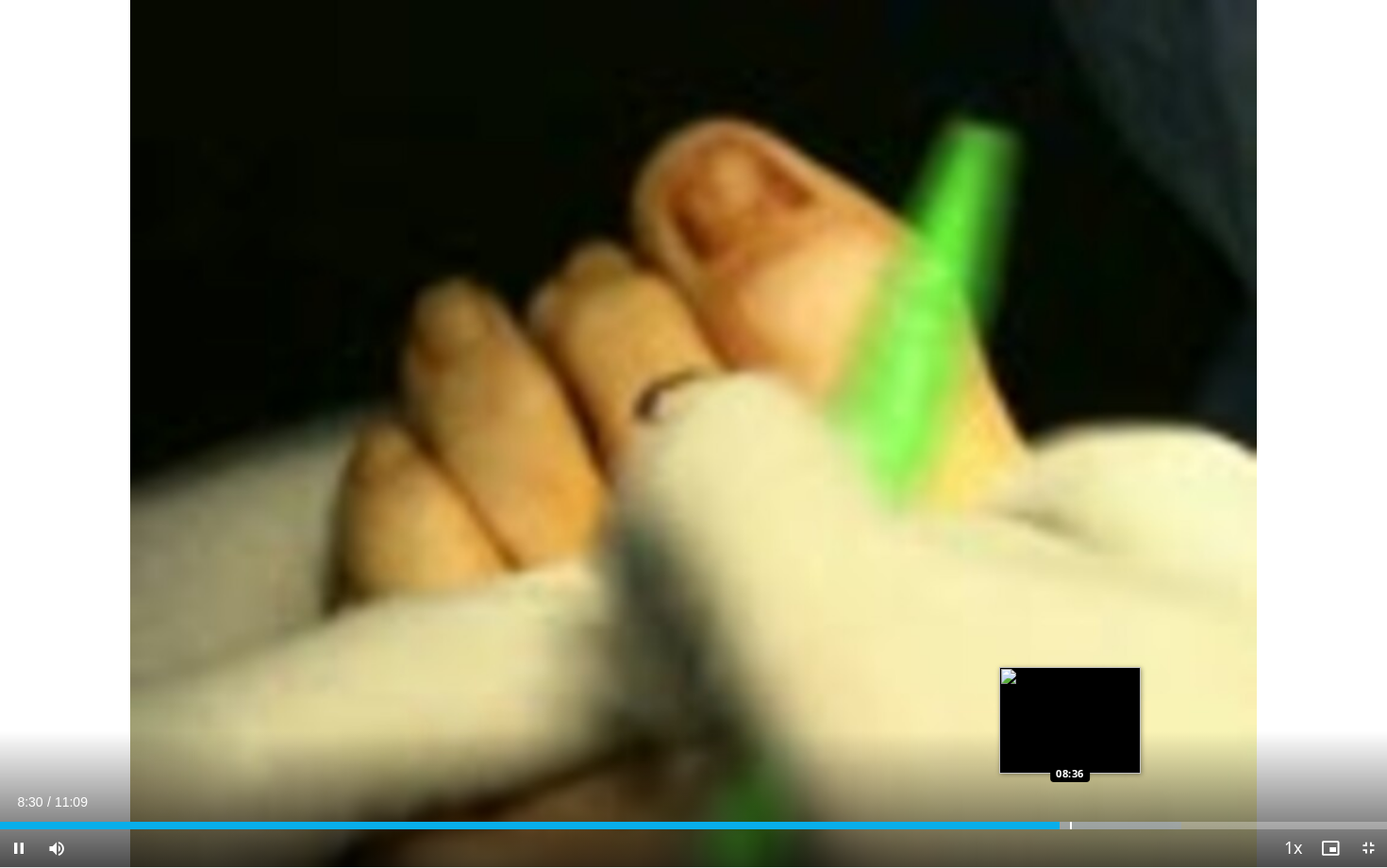 click at bounding box center [1071, 826] 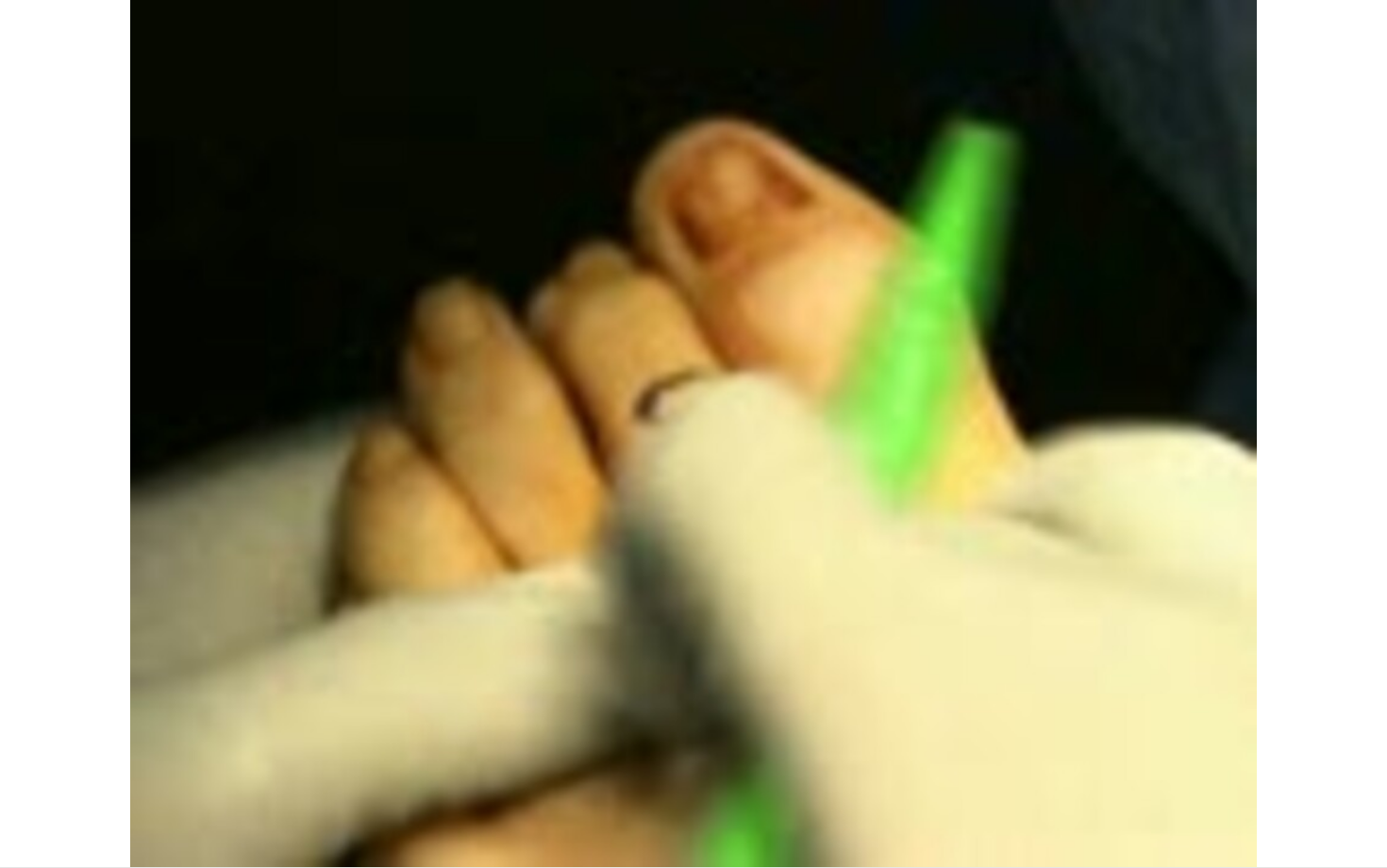 click on "**********" at bounding box center (694, 434) 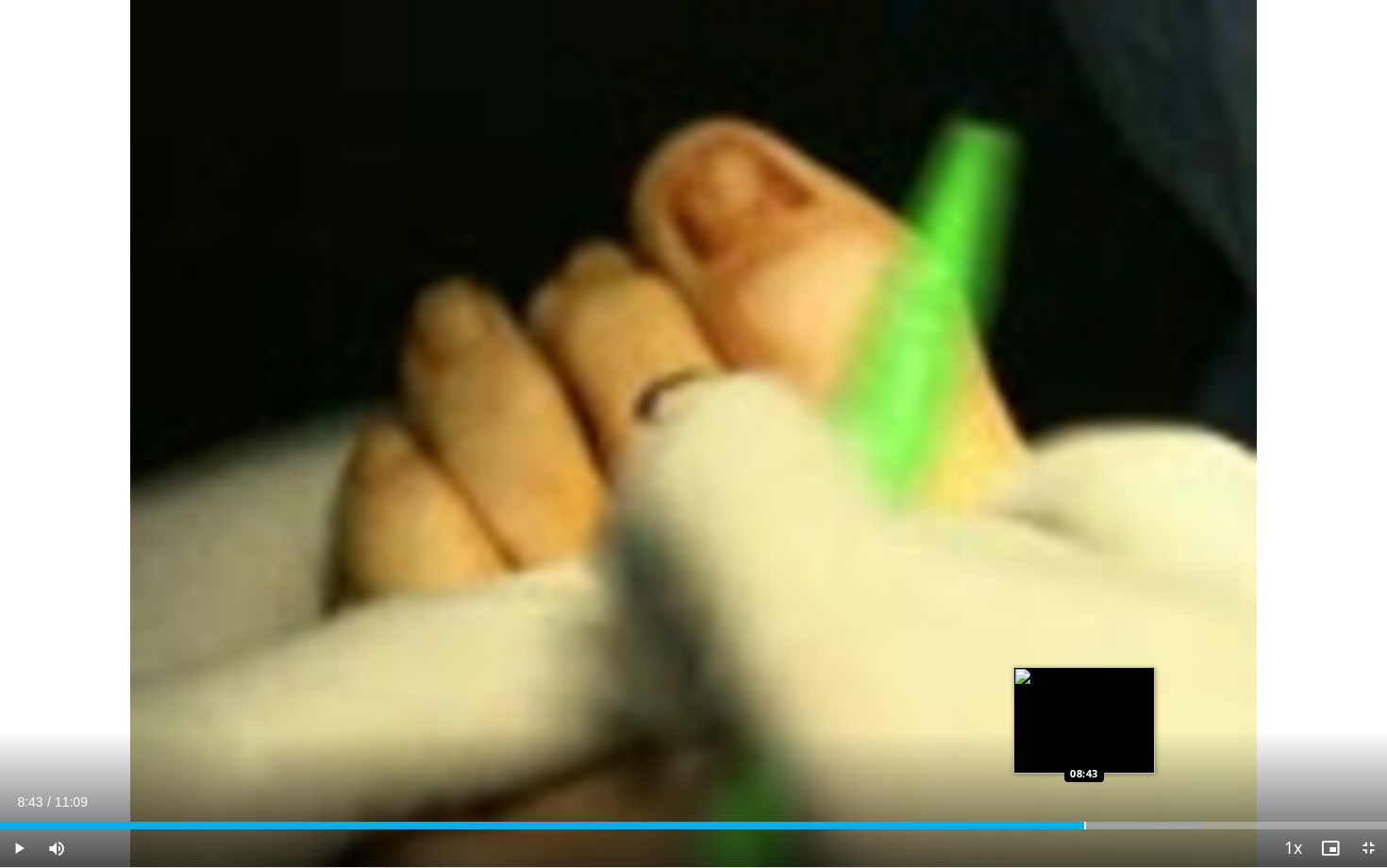 click at bounding box center (1085, 826) 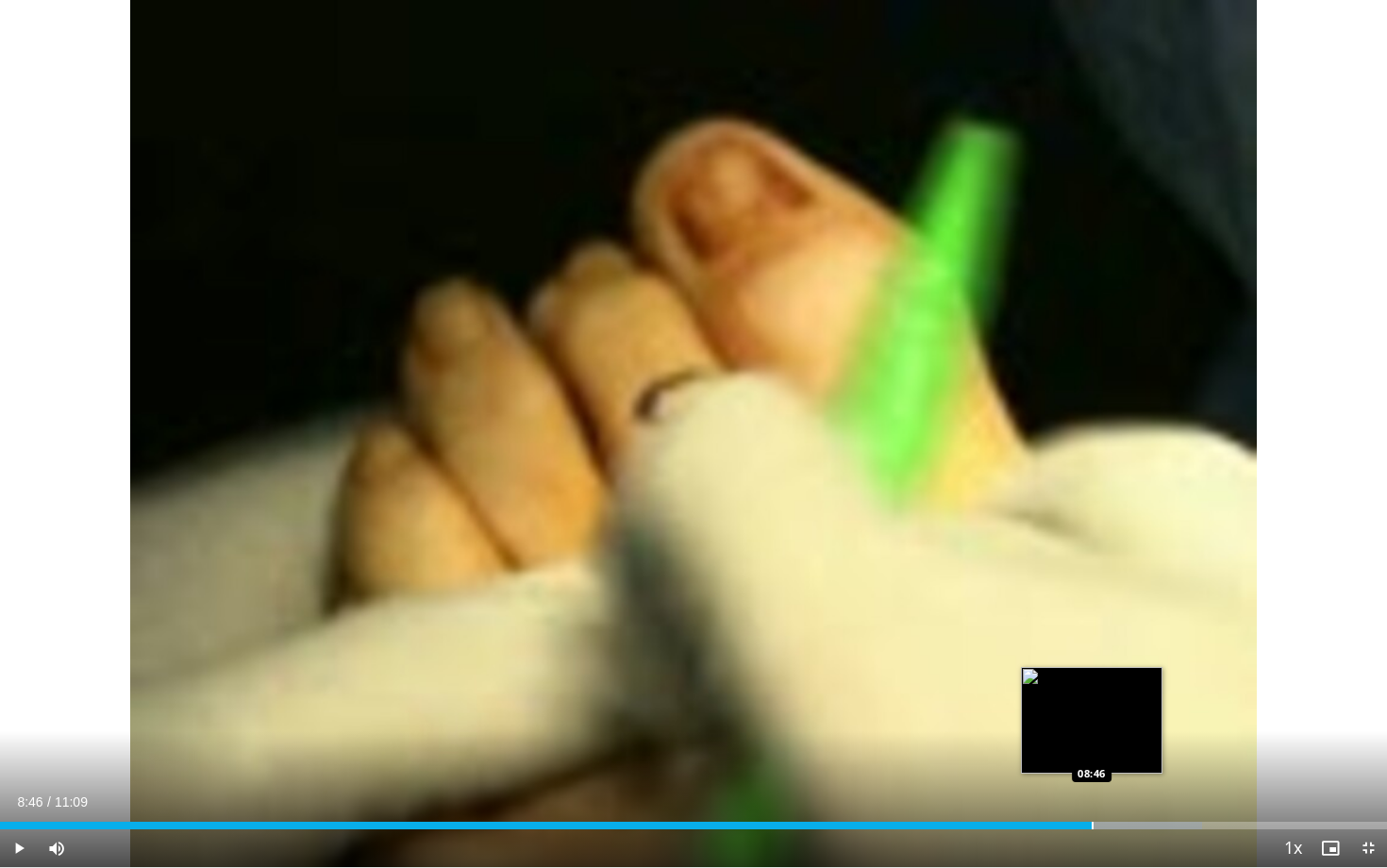 click at bounding box center (1093, 826) 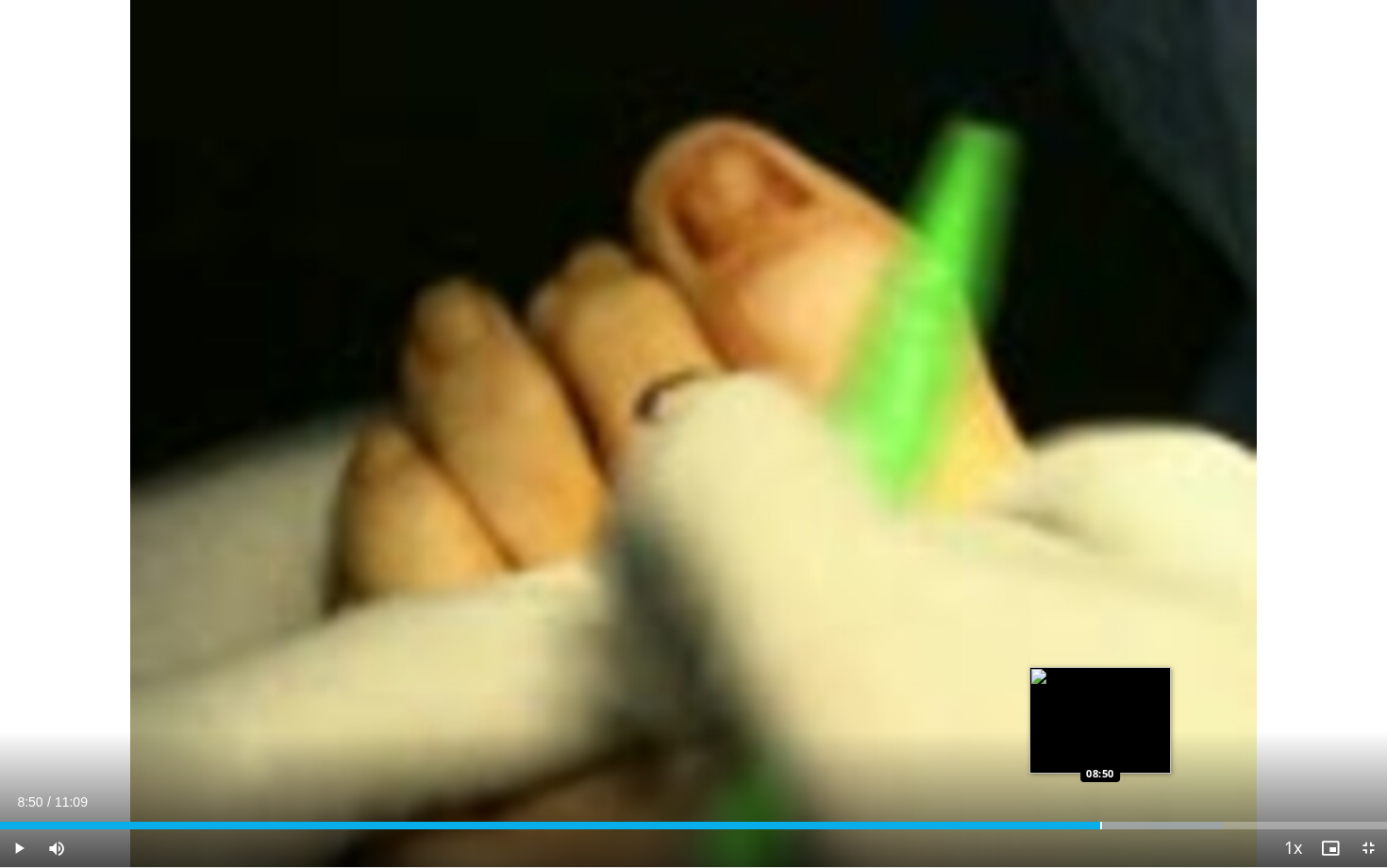 click at bounding box center (1101, 826) 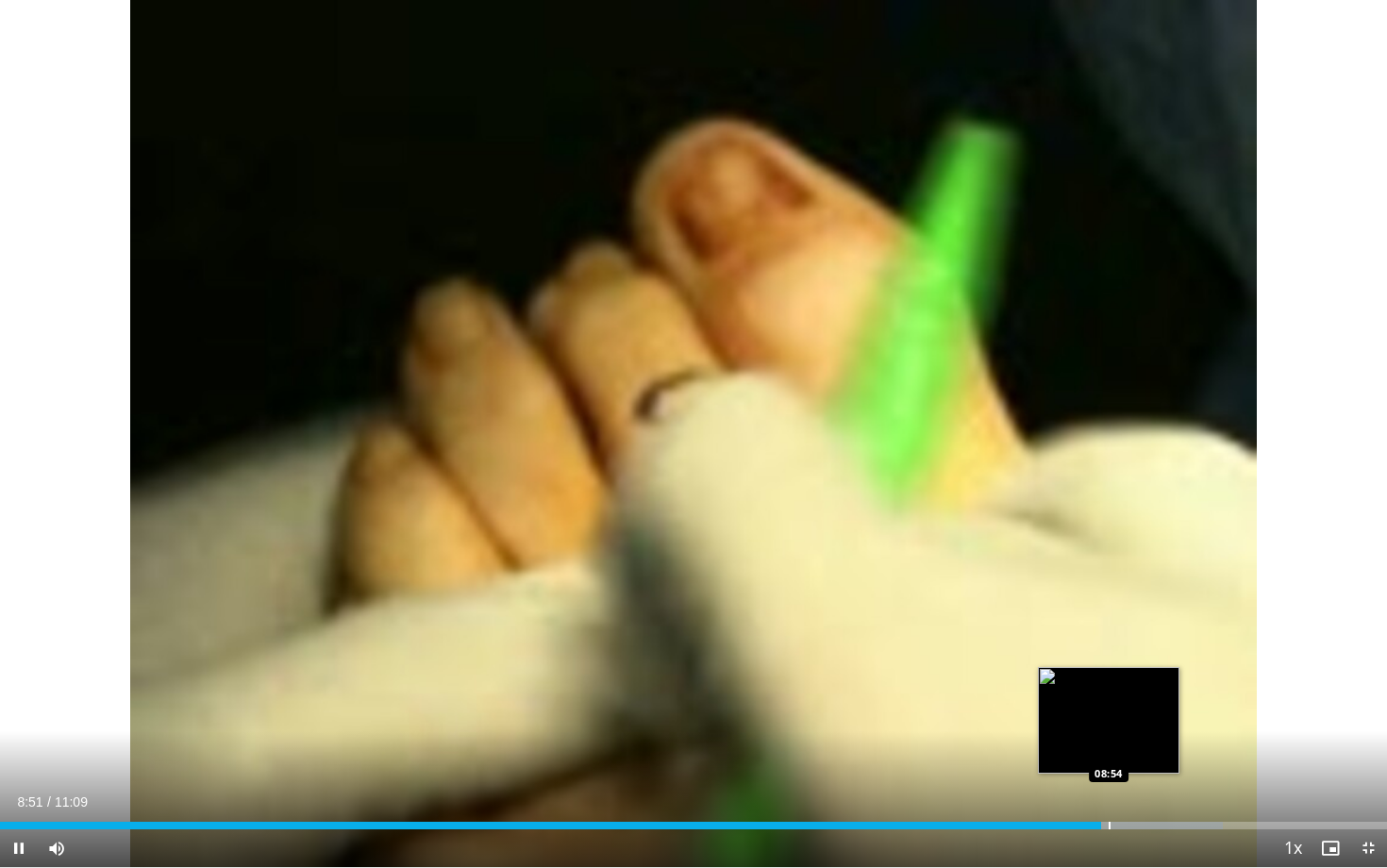 click at bounding box center (1110, 826) 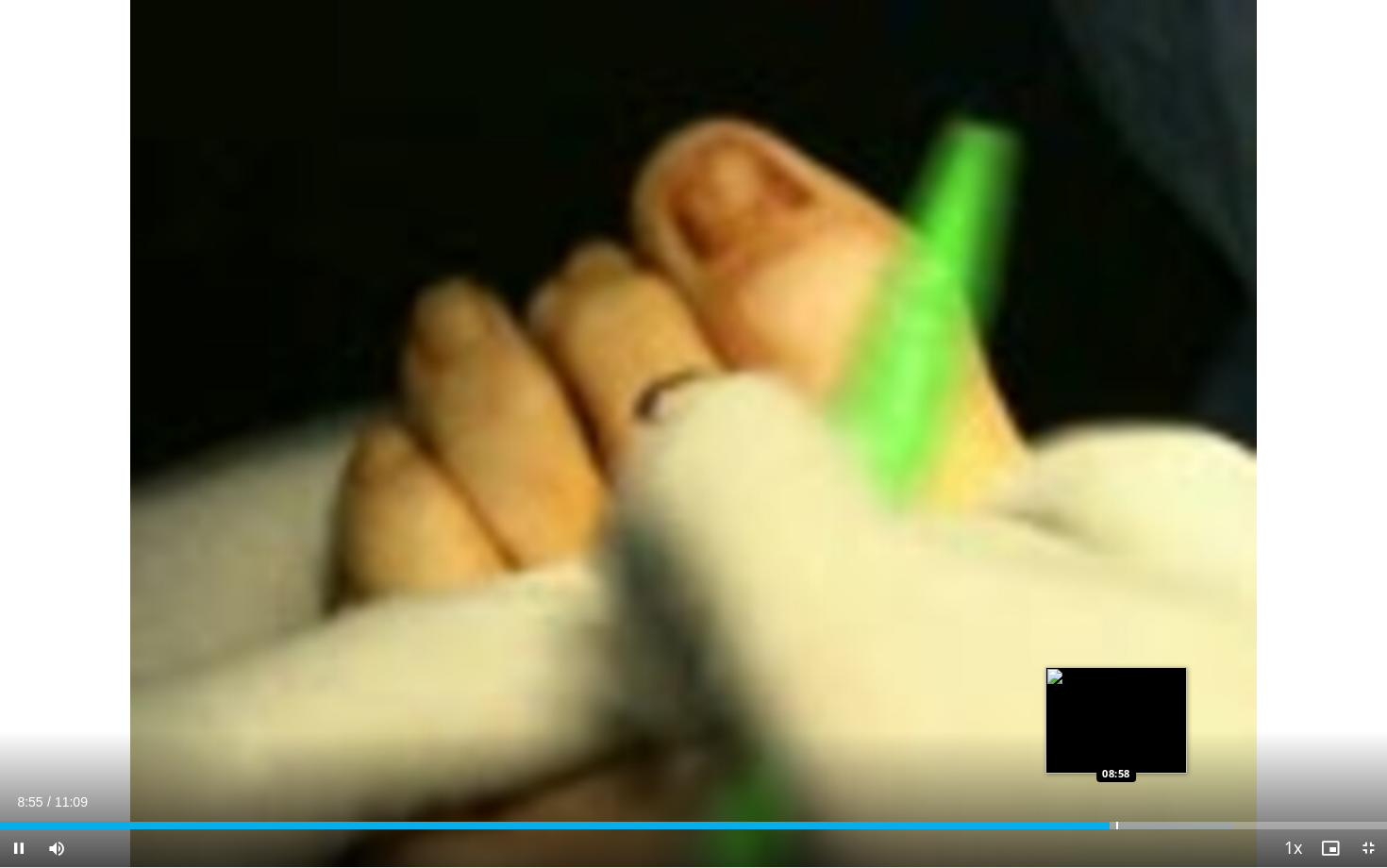 click at bounding box center (1117, 826) 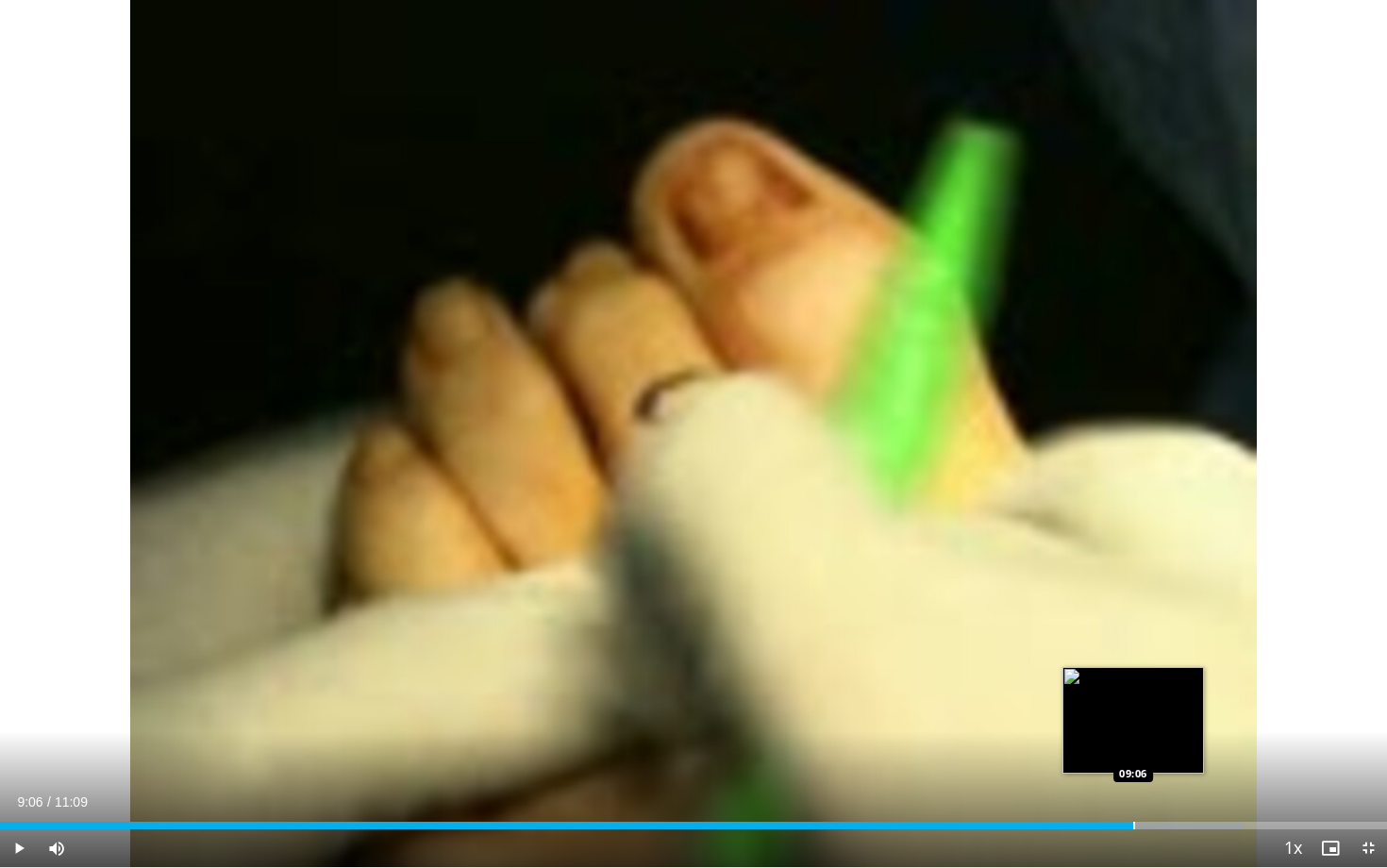 click at bounding box center (1134, 826) 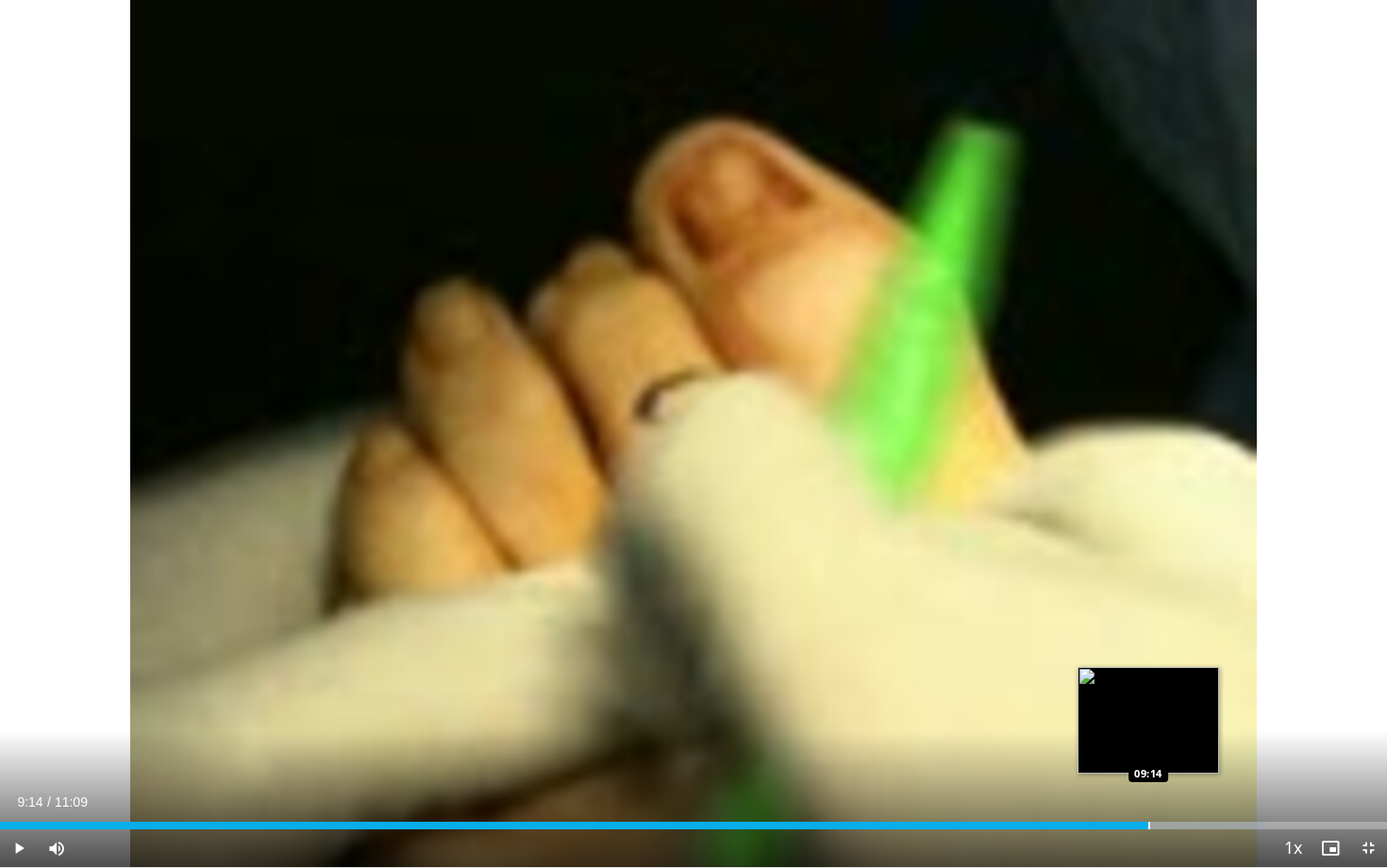 click at bounding box center [1149, 826] 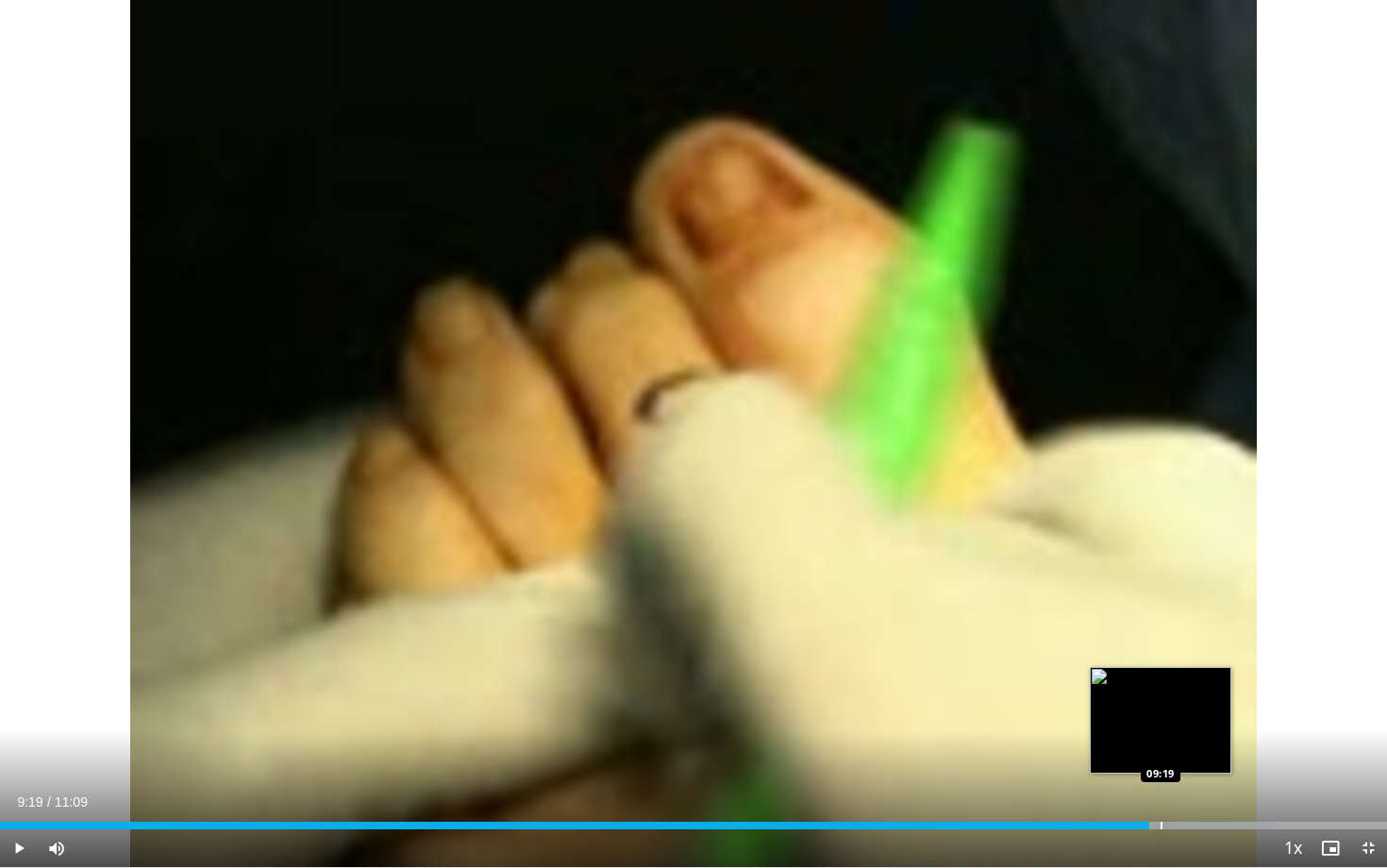 click at bounding box center (1161, 826) 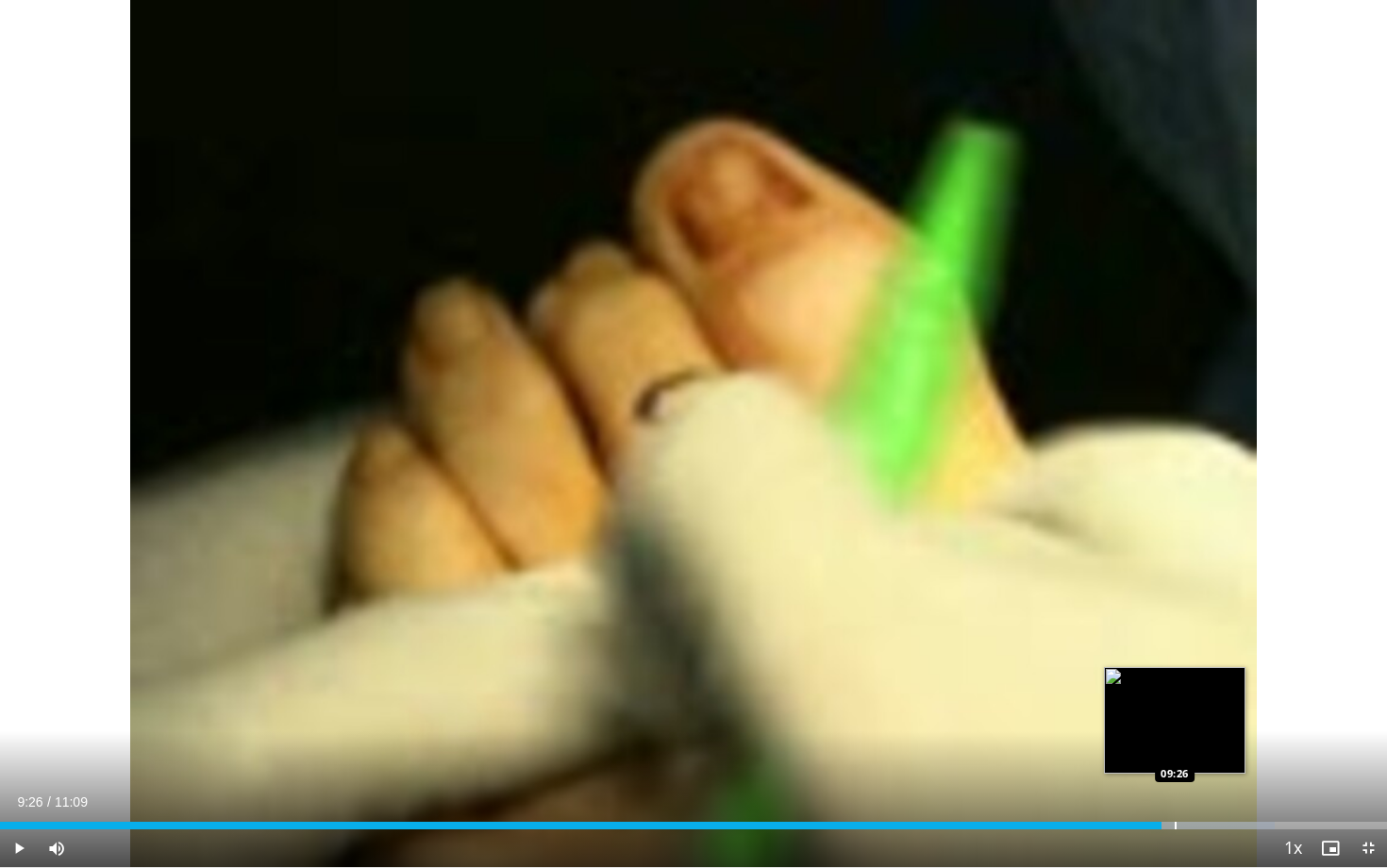 click at bounding box center (1176, 826) 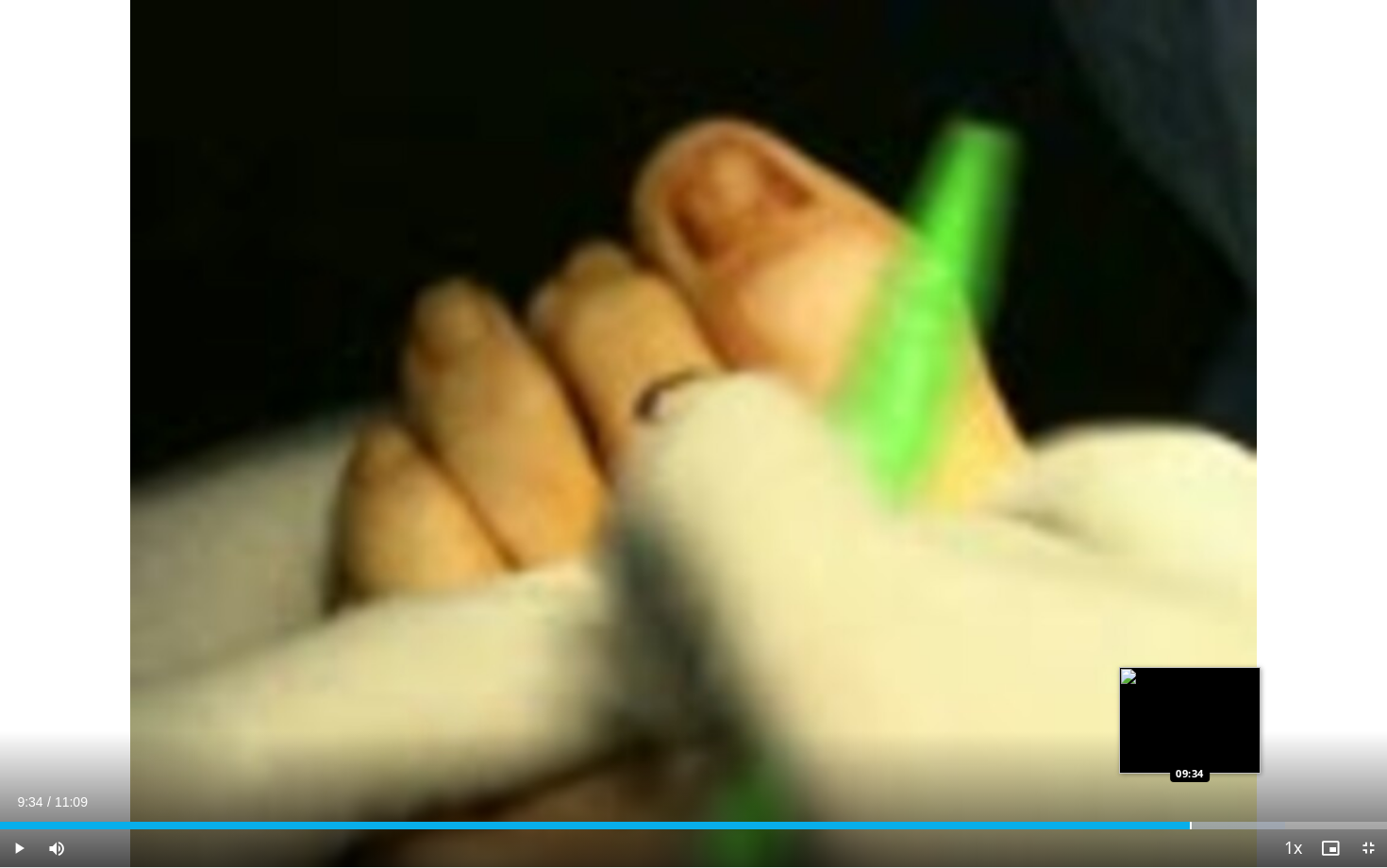 click at bounding box center [1191, 826] 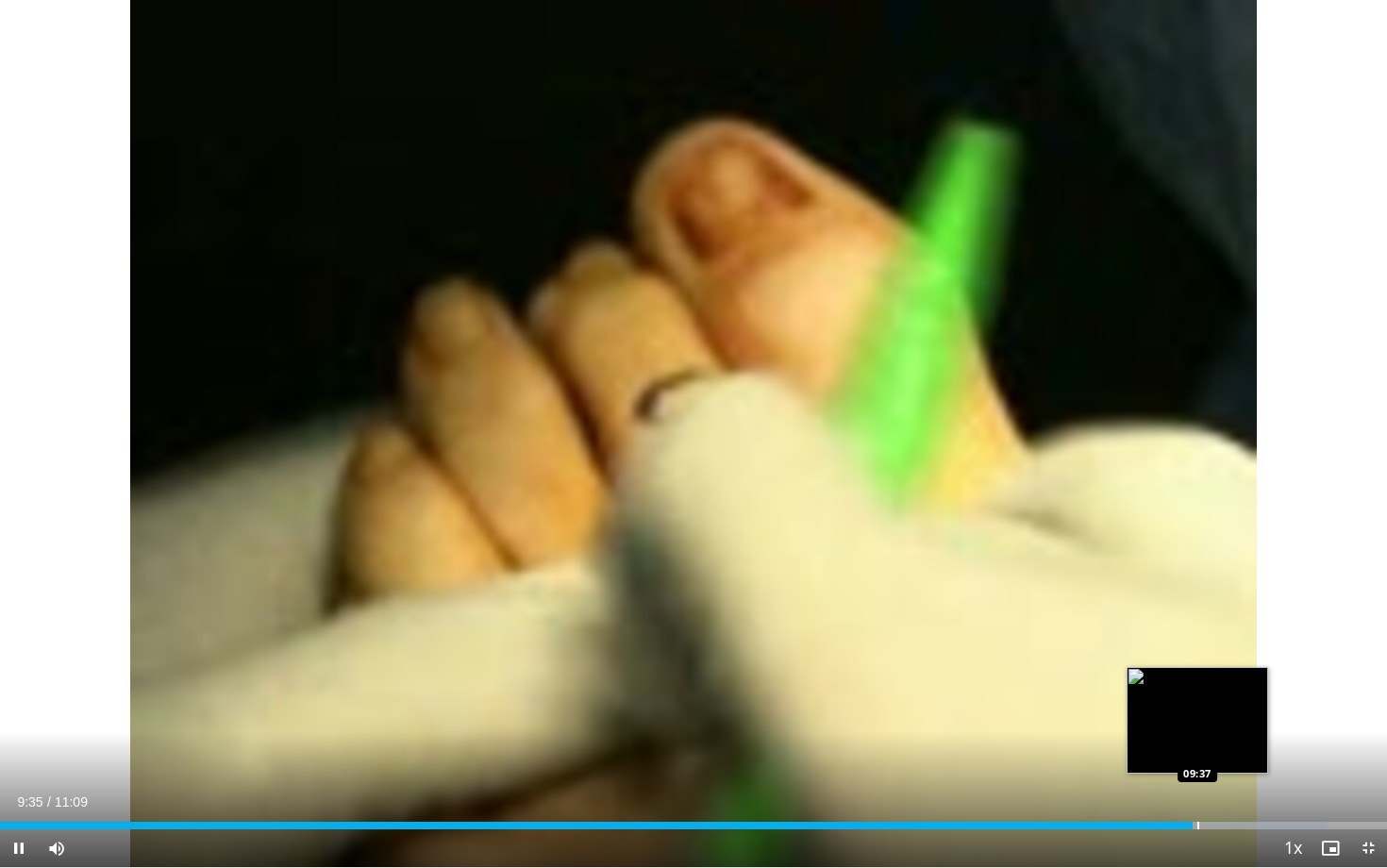 click at bounding box center [1198, 826] 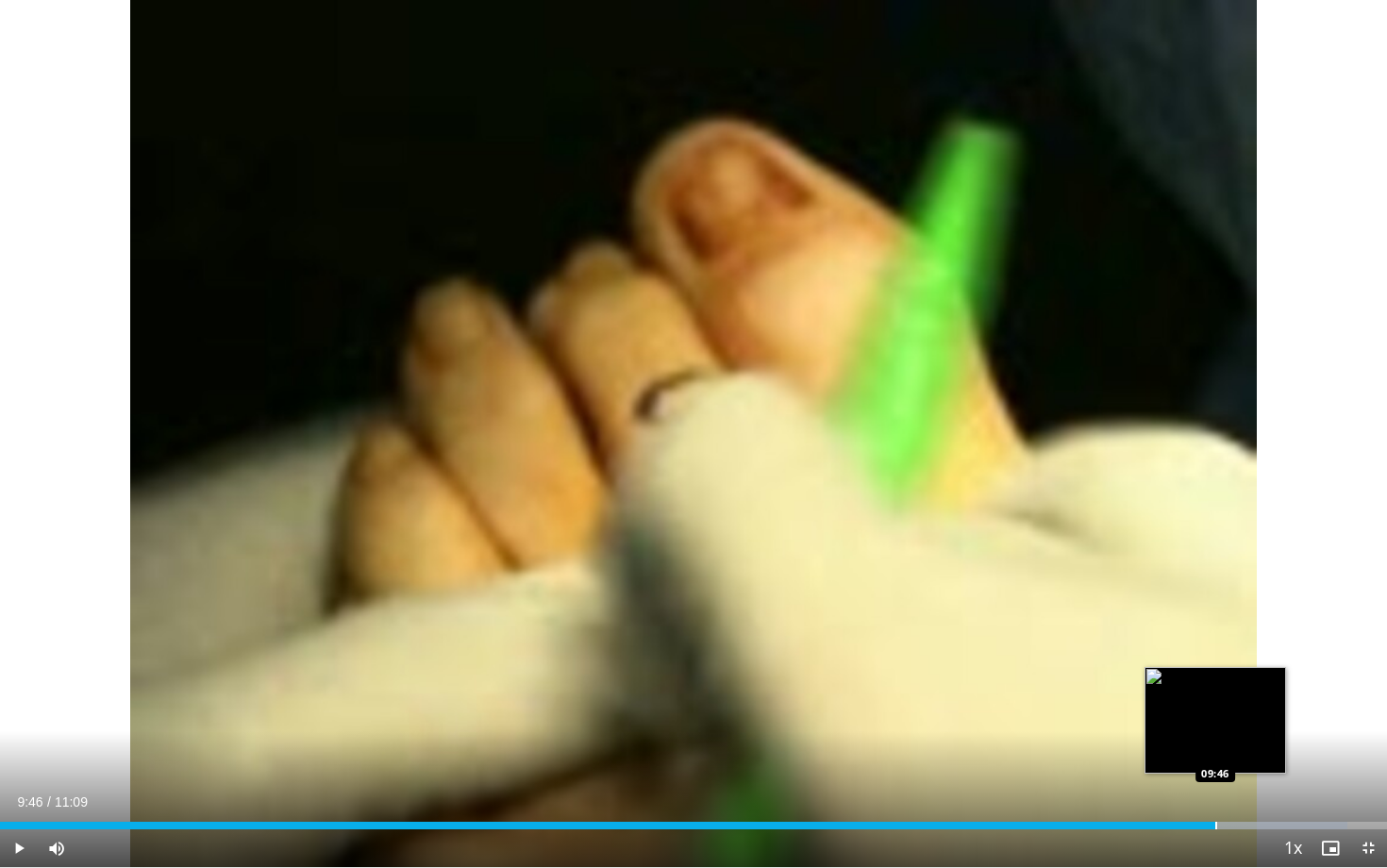 click at bounding box center [1216, 826] 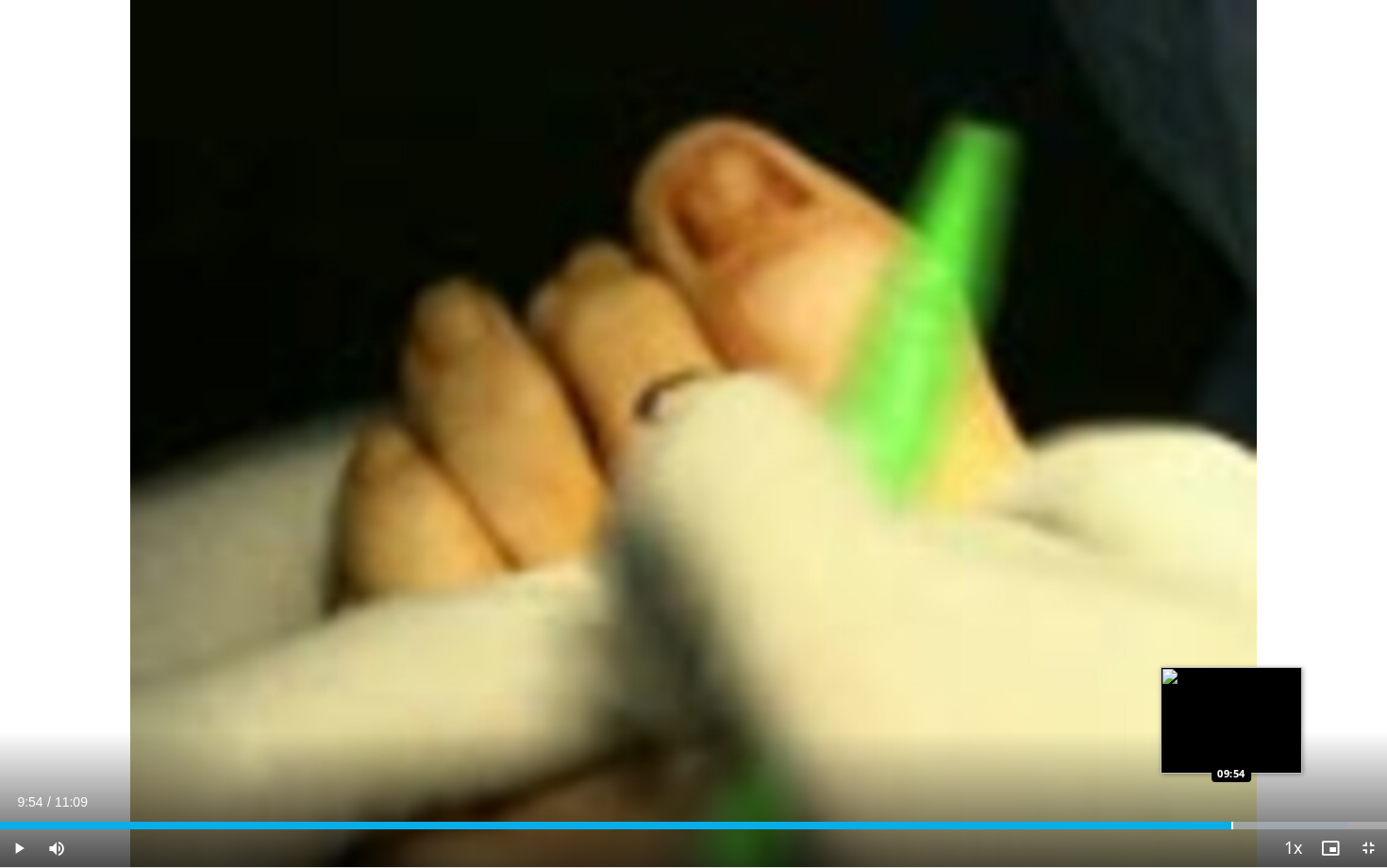 click at bounding box center (1232, 826) 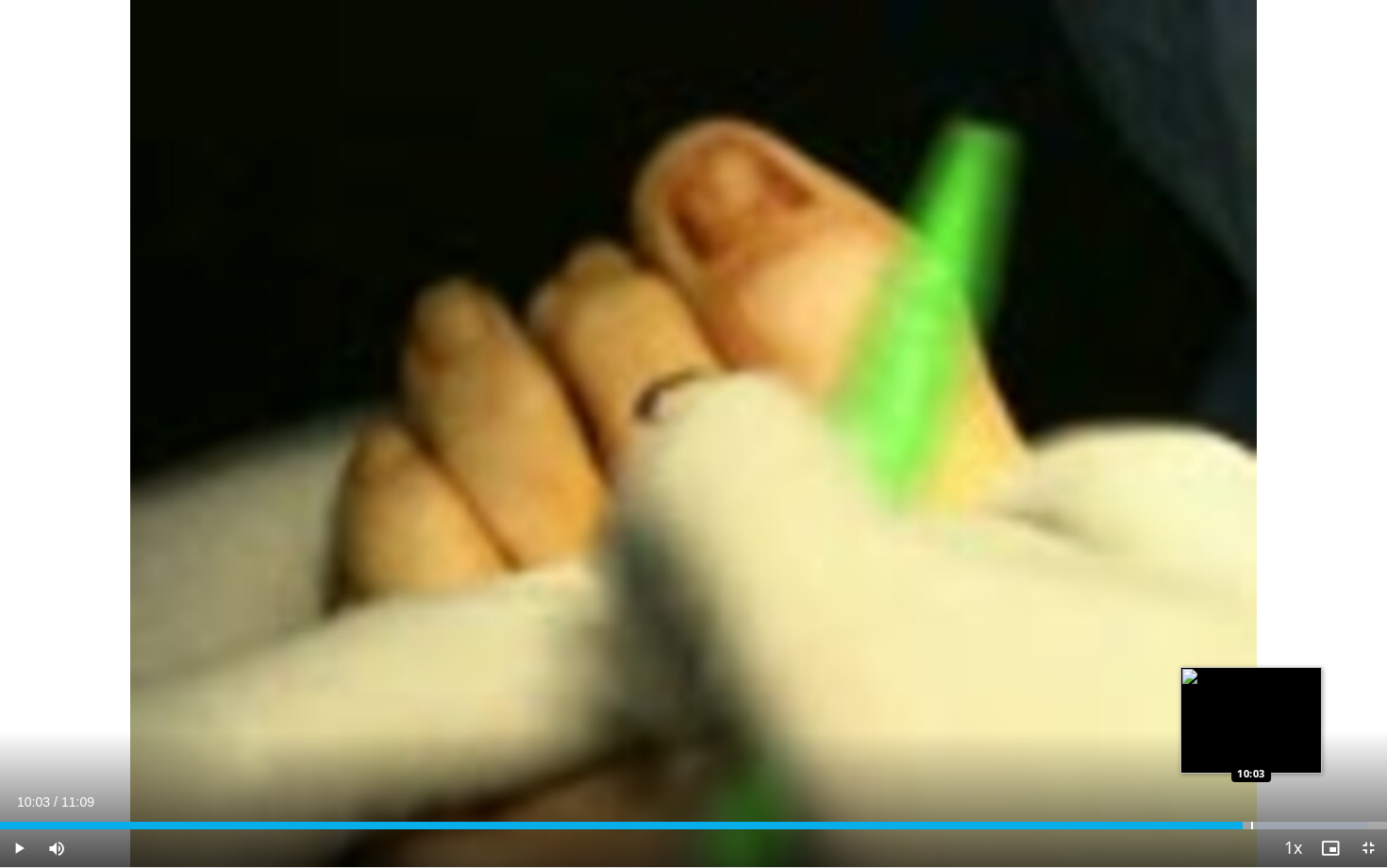 click at bounding box center (1252, 826) 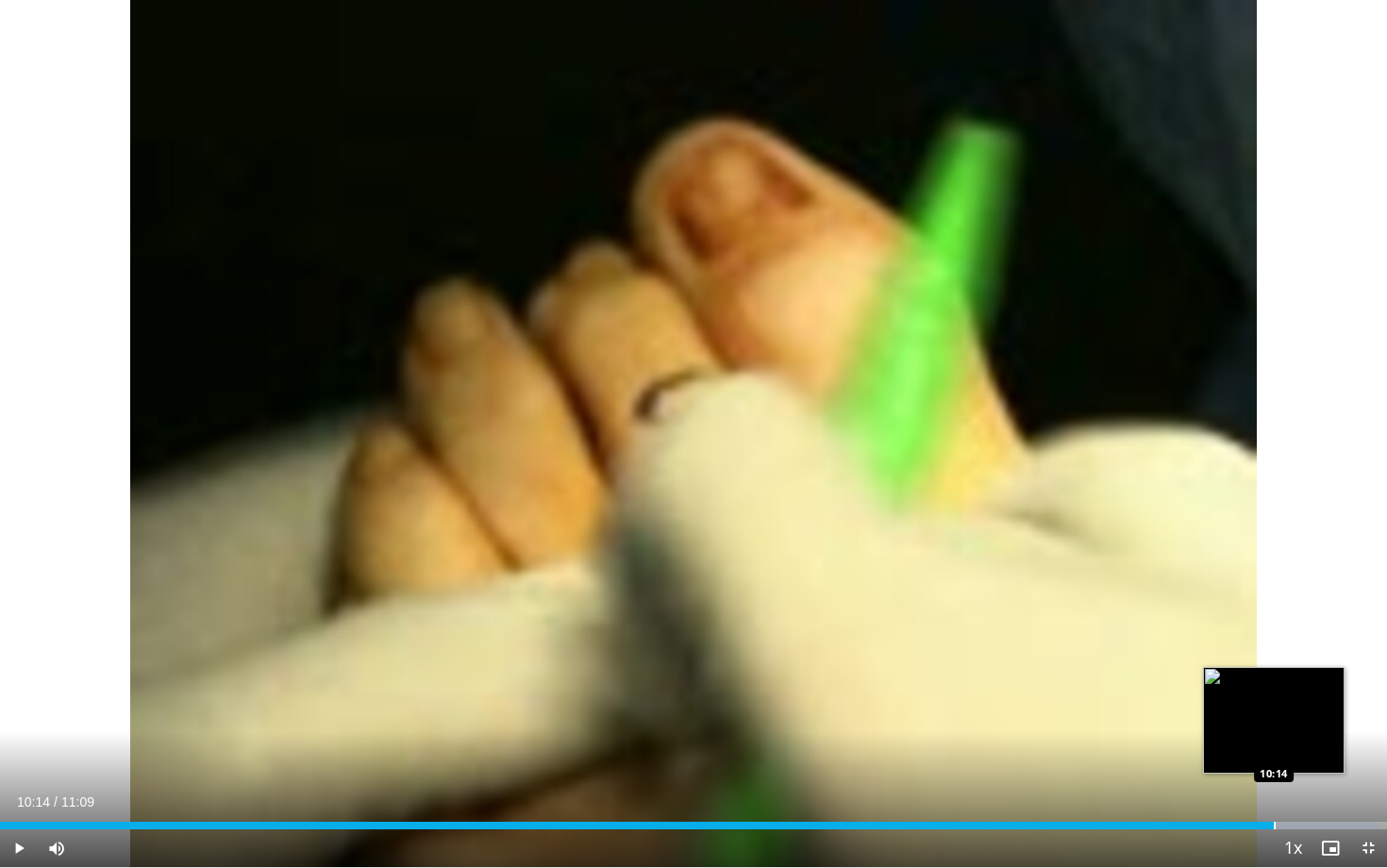click at bounding box center [1275, 826] 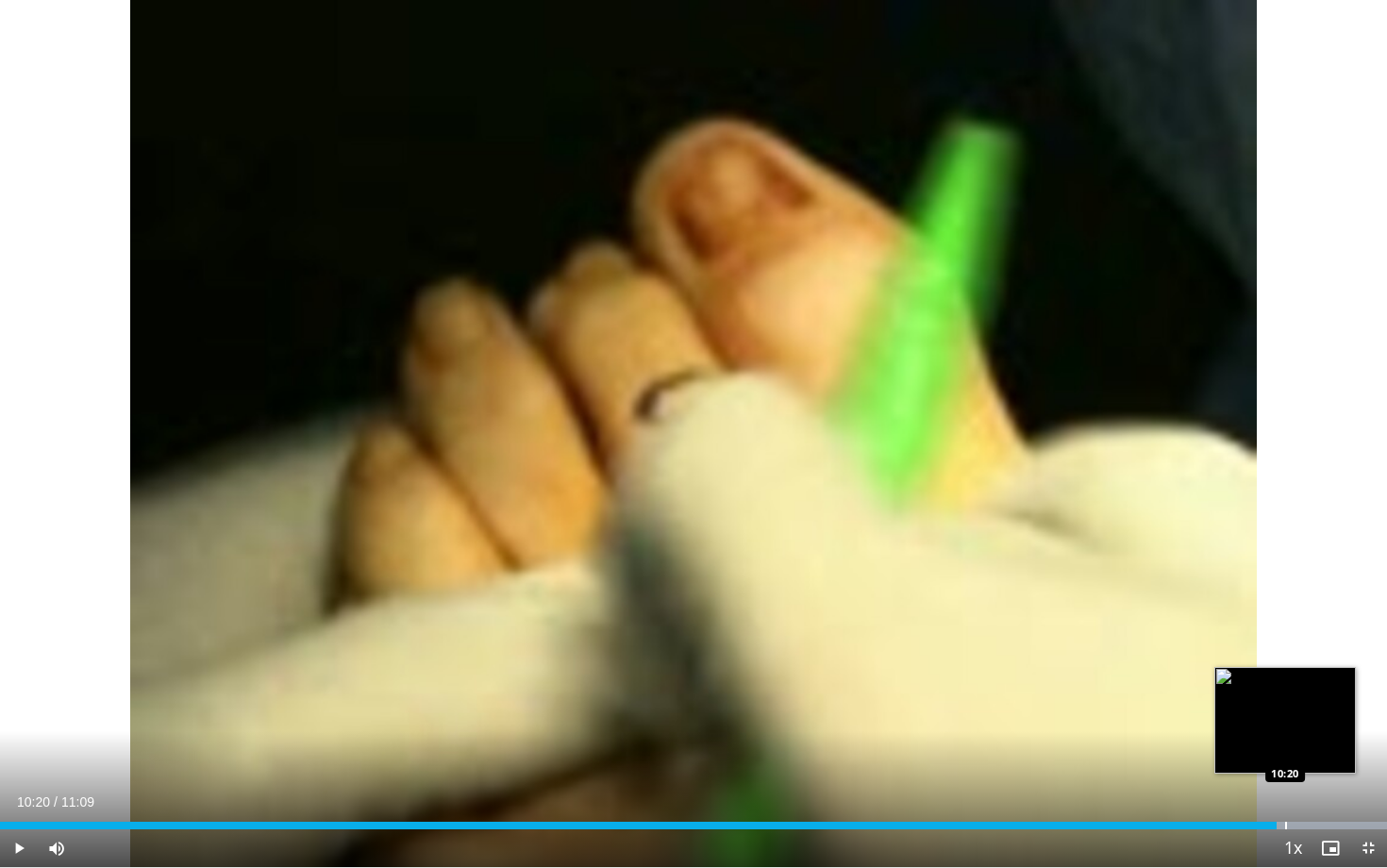 click at bounding box center (1286, 826) 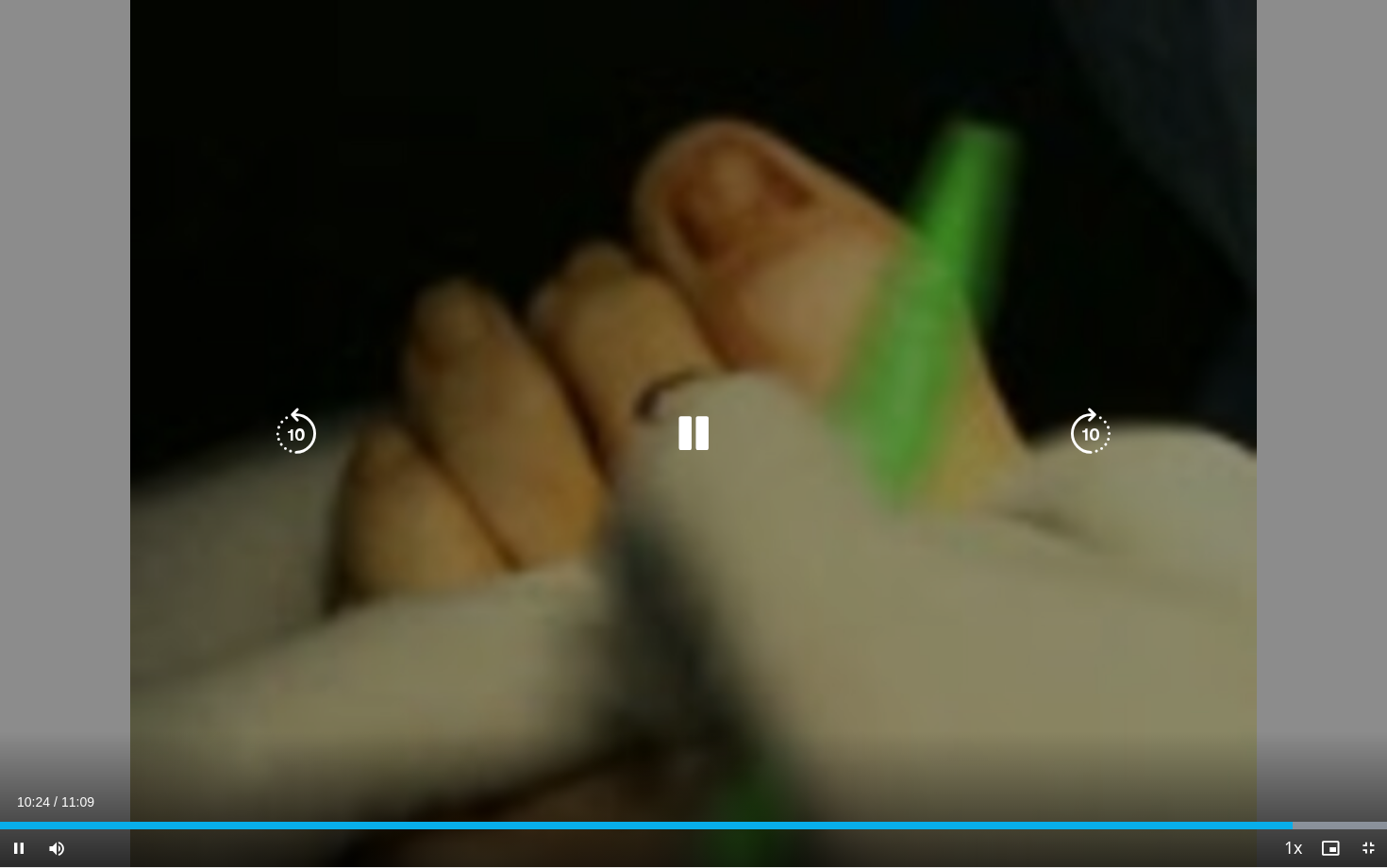 click on "10 seconds
Tap to unmute" at bounding box center (694, 433) 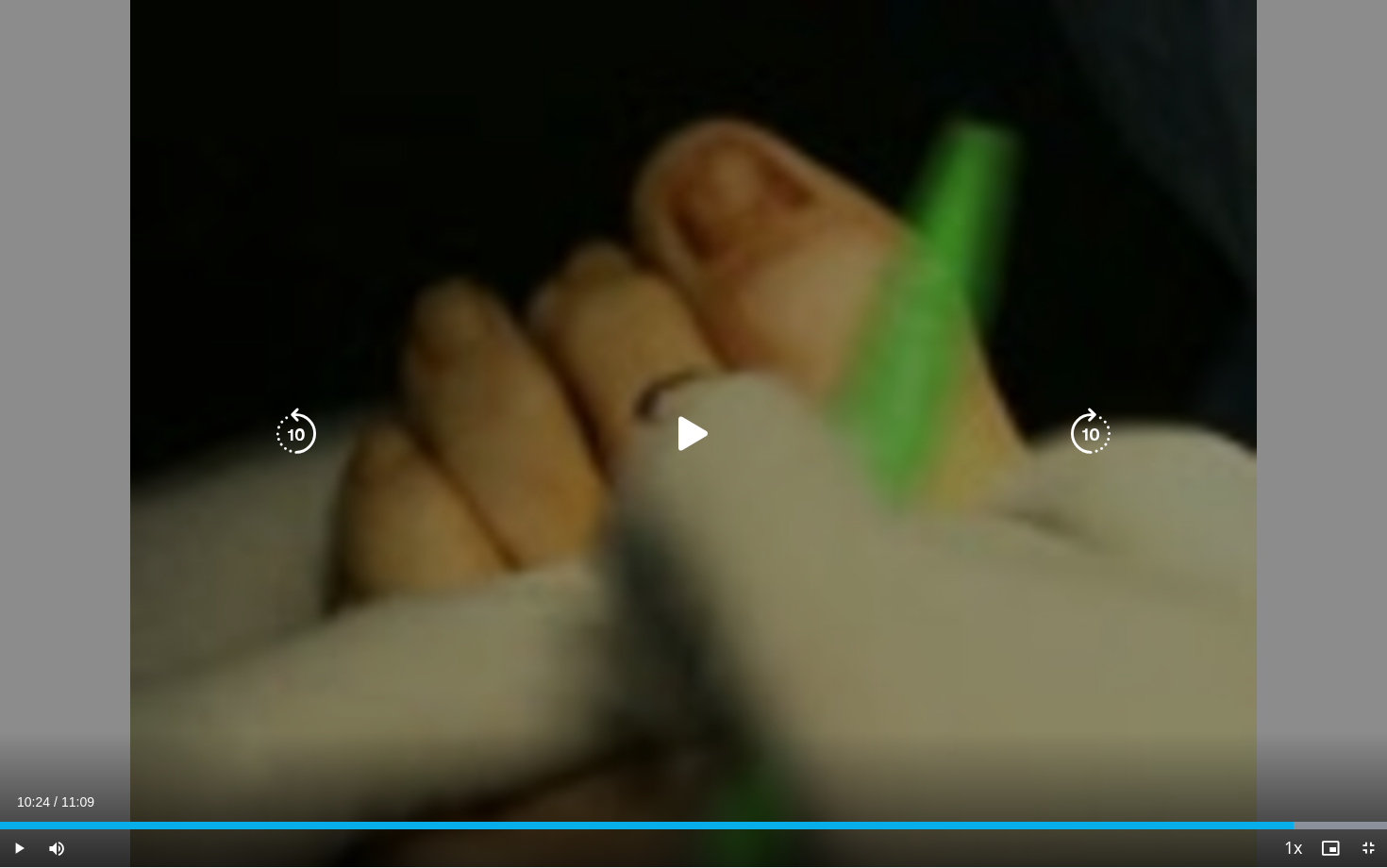 click on "10 seconds
Tap to unmute" at bounding box center (694, 433) 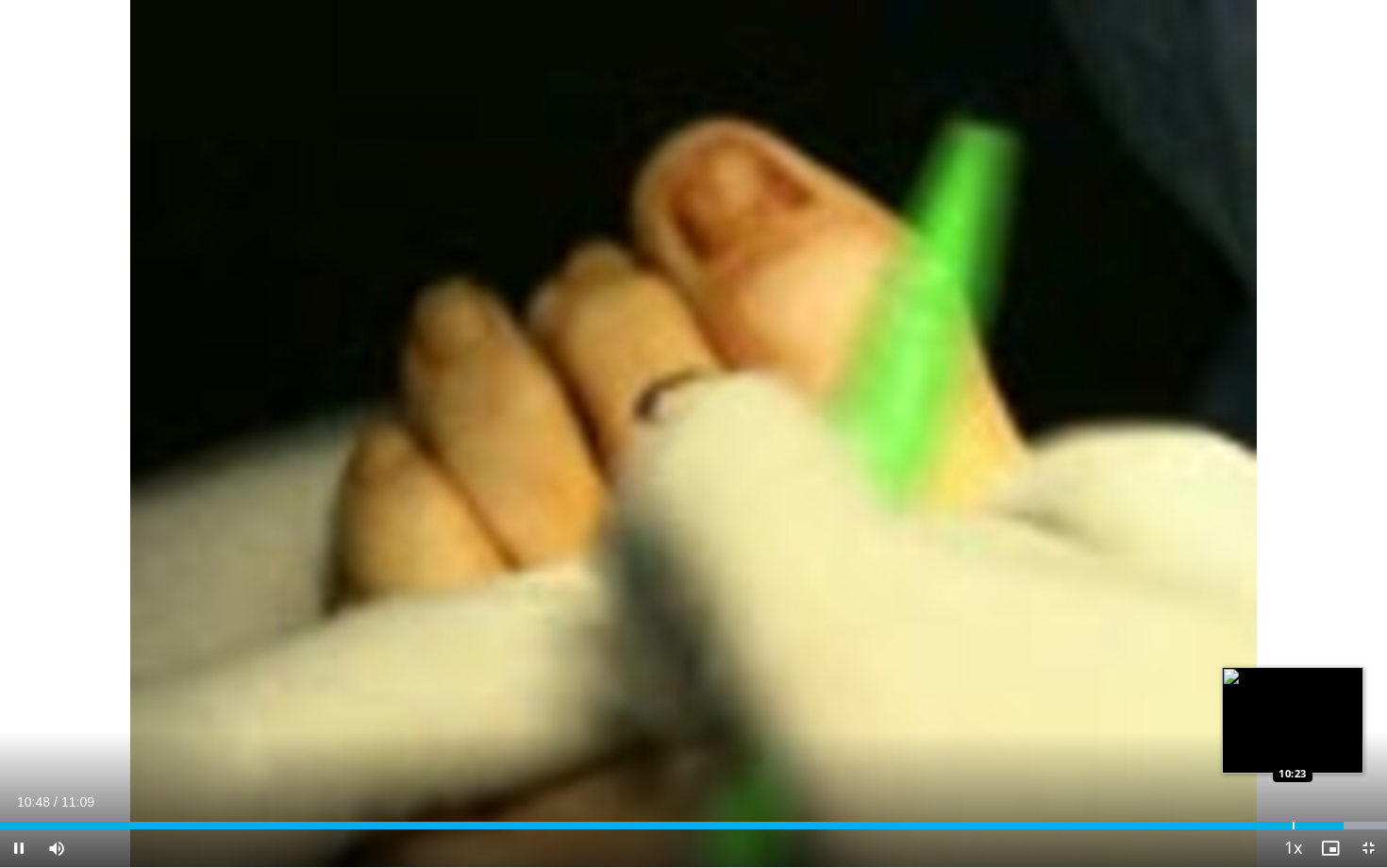 click at bounding box center [1294, 826] 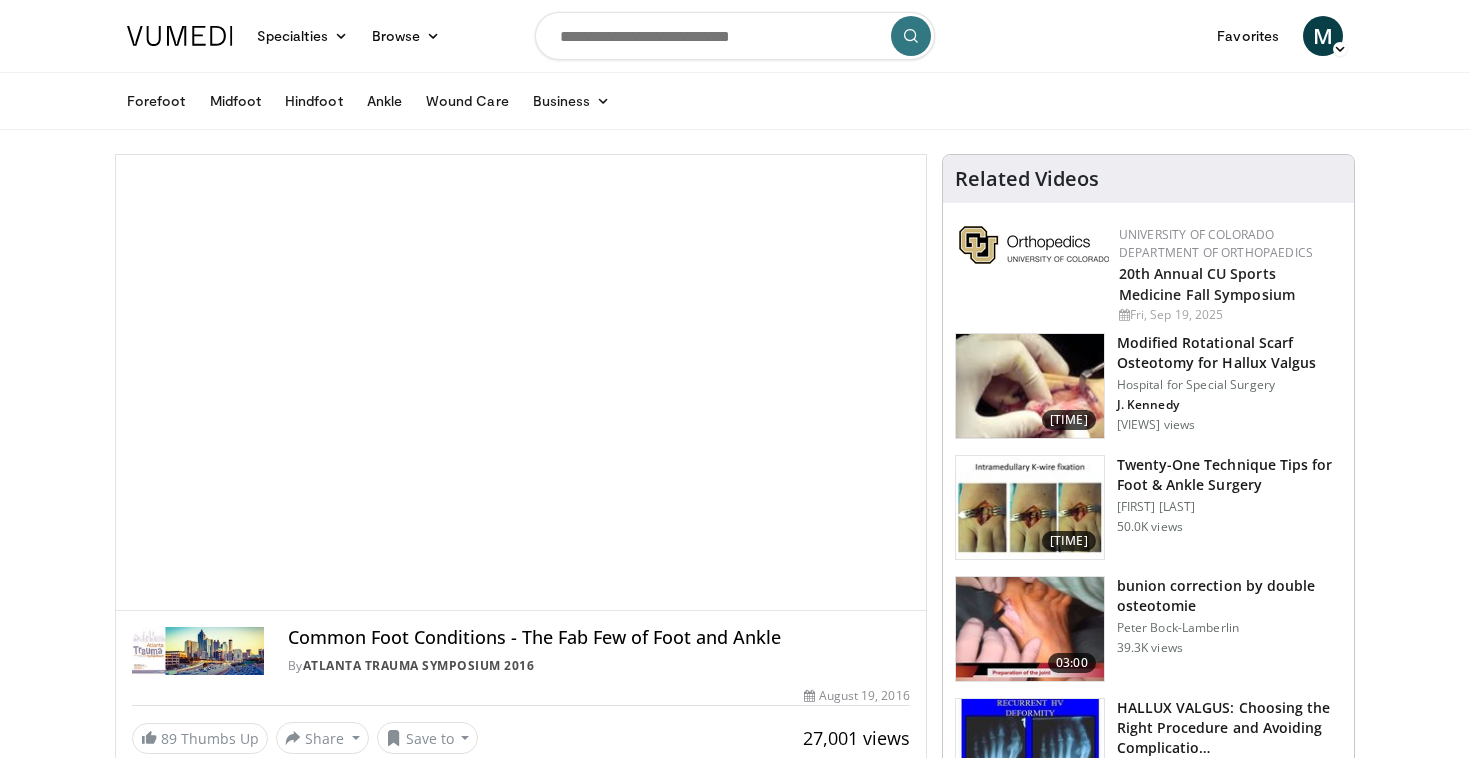 scroll, scrollTop: 0, scrollLeft: 0, axis: both 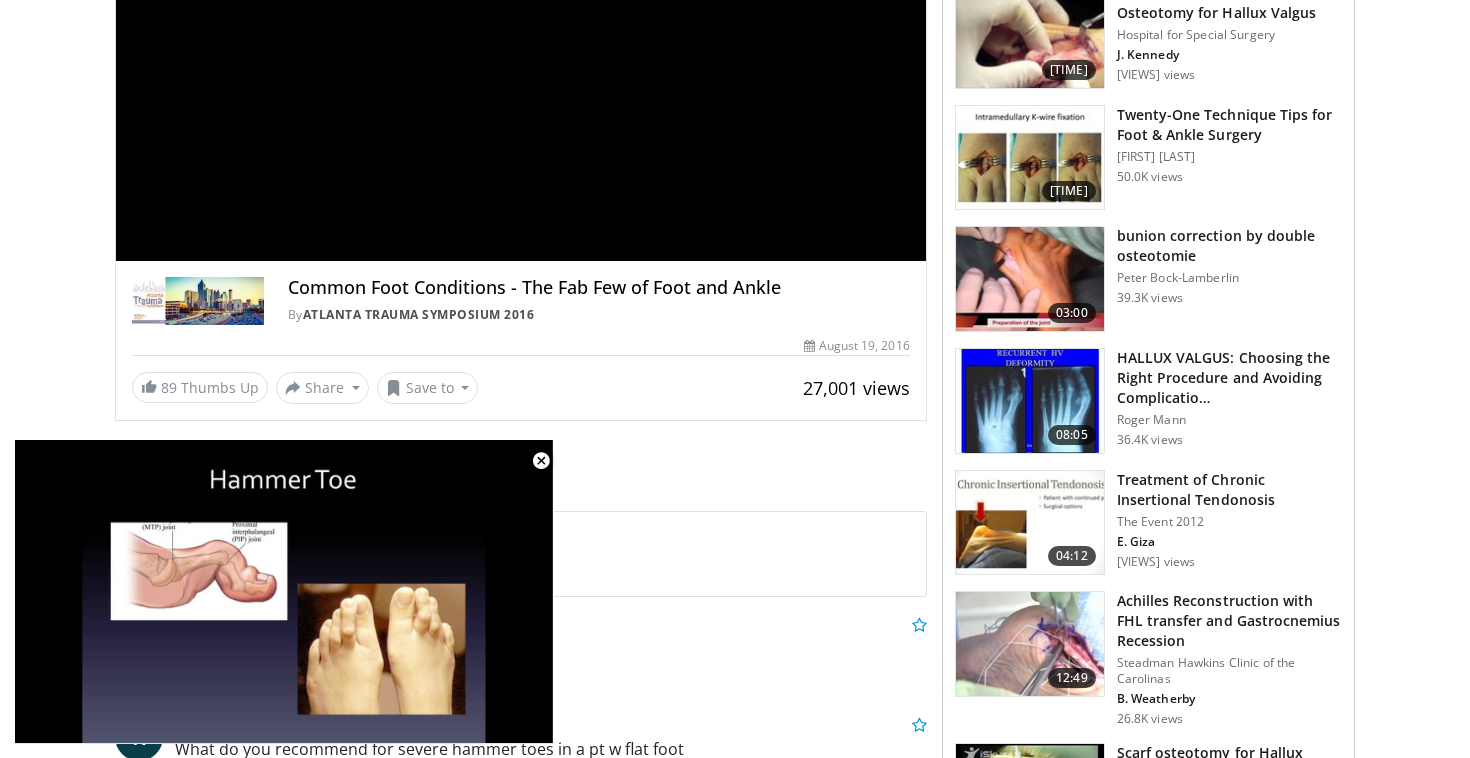 click at bounding box center [541, 461] 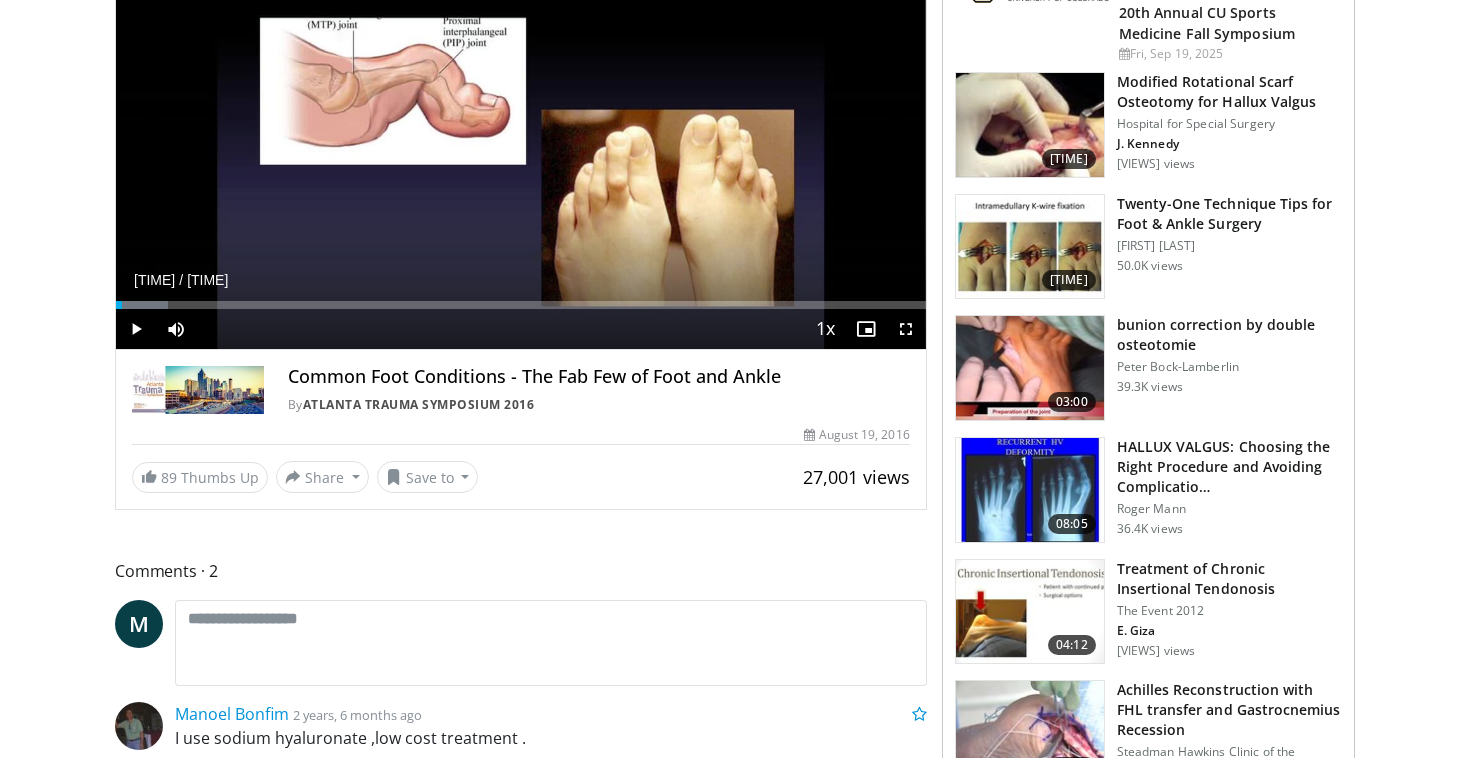 scroll, scrollTop: 0, scrollLeft: 0, axis: both 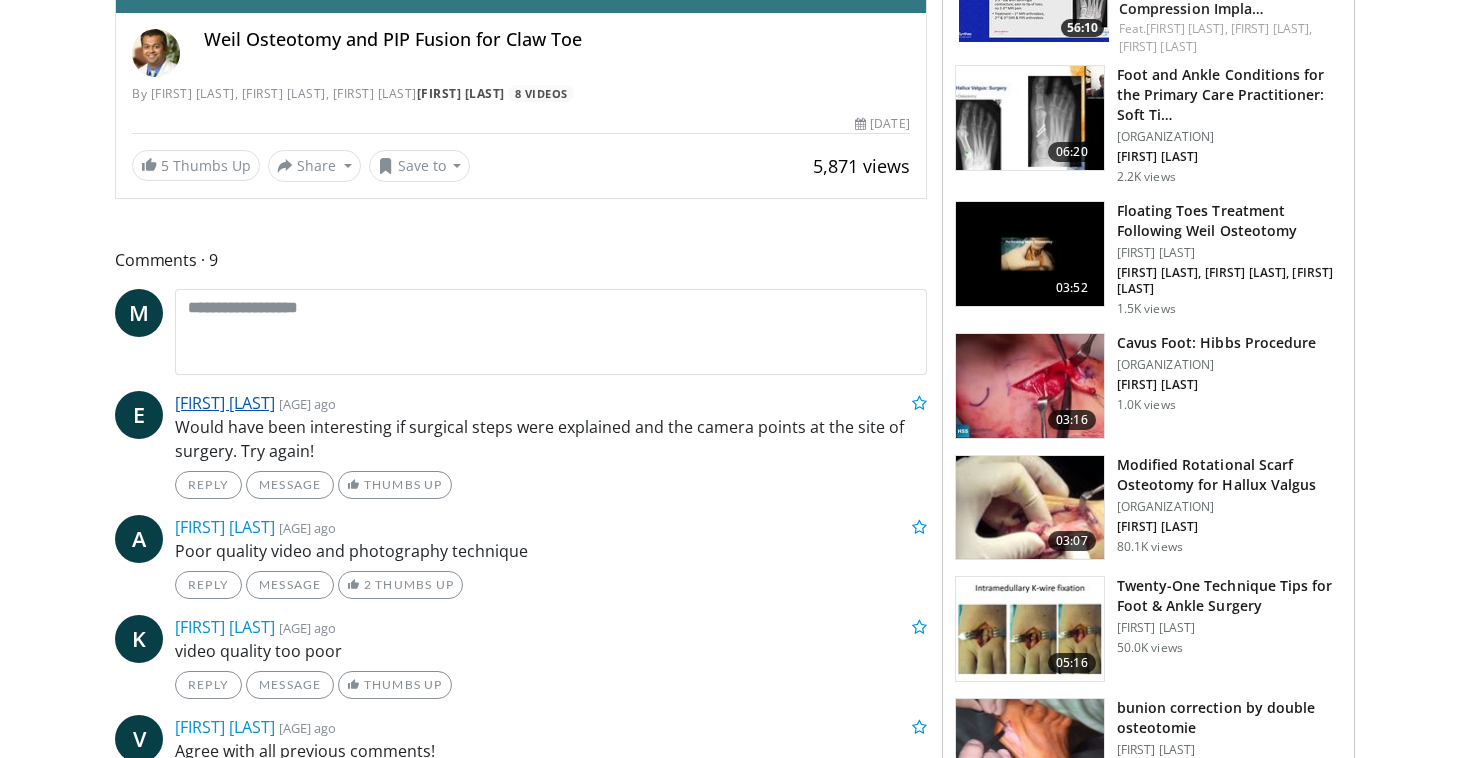 click on "[FIRST] [LAST]" at bounding box center [225, 403] 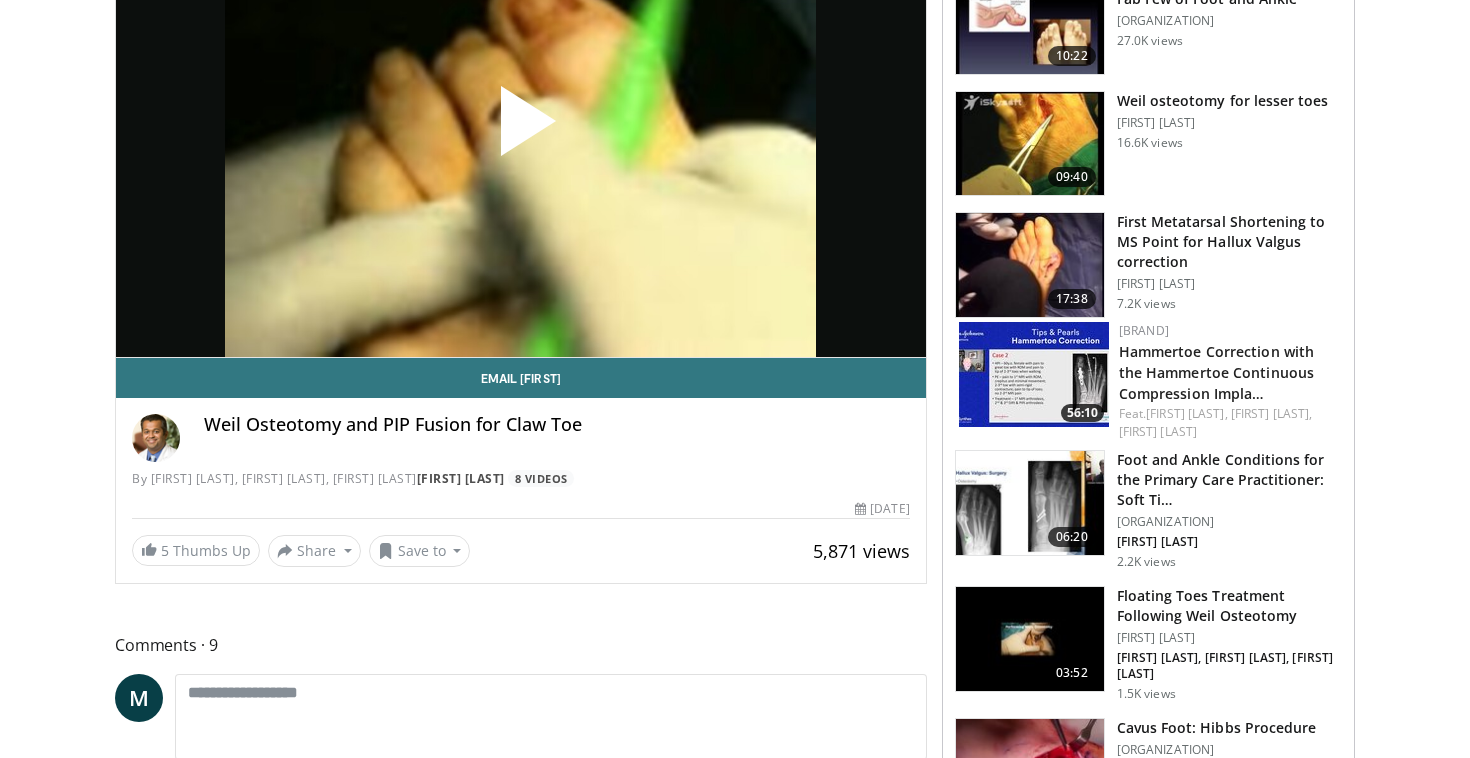 scroll, scrollTop: 0, scrollLeft: 0, axis: both 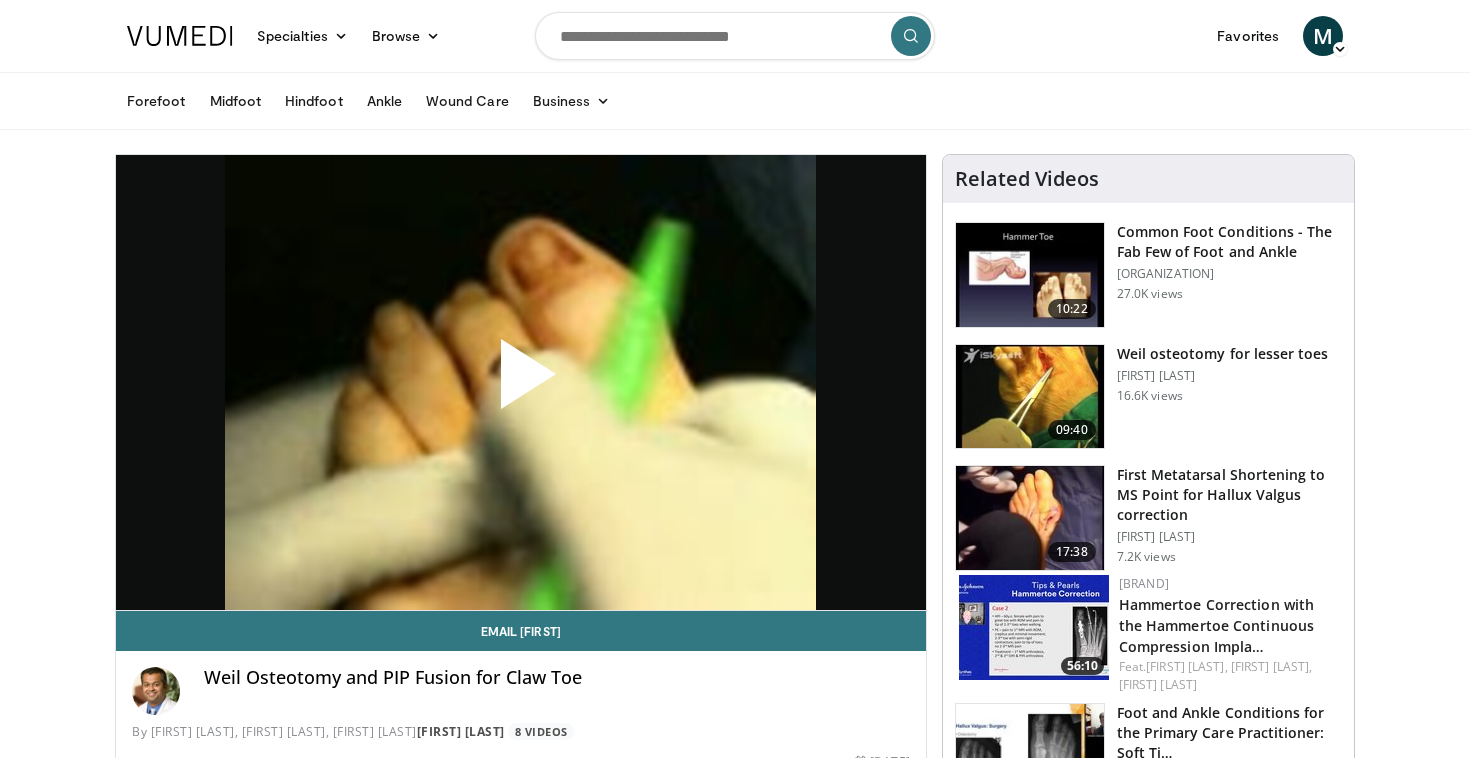 click at bounding box center [735, 36] 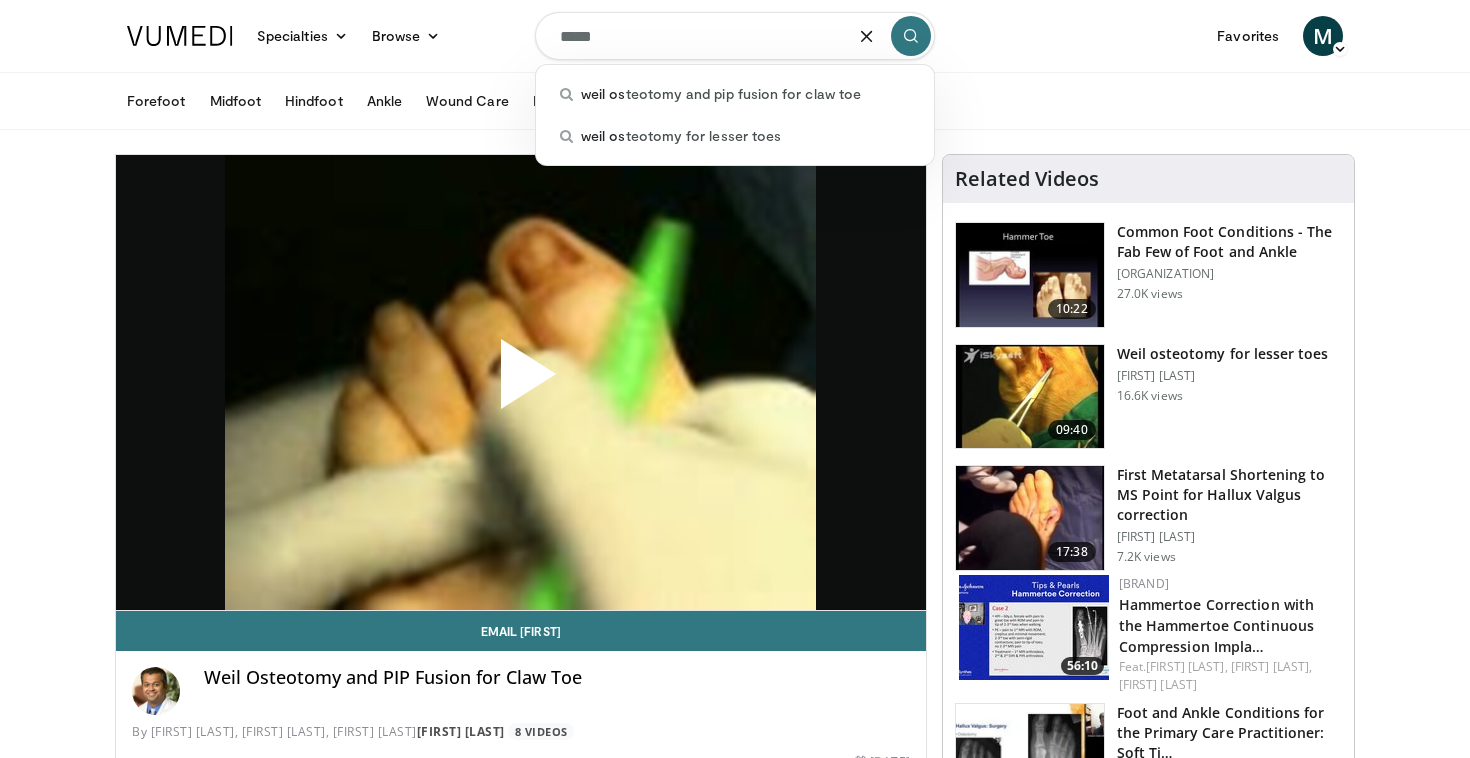 type on "****" 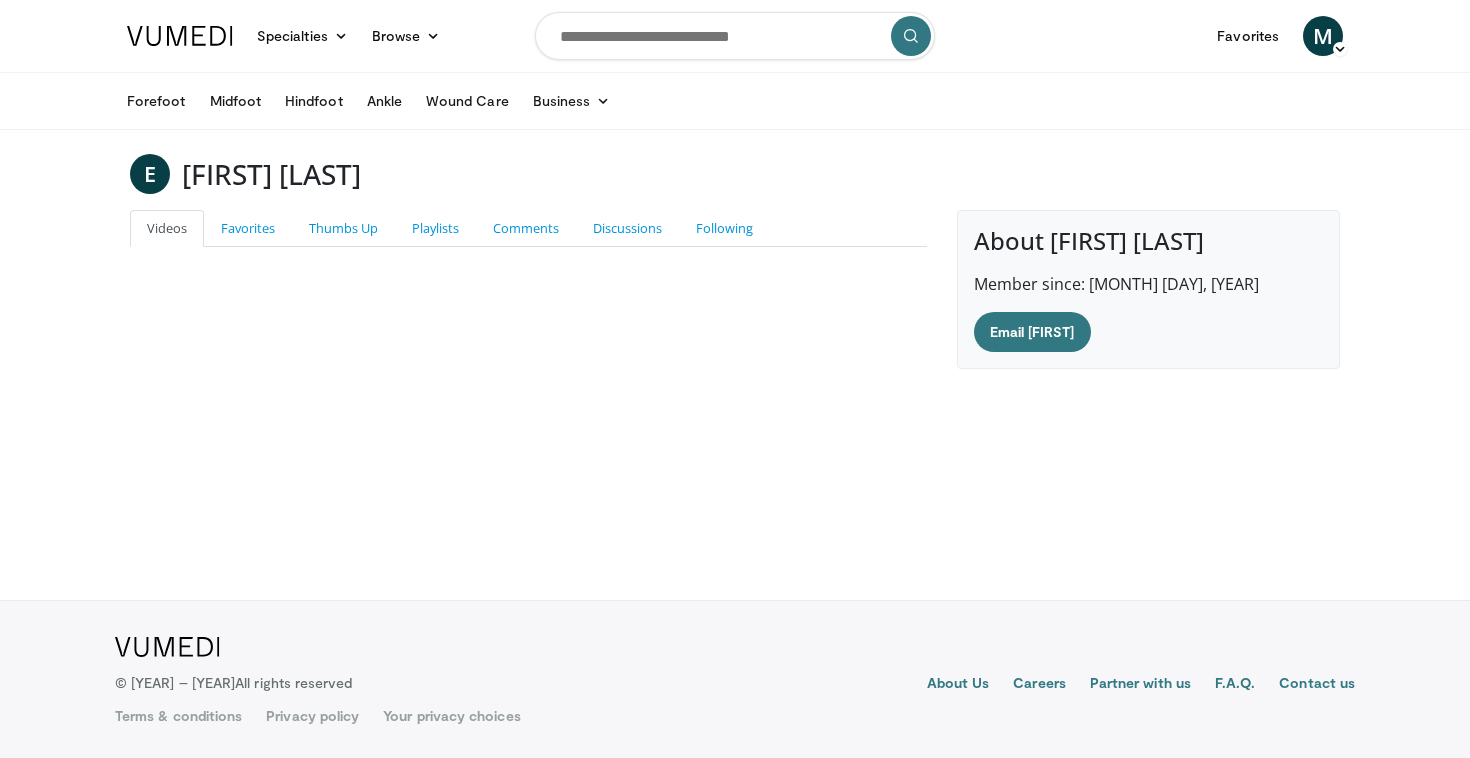 scroll, scrollTop: 0, scrollLeft: 0, axis: both 